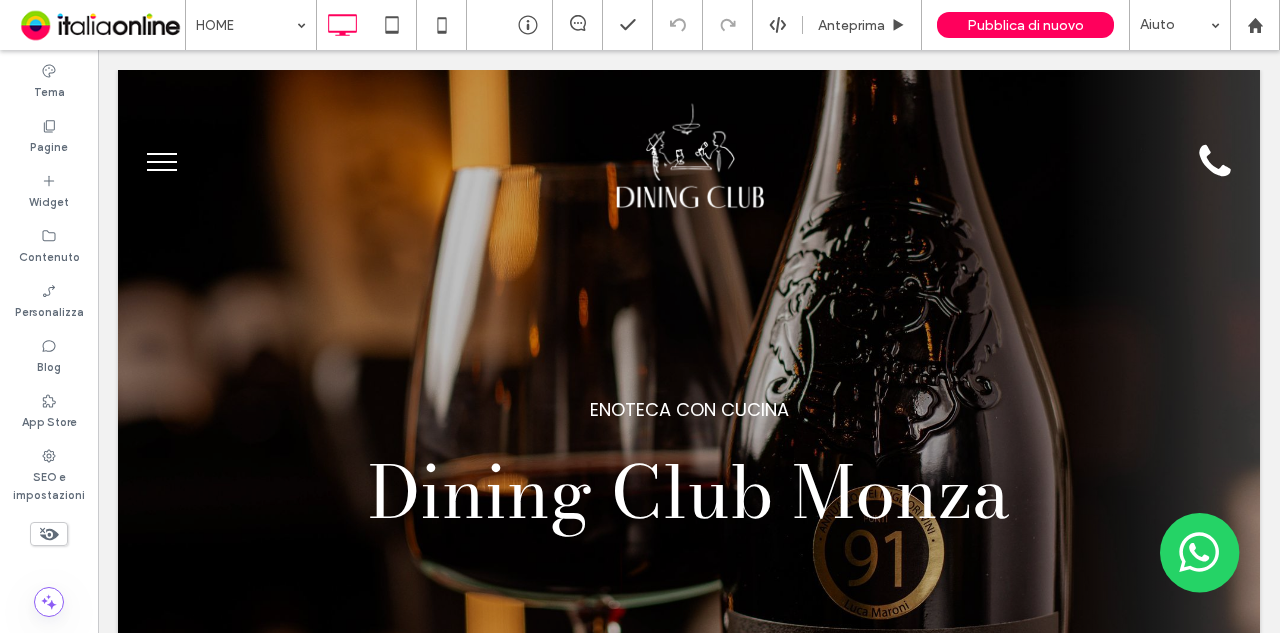 scroll, scrollTop: 0, scrollLeft: 0, axis: both 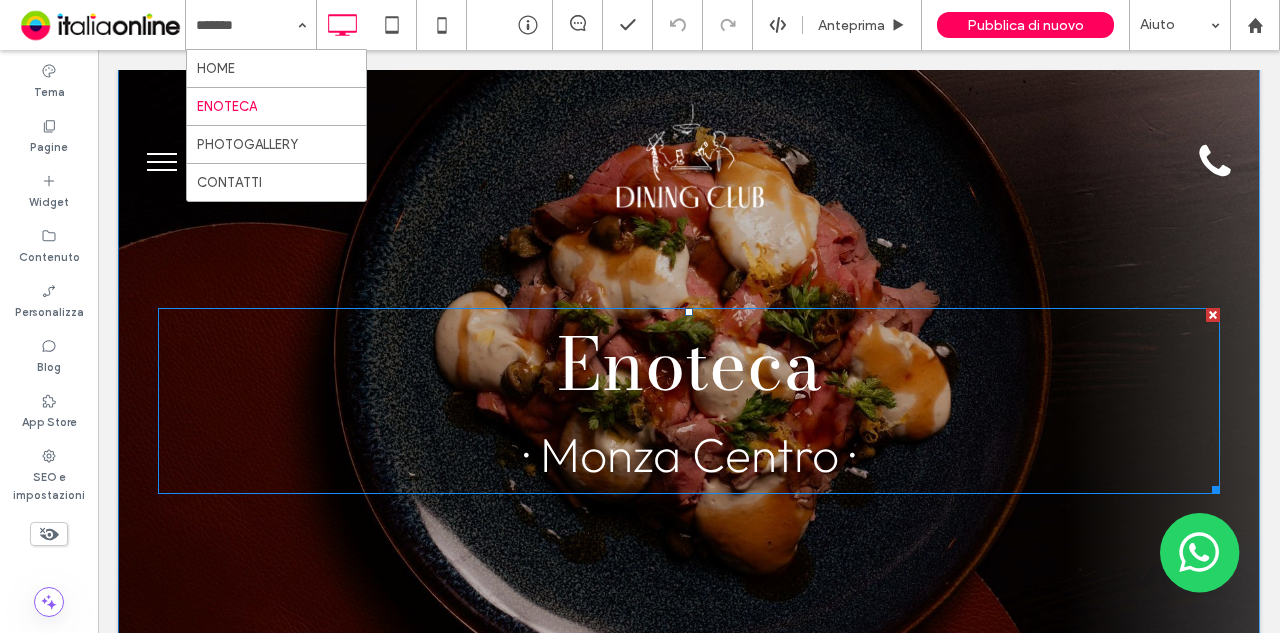 click on "Enoteca" at bounding box center [689, 364] 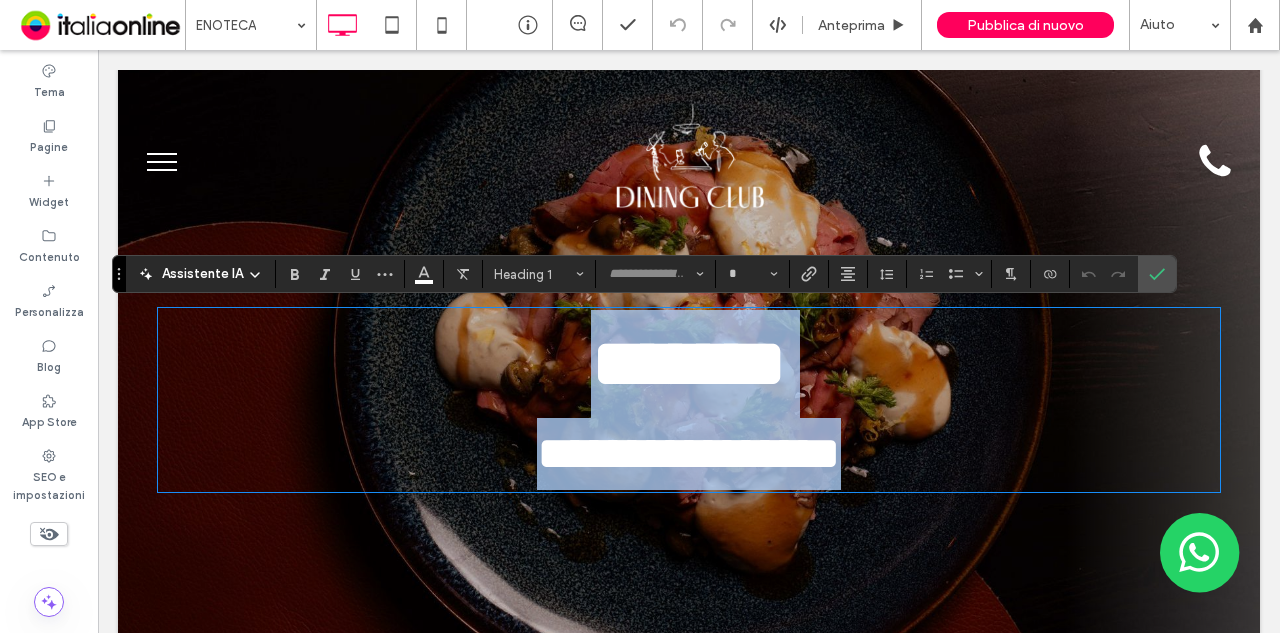click on "**********" at bounding box center [689, 453] 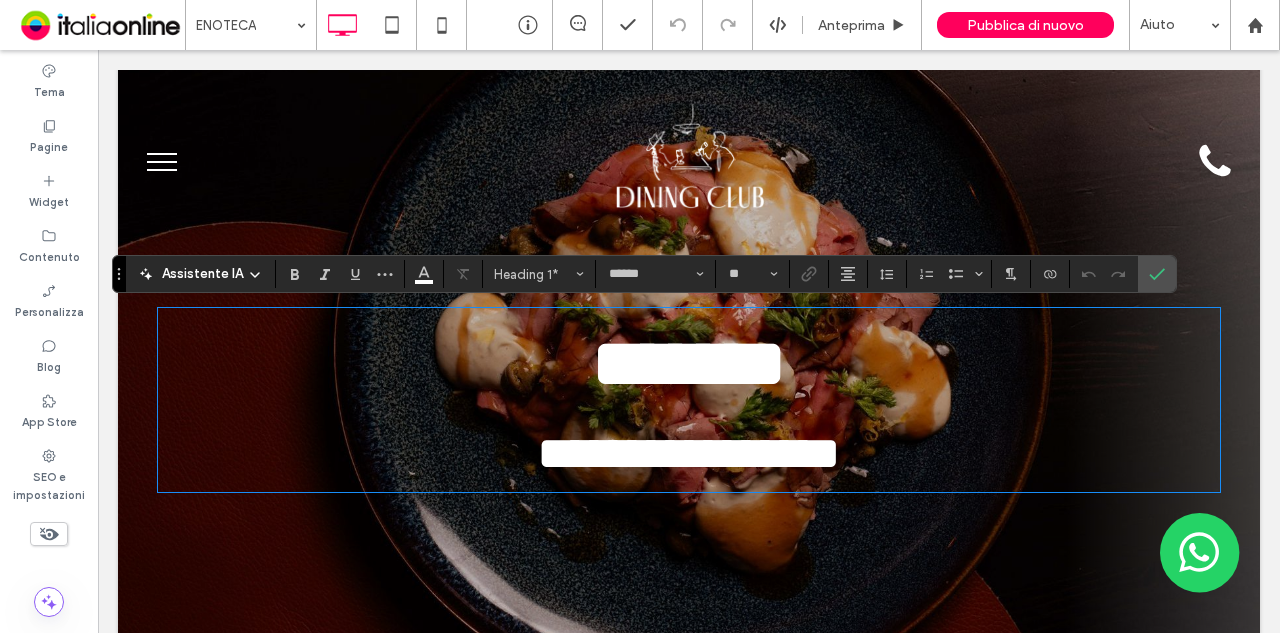 click on "**********" at bounding box center (689, 453) 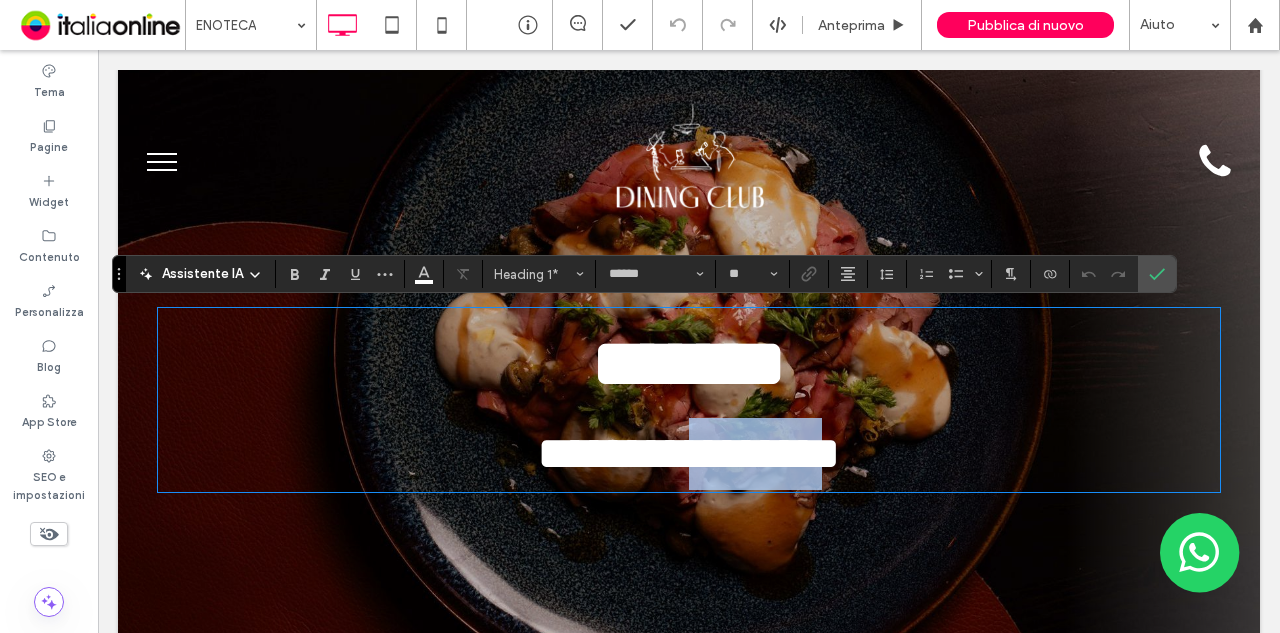 click on "**********" at bounding box center (689, 453) 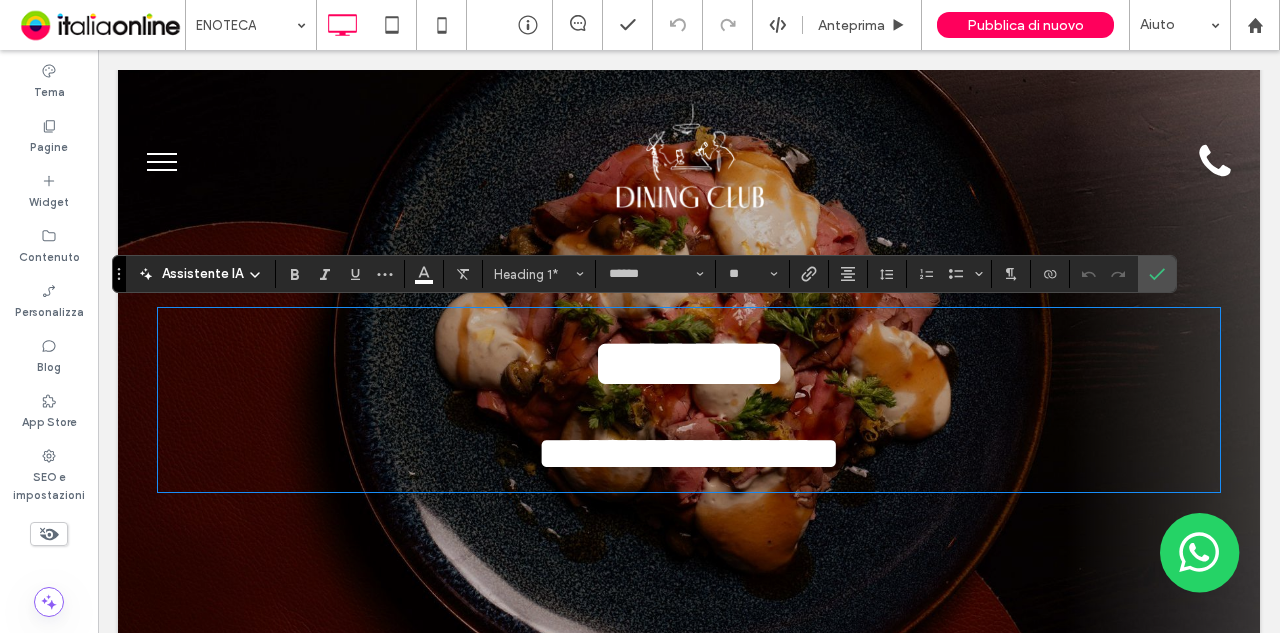 click on "**********" at bounding box center [689, 453] 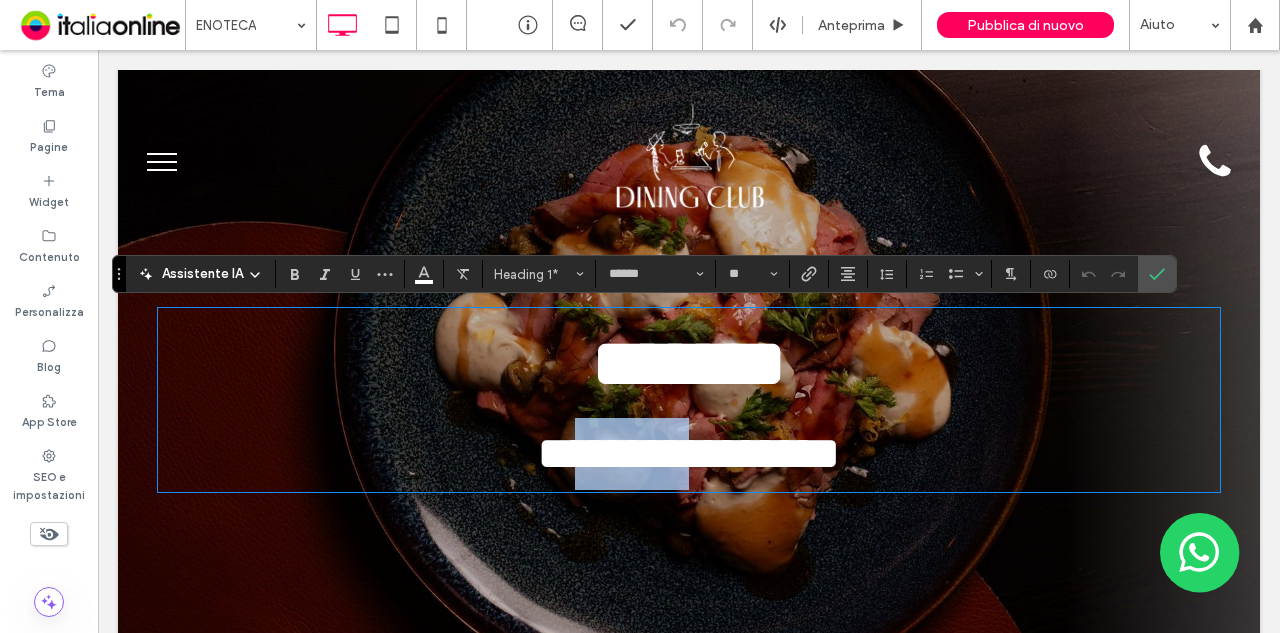 click on "**********" at bounding box center [689, 453] 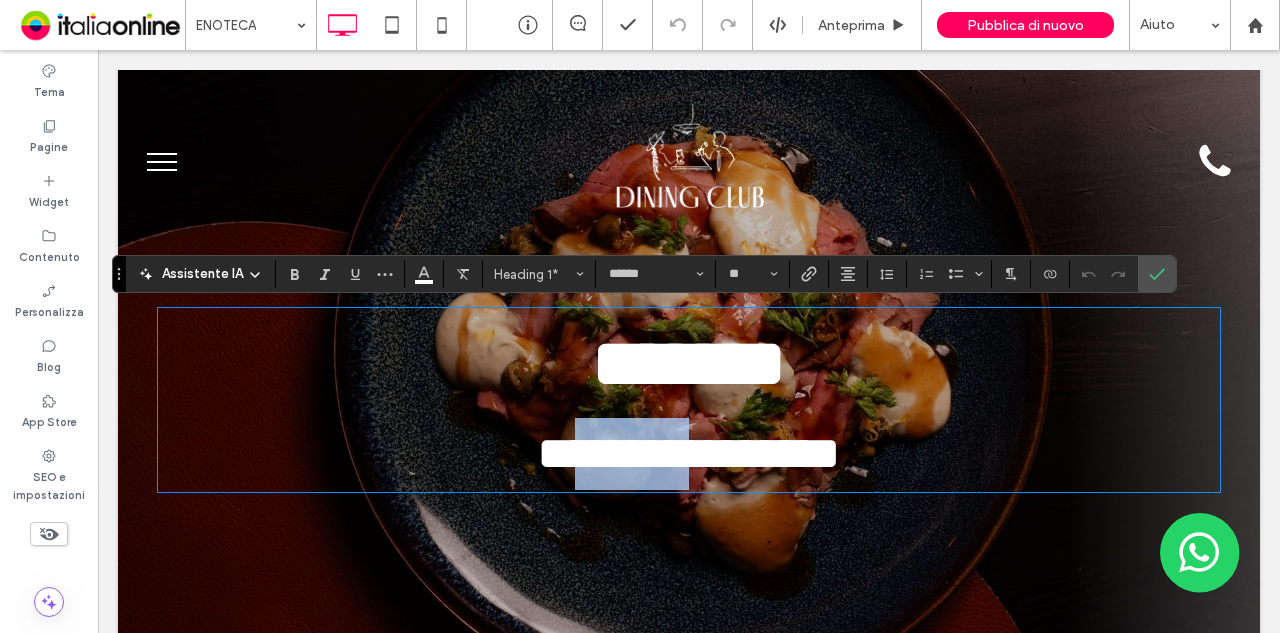 type on "**********" 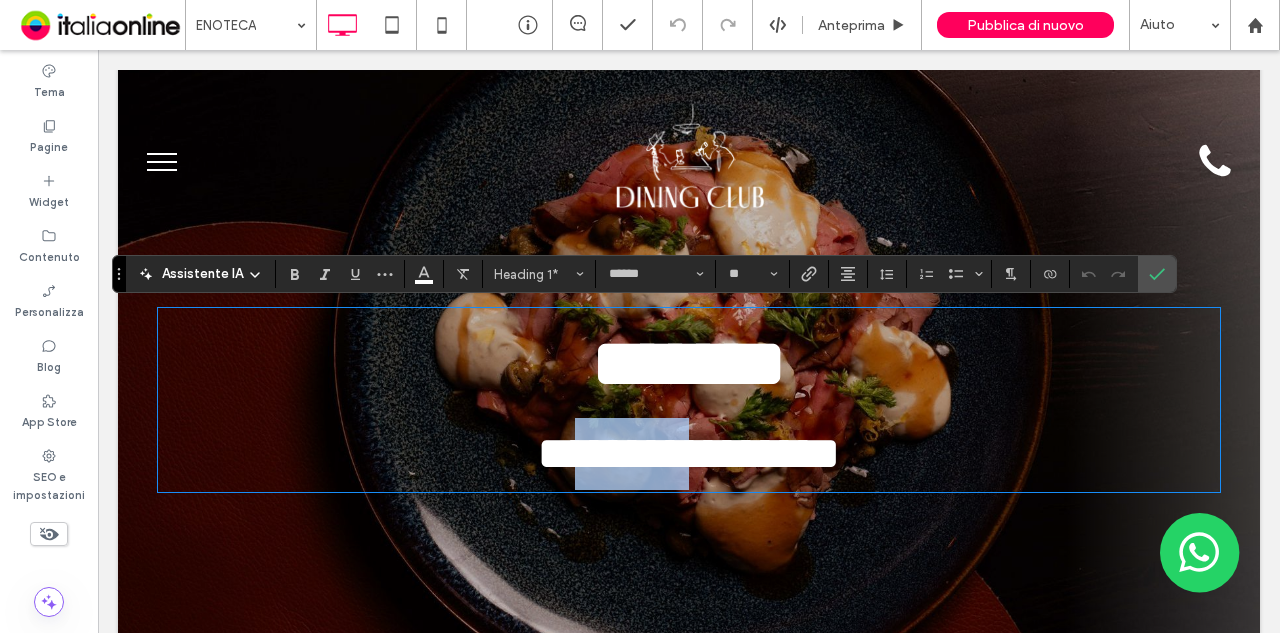 type on "**" 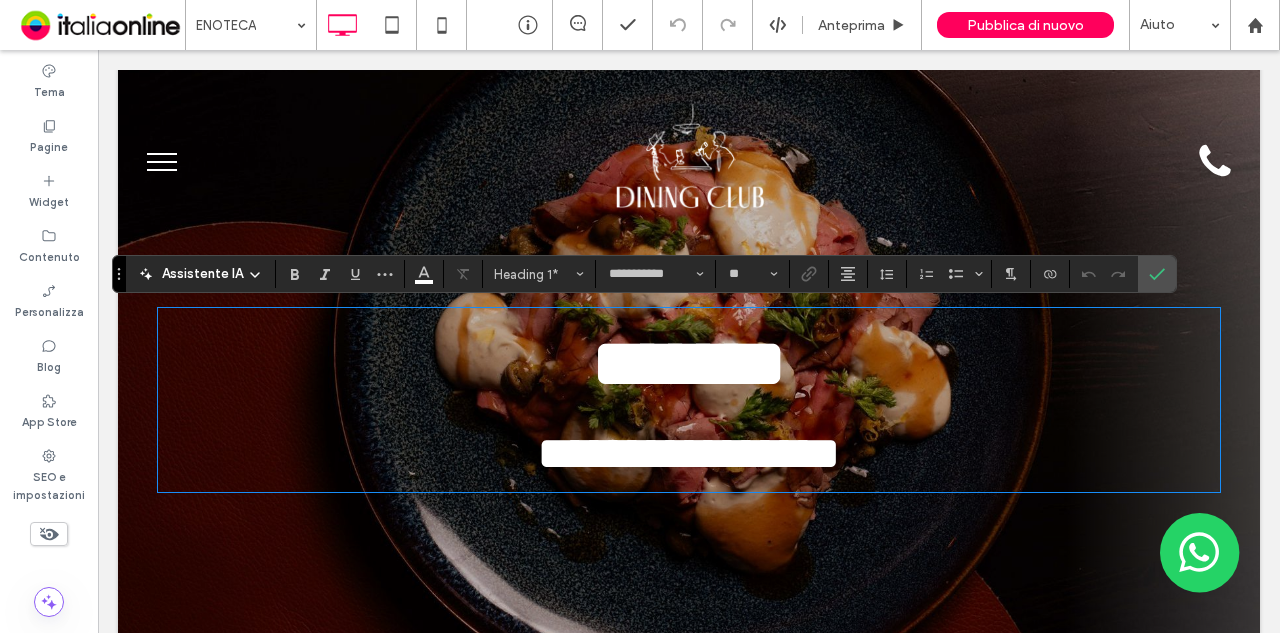 click on "*******" at bounding box center (689, 363) 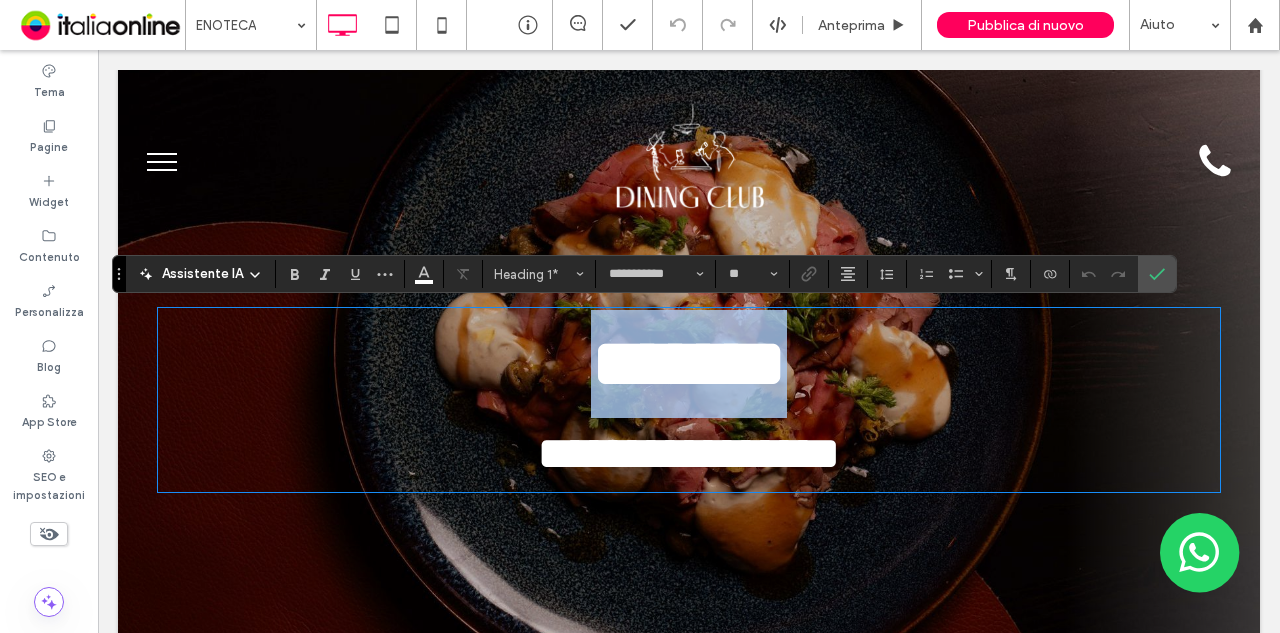 click on "*******" at bounding box center (689, 363) 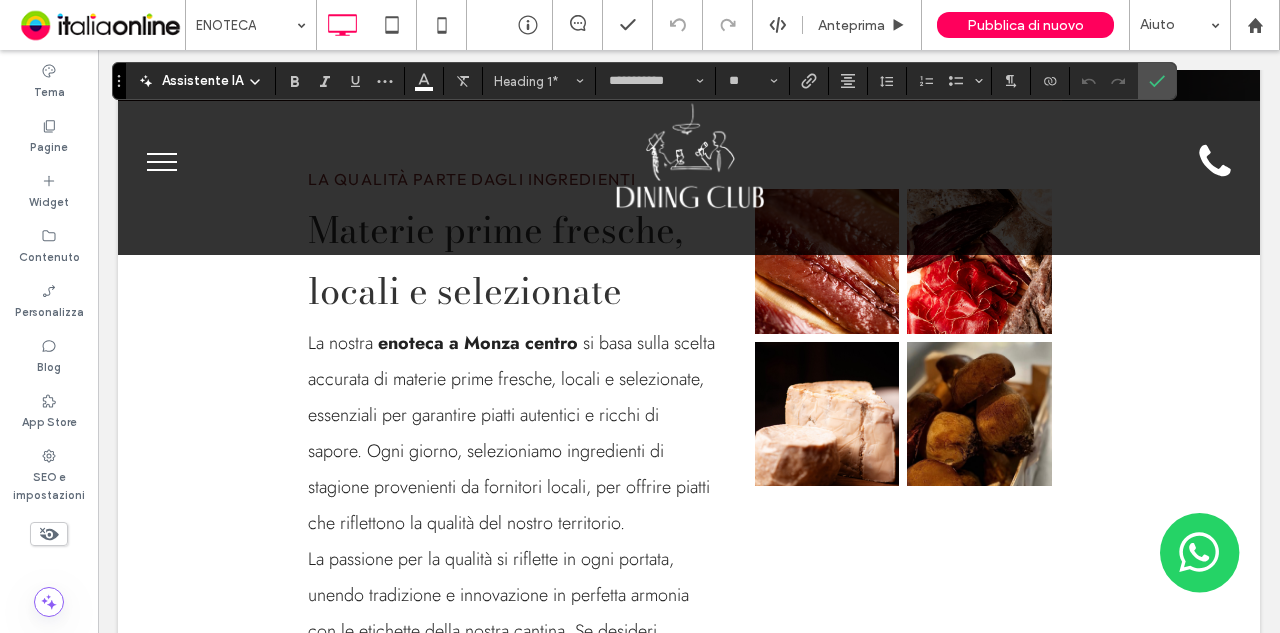scroll, scrollTop: 700, scrollLeft: 0, axis: vertical 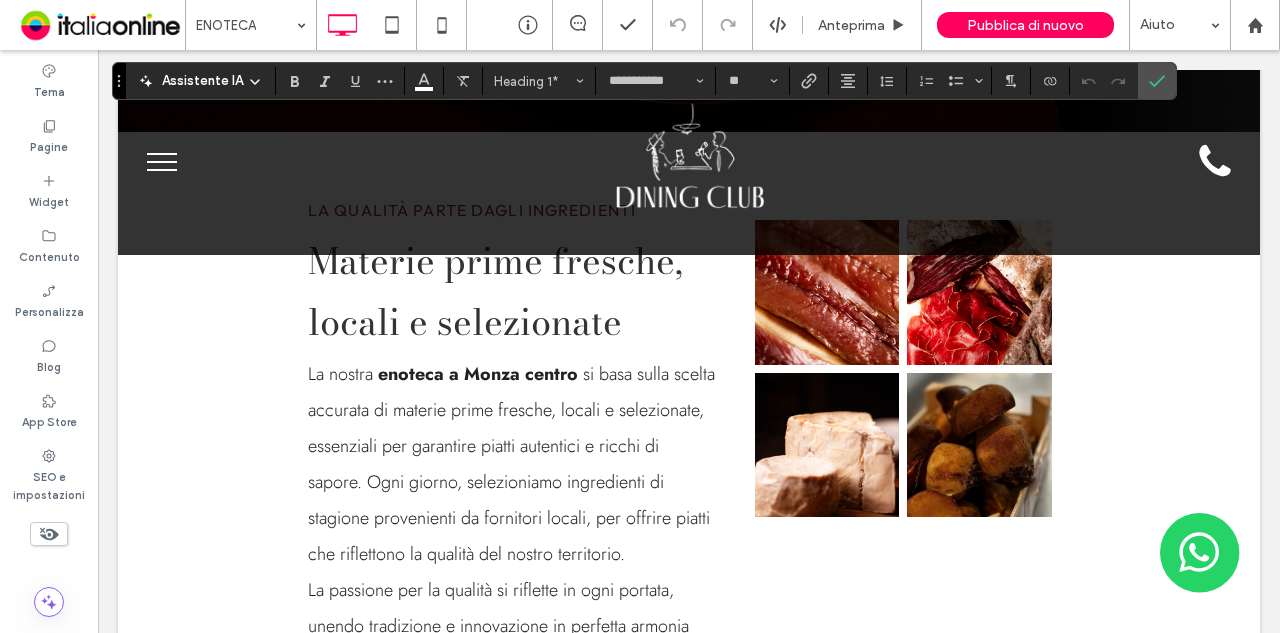 click on "enoteca a Monza centro" at bounding box center [478, 374] 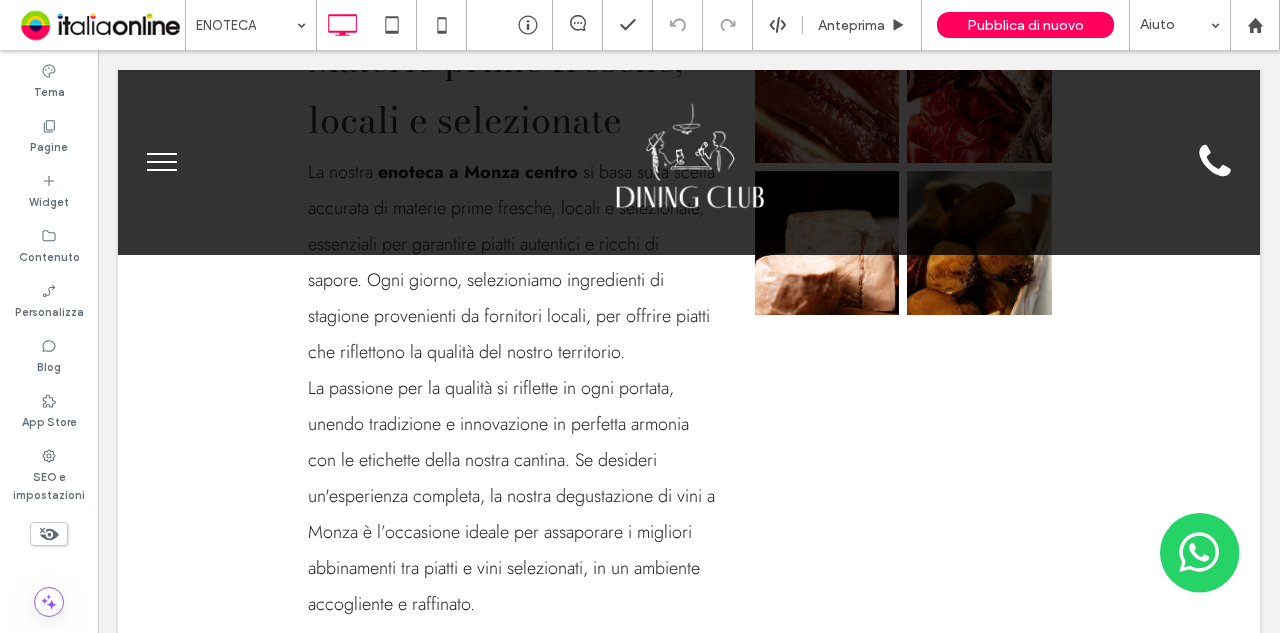scroll, scrollTop: 1404, scrollLeft: 0, axis: vertical 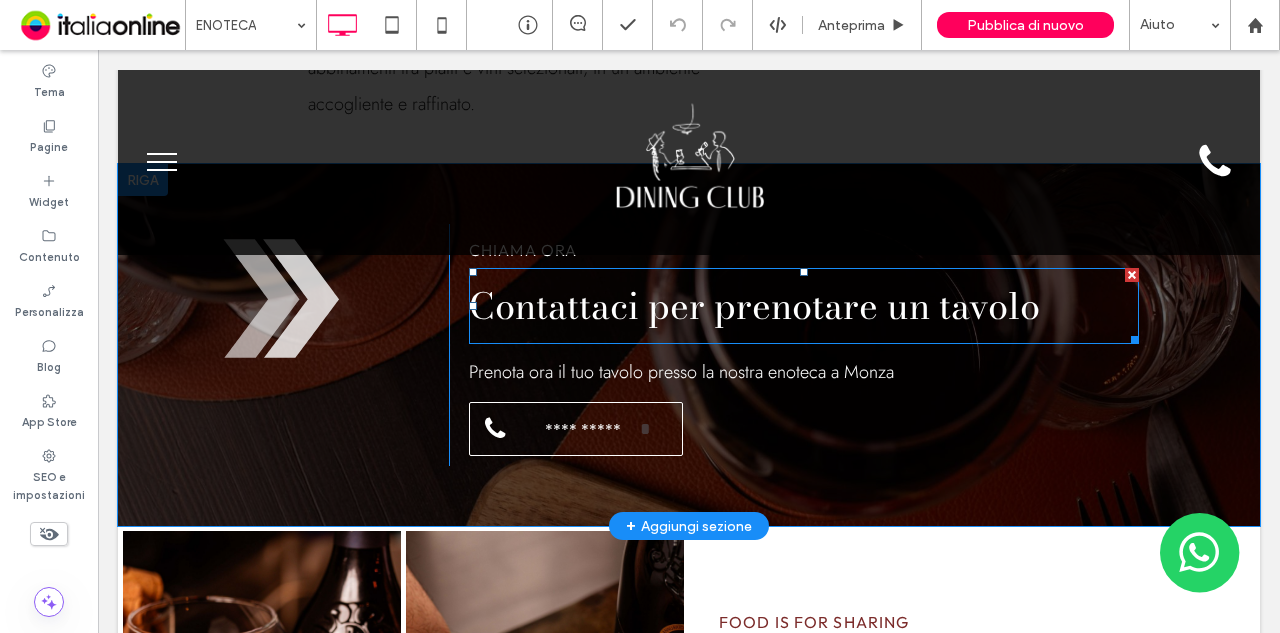 click on "Contattaci per prenotare un tavolo" at bounding box center (804, 306) 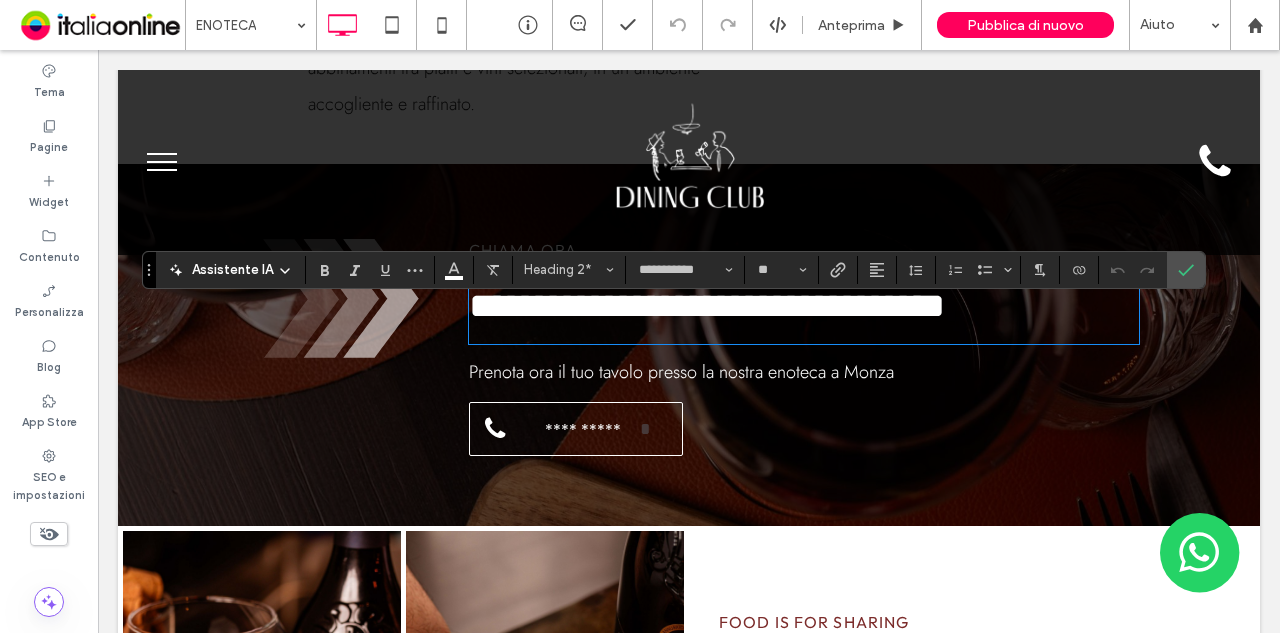 click on "**********" at bounding box center [804, 306] 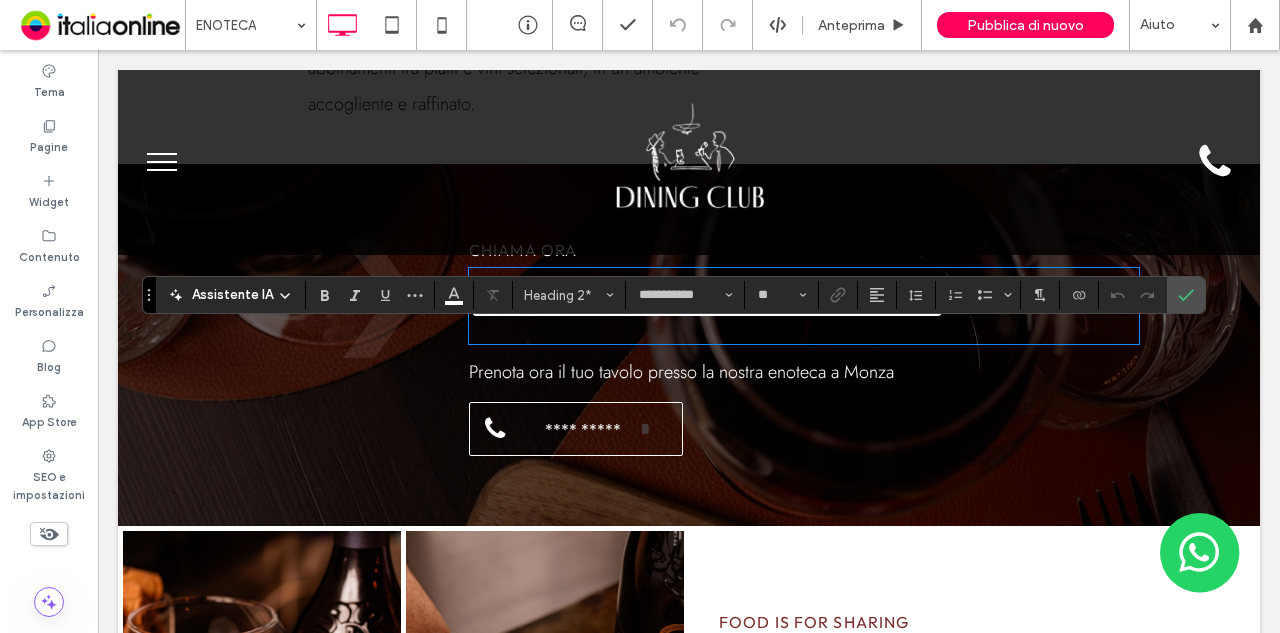 scroll, scrollTop: 1304, scrollLeft: 0, axis: vertical 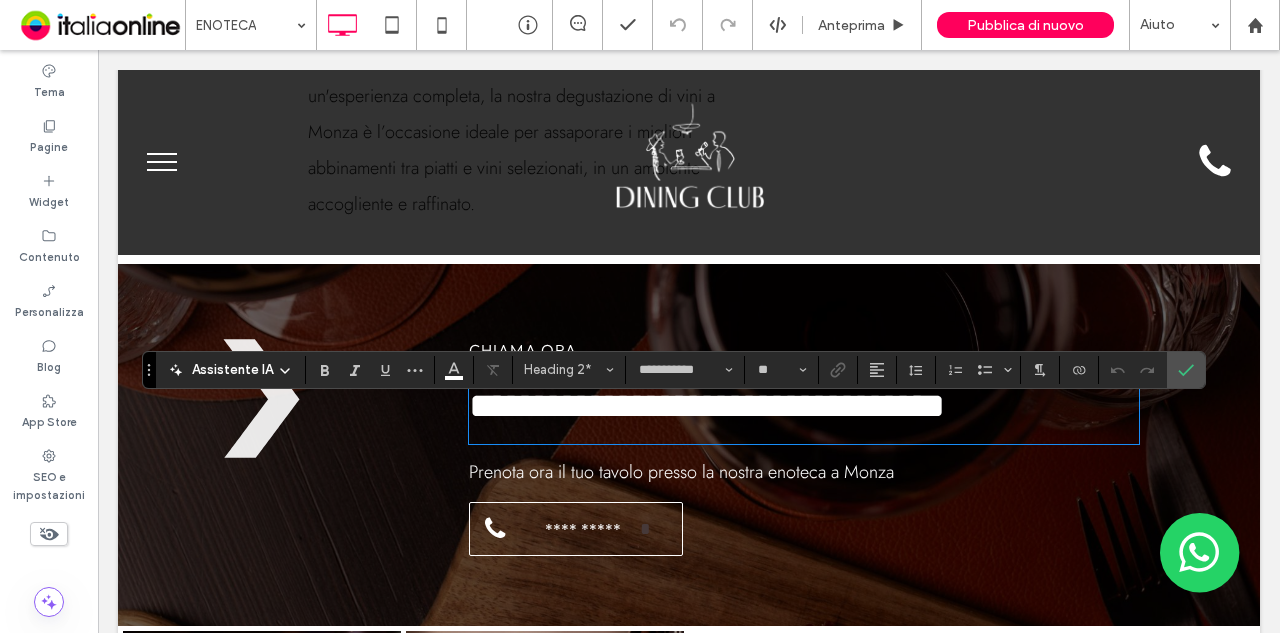 click on "Prenota ora il tuo tavolo presso la nostra enoteca a Monza" at bounding box center (681, 472) 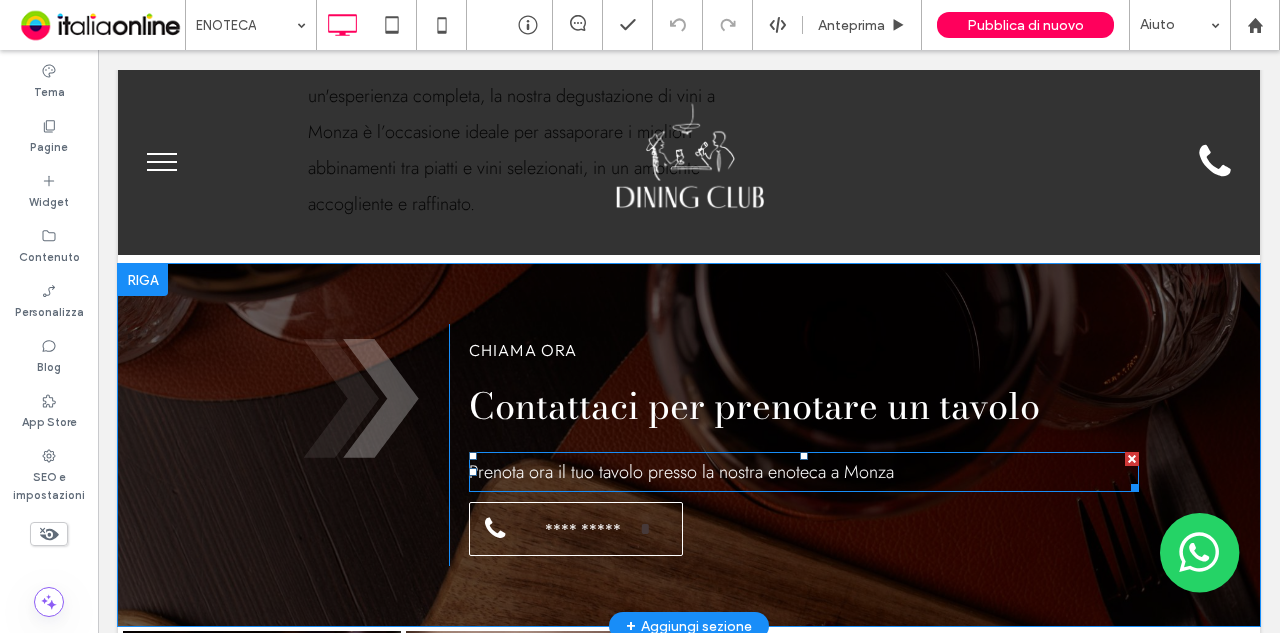 click on "Prenota ora il tuo tavolo presso la nostra enoteca a Monza" at bounding box center [681, 472] 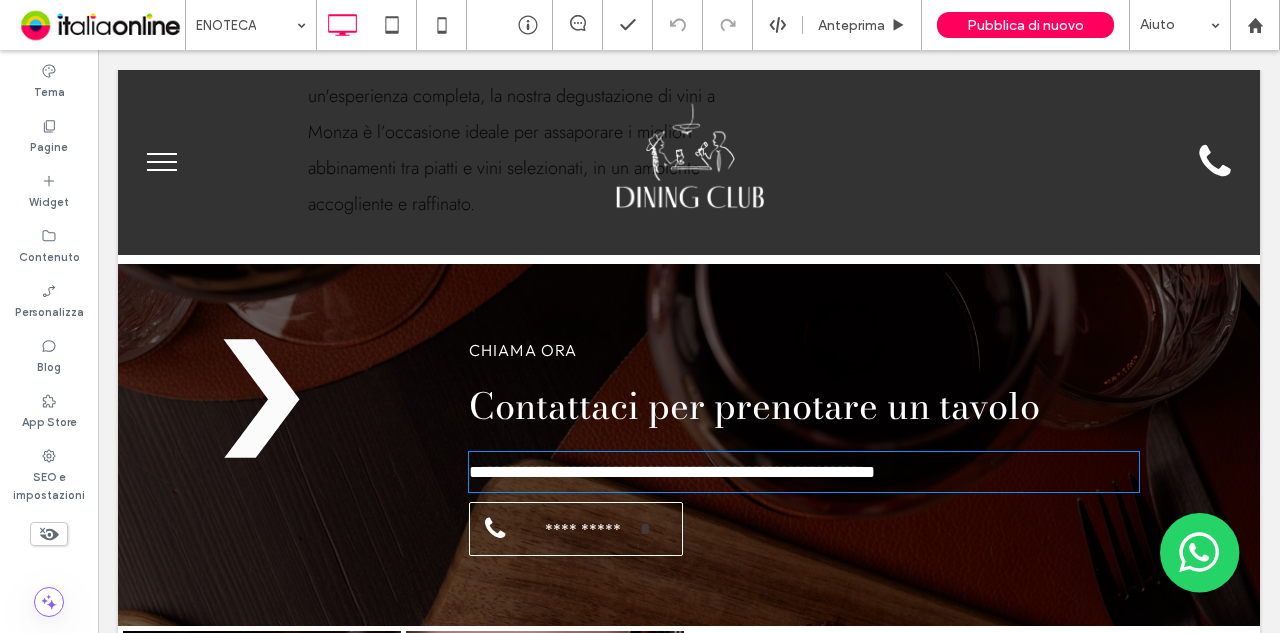 type on "****" 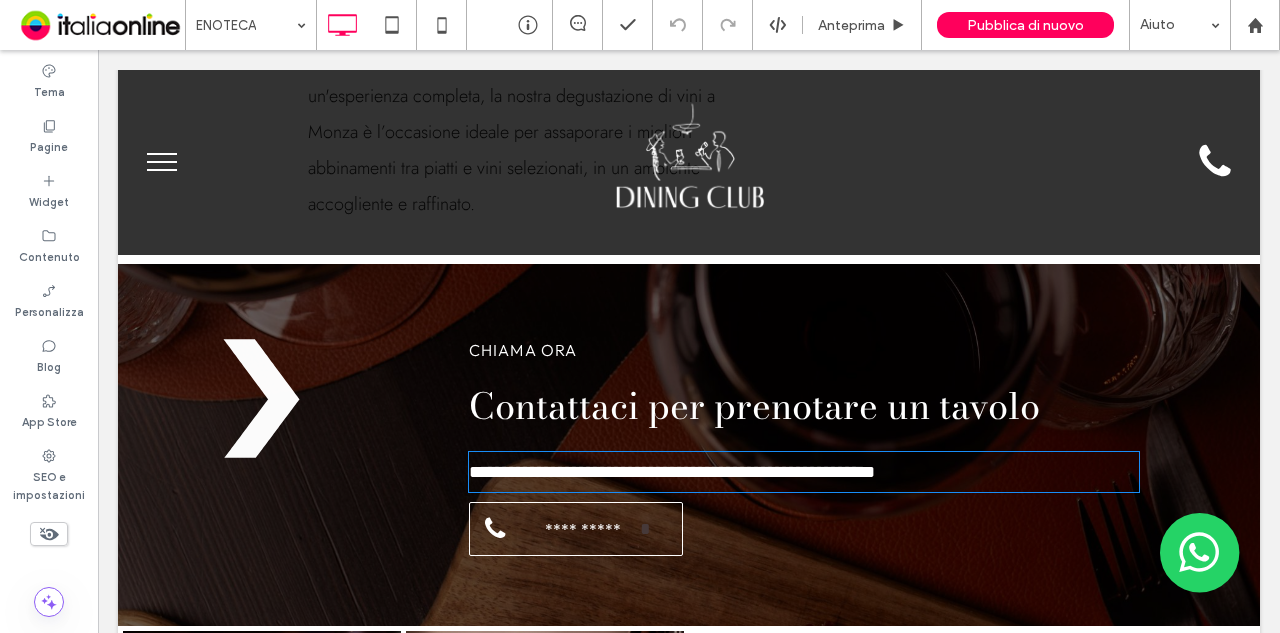 type on "**" 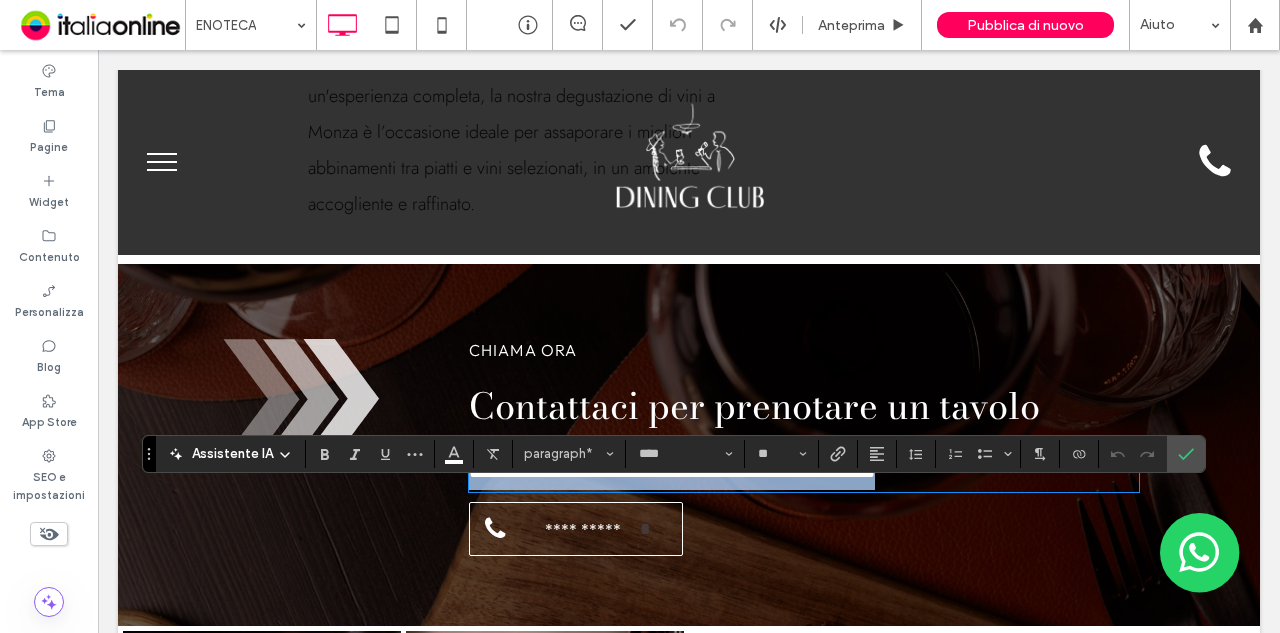 click on "**********" at bounding box center [672, 472] 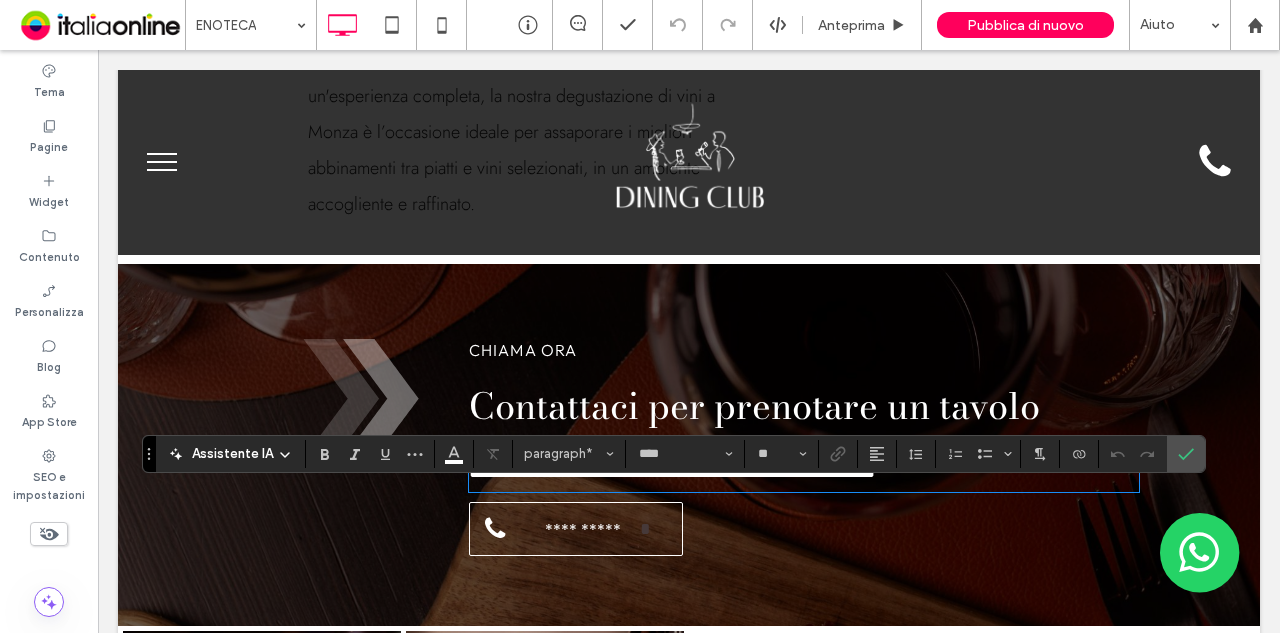 click on "**********" at bounding box center (804, 472) 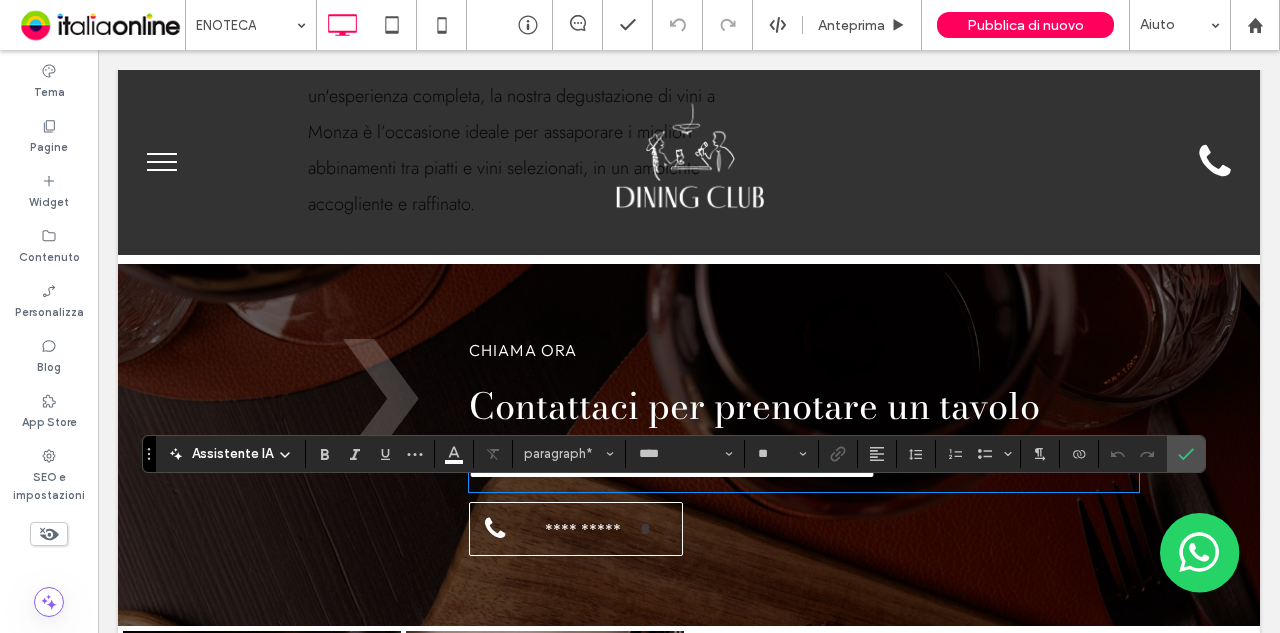 type 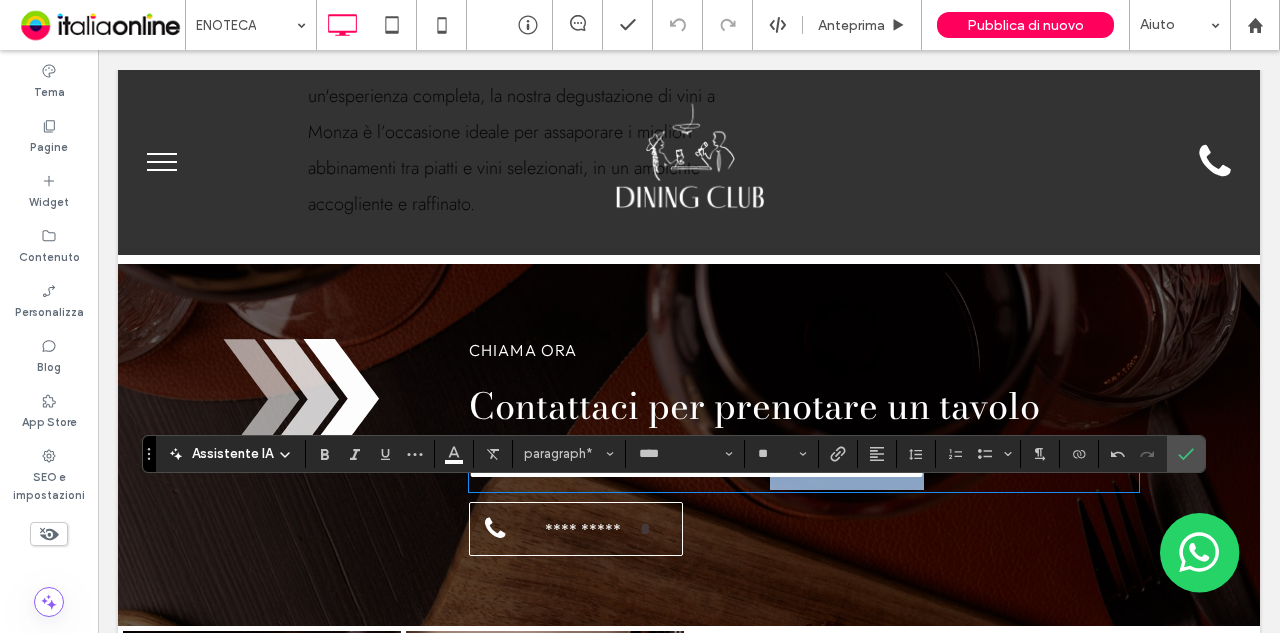 drag, startPoint x: 952, startPoint y: 507, endPoint x: 711, endPoint y: 479, distance: 242.62111 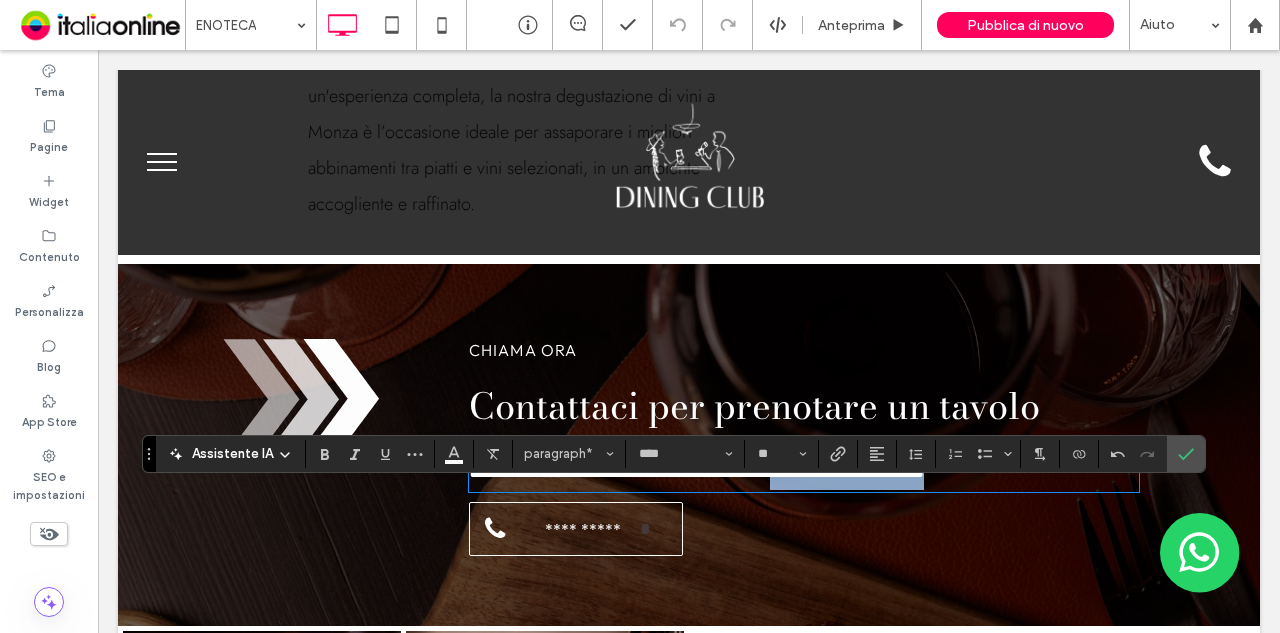 click on "**********" at bounding box center (804, 472) 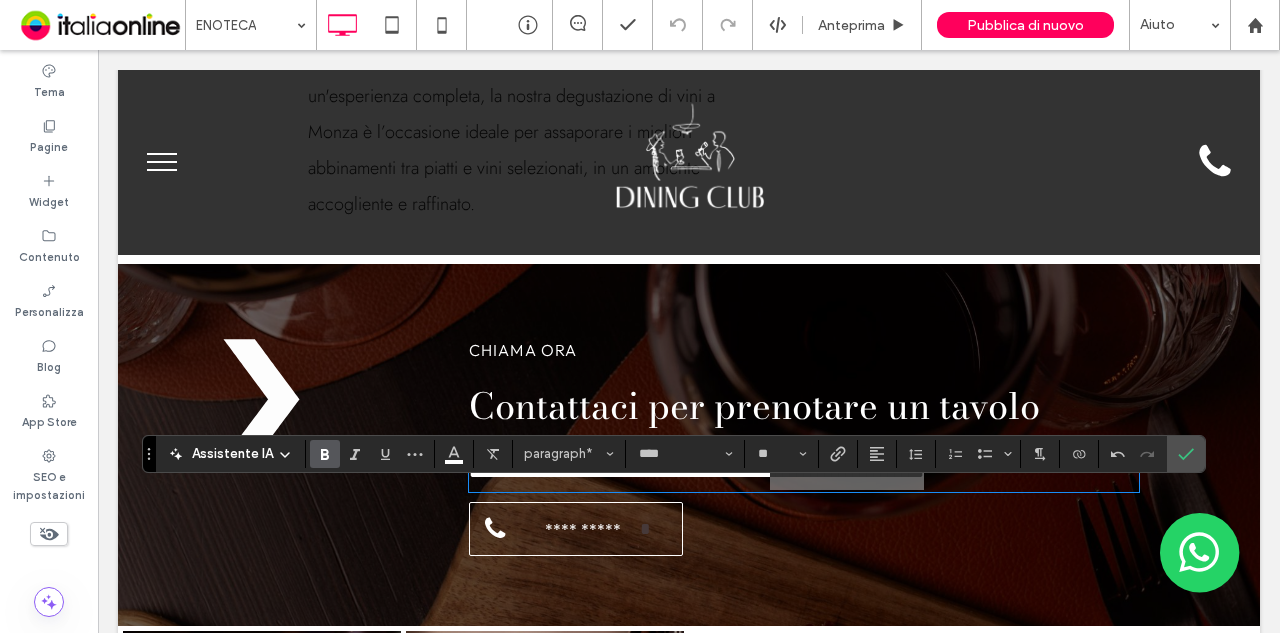 click at bounding box center [325, 454] 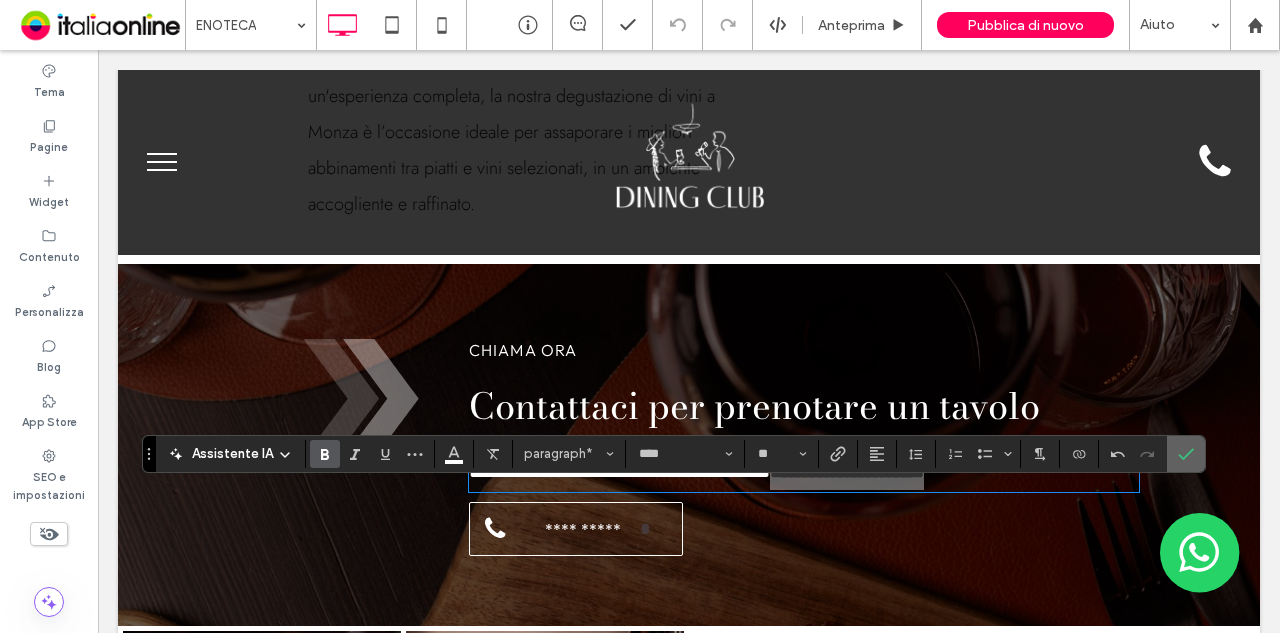 click 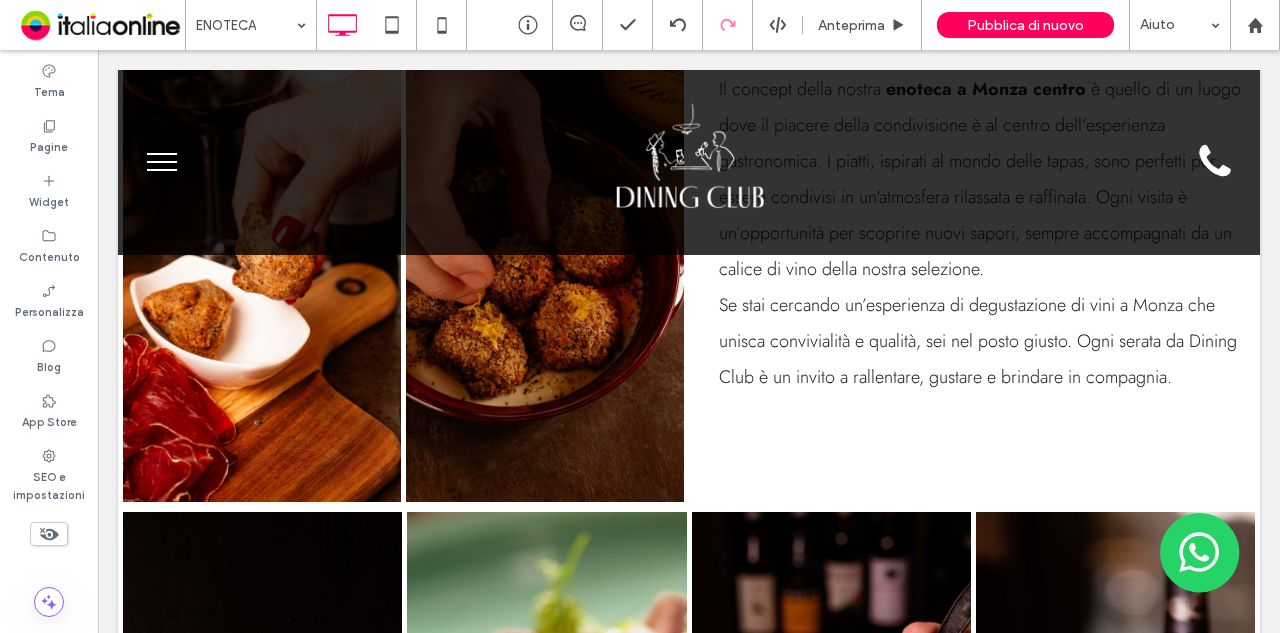 scroll, scrollTop: 2990, scrollLeft: 0, axis: vertical 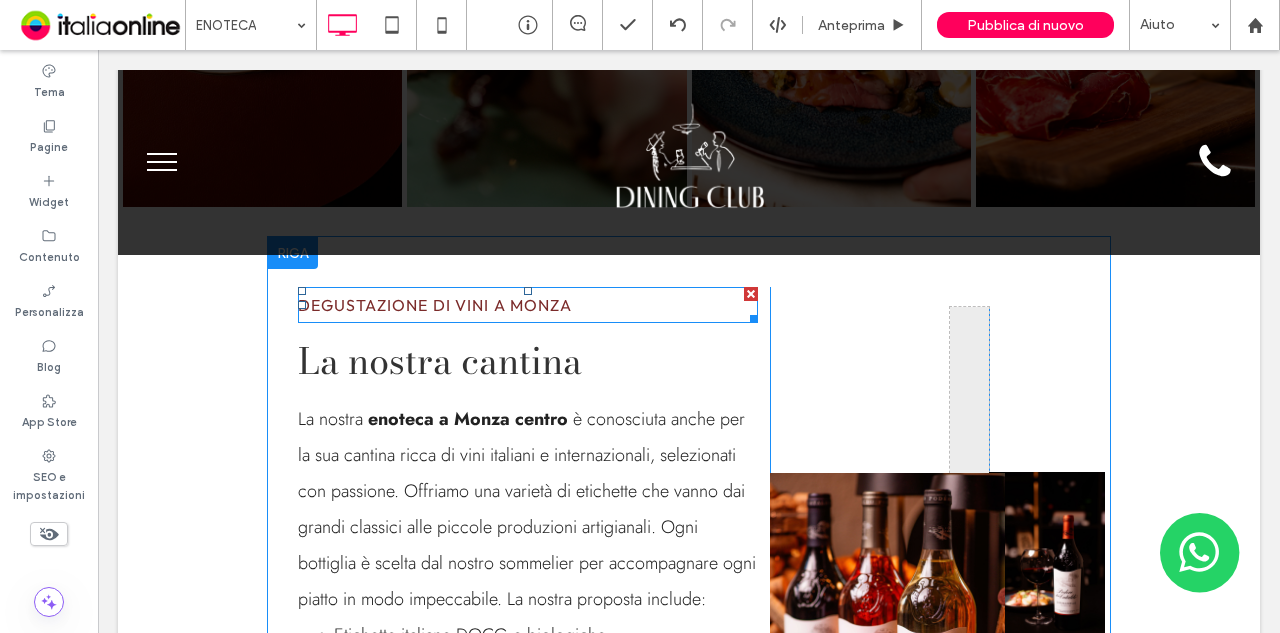 click on "DEGUSTAZIONE DI VINI A MONZA" at bounding box center (435, 305) 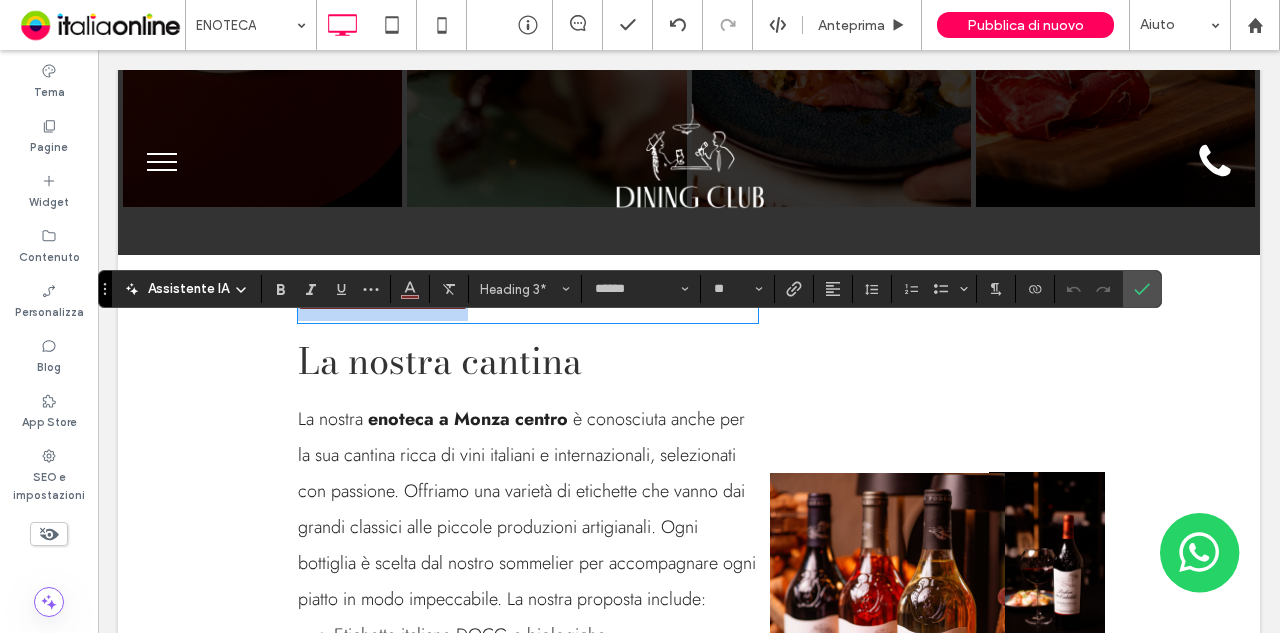 click on "**********" at bounding box center [528, 305] 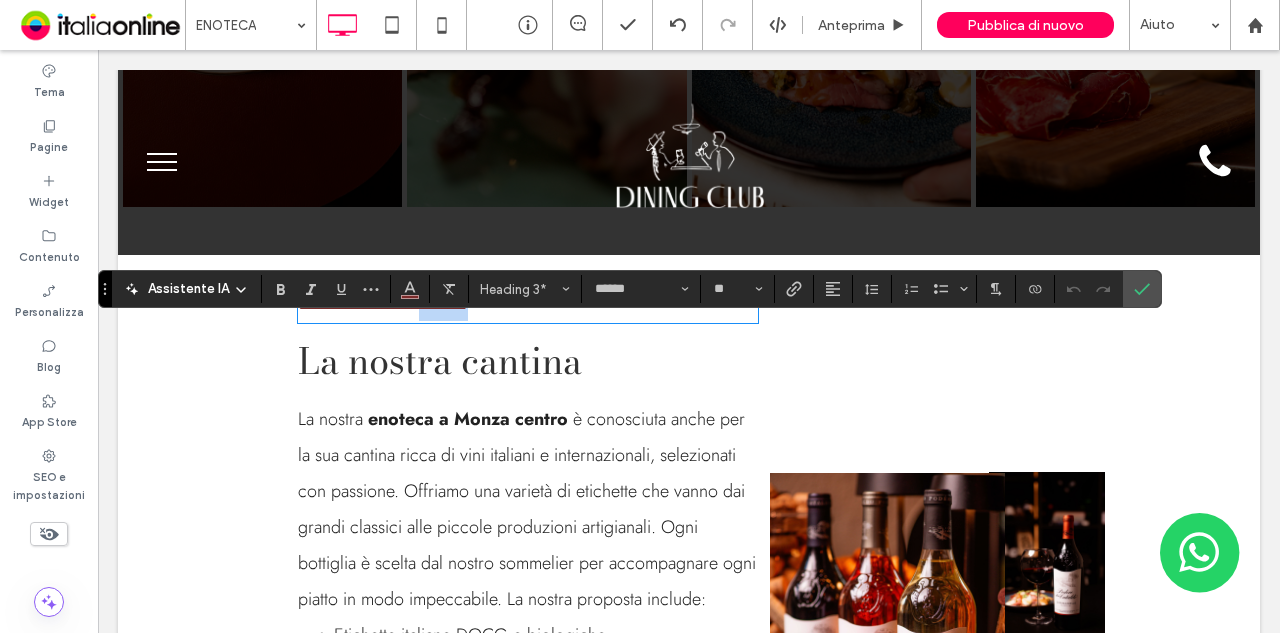 drag, startPoint x: 585, startPoint y: 340, endPoint x: 491, endPoint y: 331, distance: 94.42987 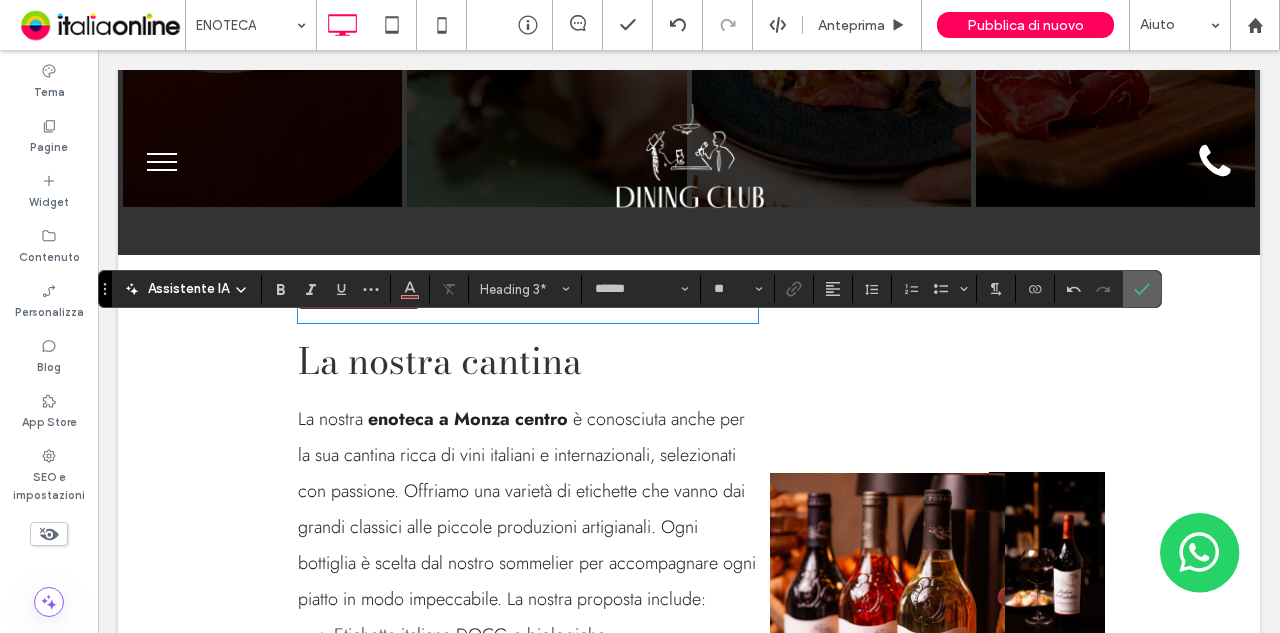 click 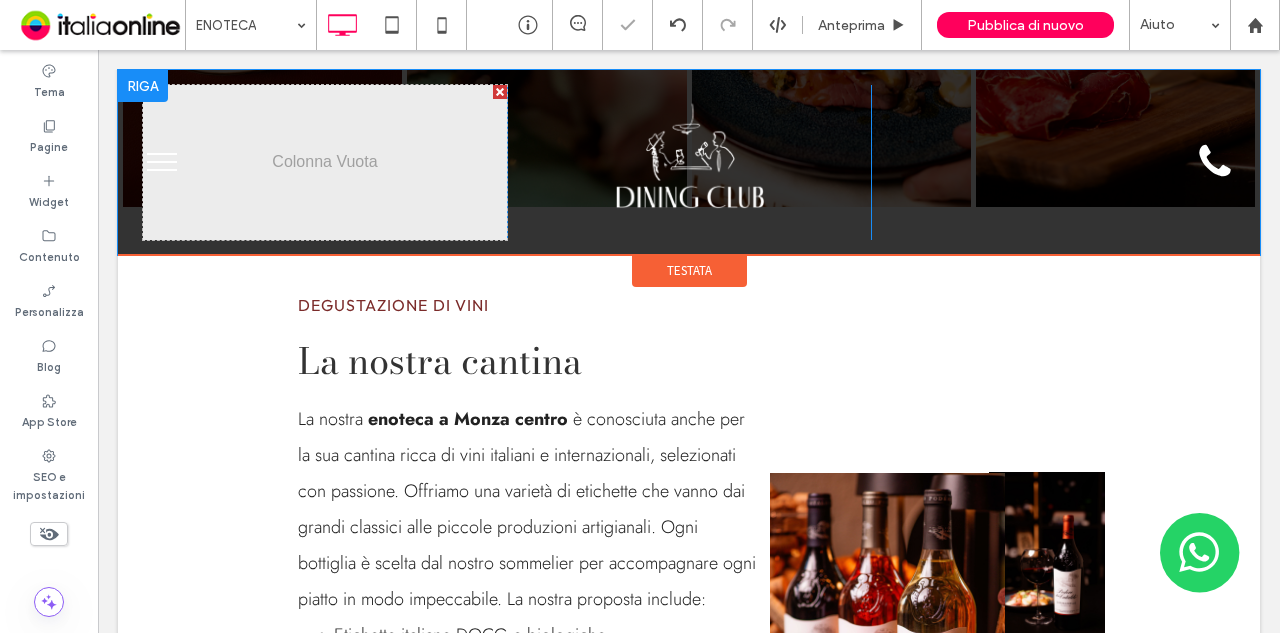 scroll, scrollTop: 1112, scrollLeft: 0, axis: vertical 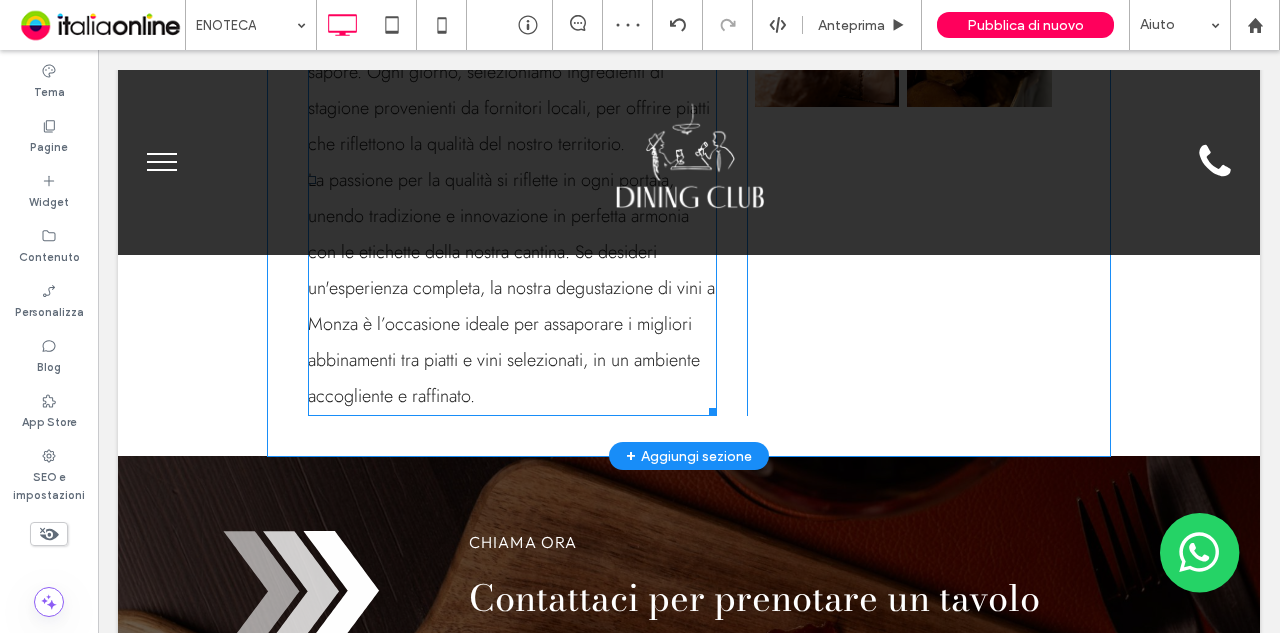 click on "degustazione di vini a Monza" at bounding box center (511, 306) 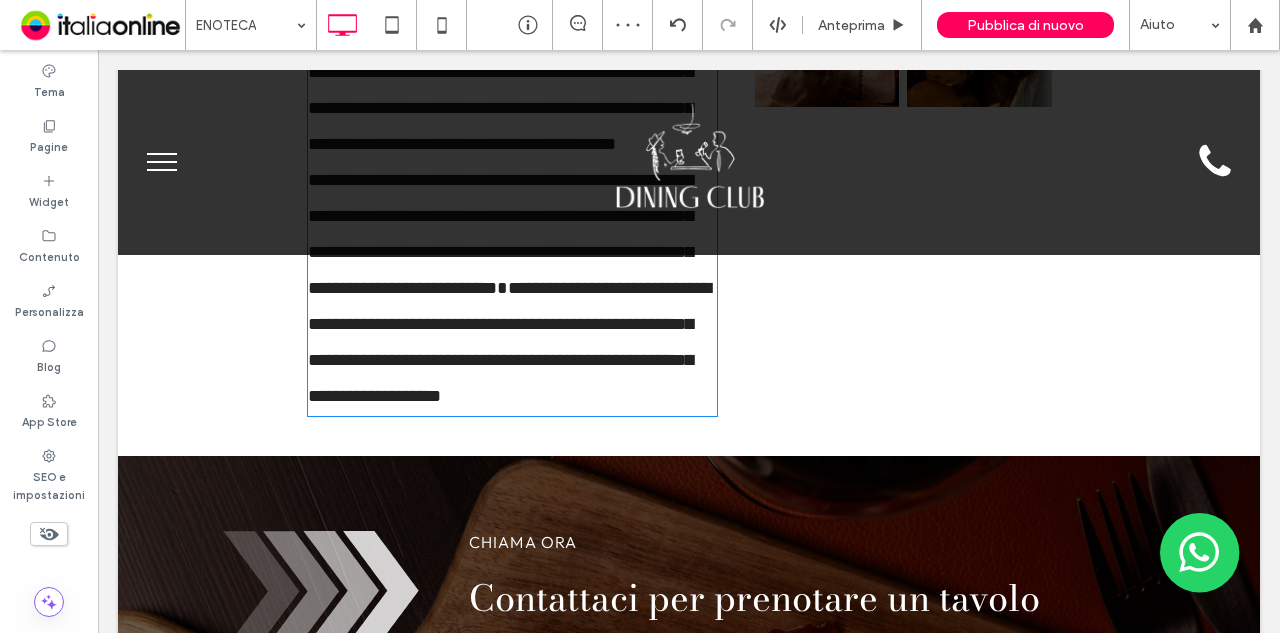 type on "****" 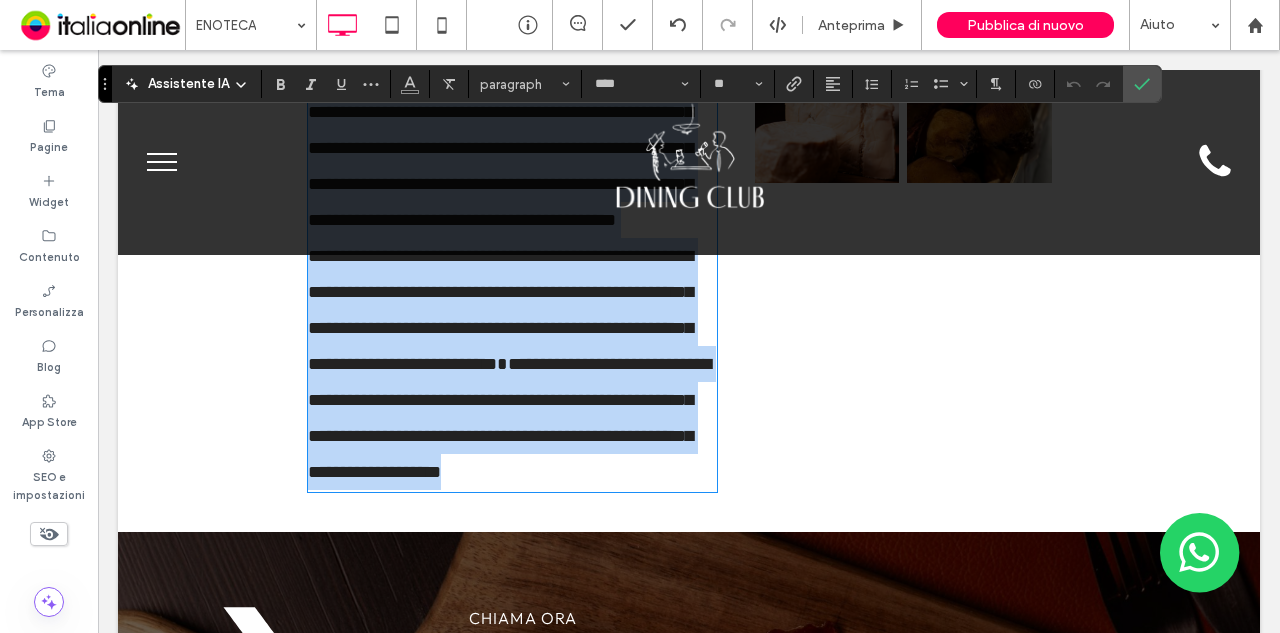 scroll, scrollTop: 1068, scrollLeft: 0, axis: vertical 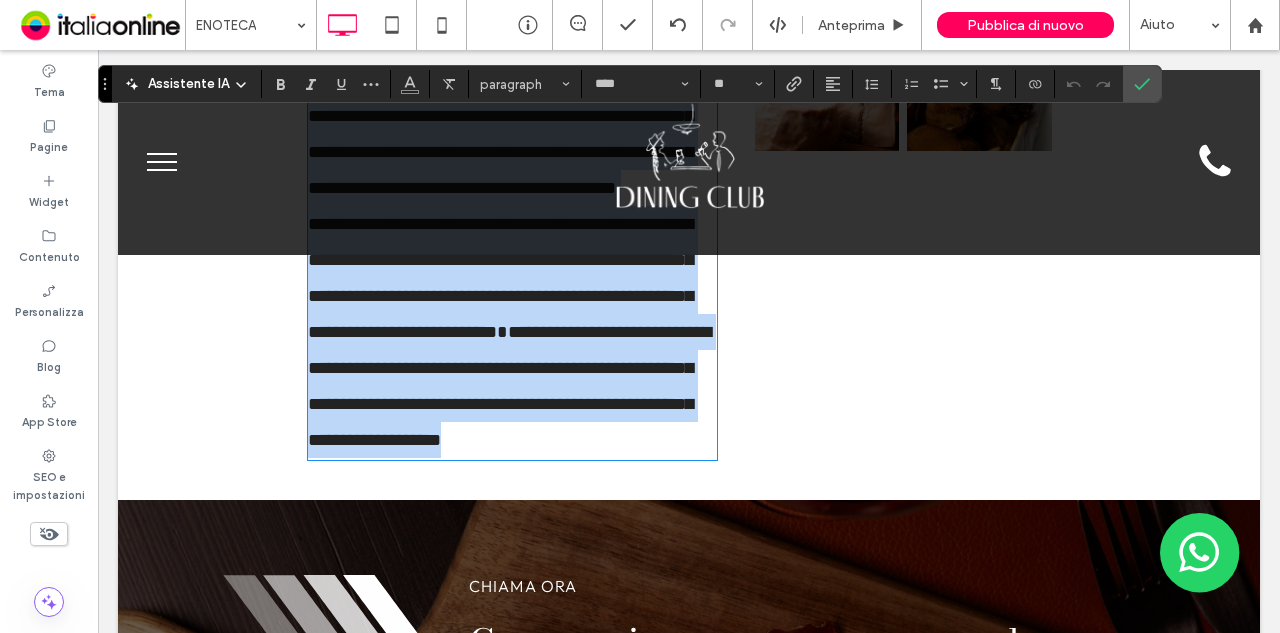 click on "**********" at bounding box center (512, 332) 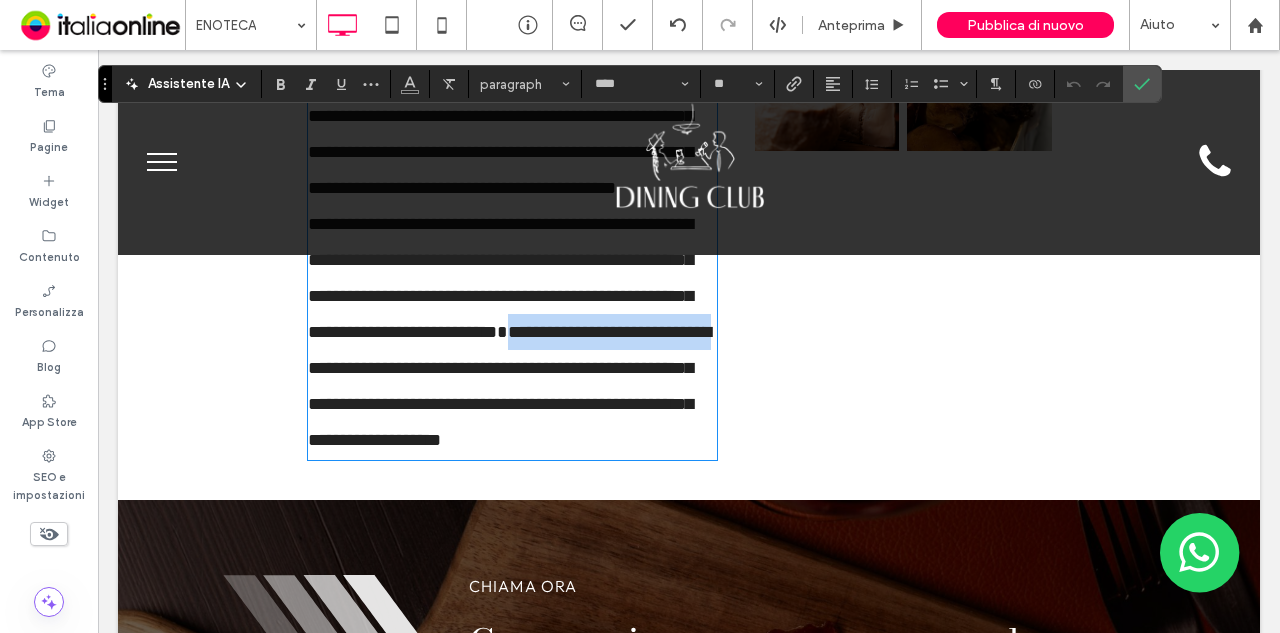 drag, startPoint x: 558, startPoint y: 359, endPoint x: 412, endPoint y: 405, distance: 153.07515 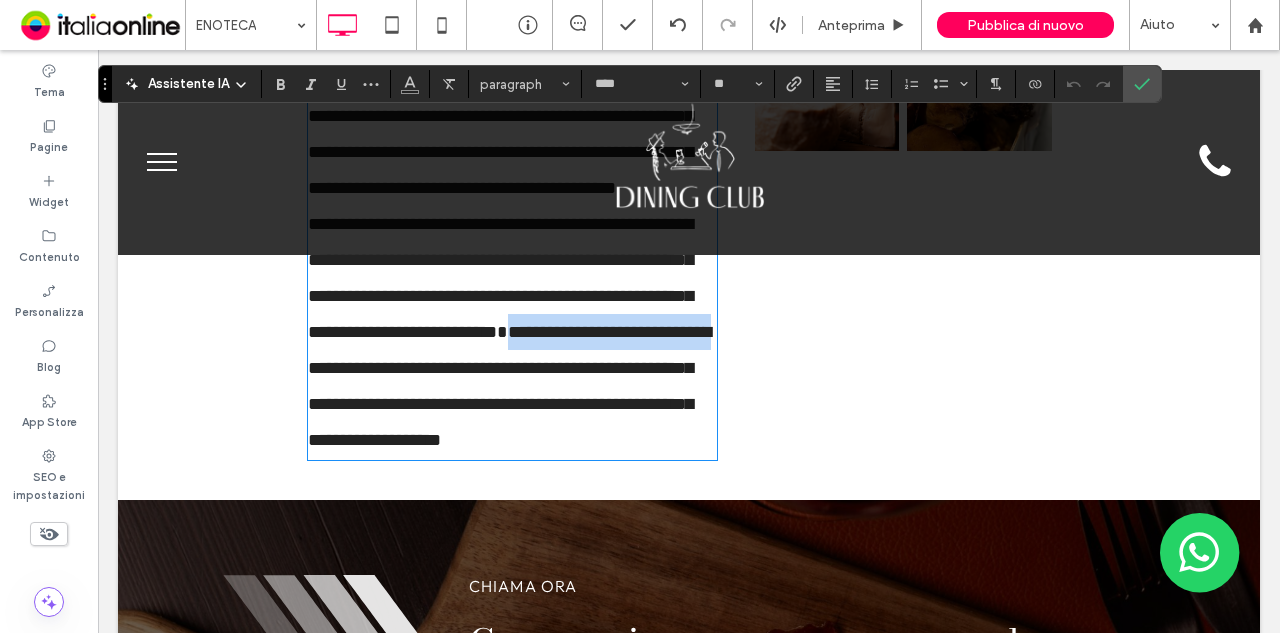 click on "**********" at bounding box center (512, 332) 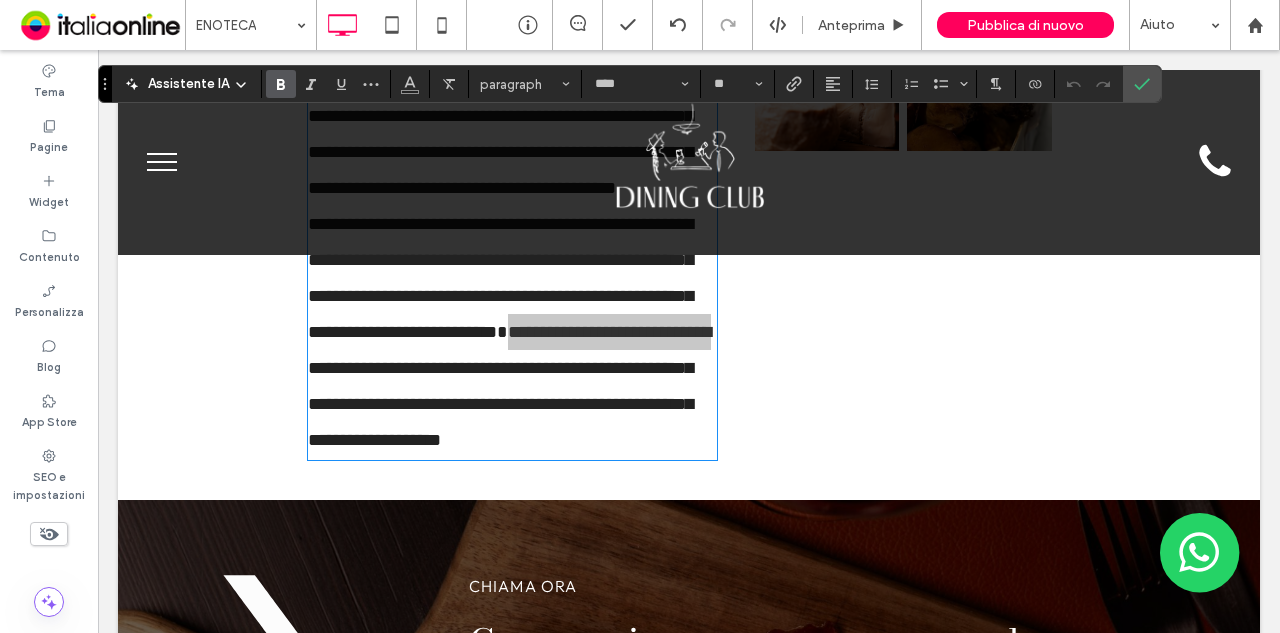 click 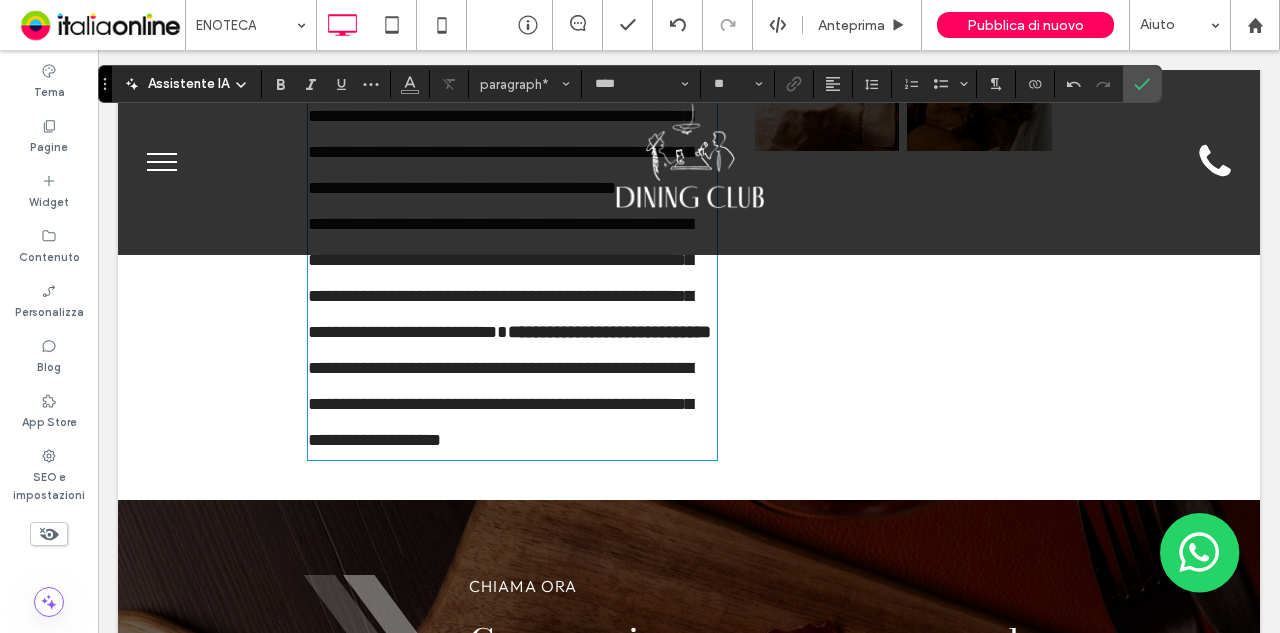 drag, startPoint x: 444, startPoint y: 404, endPoint x: 430, endPoint y: 401, distance: 14.3178215 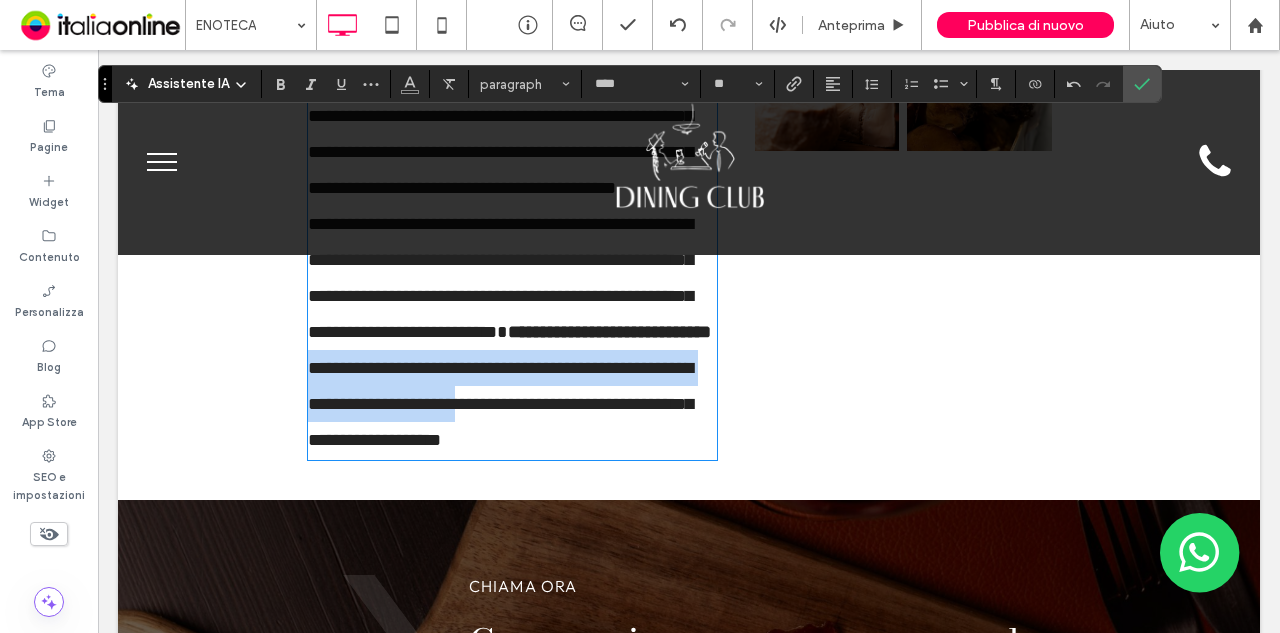 drag, startPoint x: 418, startPoint y: 399, endPoint x: 568, endPoint y: 437, distance: 154.7385 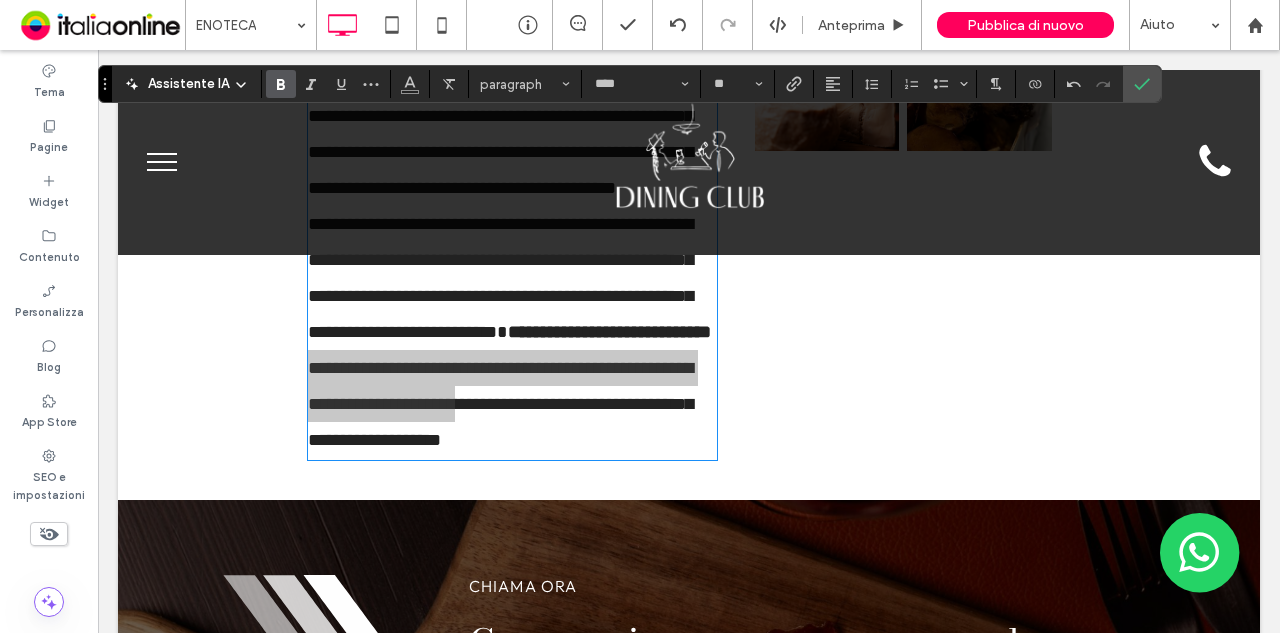 click at bounding box center (281, 84) 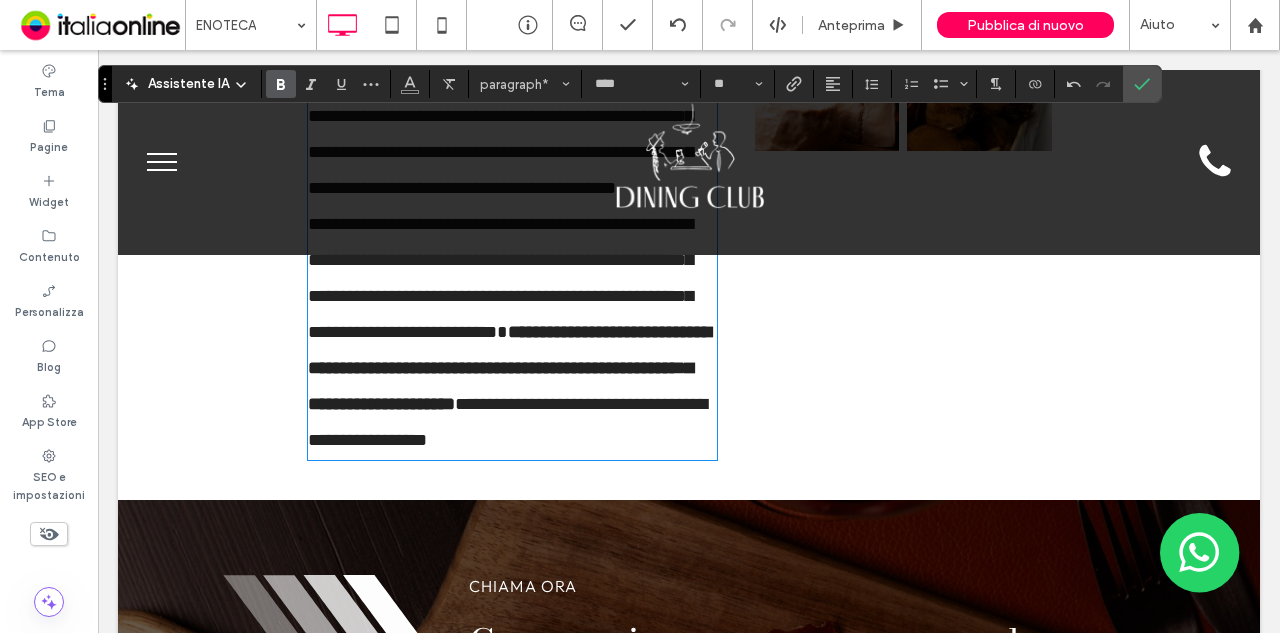click on "**********" at bounding box center [507, 422] 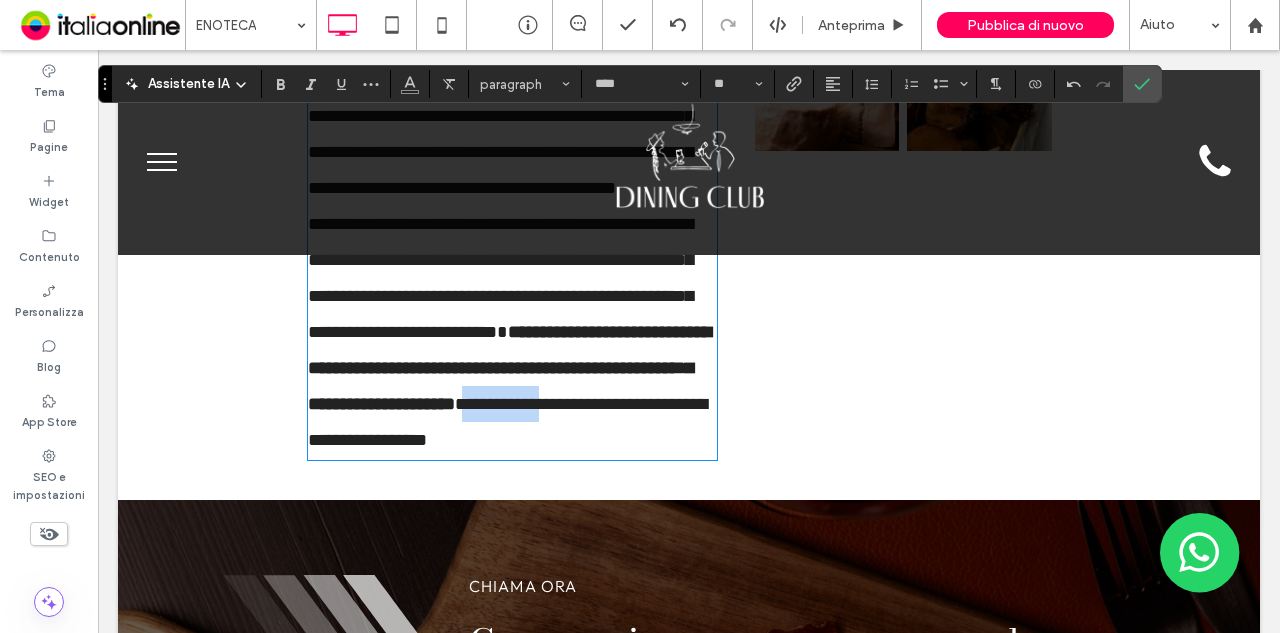 click on "**********" at bounding box center (507, 422) 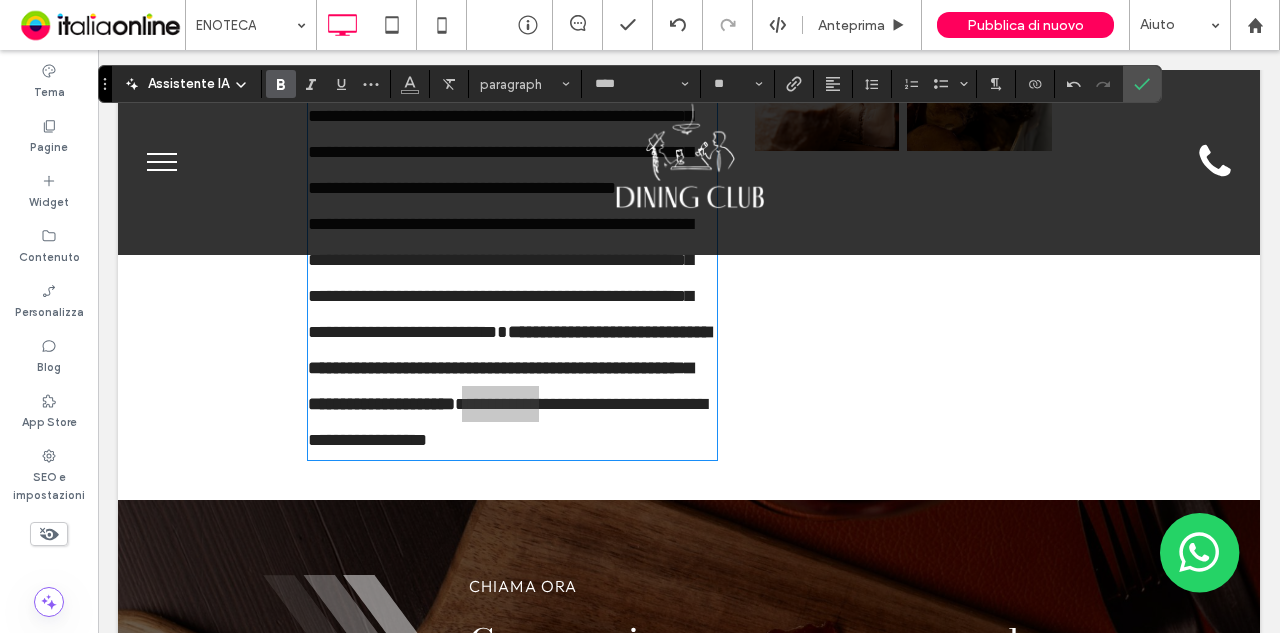 drag, startPoint x: 282, startPoint y: 83, endPoint x: 398, endPoint y: 223, distance: 181.8131 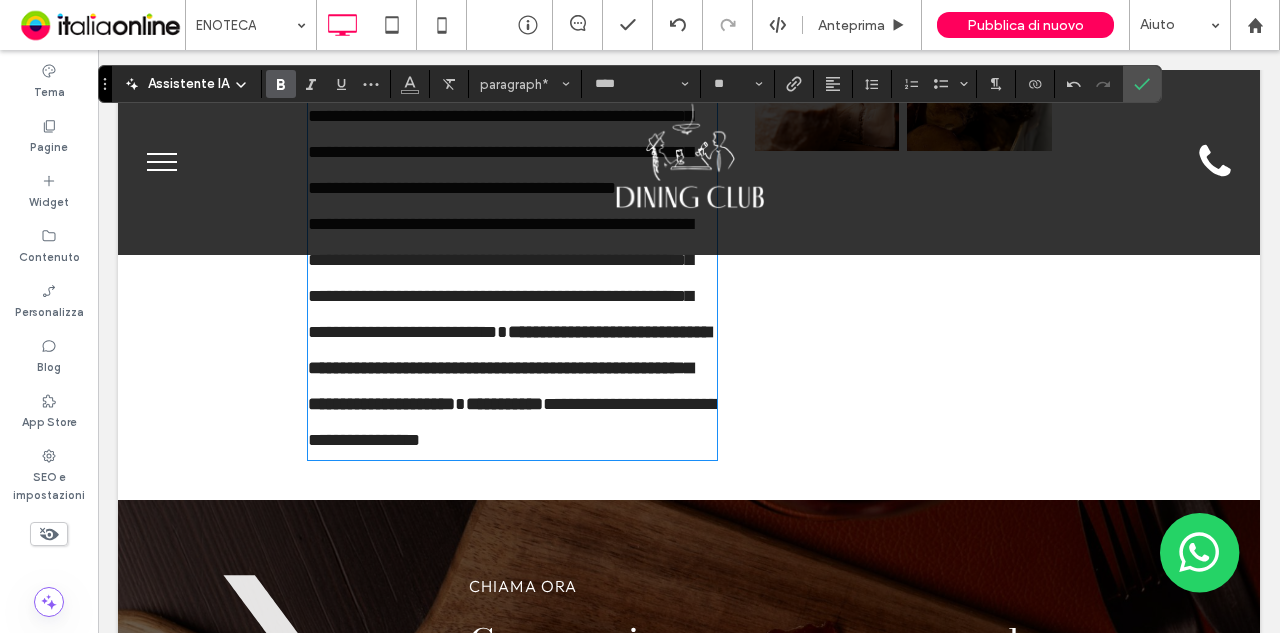 click on "**********" at bounding box center (512, 332) 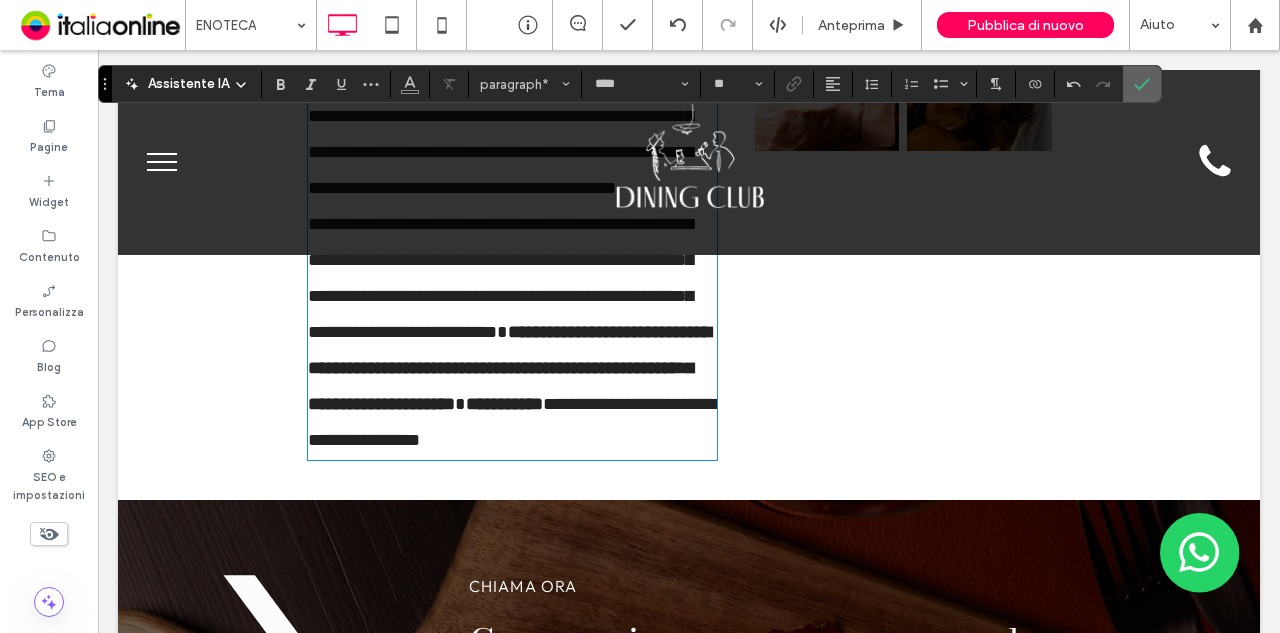 click at bounding box center [1142, 84] 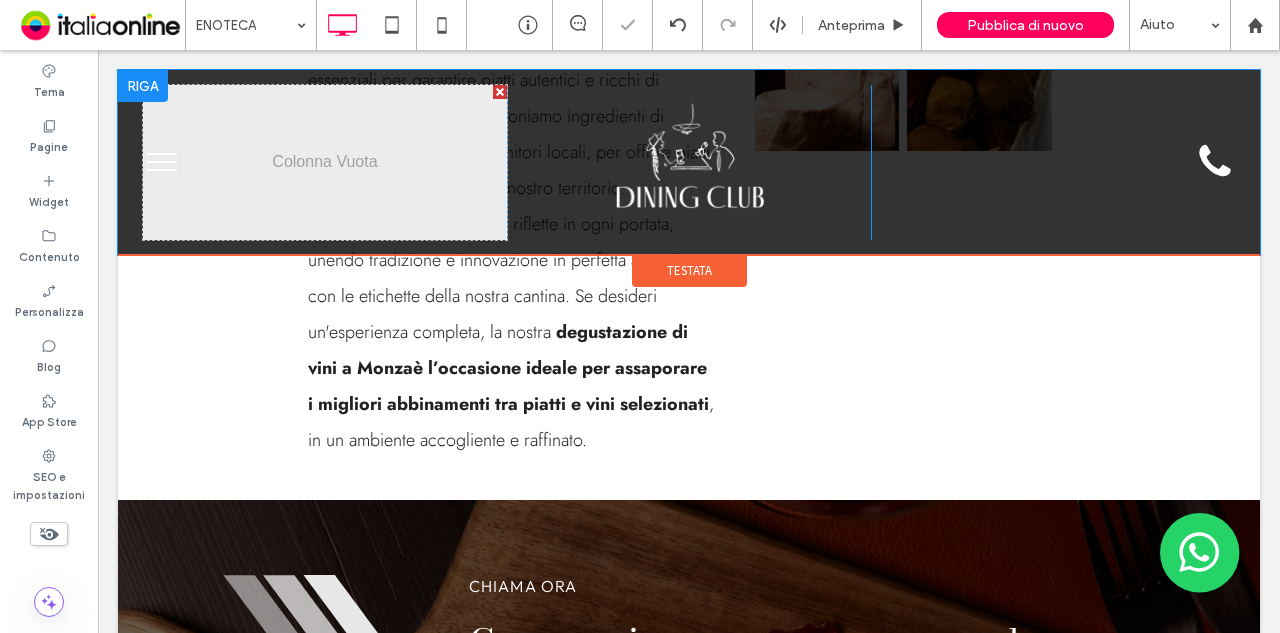 scroll, scrollTop: 2095, scrollLeft: 0, axis: vertical 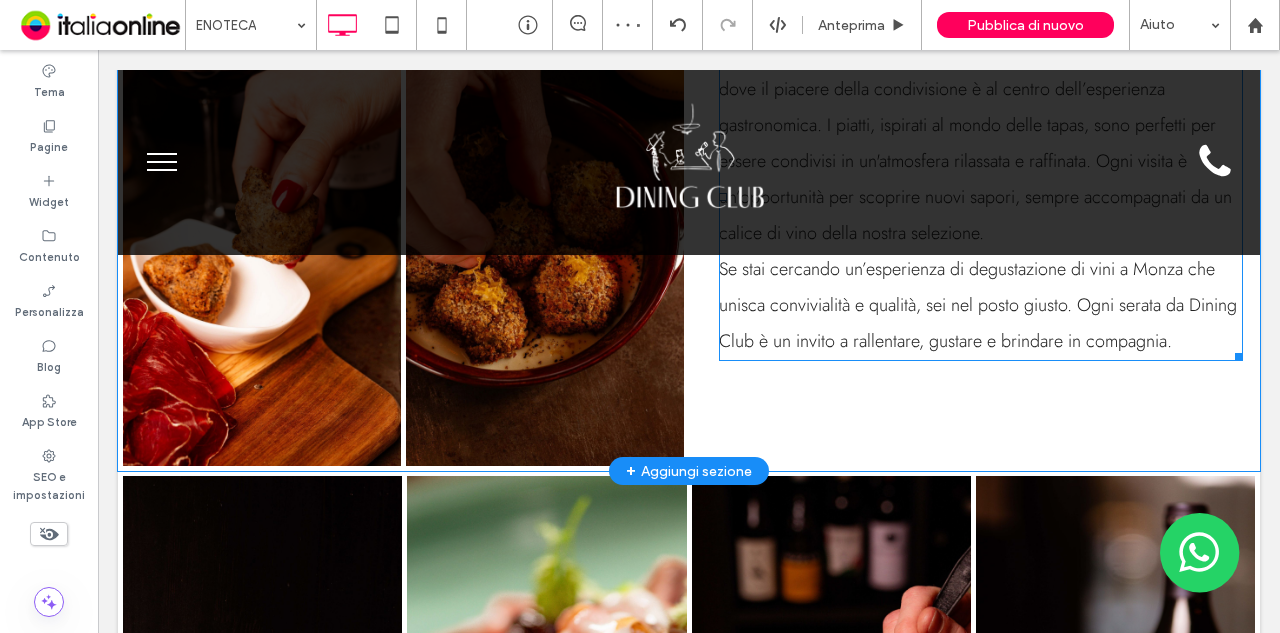 click on "degustazione di vini a Monza" at bounding box center (1076, 269) 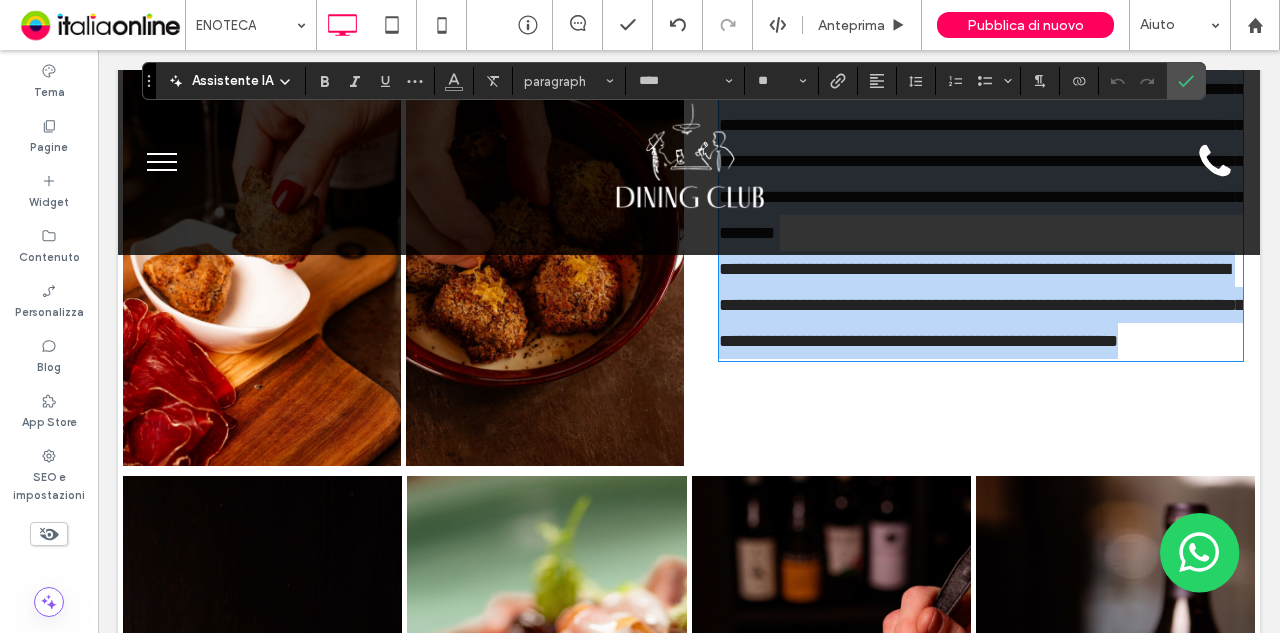 click on "**********" at bounding box center [1055, 269] 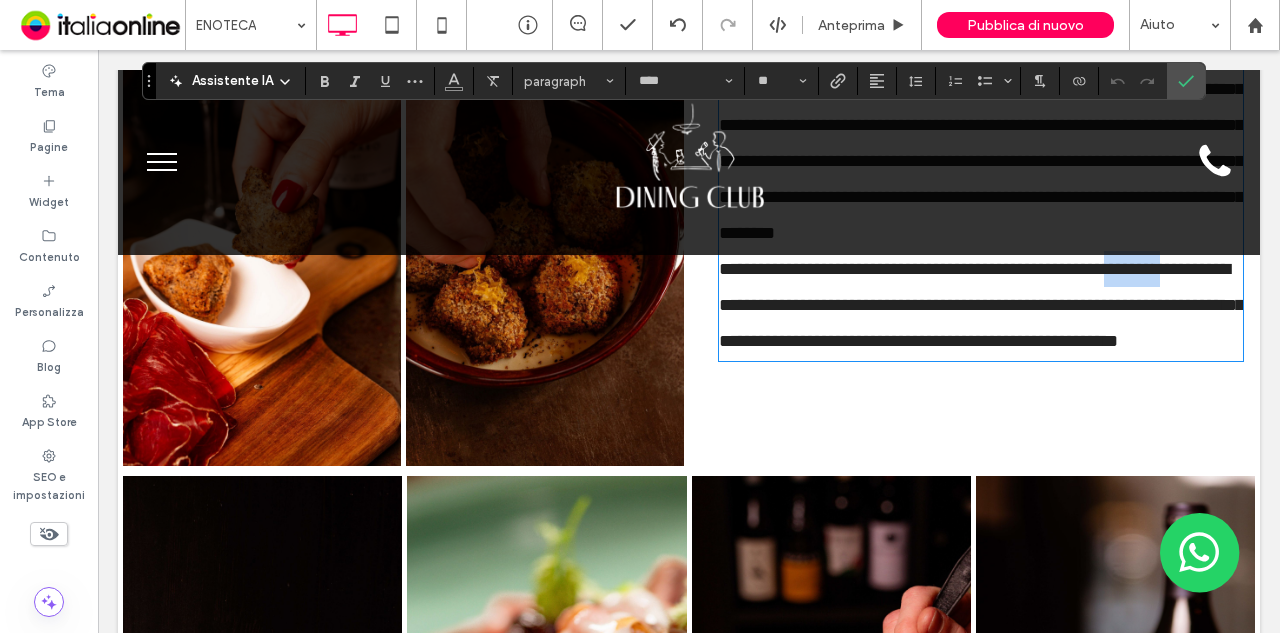 drag, startPoint x: 1121, startPoint y: 343, endPoint x: 1190, endPoint y: 342, distance: 69.00725 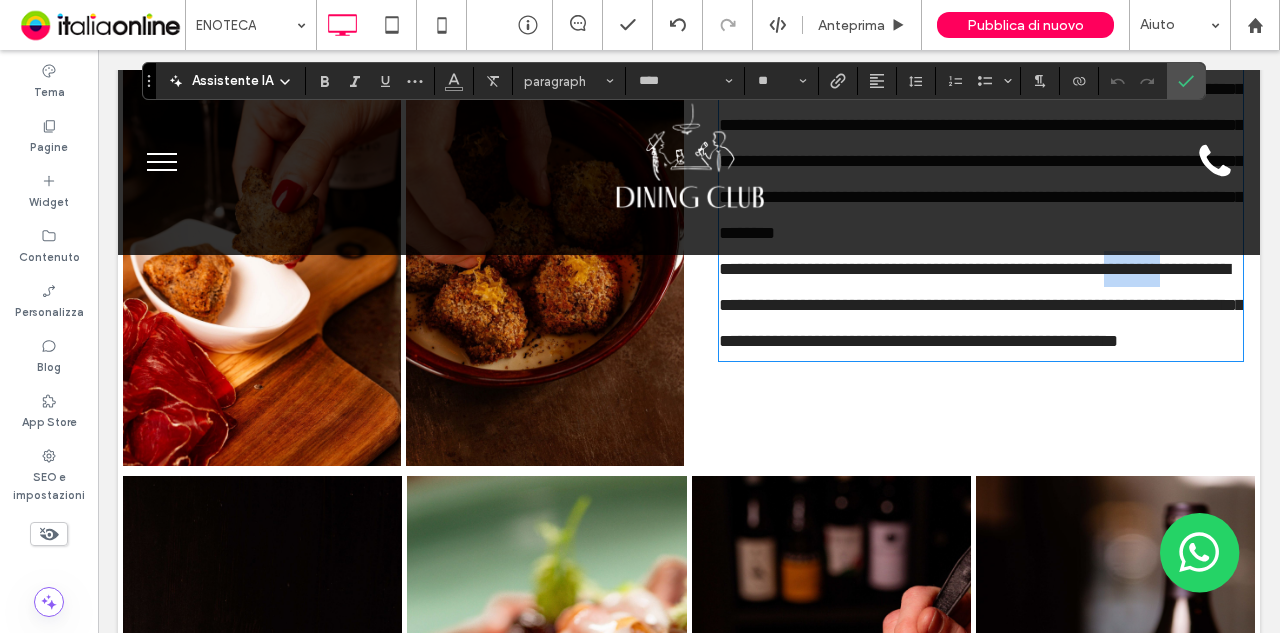 click on "**********" at bounding box center [981, 305] 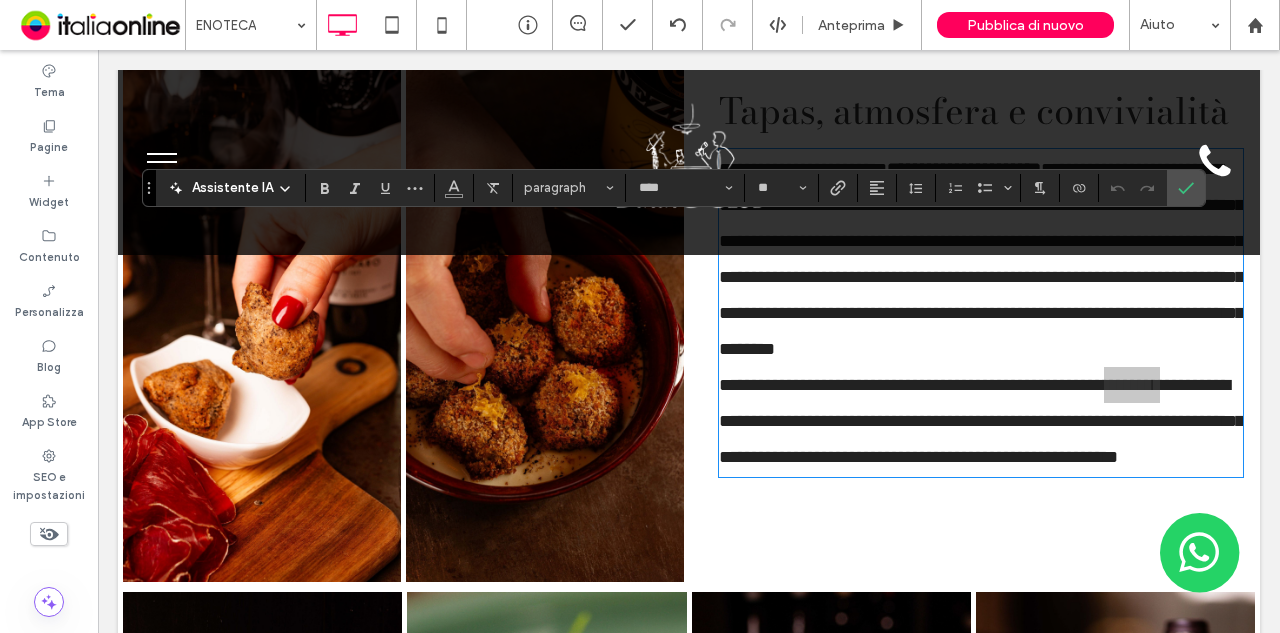 scroll, scrollTop: 1879, scrollLeft: 0, axis: vertical 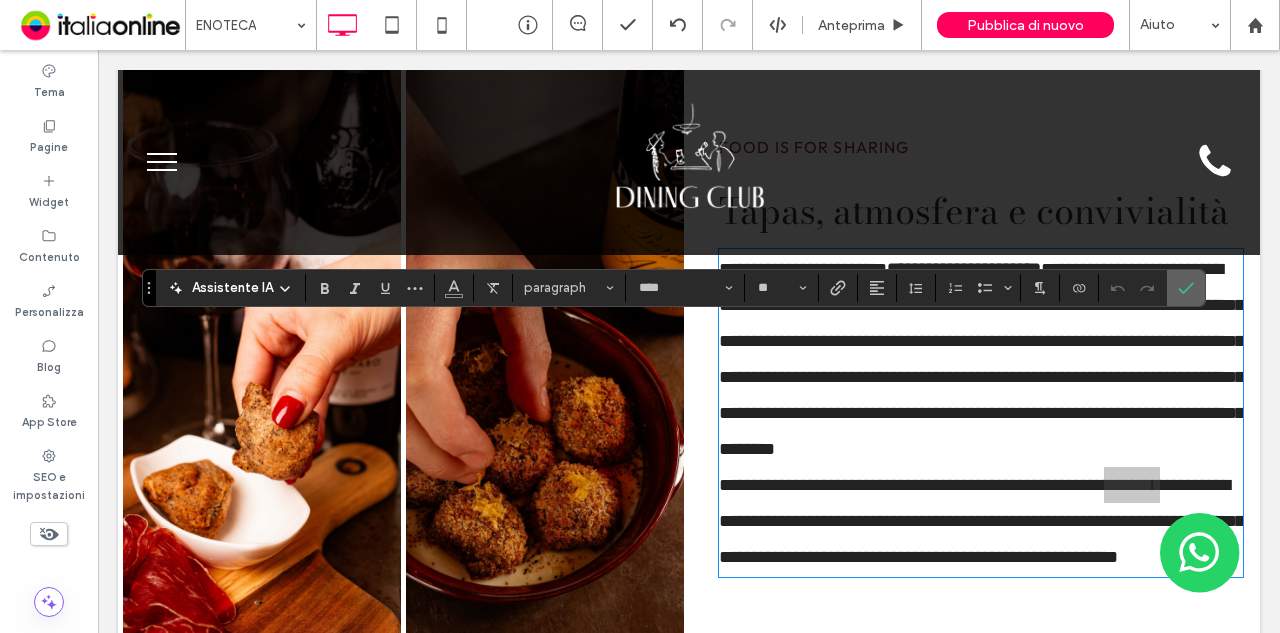 click 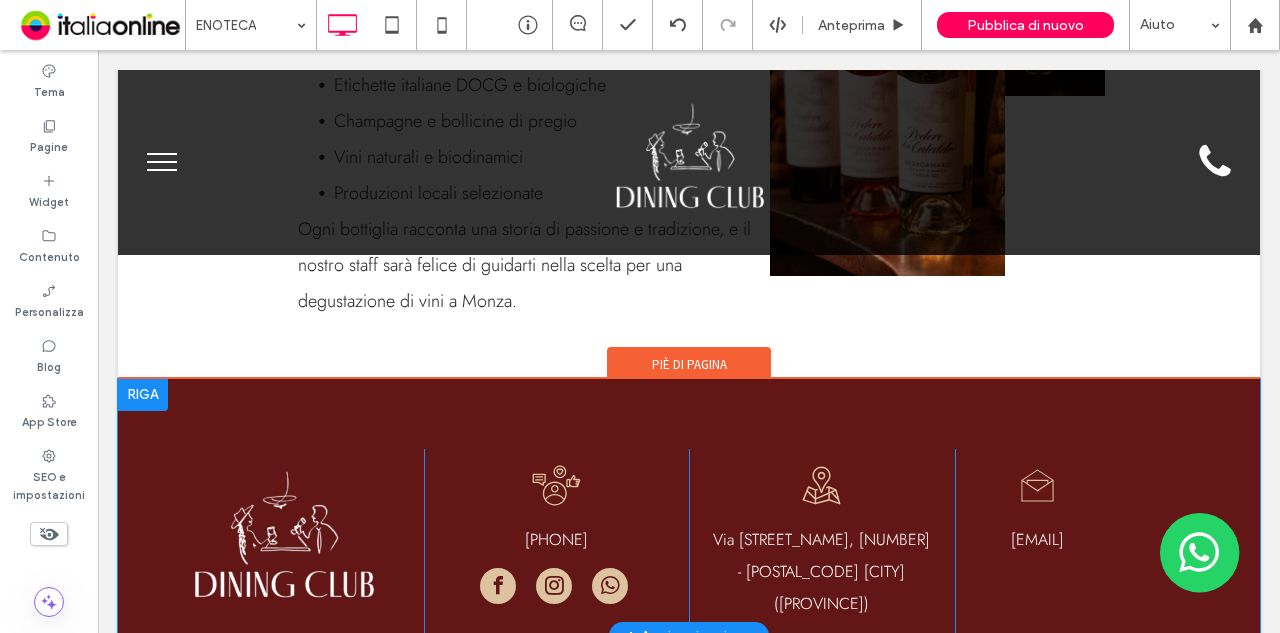scroll, scrollTop: 3508, scrollLeft: 0, axis: vertical 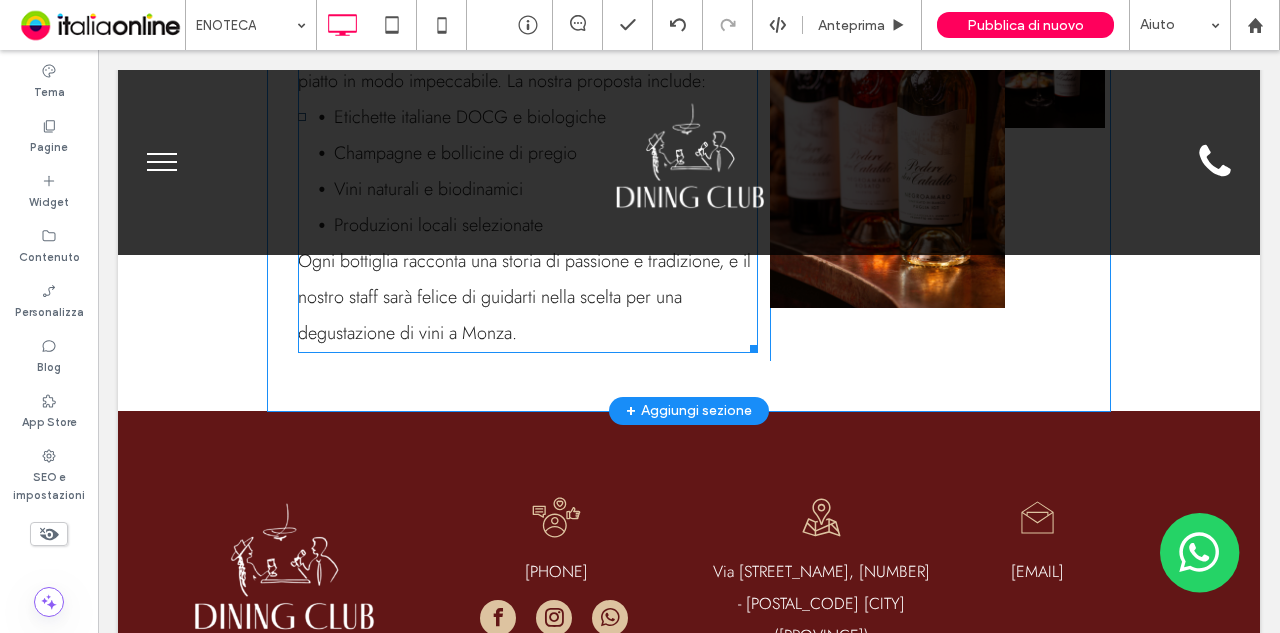 click on "degustazione di vini a Monza" at bounding box center [405, 333] 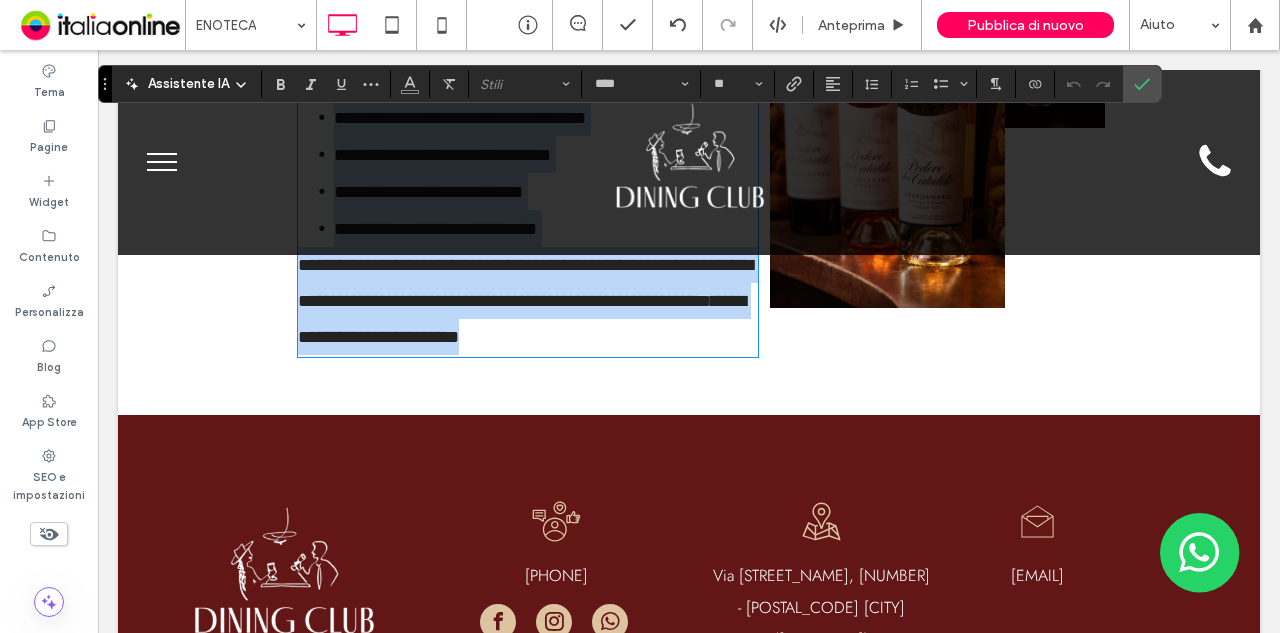 scroll, scrollTop: 3374, scrollLeft: 0, axis: vertical 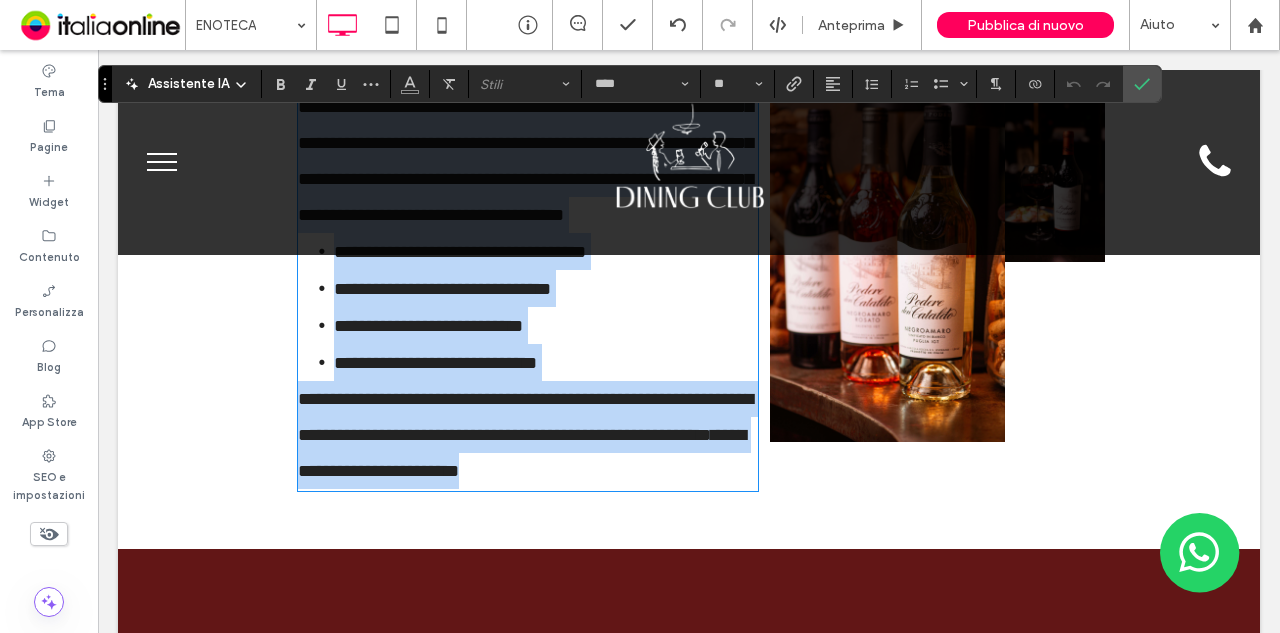 click on "**********" at bounding box center (528, 435) 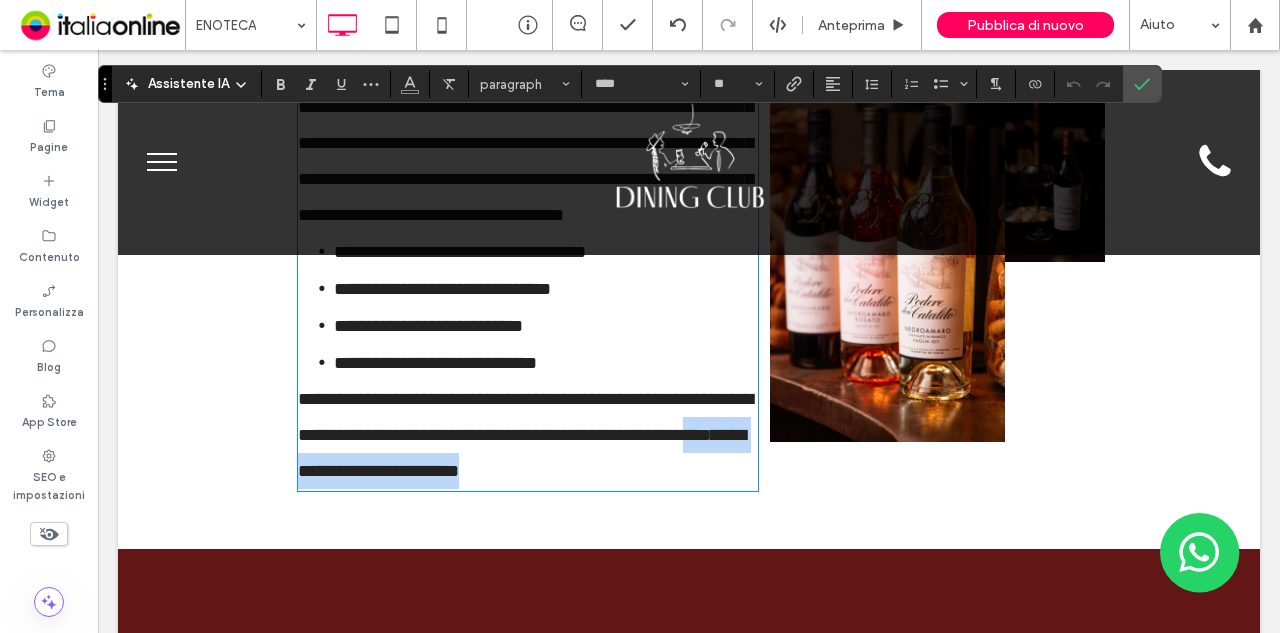 drag, startPoint x: 523, startPoint y: 575, endPoint x: 676, endPoint y: 539, distance: 157.17824 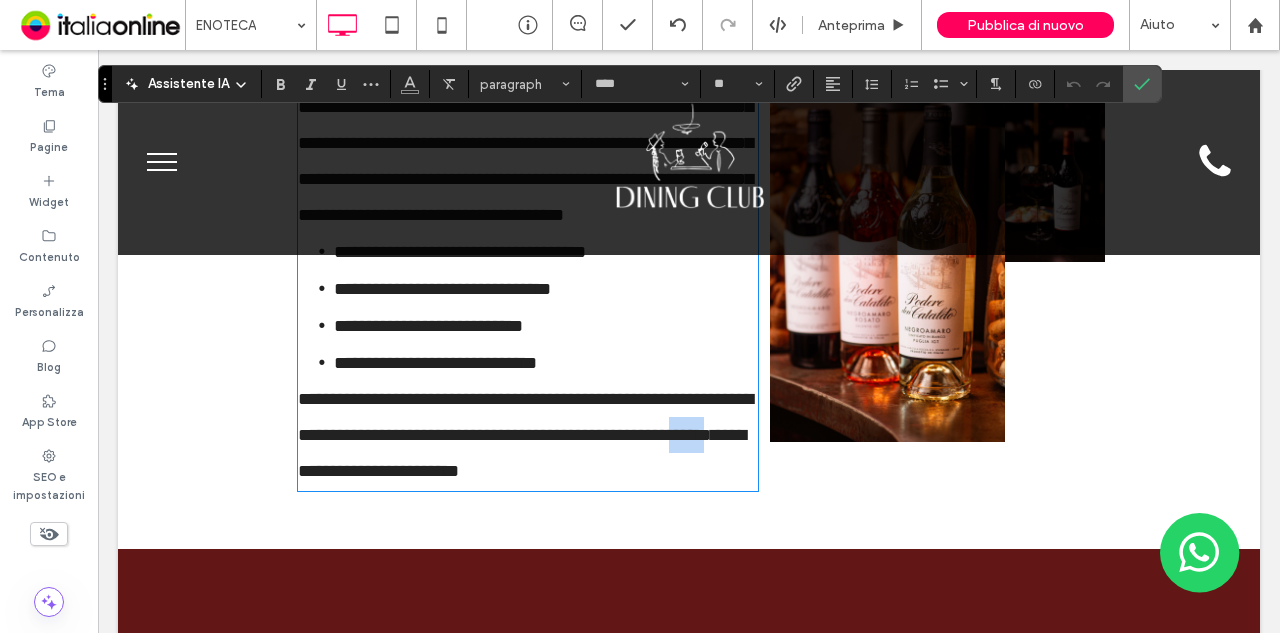 drag, startPoint x: 665, startPoint y: 538, endPoint x: 704, endPoint y: 540, distance: 39.051247 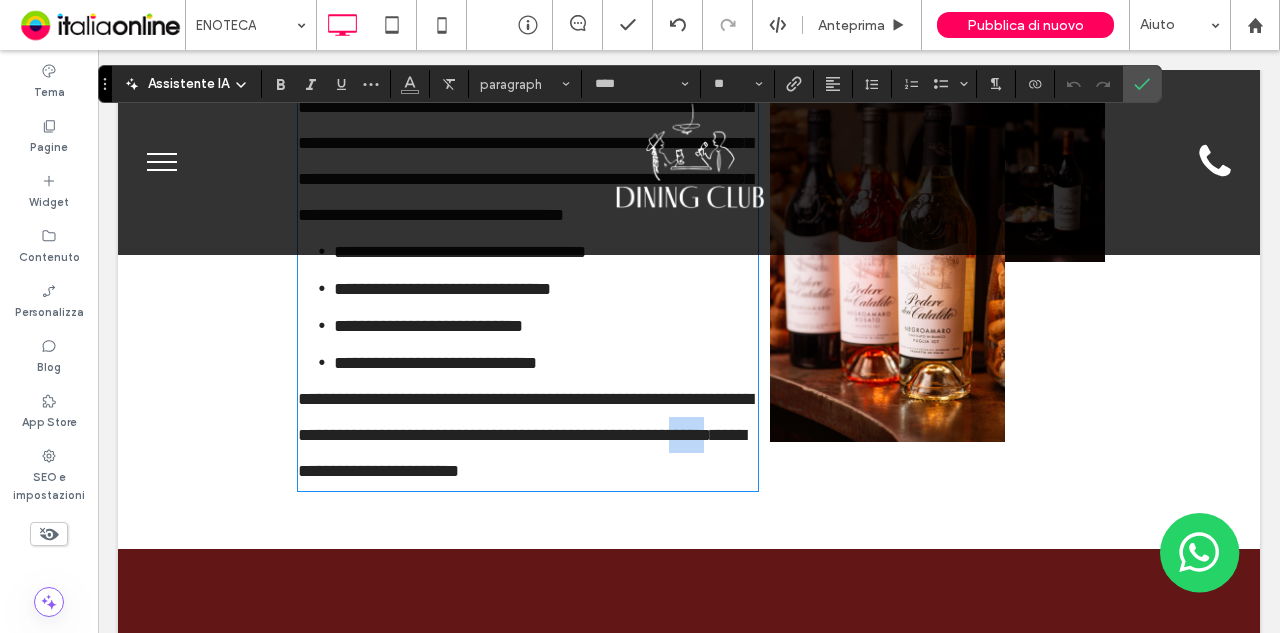 click on "**********" at bounding box center [525, 417] 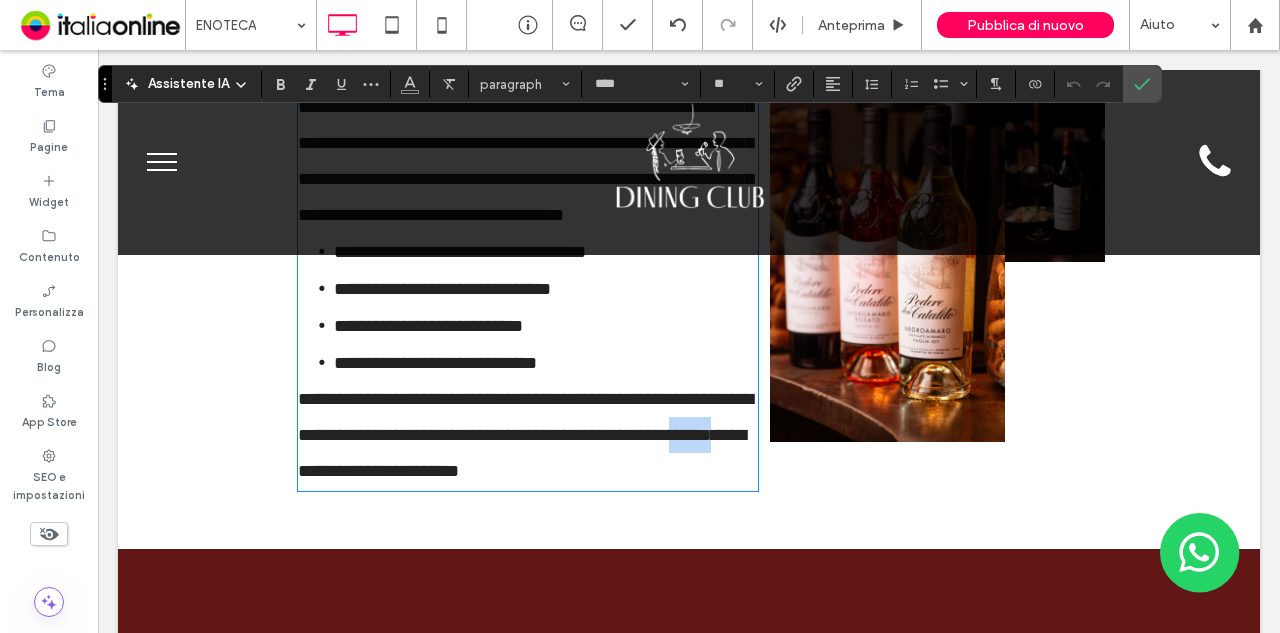 click on "**********" at bounding box center [525, 417] 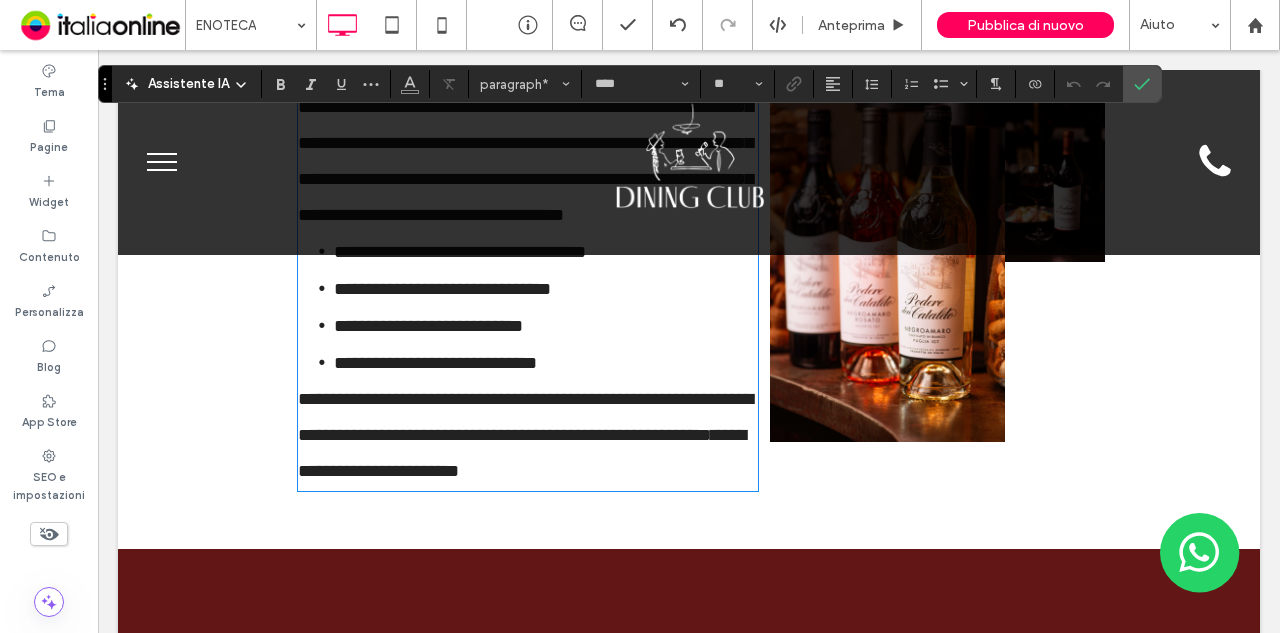 click on "**********" at bounding box center (525, 417) 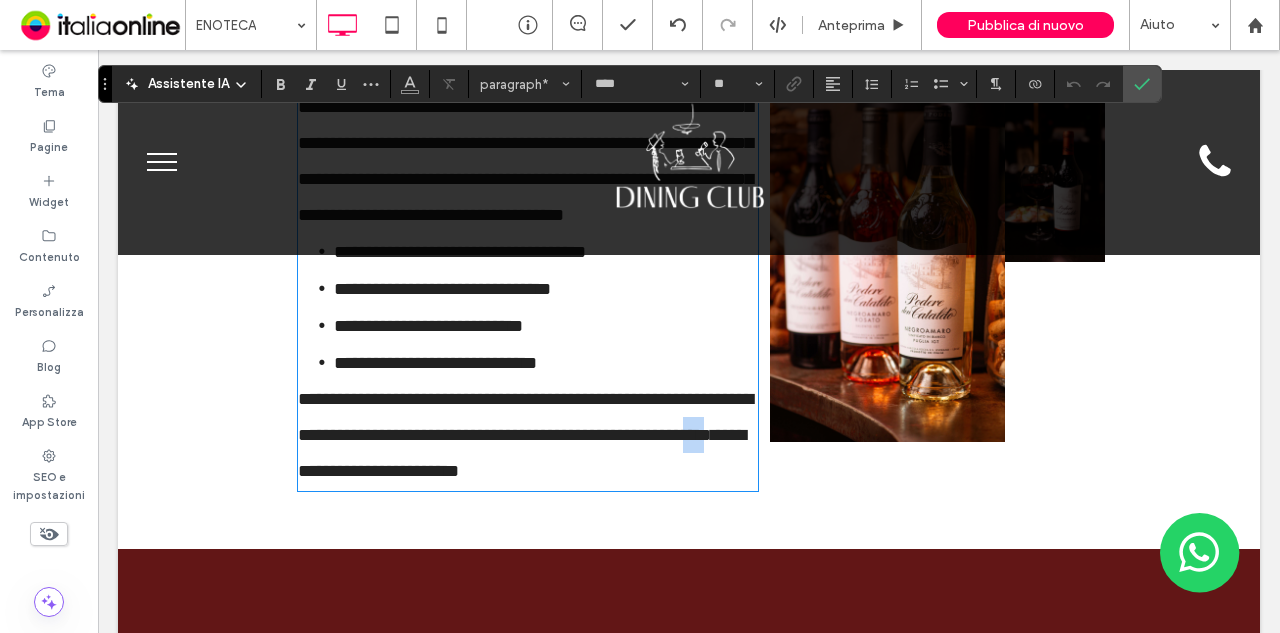 click on "**********" at bounding box center (525, 417) 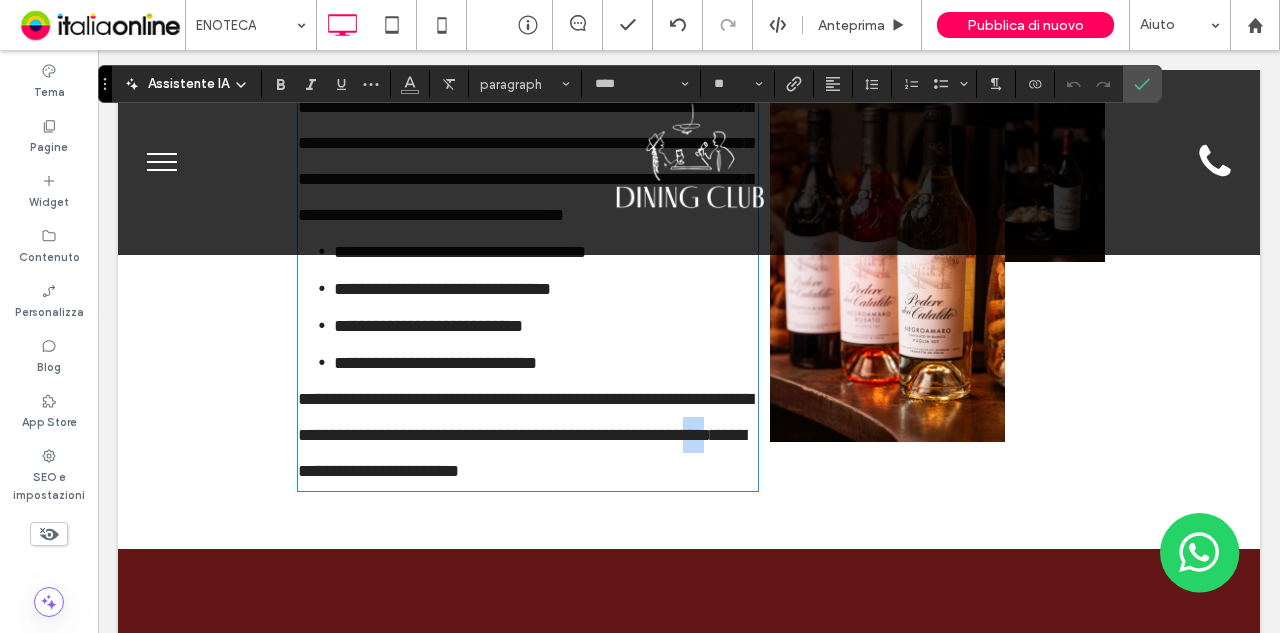 type 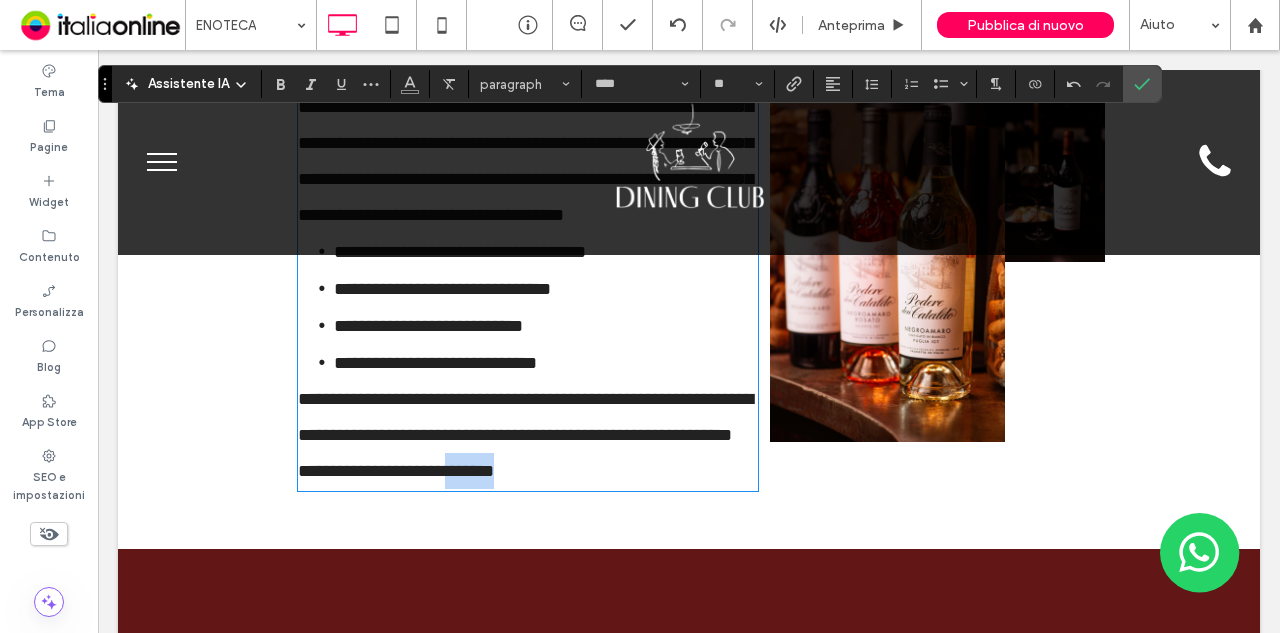 drag, startPoint x: 450, startPoint y: 581, endPoint x: 518, endPoint y: 578, distance: 68.06615 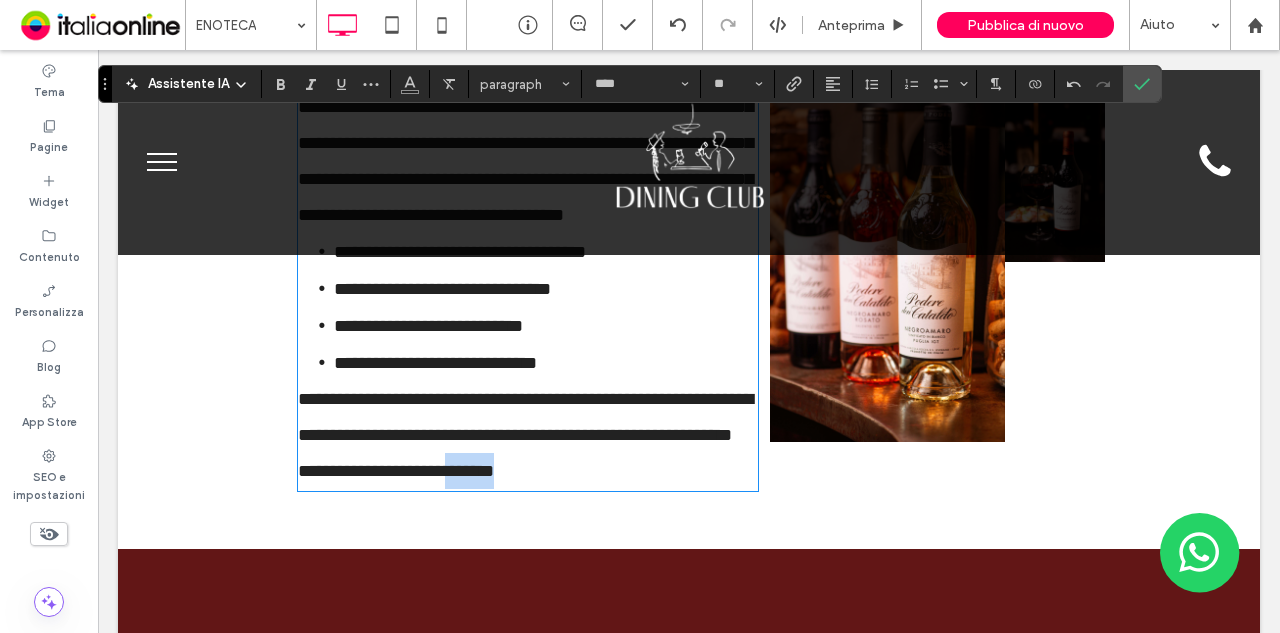 click on "**********" at bounding box center [528, 435] 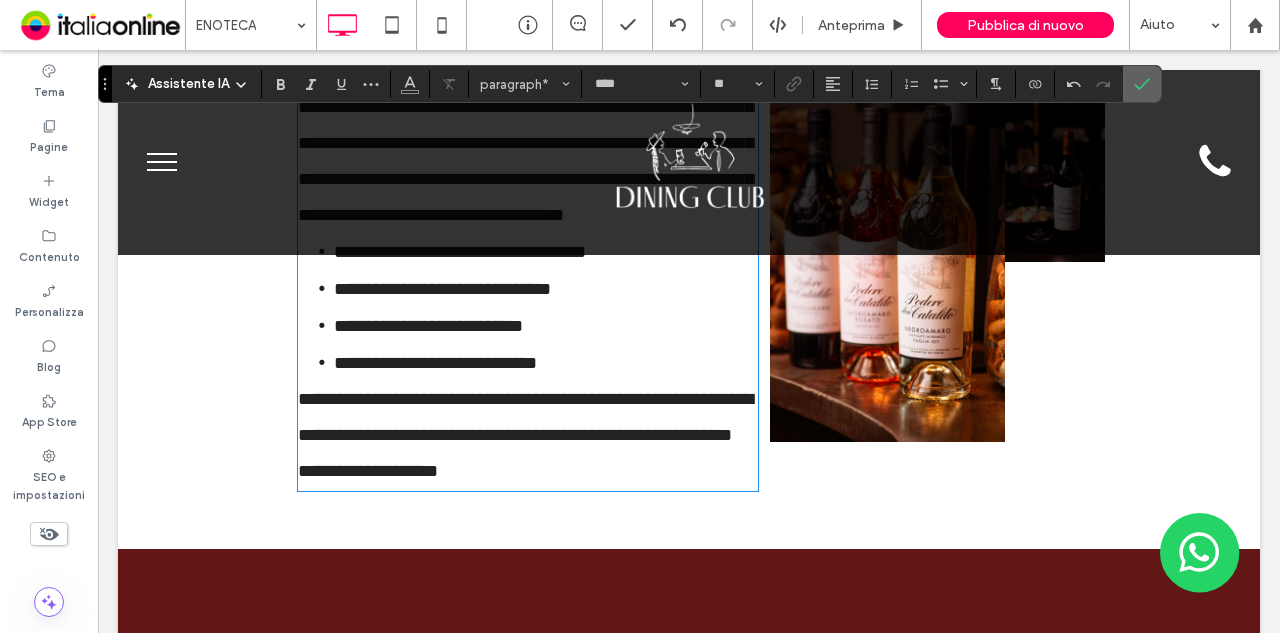click at bounding box center (1138, 84) 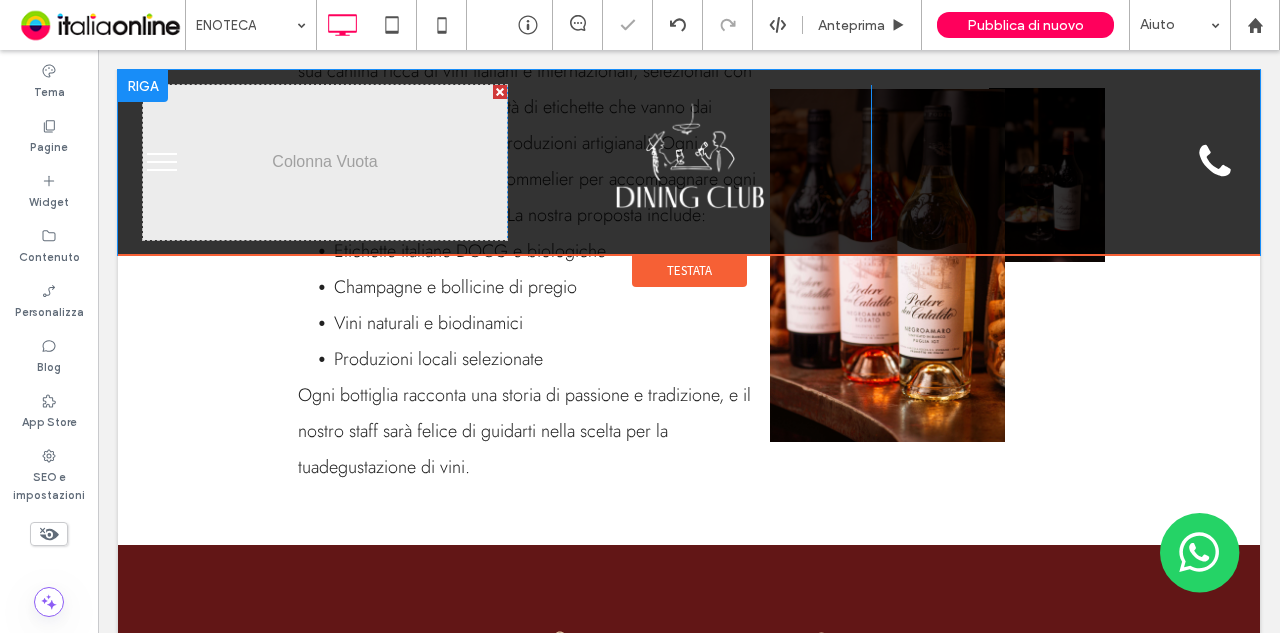 scroll, scrollTop: 2095, scrollLeft: 0, axis: vertical 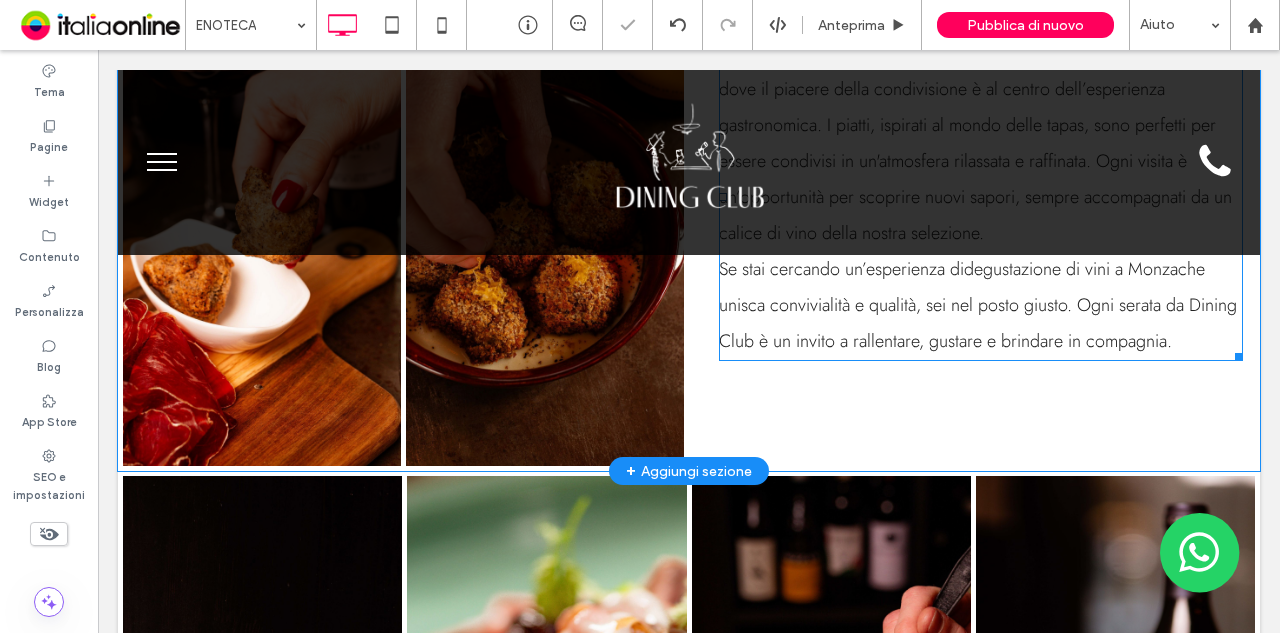 click on "degustazione di vini a Monza" at bounding box center (1071, 269) 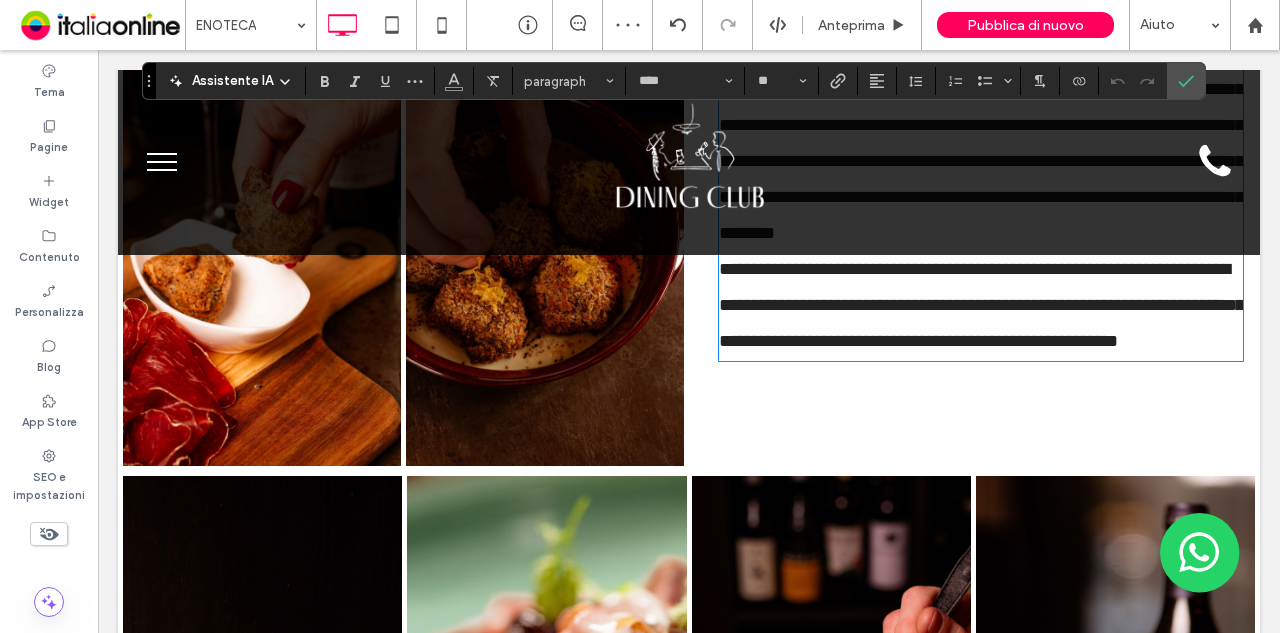 click on "**********" at bounding box center [1055, 269] 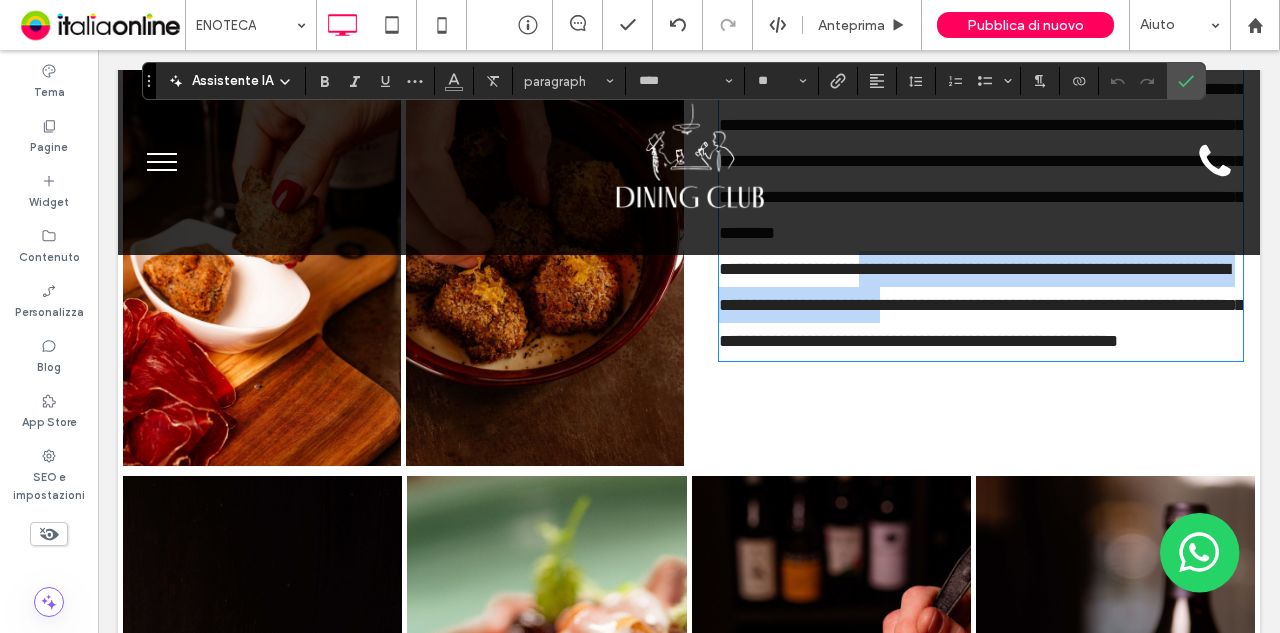 drag, startPoint x: 861, startPoint y: 341, endPoint x: 902, endPoint y: 367, distance: 48.548943 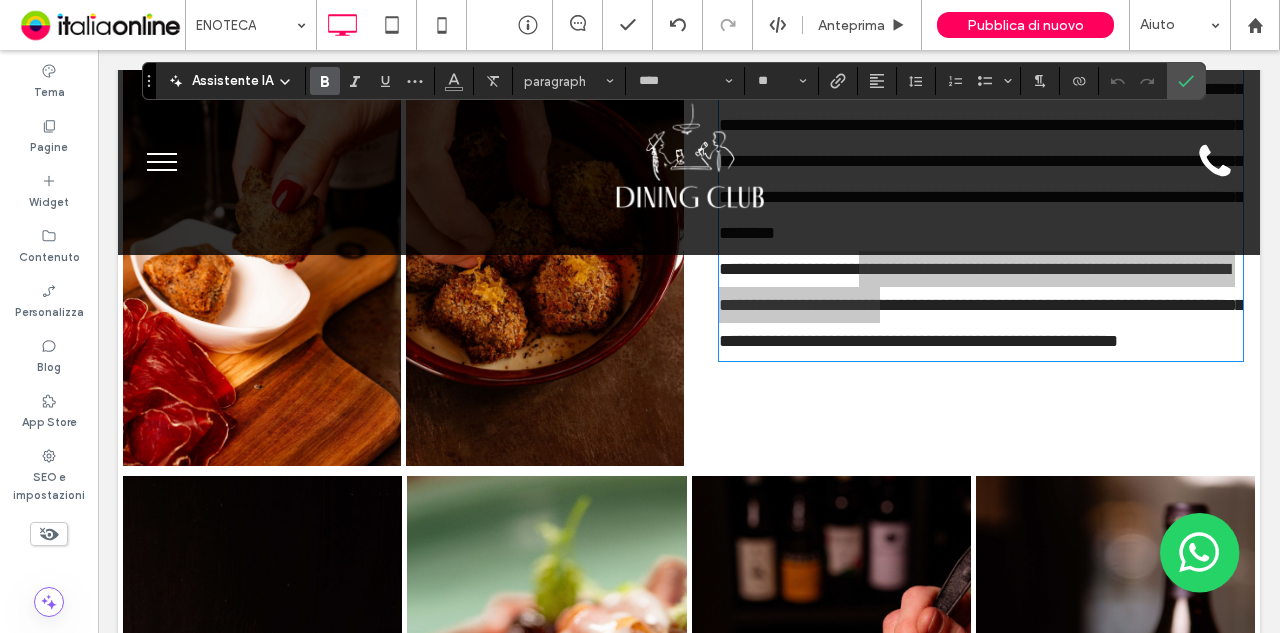 click 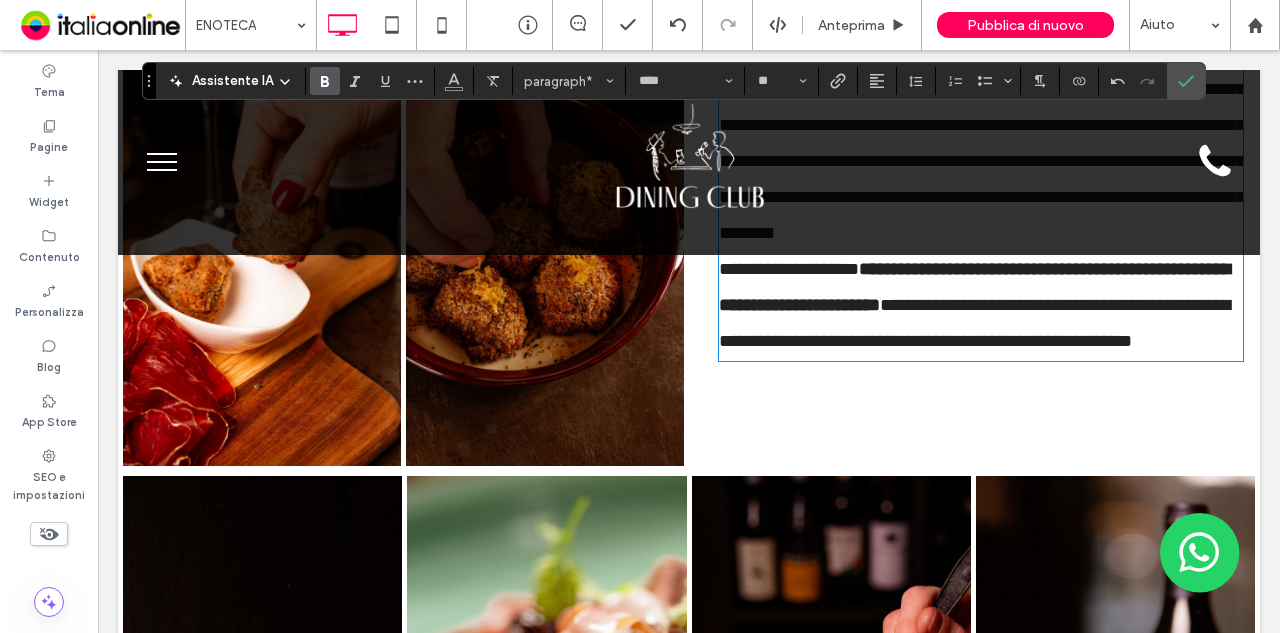 click on "**********" at bounding box center [974, 323] 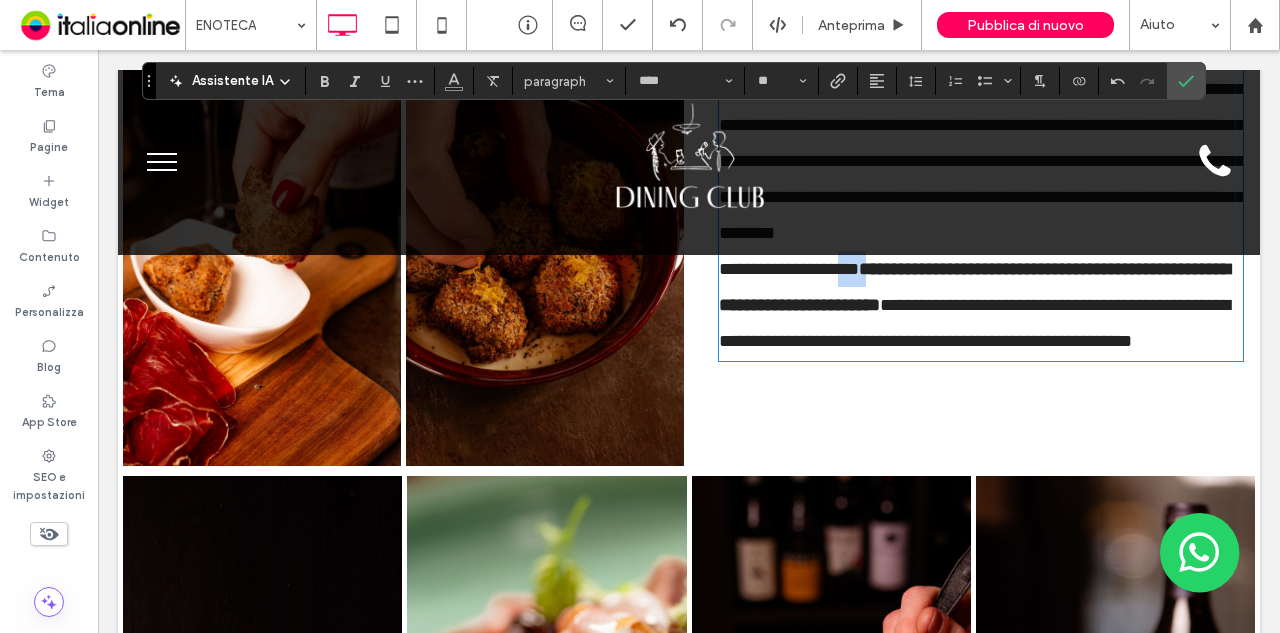 drag, startPoint x: 838, startPoint y: 339, endPoint x: 872, endPoint y: 339, distance: 34 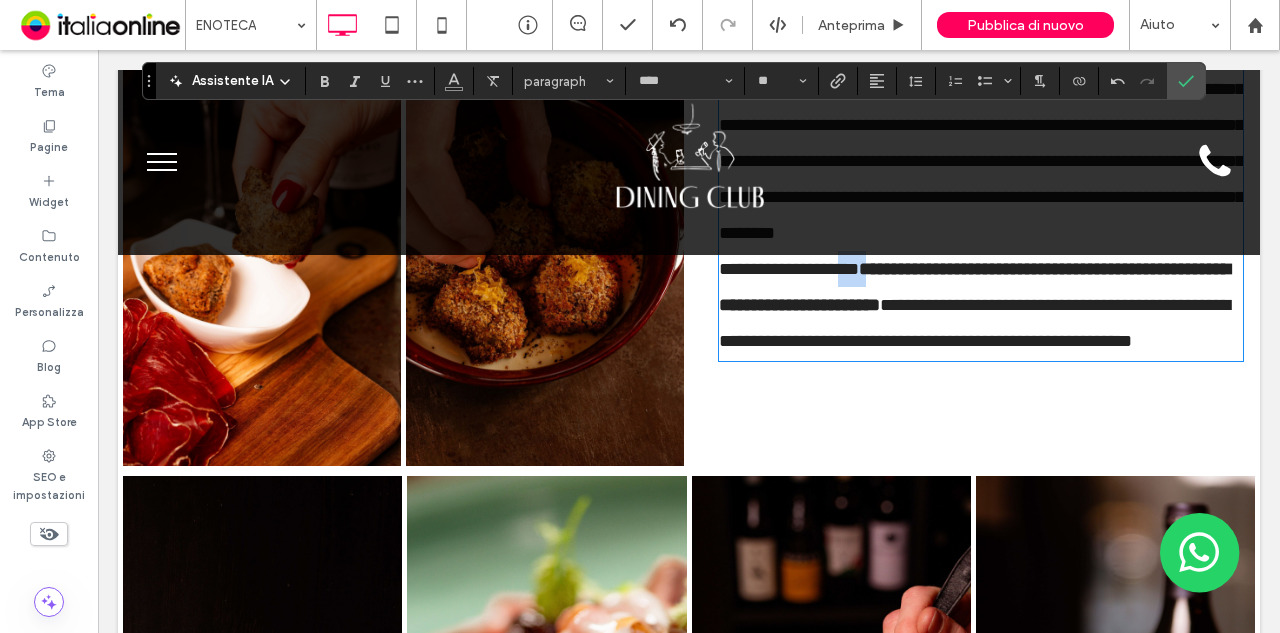click on "**********" at bounding box center [981, 305] 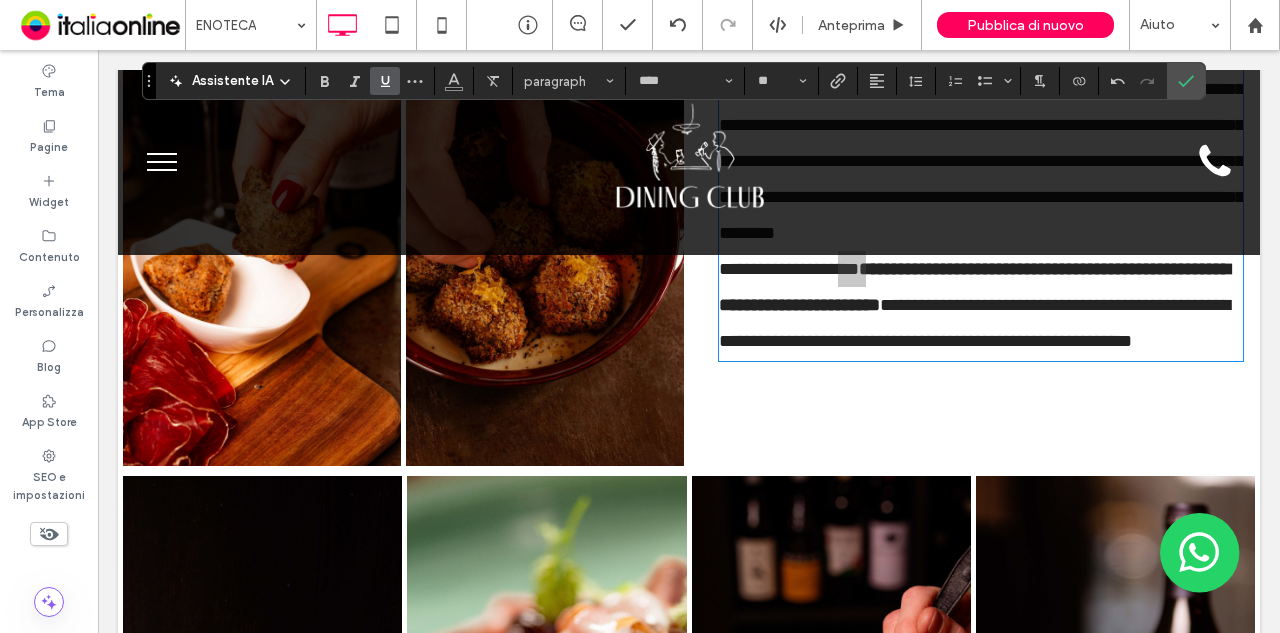drag, startPoint x: 323, startPoint y: 78, endPoint x: 395, endPoint y: 71, distance: 72.33948 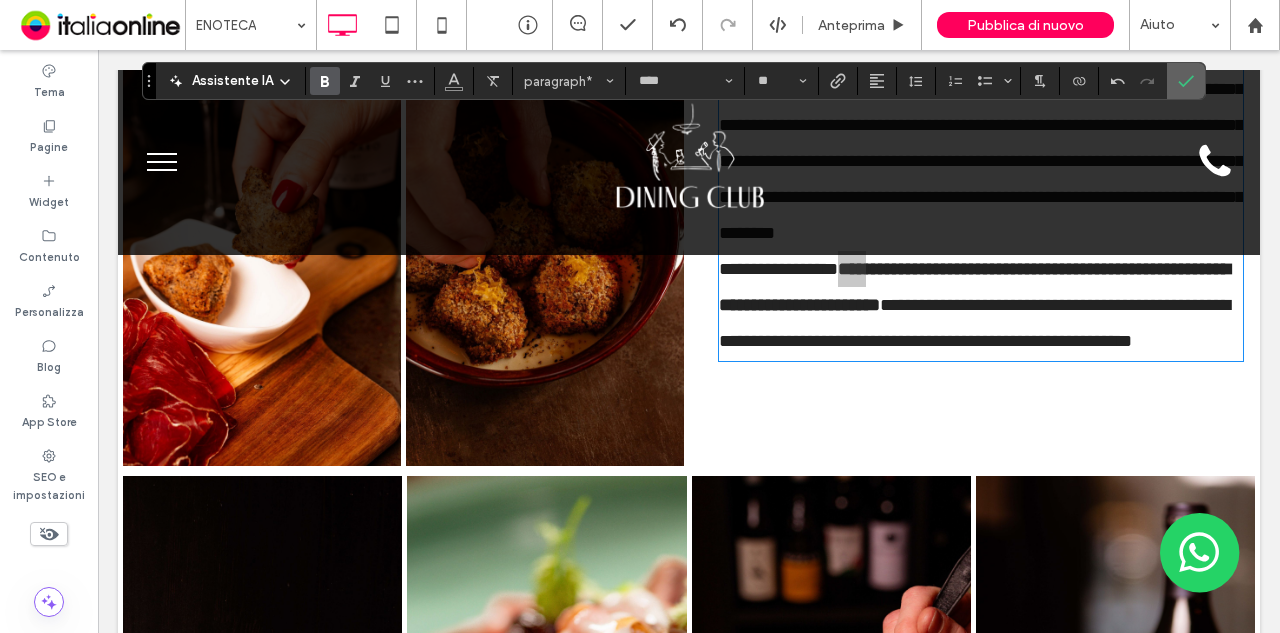 click at bounding box center (1186, 81) 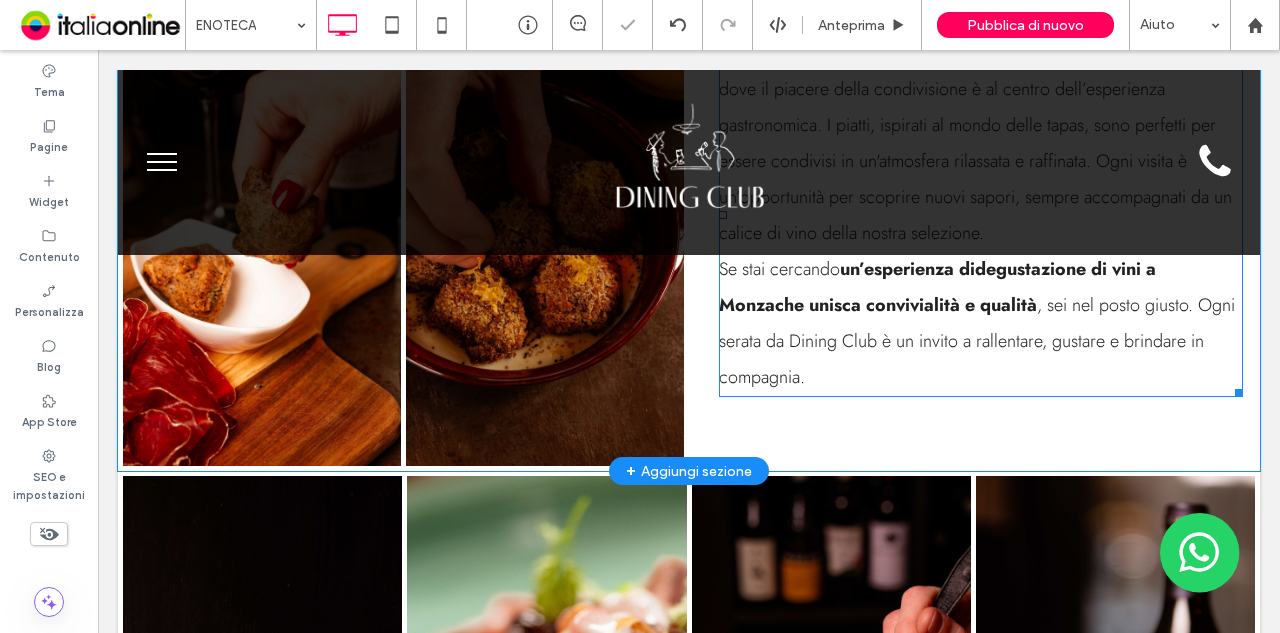click on "Se stai cercando  un’esperienza di  degustazione di vini a Monza  che unisca convivialità e qualità , sei nel posto giusto. Ogni serata da Dining Club è un invito a rallentare, gustare e brindare in compagnia." at bounding box center (981, 323) 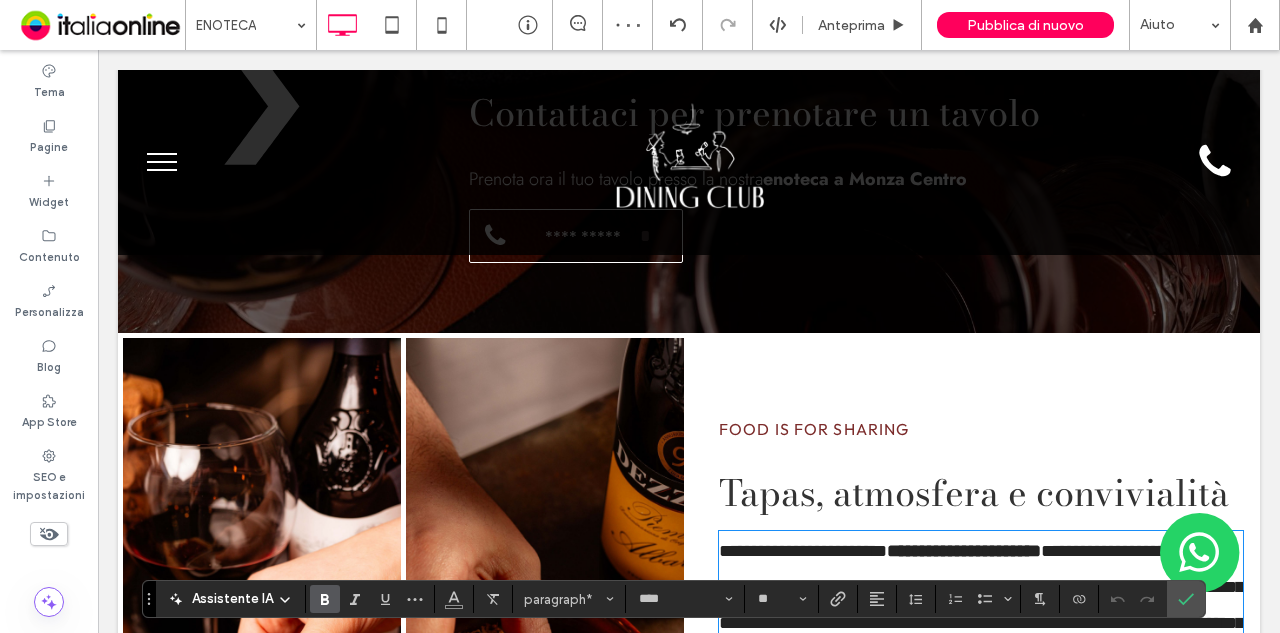 scroll, scrollTop: 1695, scrollLeft: 0, axis: vertical 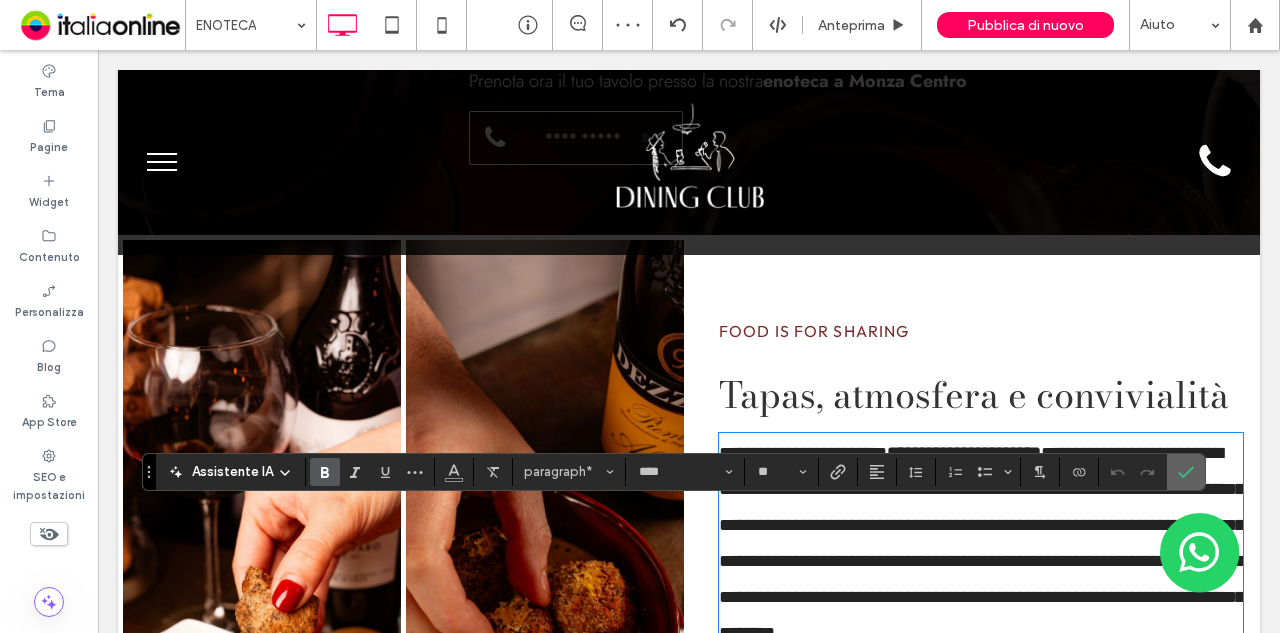 click 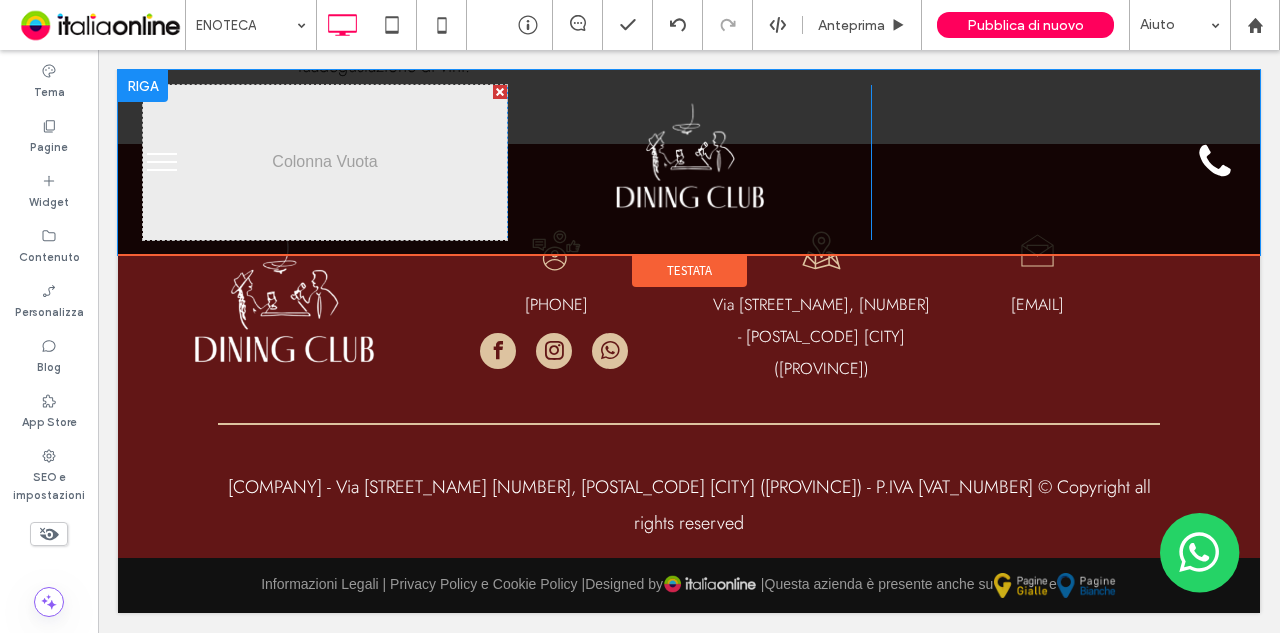 scroll, scrollTop: 3844, scrollLeft: 0, axis: vertical 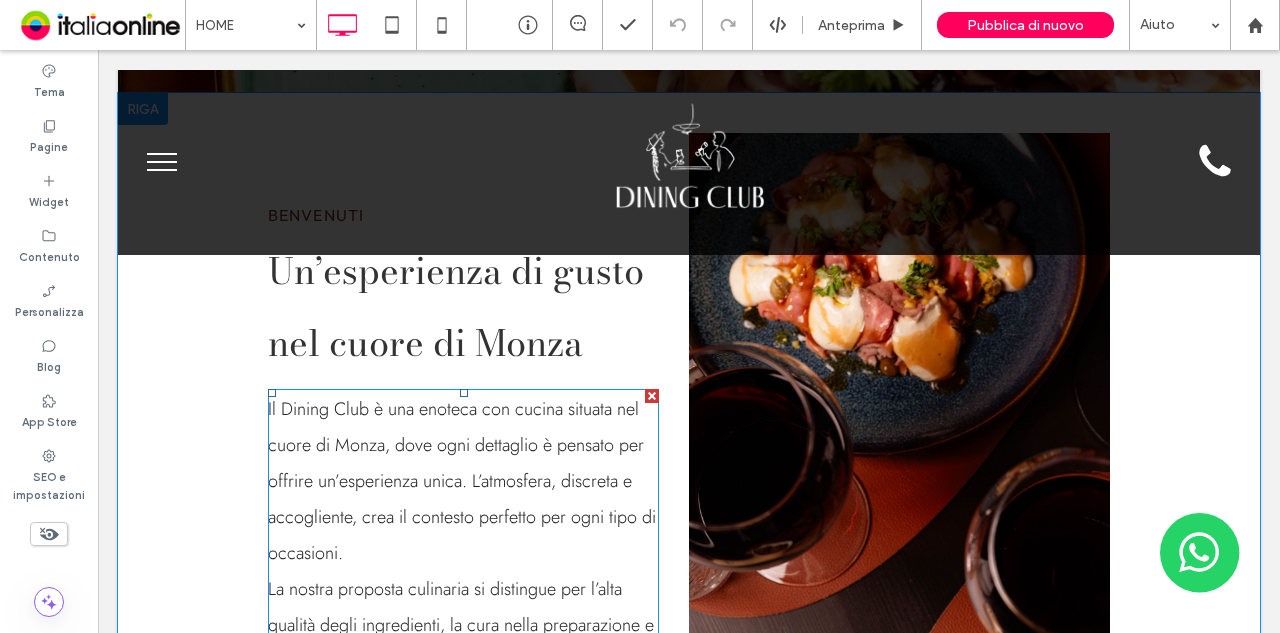 click on "Il Dining Club è una enoteca con cucina situata nel cuore di Monza, dove ogni dettaglio è pensato per offrire un’esperienza unica. L’atmosfera, discreta e accogliente, crea il contesto perfetto per ogni tipo di occasioni." at bounding box center (462, 481) 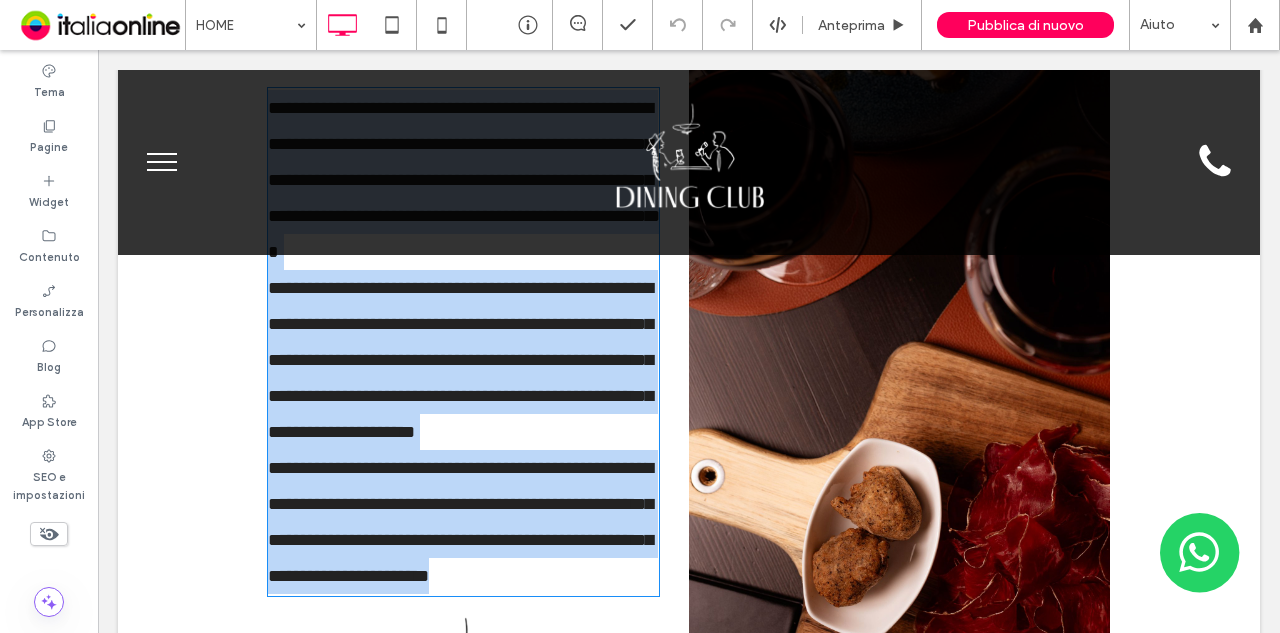 type on "****" 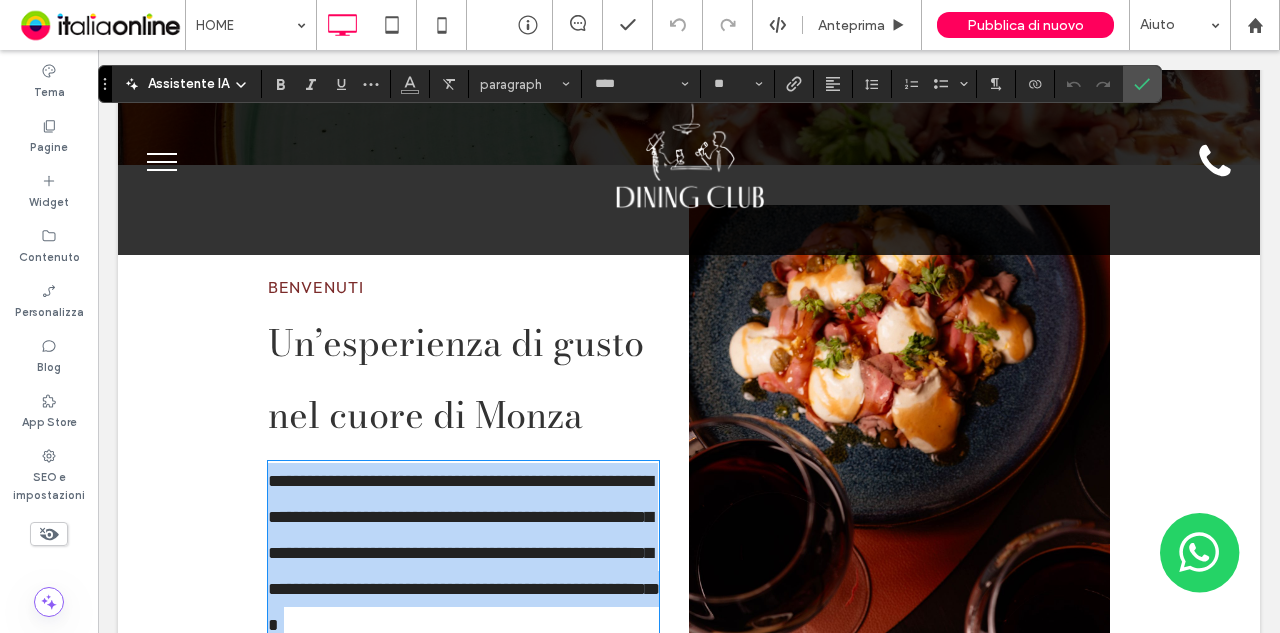 scroll, scrollTop: 558, scrollLeft: 0, axis: vertical 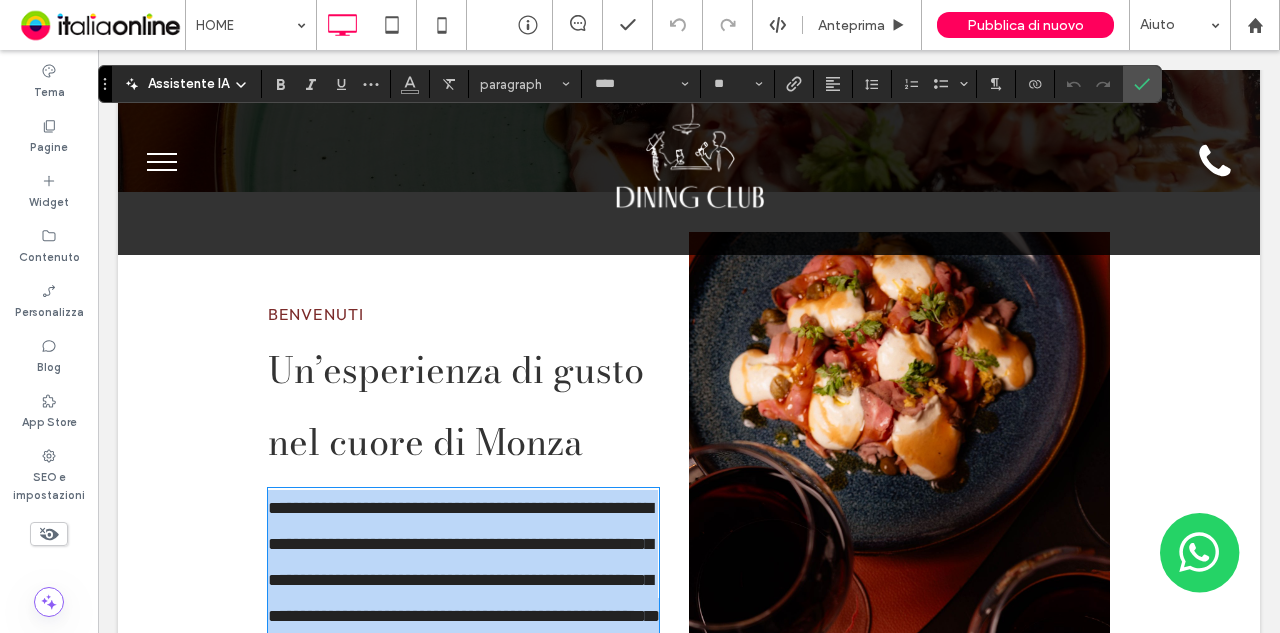 click on "**********" at bounding box center (464, 580) 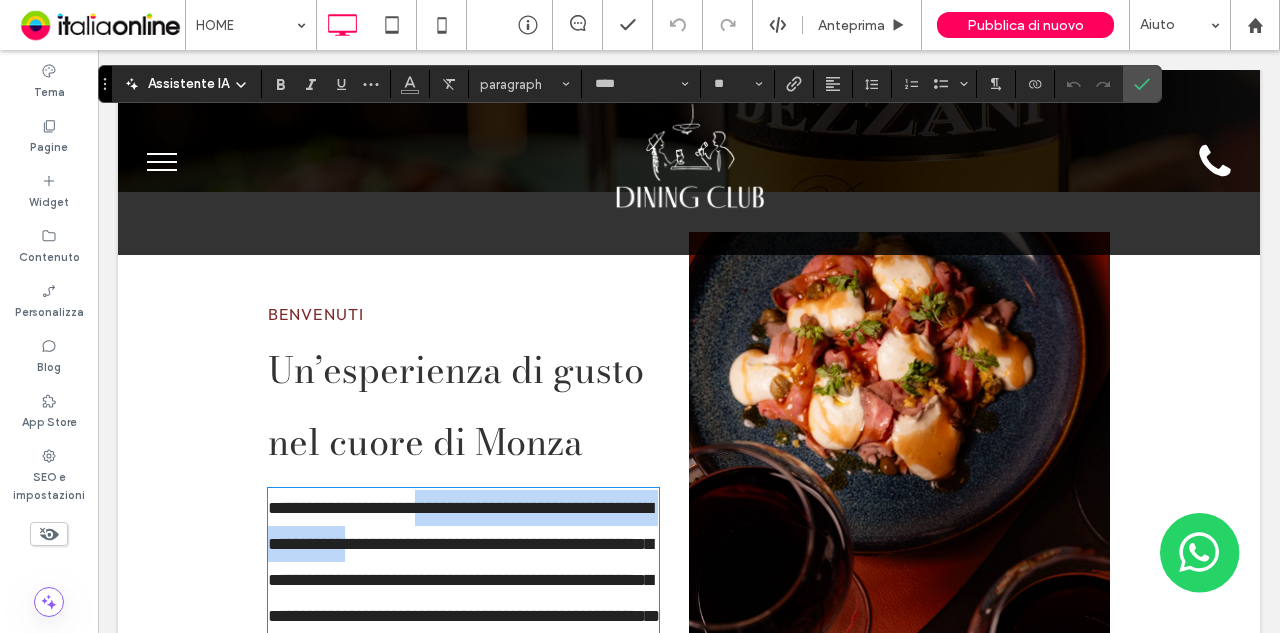 drag, startPoint x: 421, startPoint y: 511, endPoint x: 382, endPoint y: 539, distance: 48.010414 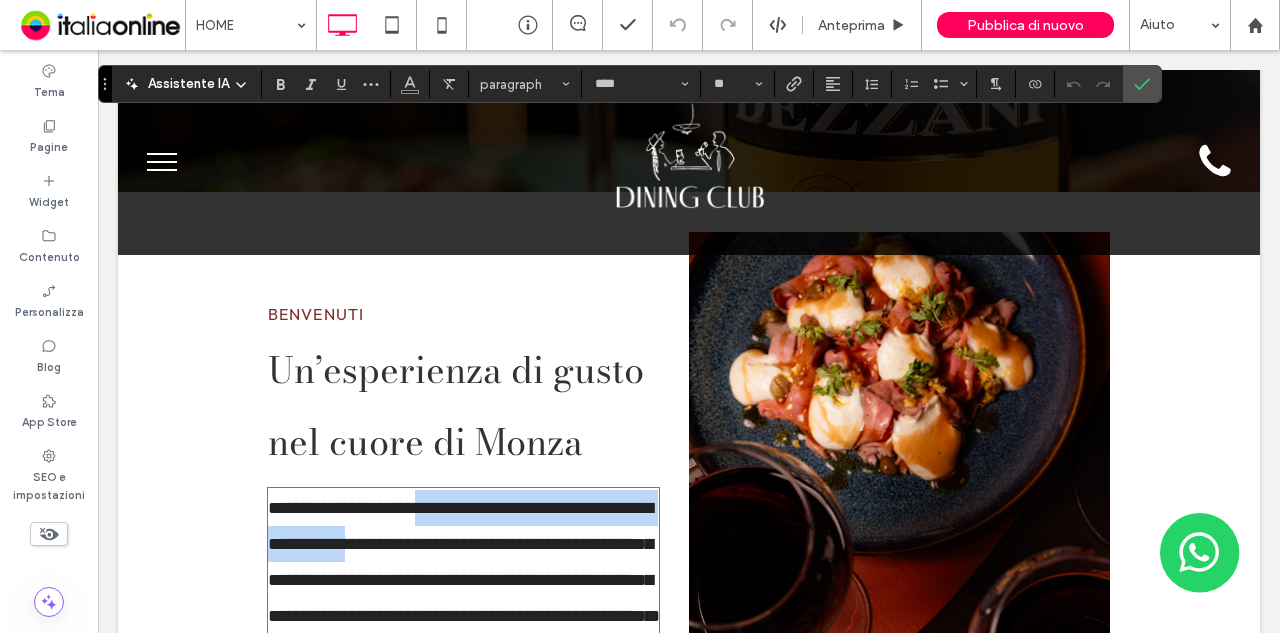 click on "**********" at bounding box center (464, 580) 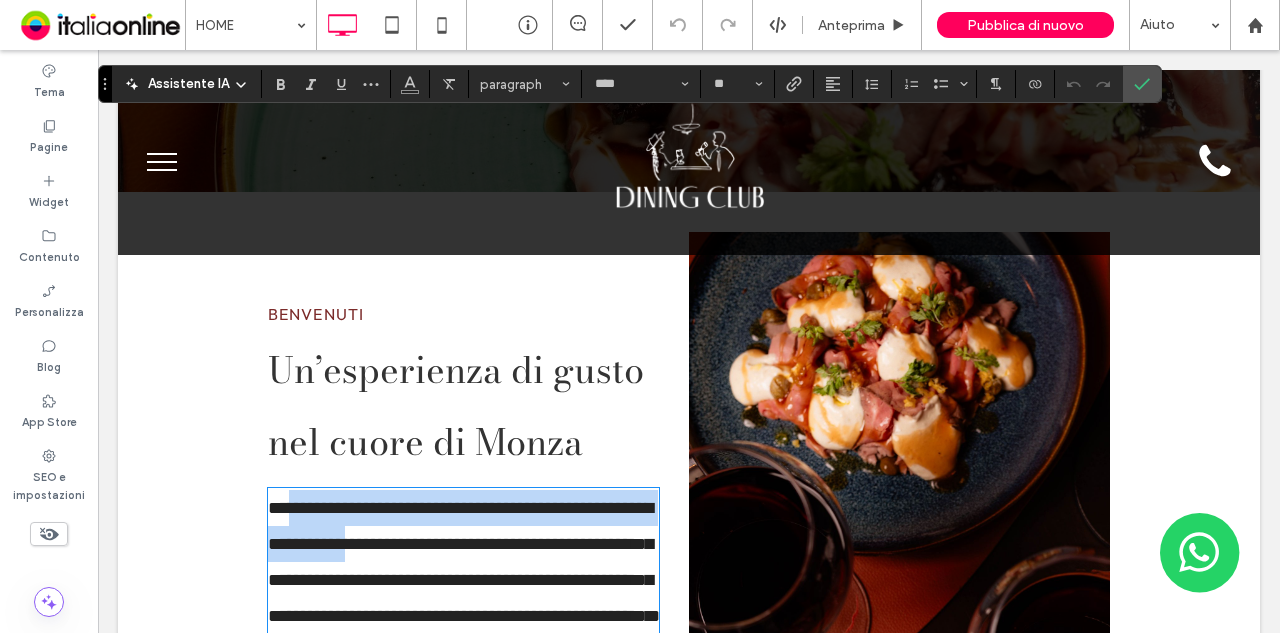 drag, startPoint x: 278, startPoint y: 512, endPoint x: 387, endPoint y: 543, distance: 113.32255 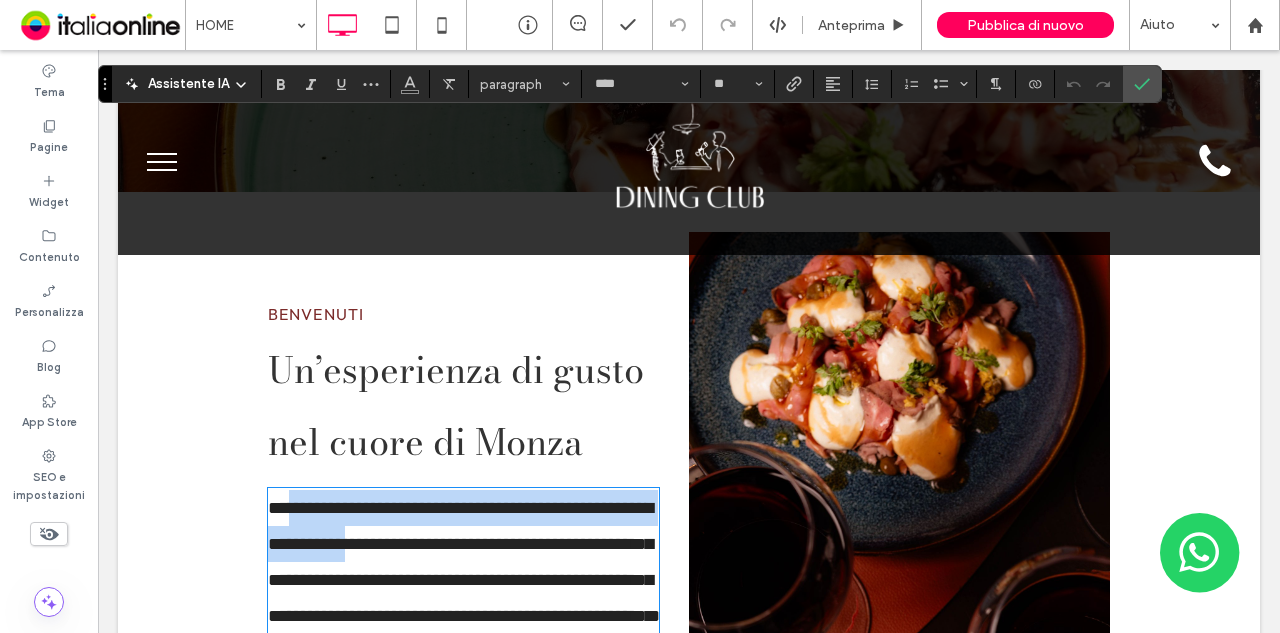 click on "**********" at bounding box center [464, 580] 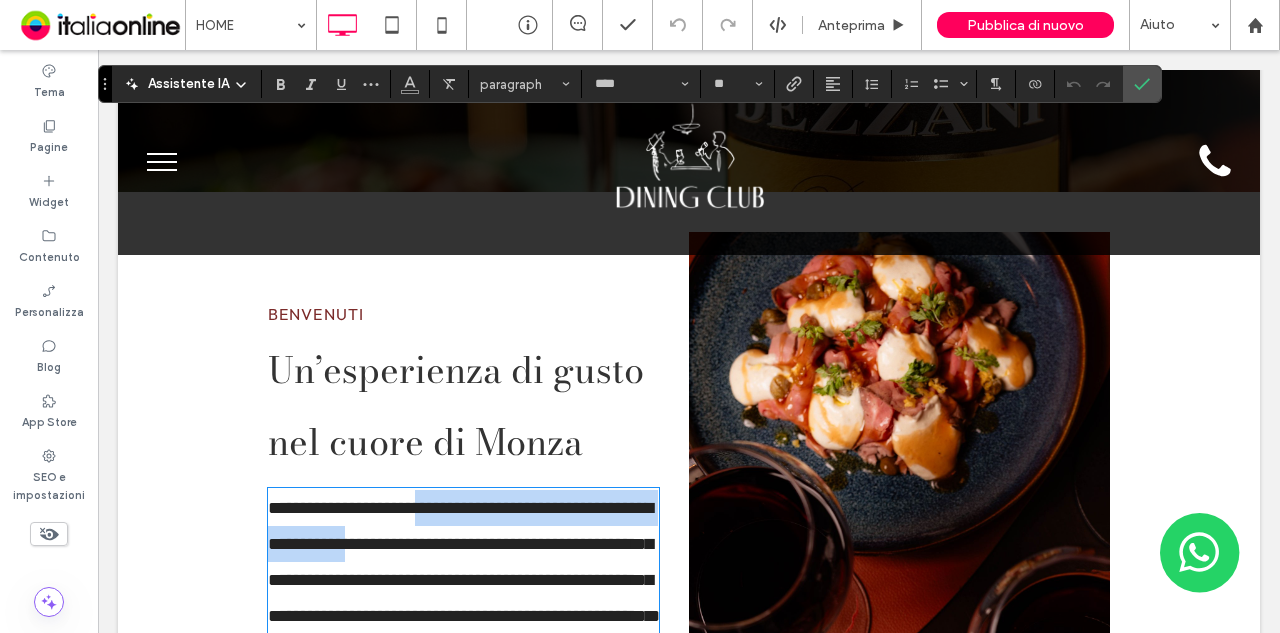 drag, startPoint x: 382, startPoint y: 543, endPoint x: 421, endPoint y: 513, distance: 49.20366 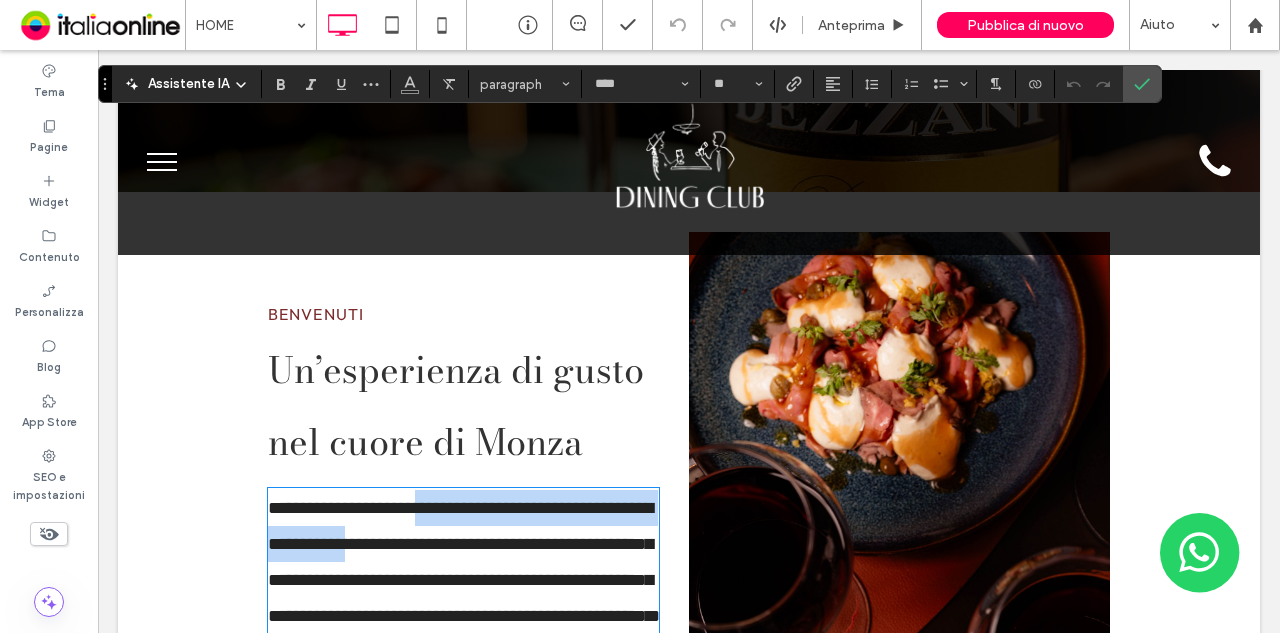 click on "**********" at bounding box center [464, 580] 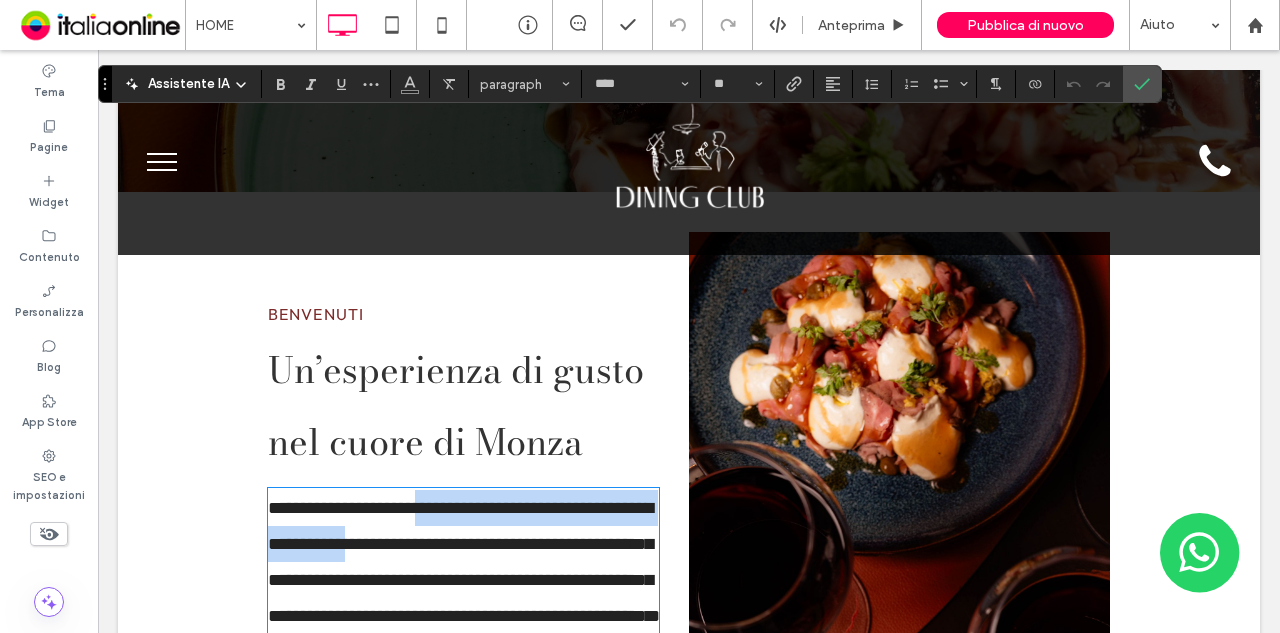 drag, startPoint x: 446, startPoint y: 511, endPoint x: 430, endPoint y: 507, distance: 16.492422 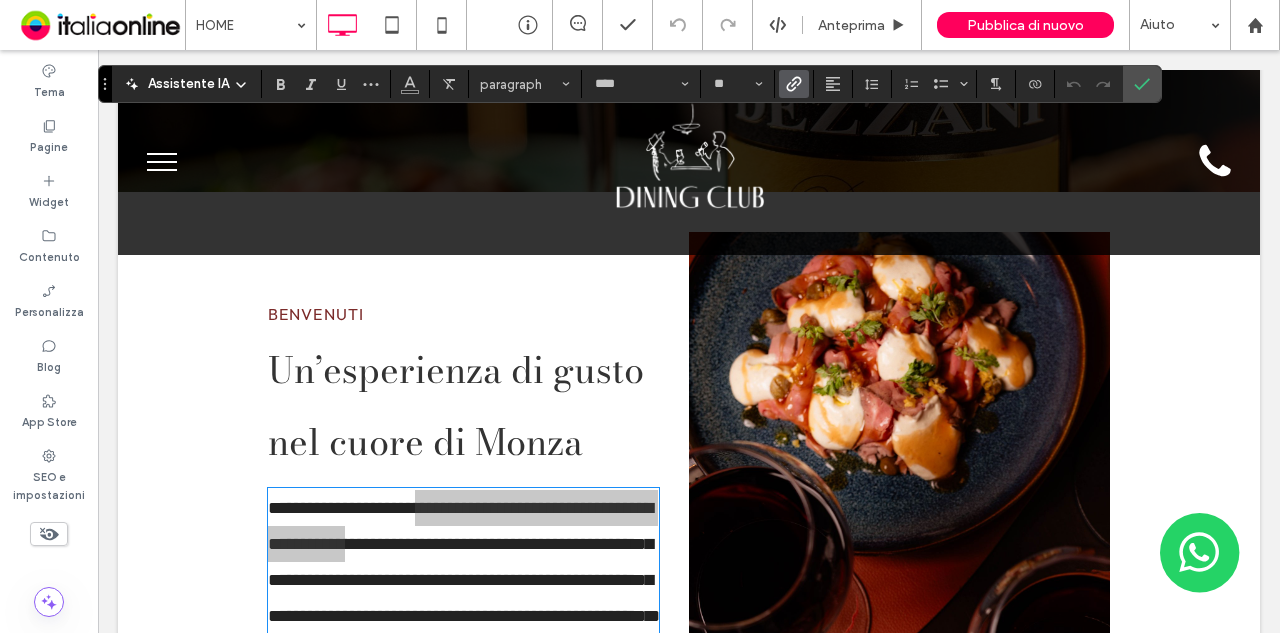 click 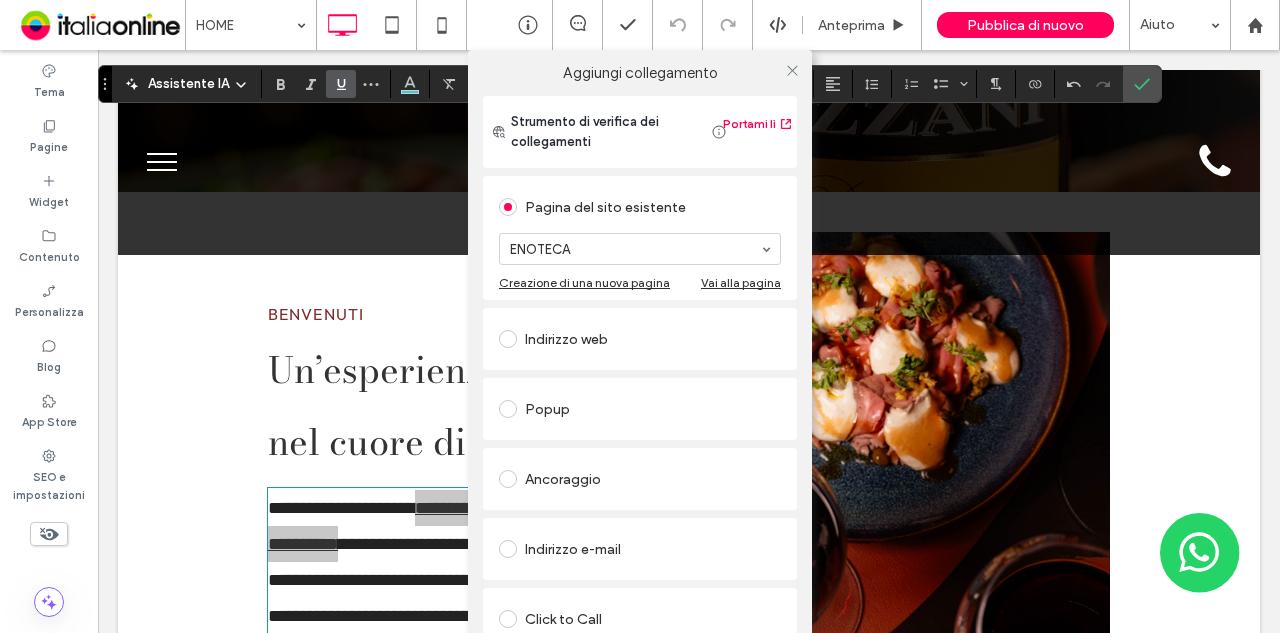 drag, startPoint x: 340, startPoint y: 83, endPoint x: 366, endPoint y: 79, distance: 26.305893 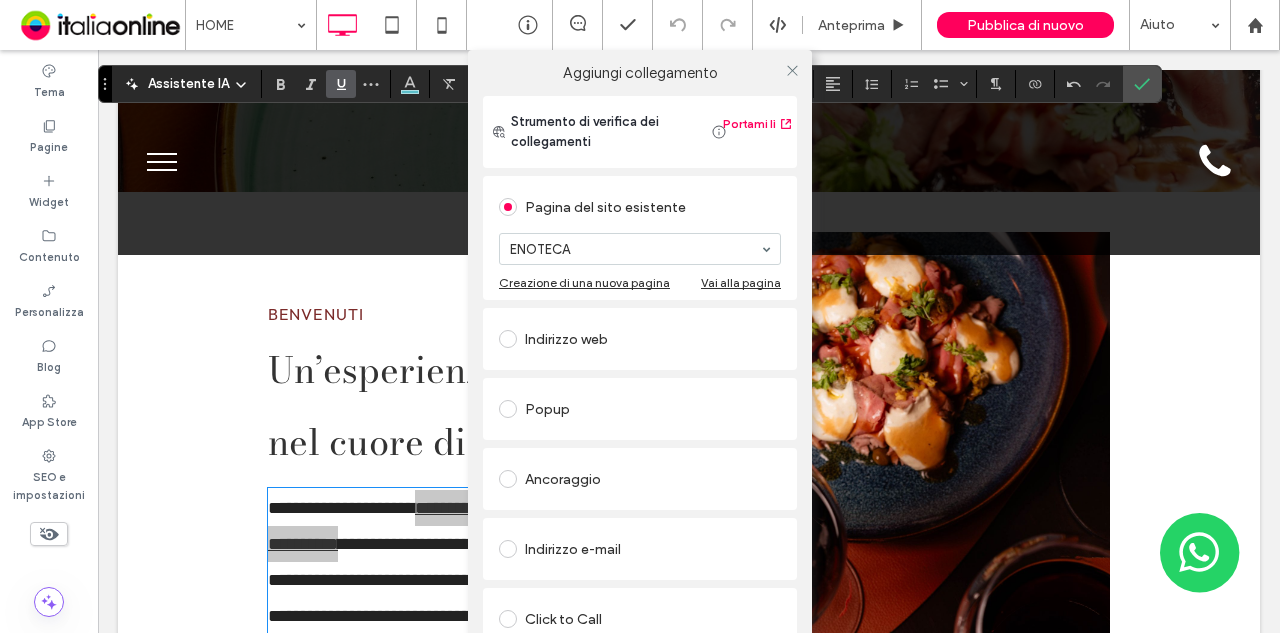 click on "Aggiungi collegamento Strumento di verifica dei collegamenti Portami lì Pagina del sito esistente ENOTECA Creazione di una nuova pagina Vai alla pagina Indirizzo web Popup Ancoraggio Indirizzo e-mail Click to Call File da scaricare Rimuovi collegamento" at bounding box center (640, 366) 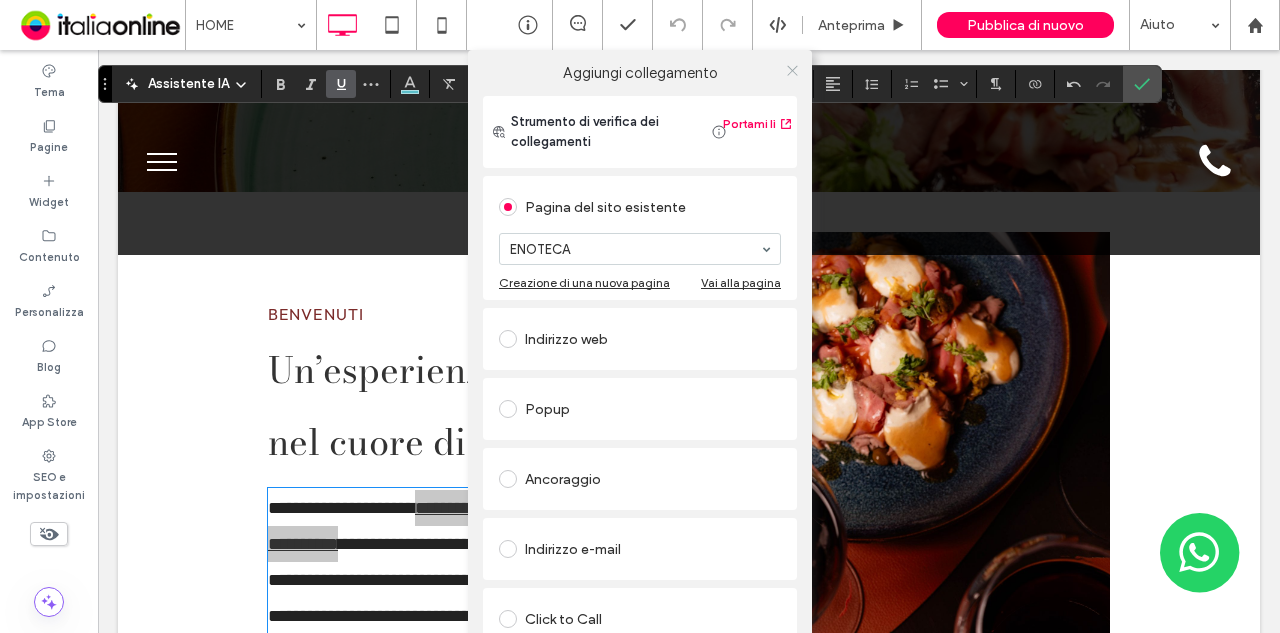 click 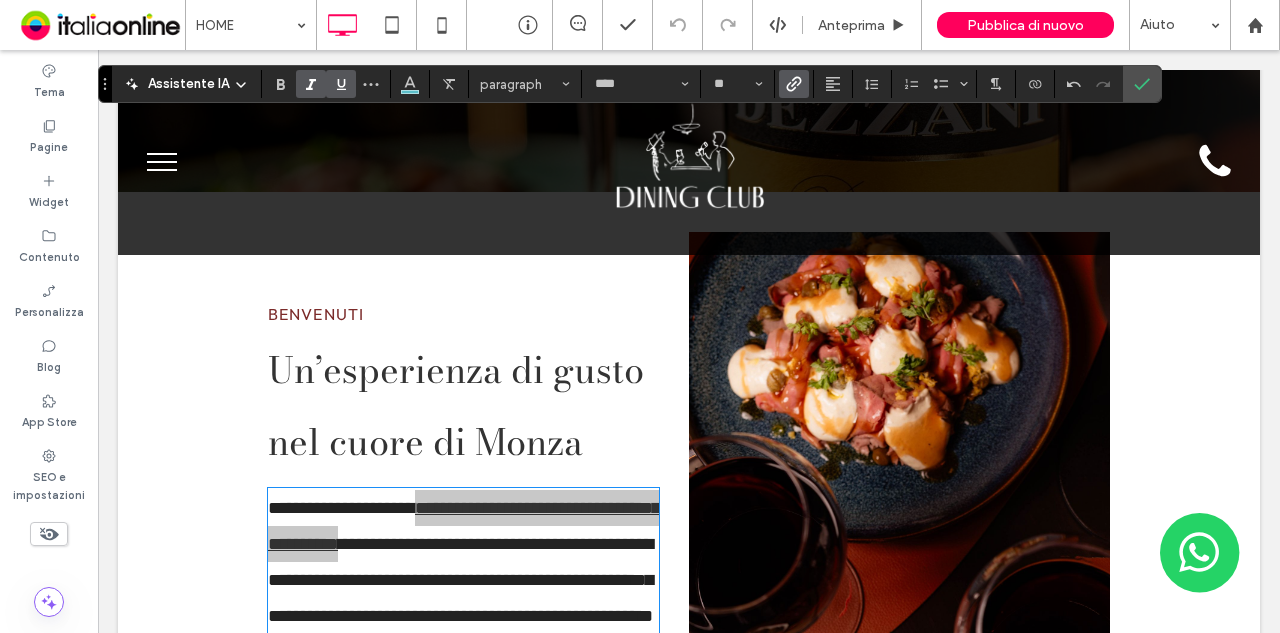 drag, startPoint x: 271, startPoint y: 85, endPoint x: 320, endPoint y: 84, distance: 49.010204 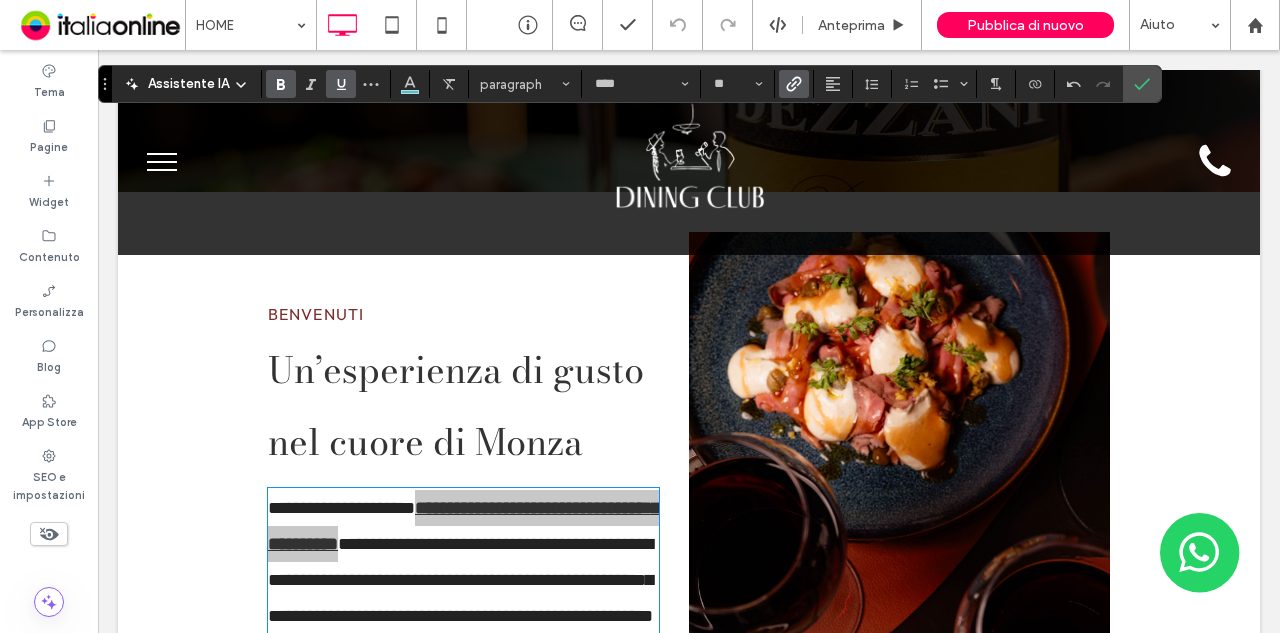 click 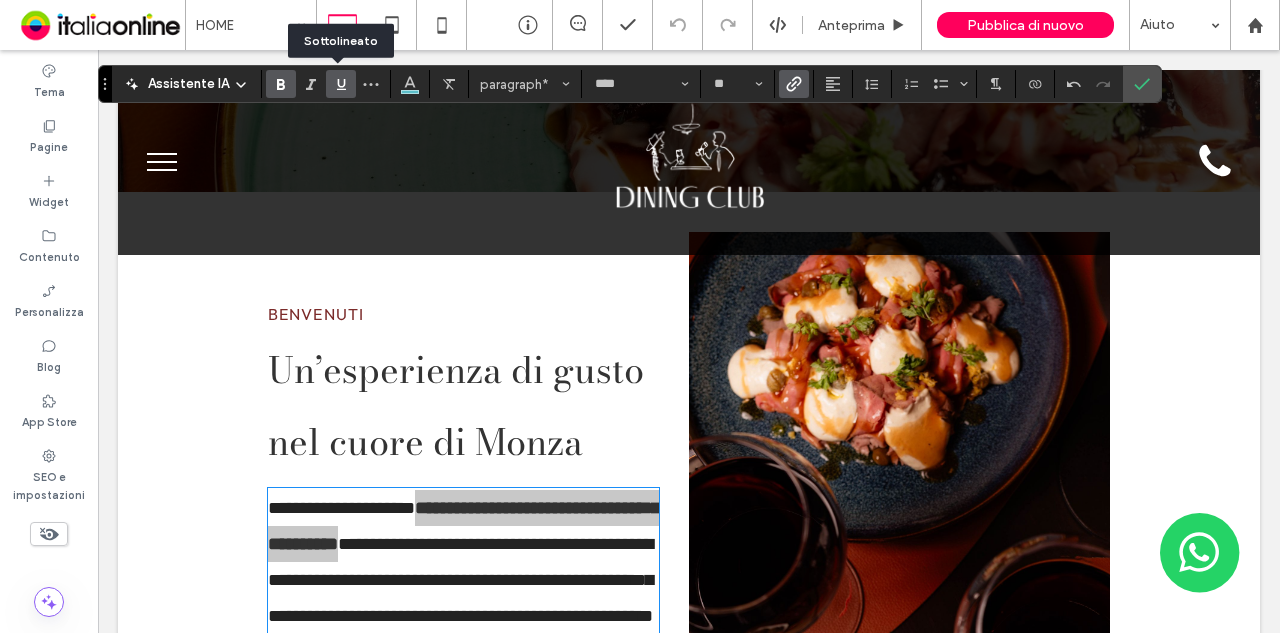 click 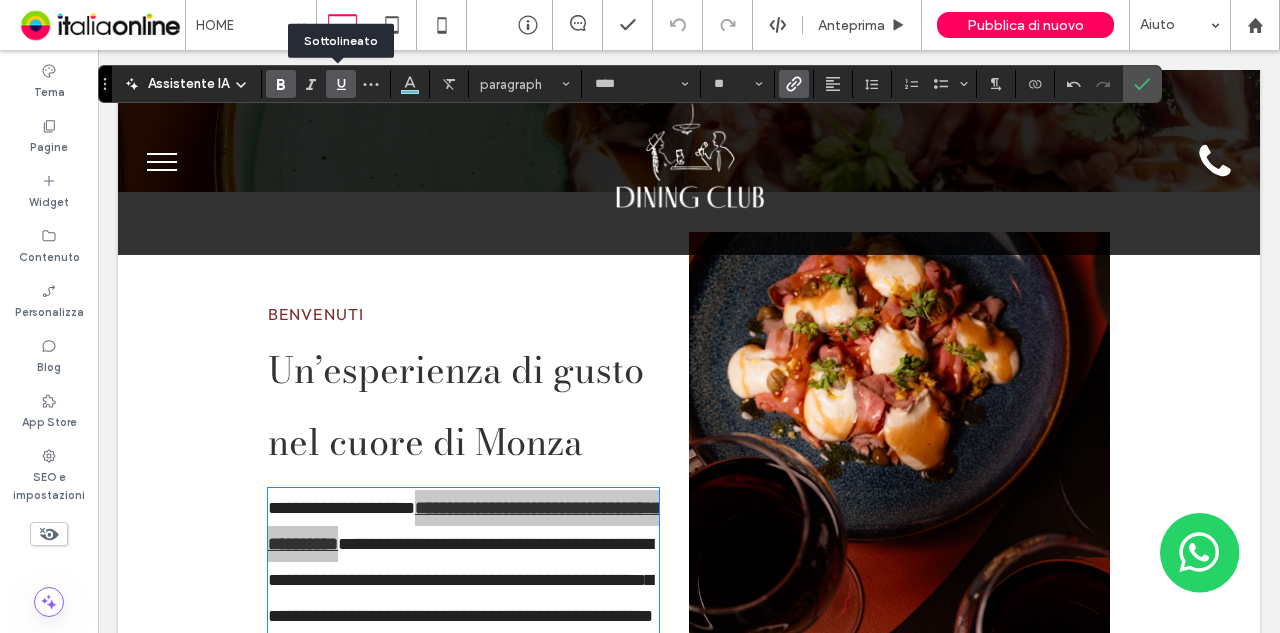 click 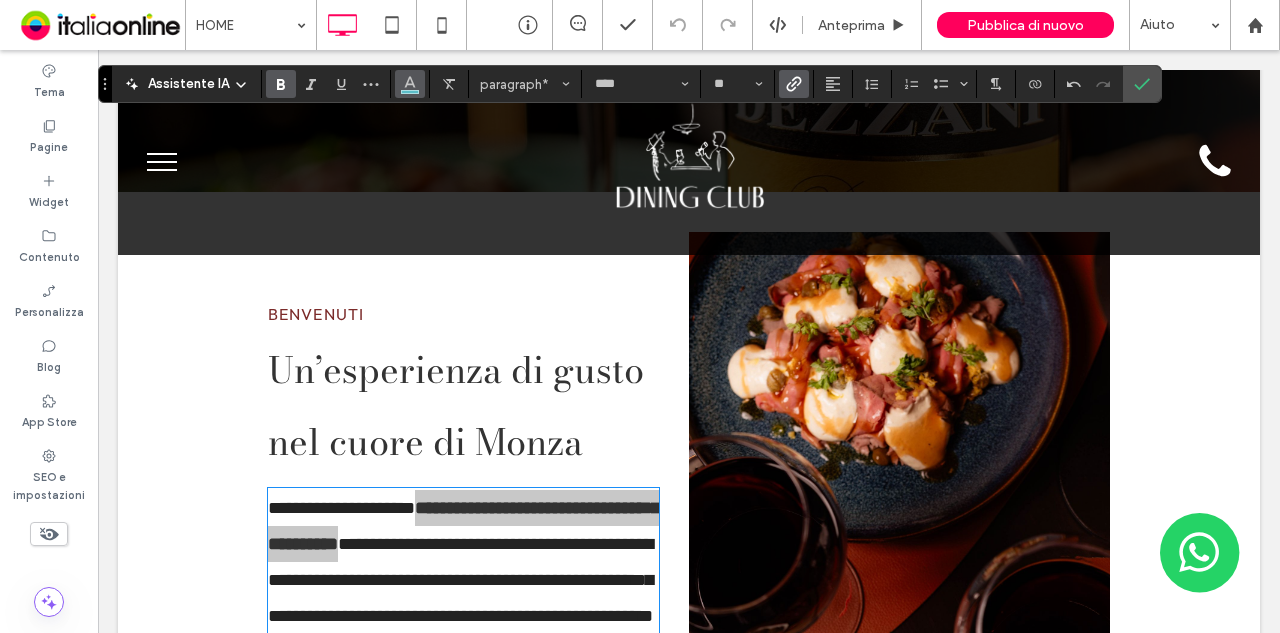 click 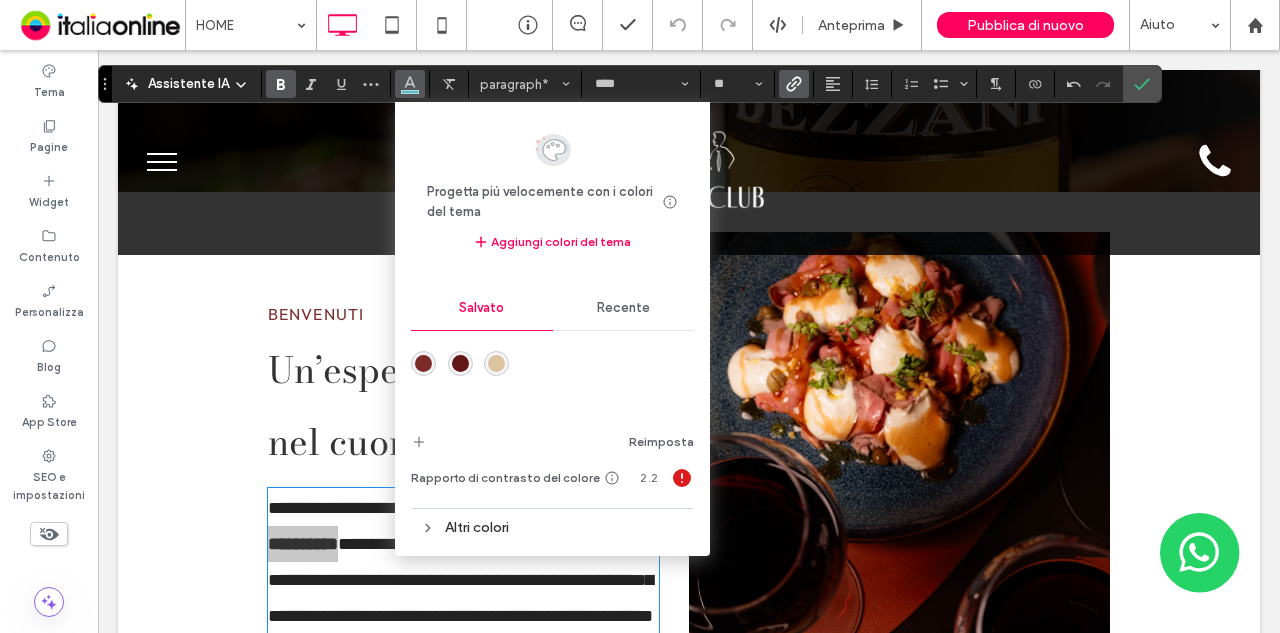 click at bounding box center (423, 363) 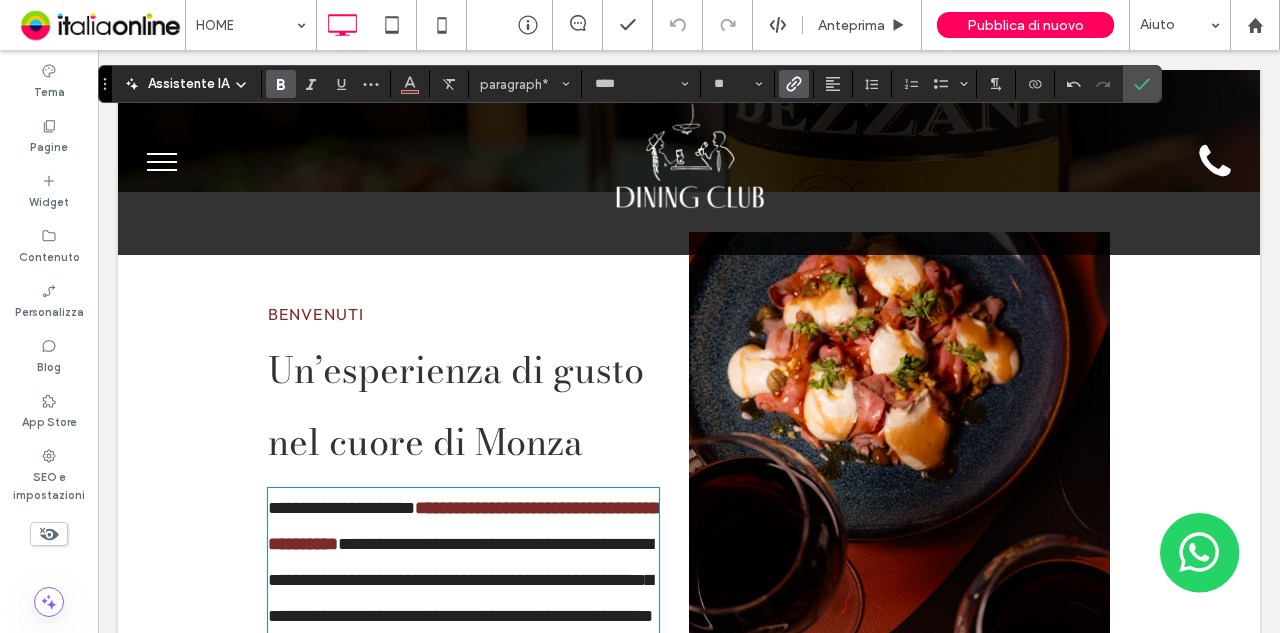 click on "**********" at bounding box center [460, 580] 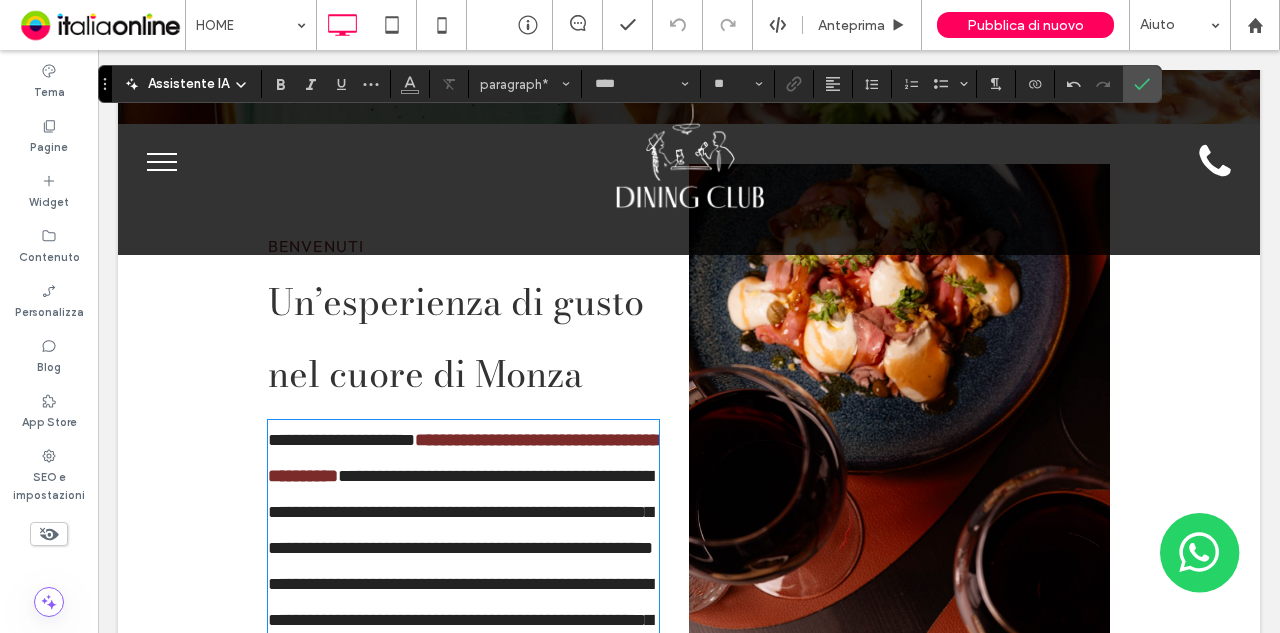 scroll, scrollTop: 658, scrollLeft: 0, axis: vertical 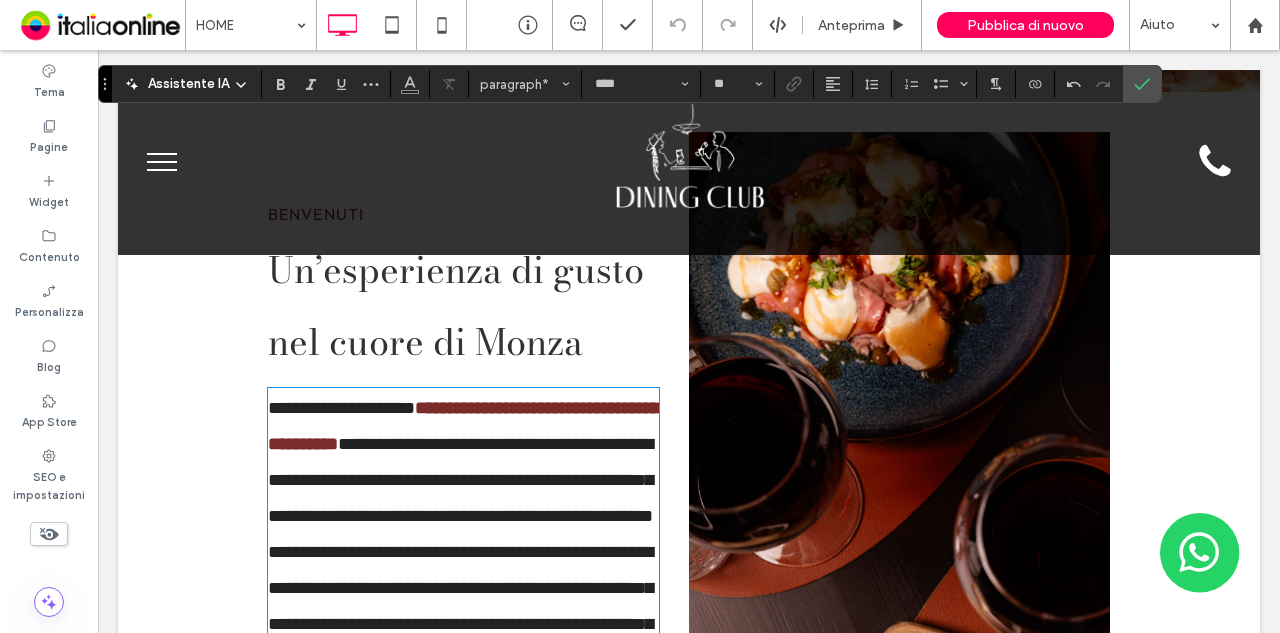 click on "**********" at bounding box center (464, 426) 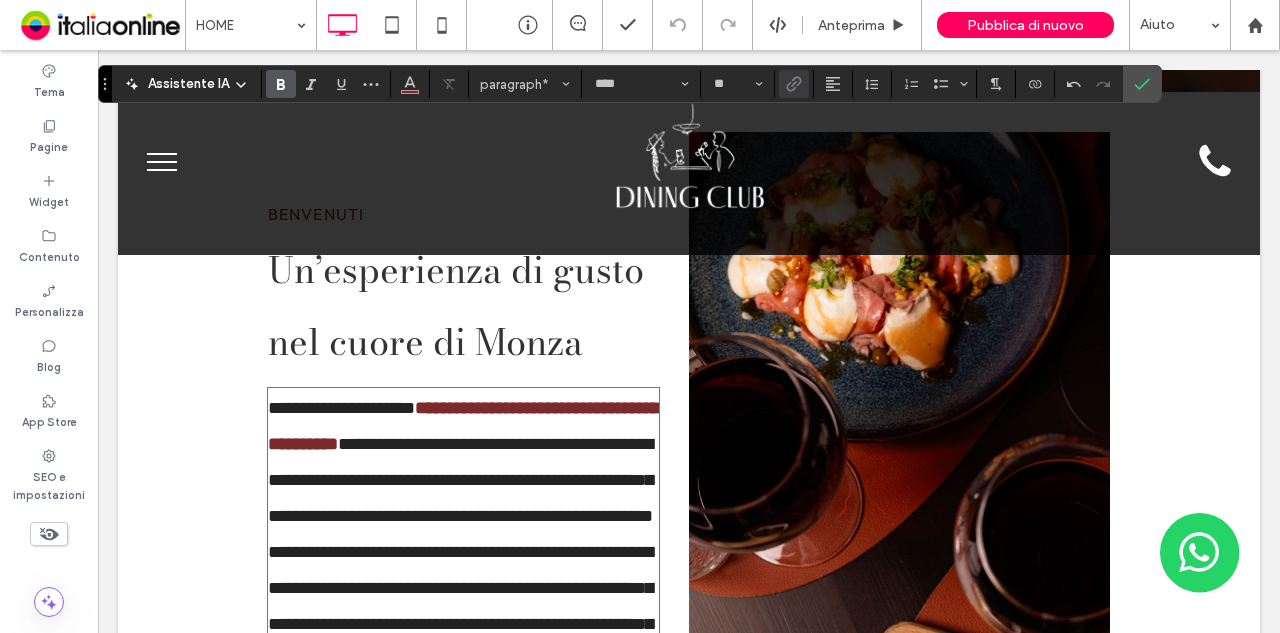 click at bounding box center [794, 84] 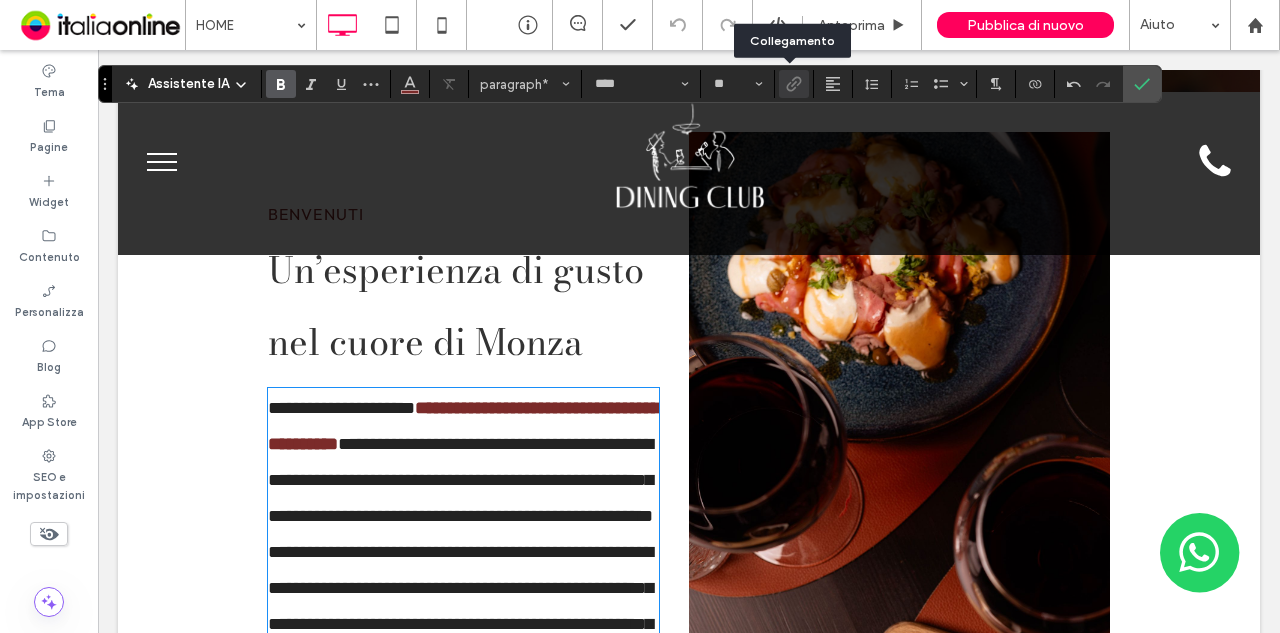 click at bounding box center [794, 84] 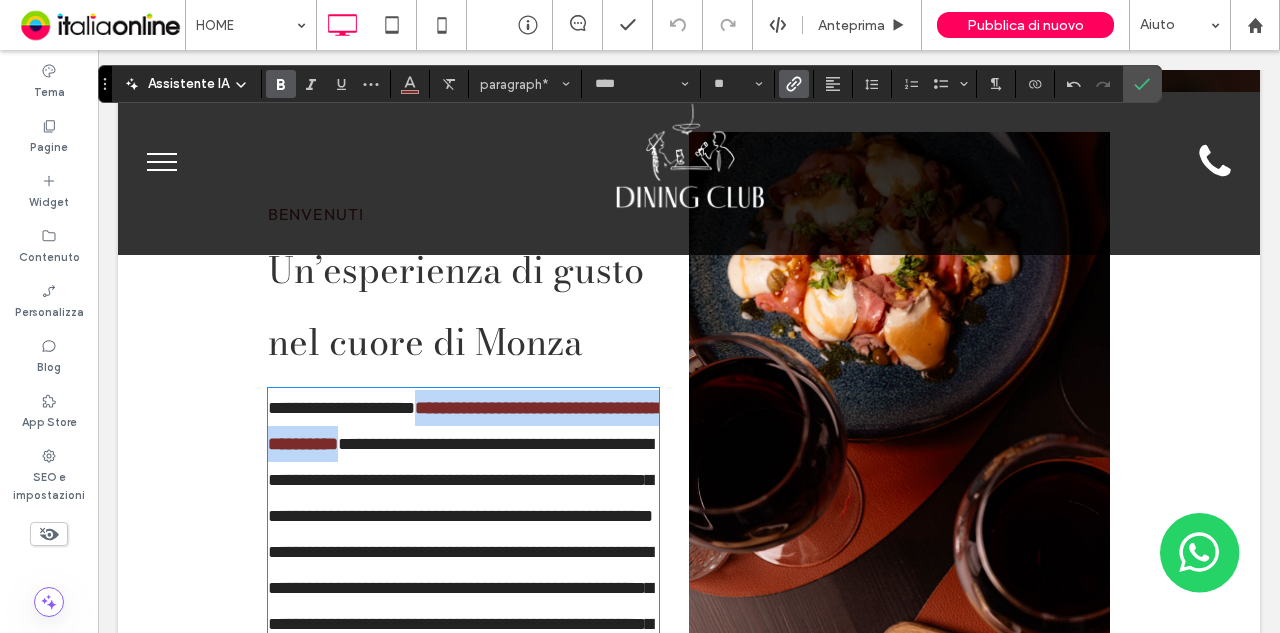 drag, startPoint x: 422, startPoint y: 408, endPoint x: 426, endPoint y: 449, distance: 41.19466 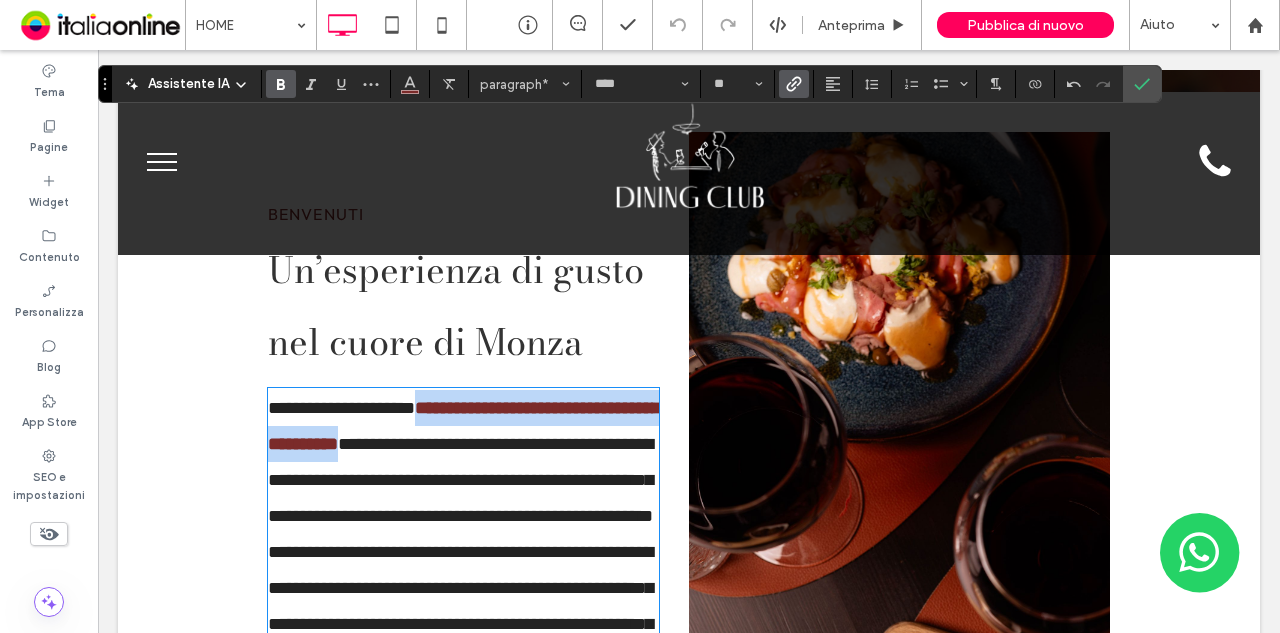 click on "**********" at bounding box center (464, 426) 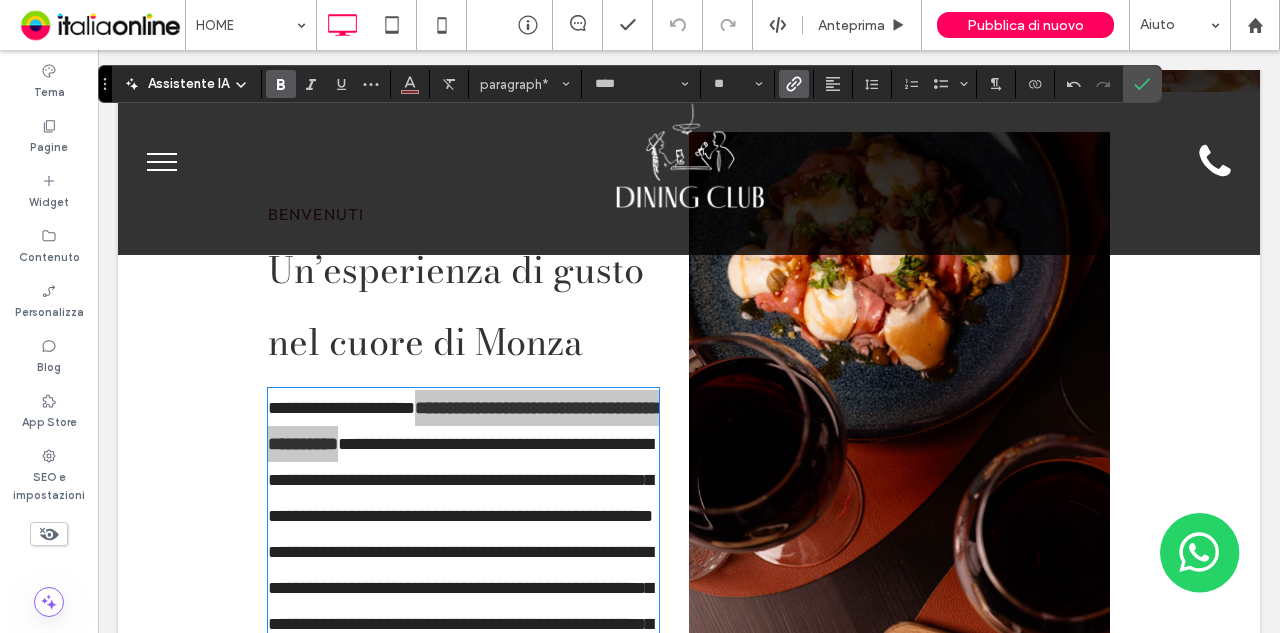 click 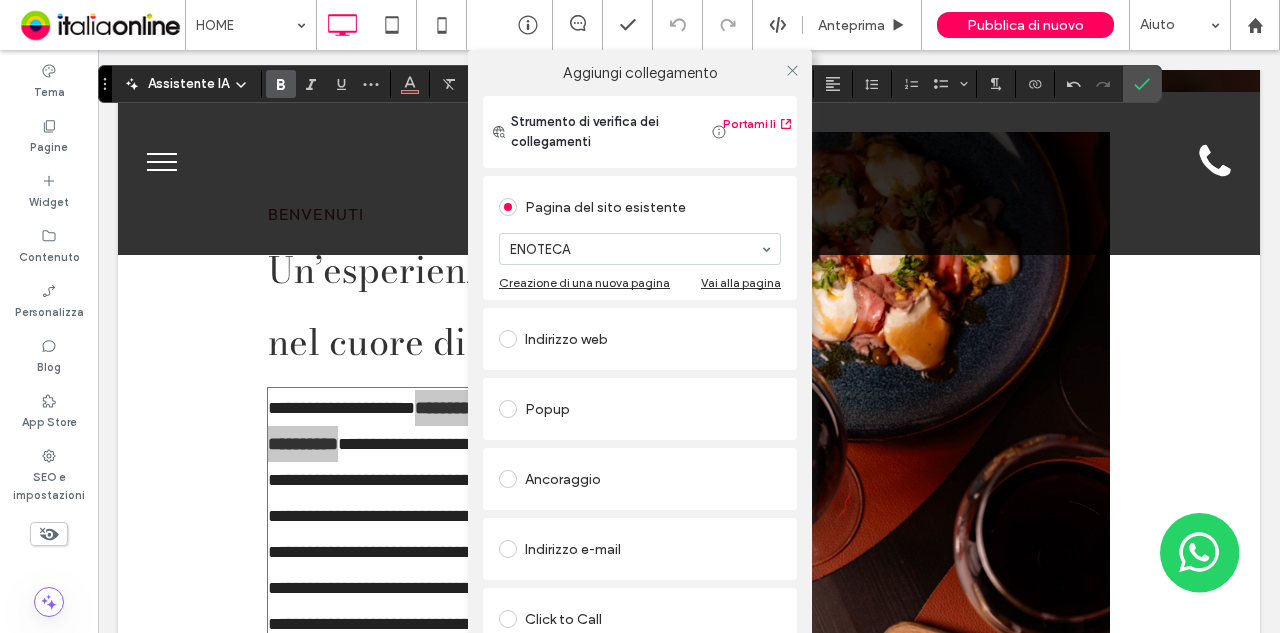click on "Aggiungi collegamento Strumento di verifica dei collegamenti Portami lì Pagina del sito esistente ENOTECA Creazione di una nuova pagina Vai alla pagina Indirizzo web Popup Ancoraggio Indirizzo e-mail Click to Call File da scaricare Rimuovi collegamento" at bounding box center [640, 366] 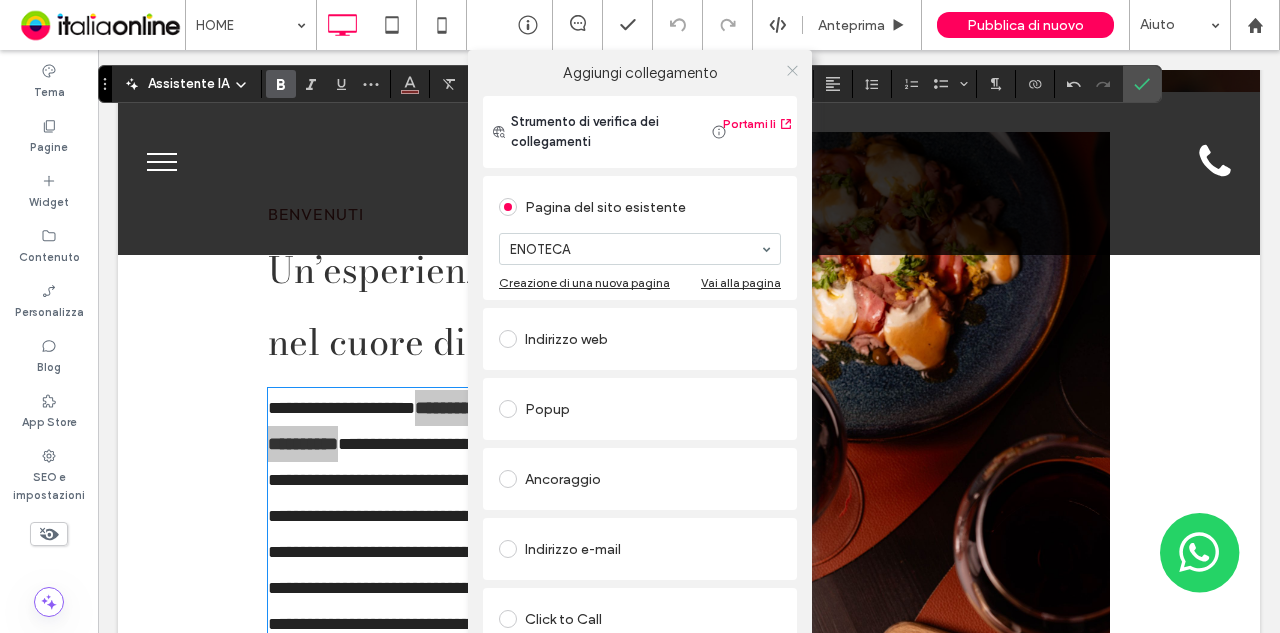 click 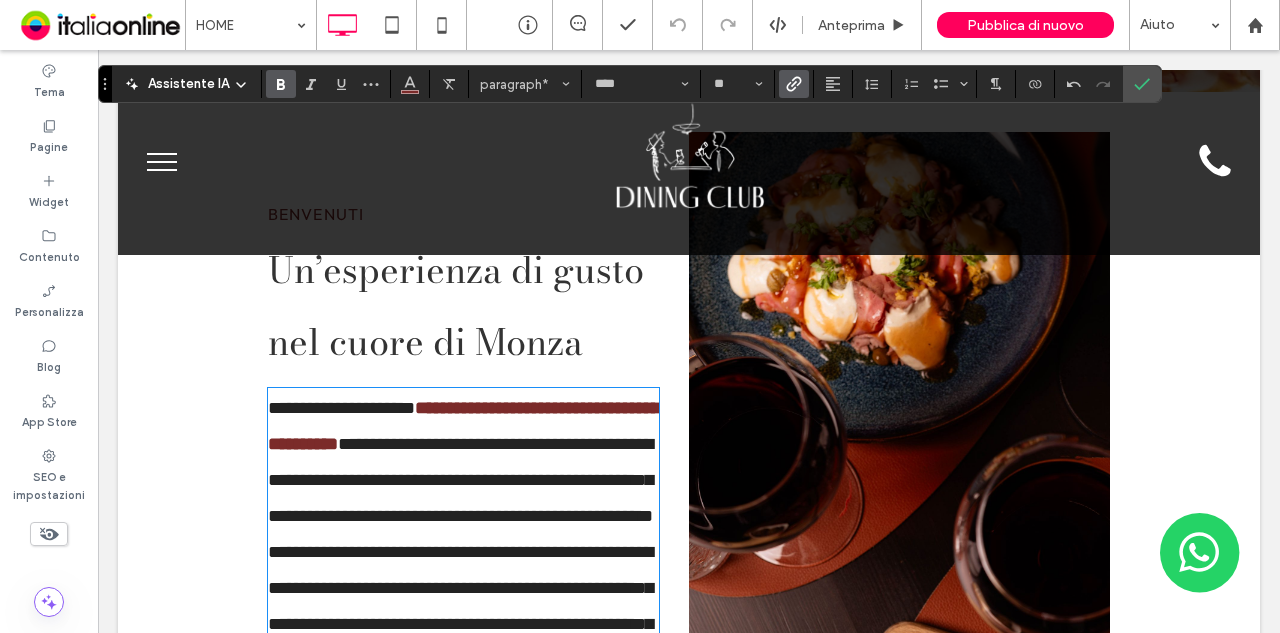 click on "**********" at bounding box center (460, 480) 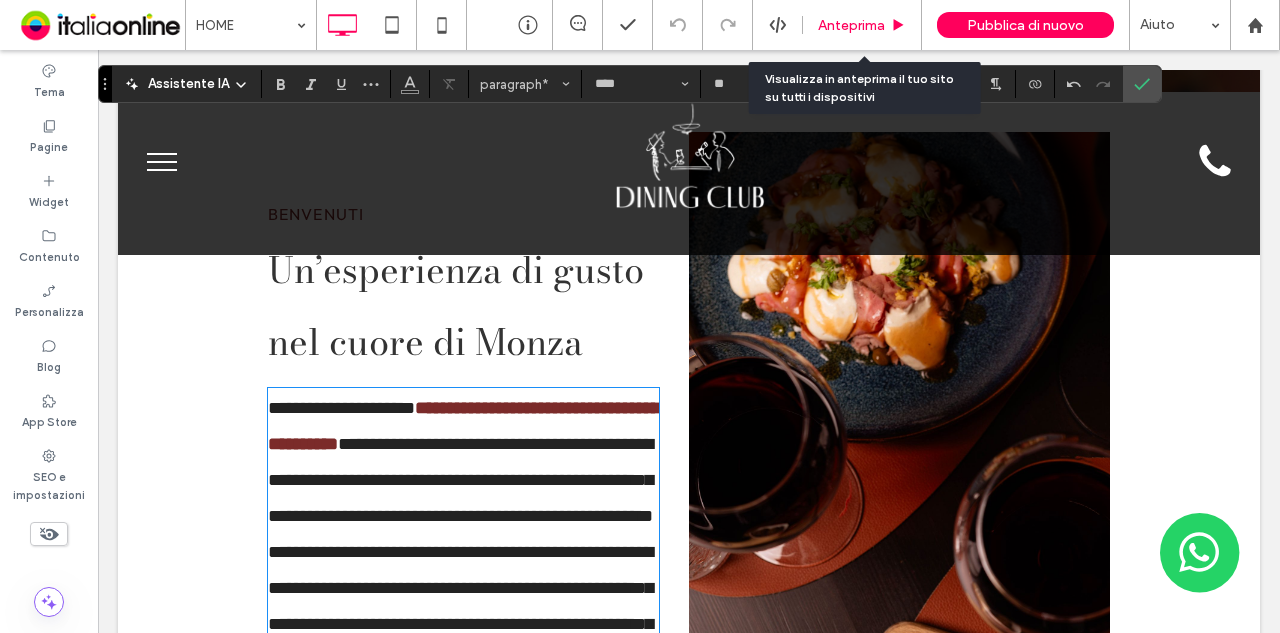 click on "Anteprima" at bounding box center [851, 25] 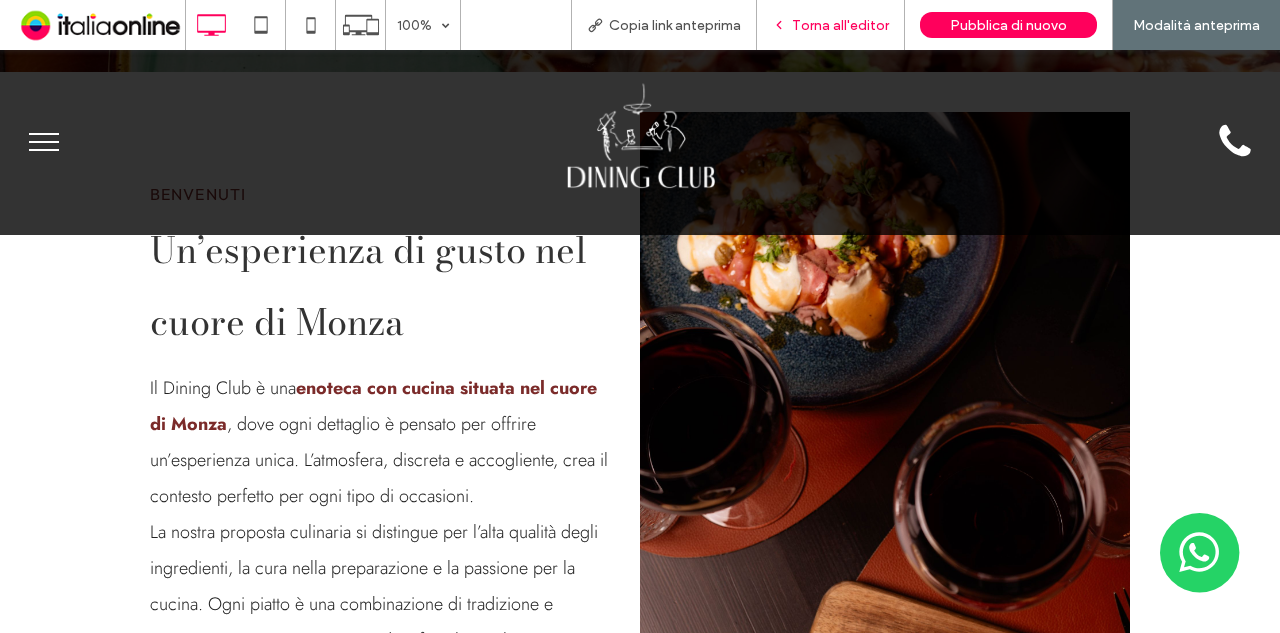 click on "Torna all'editor" at bounding box center [840, 25] 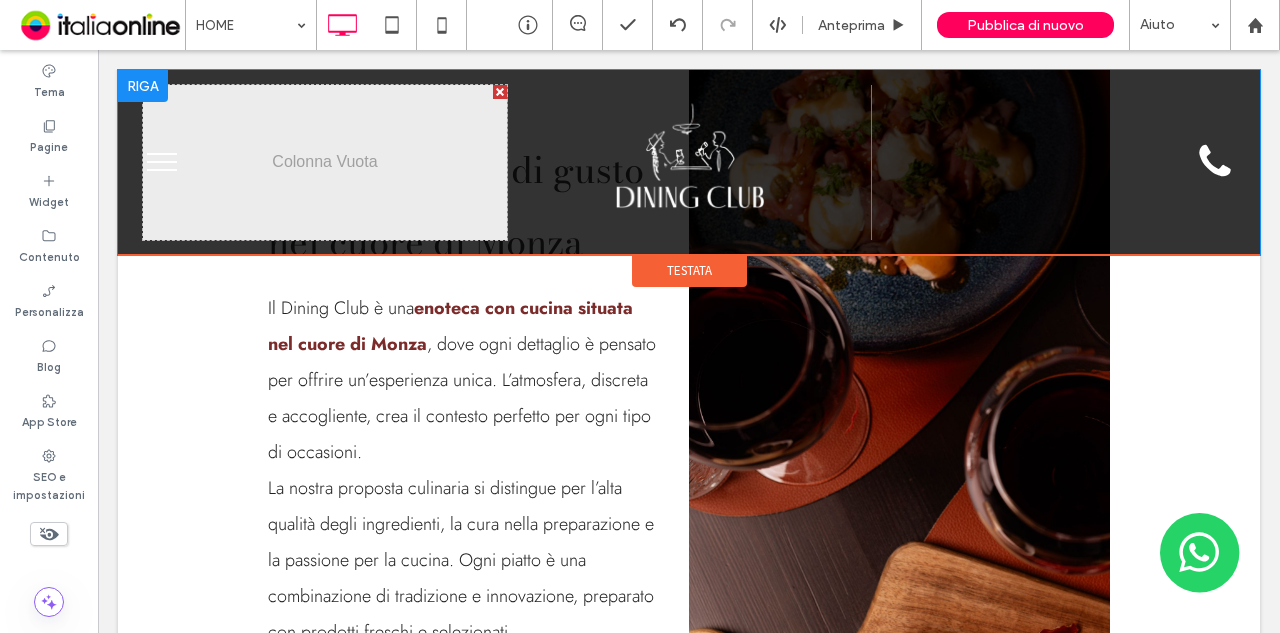 scroll, scrollTop: 1083, scrollLeft: 0, axis: vertical 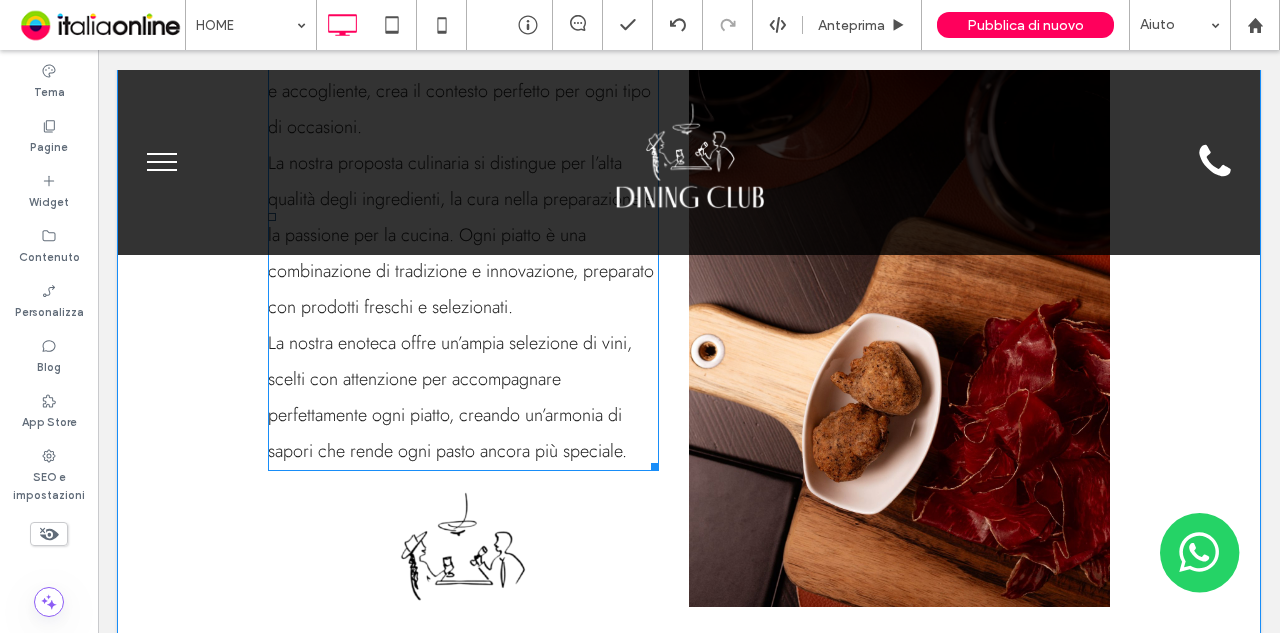 click on "La nostra enoteca offre un’ampia selezione di vini, scelti con attenzione per accompagnare perfettamente ogni piatto, creando un’armonia di sapori che rende ogni pasto ancora più speciale." at bounding box center (463, 397) 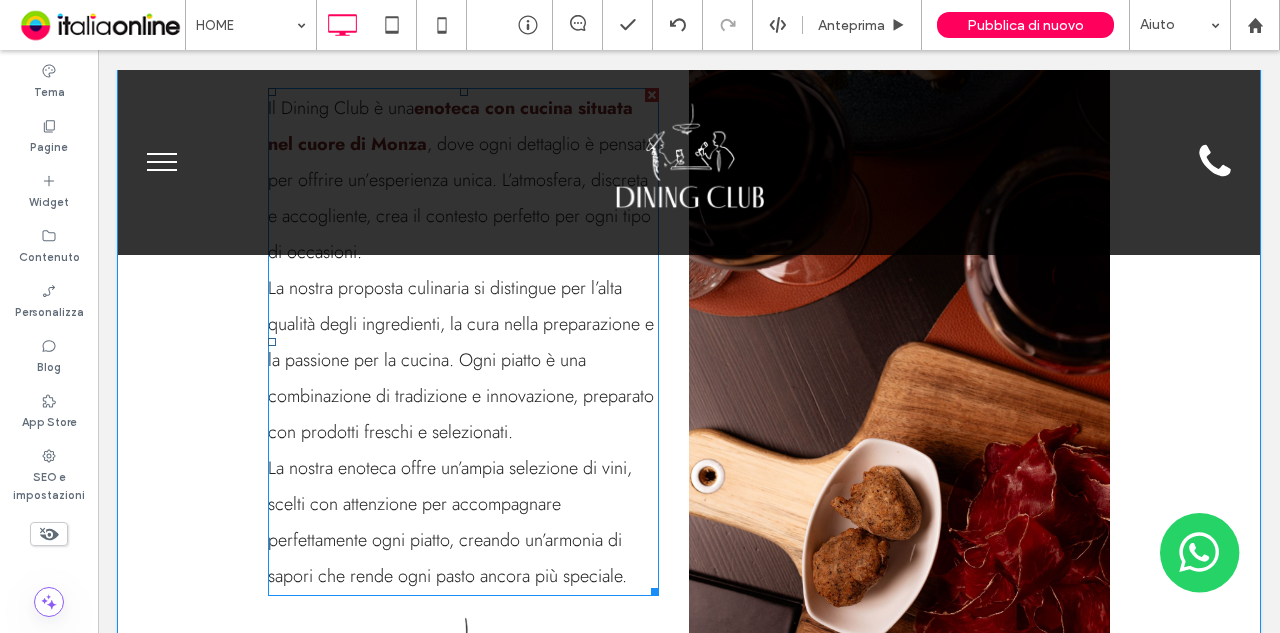type on "****" 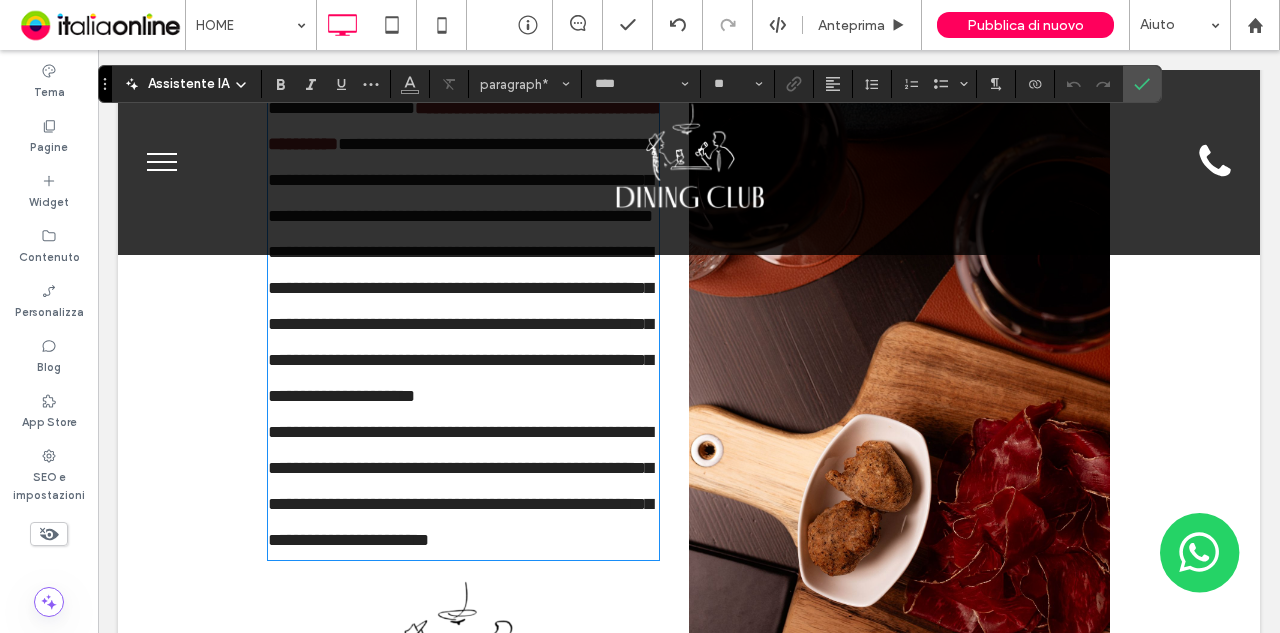 scroll, scrollTop: 723, scrollLeft: 0, axis: vertical 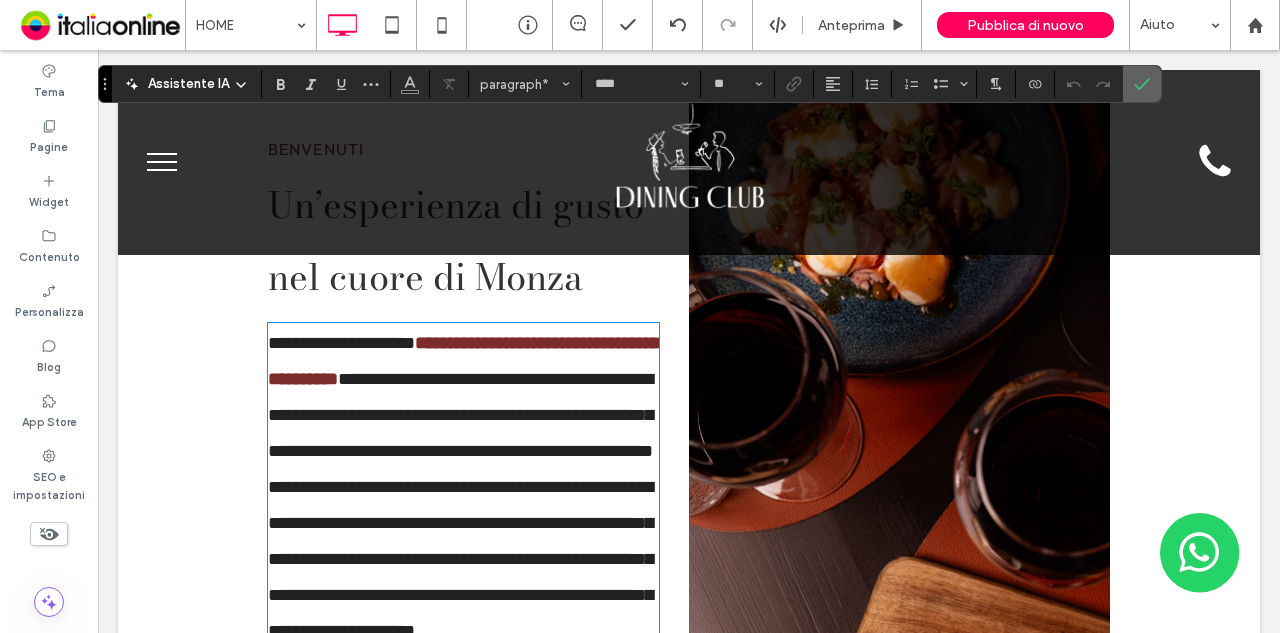 drag, startPoint x: 1134, startPoint y: 85, endPoint x: 1030, endPoint y: 21, distance: 122.1147 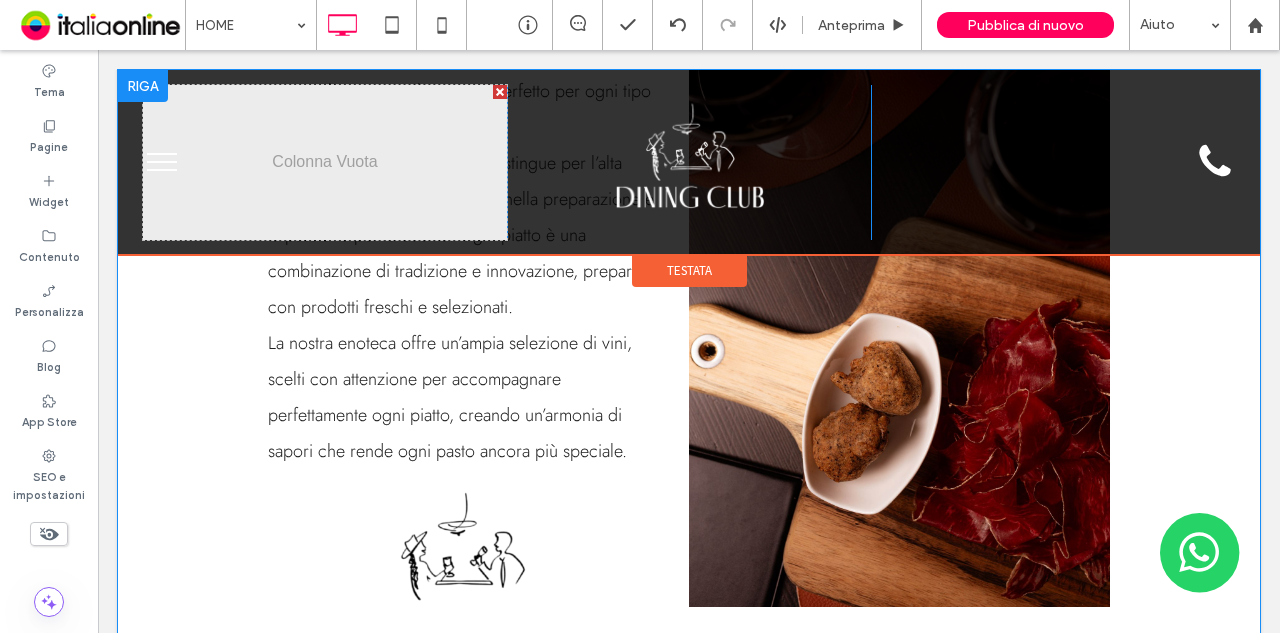 scroll, scrollTop: 1549, scrollLeft: 0, axis: vertical 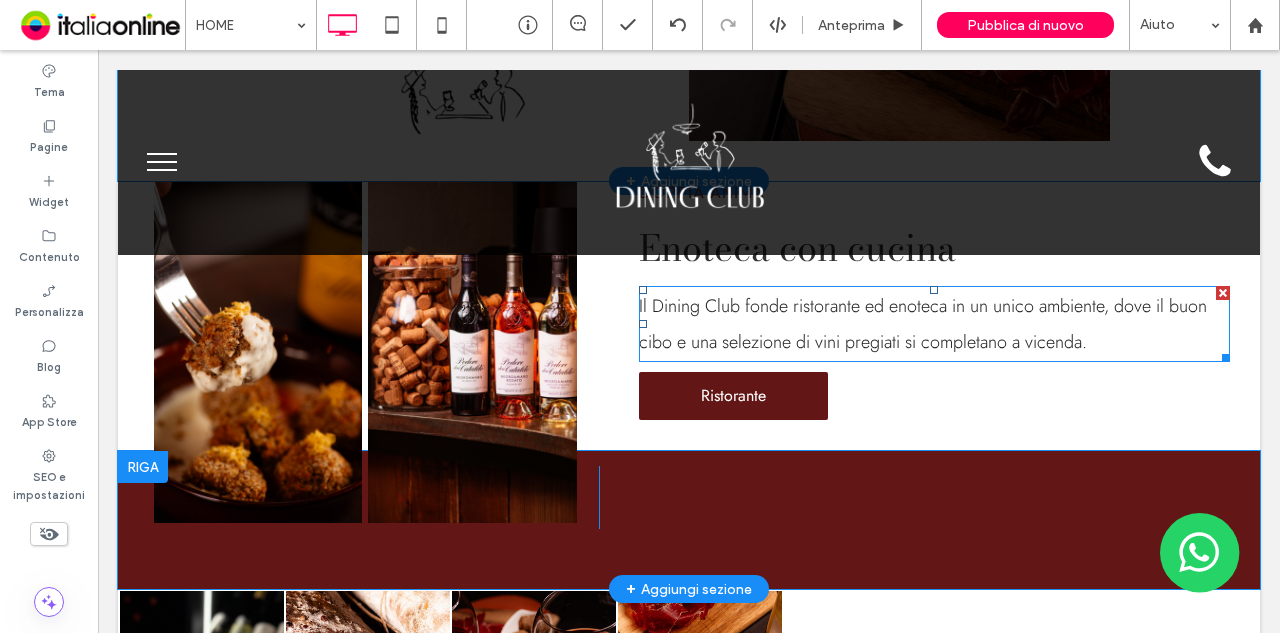 click on "Il Dining Club fonde ristorante ed enoteca in un unico ambiente, dove il buon cibo e una selezione di vini pregiati si completano a vicenda." at bounding box center [923, 324] 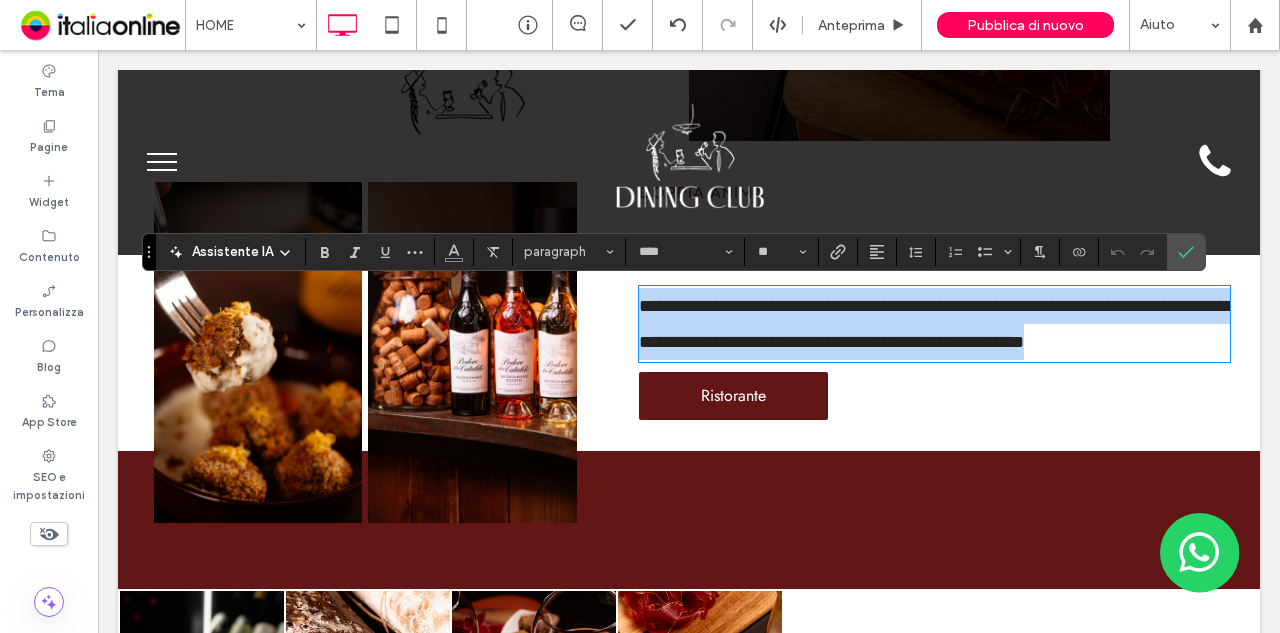 click on "**********" at bounding box center [936, 324] 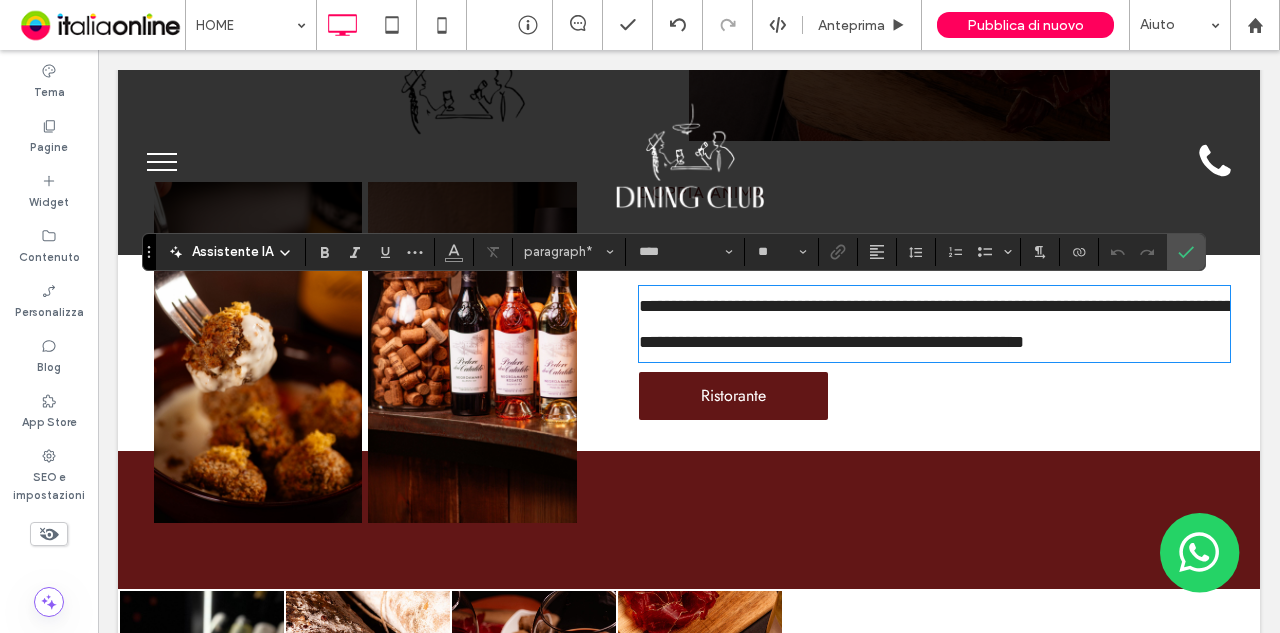 click on "**********" at bounding box center [934, 324] 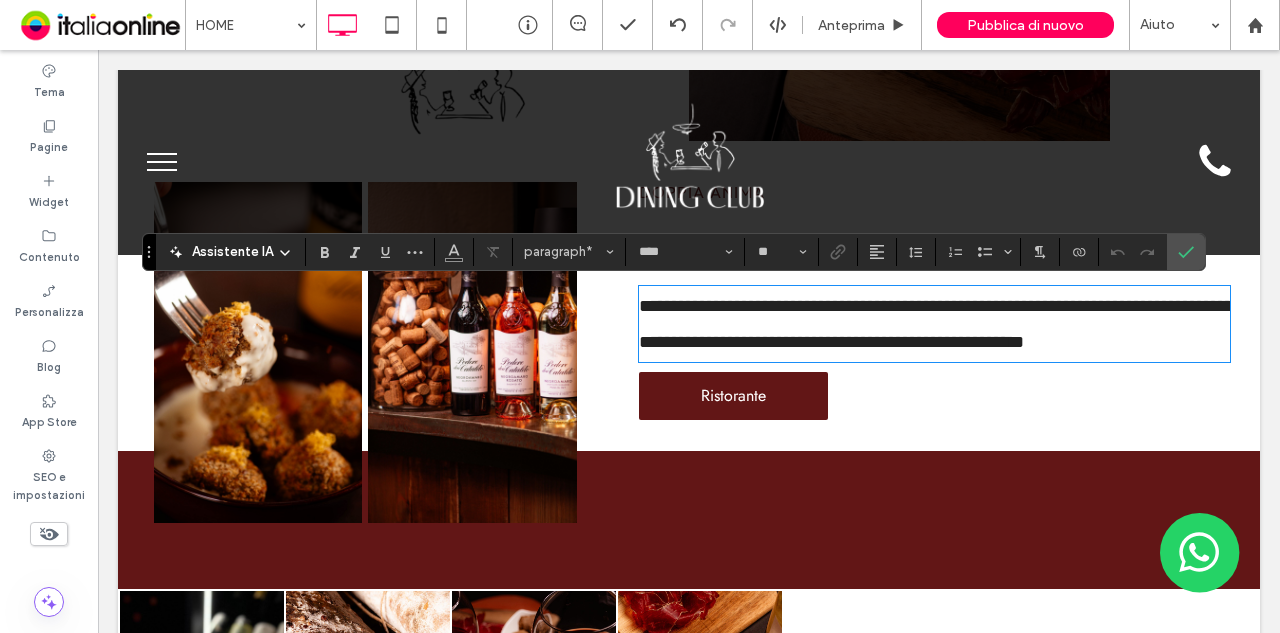 scroll, scrollTop: 1513, scrollLeft: 0, axis: vertical 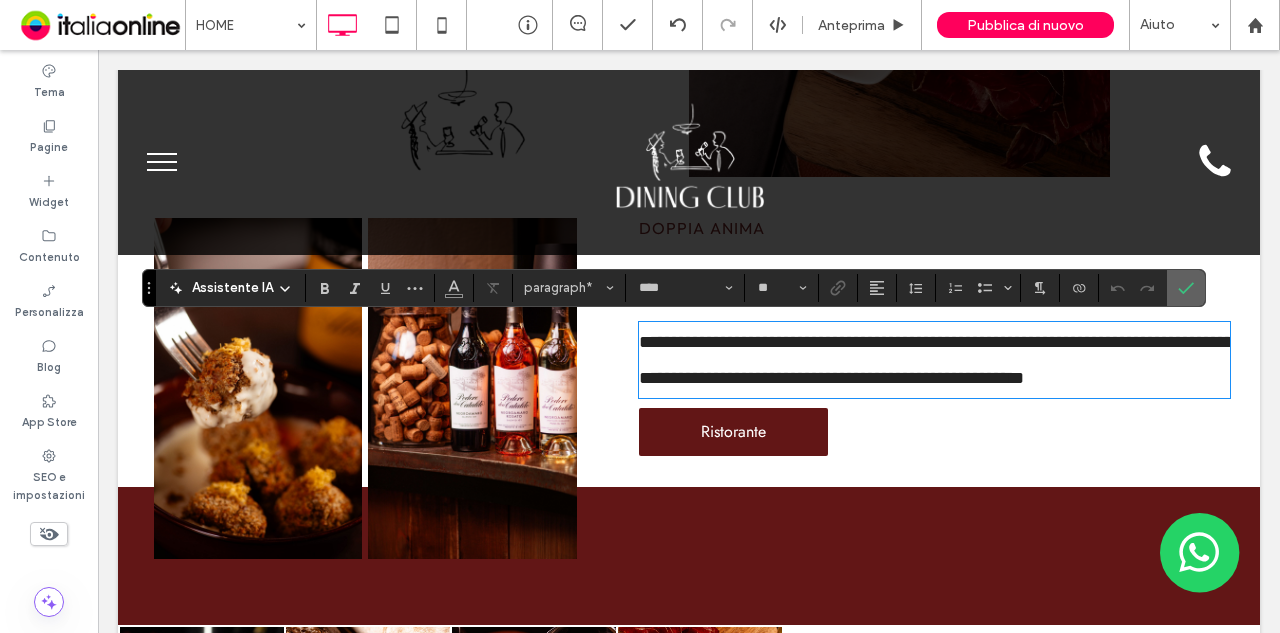 click at bounding box center [1186, 288] 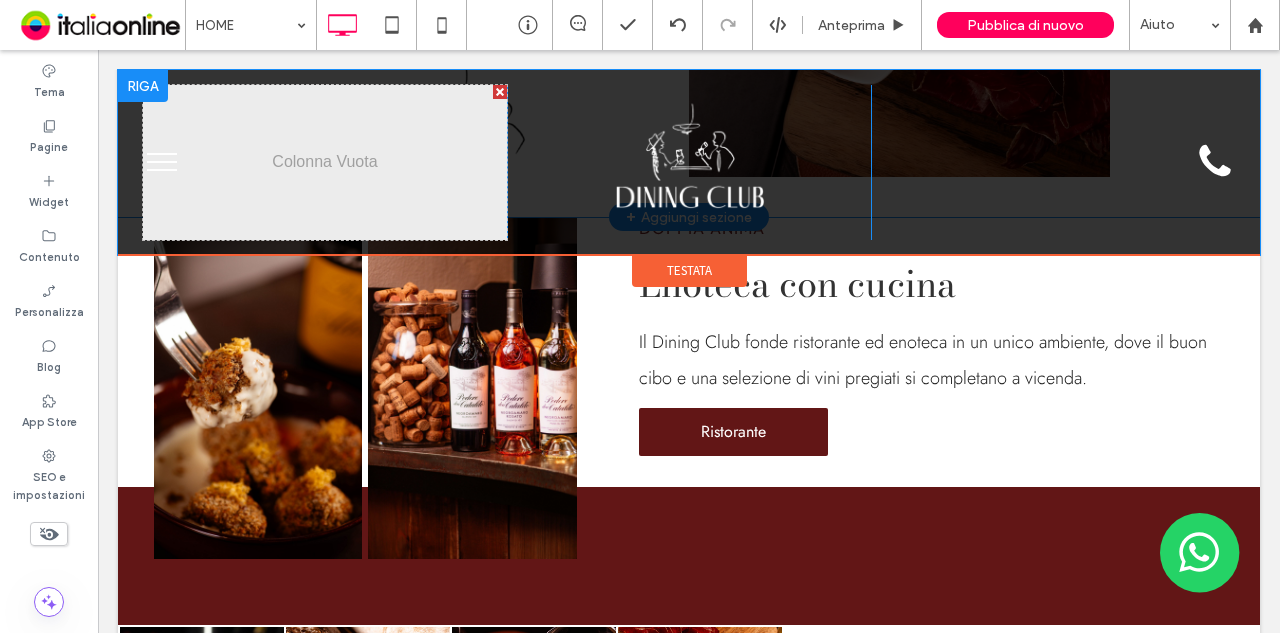 scroll, scrollTop: 1083, scrollLeft: 0, axis: vertical 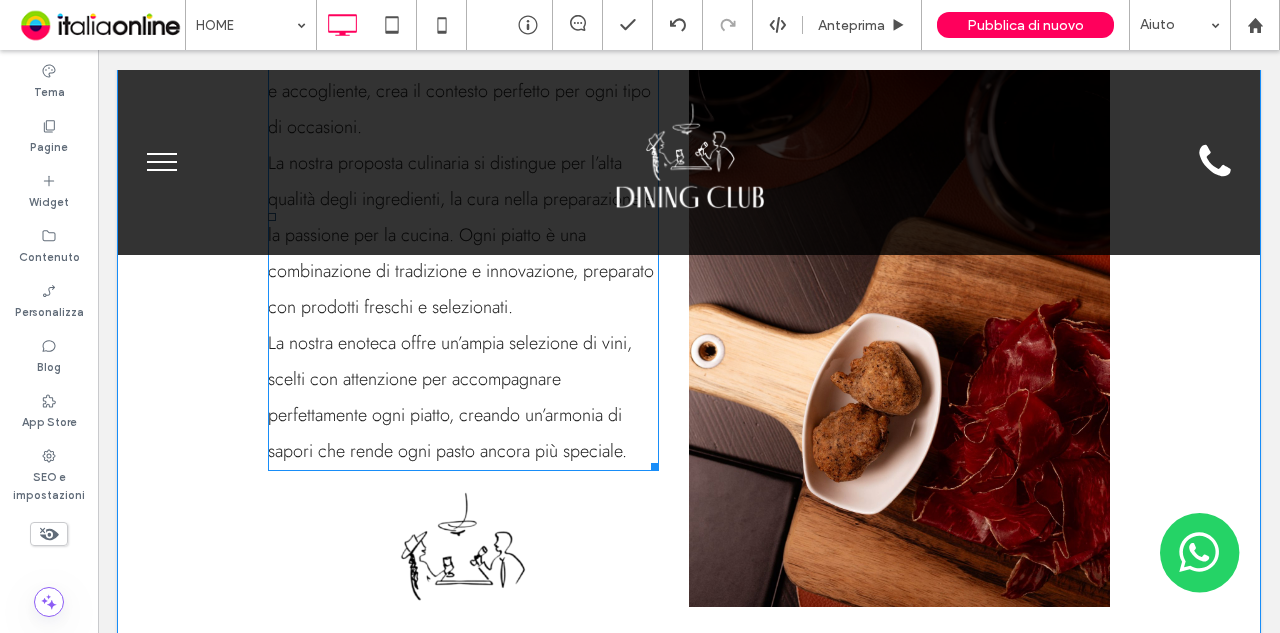 click on "La nostra enoteca offre un’ampia selezione di vini, scelti con attenzione per accompagnare perfettamente ogni piatto, creando un’armonia di sapori che rende ogni pasto ancora più speciale." at bounding box center [463, 397] 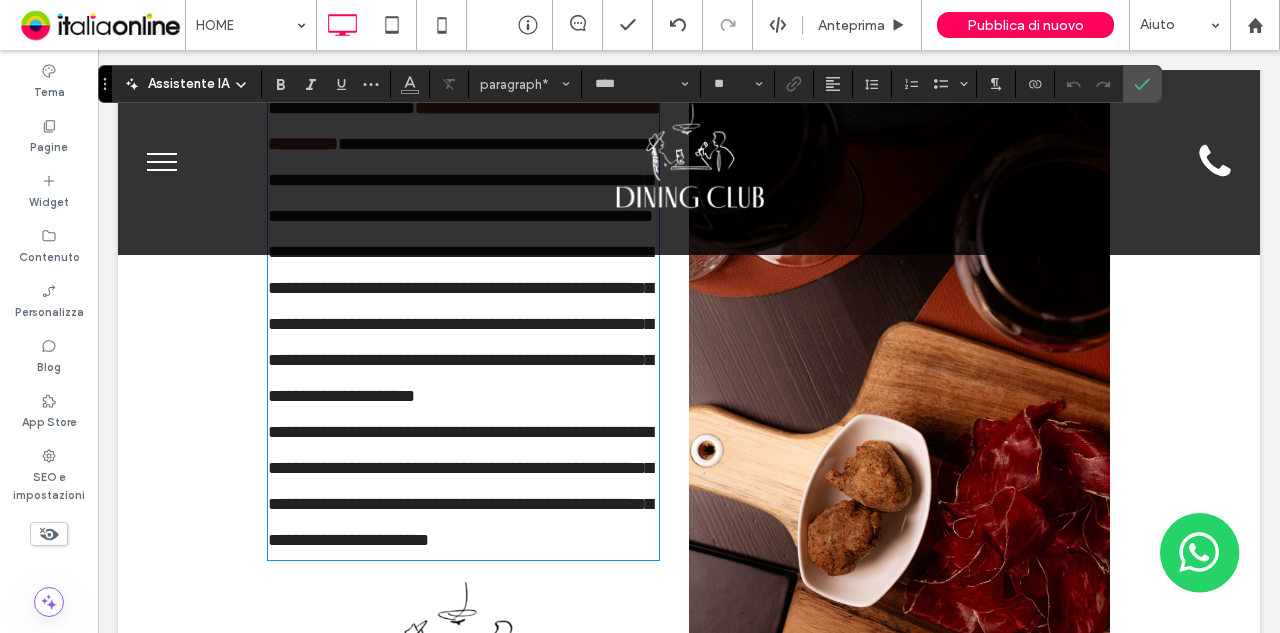 click on "**********" at bounding box center [460, 486] 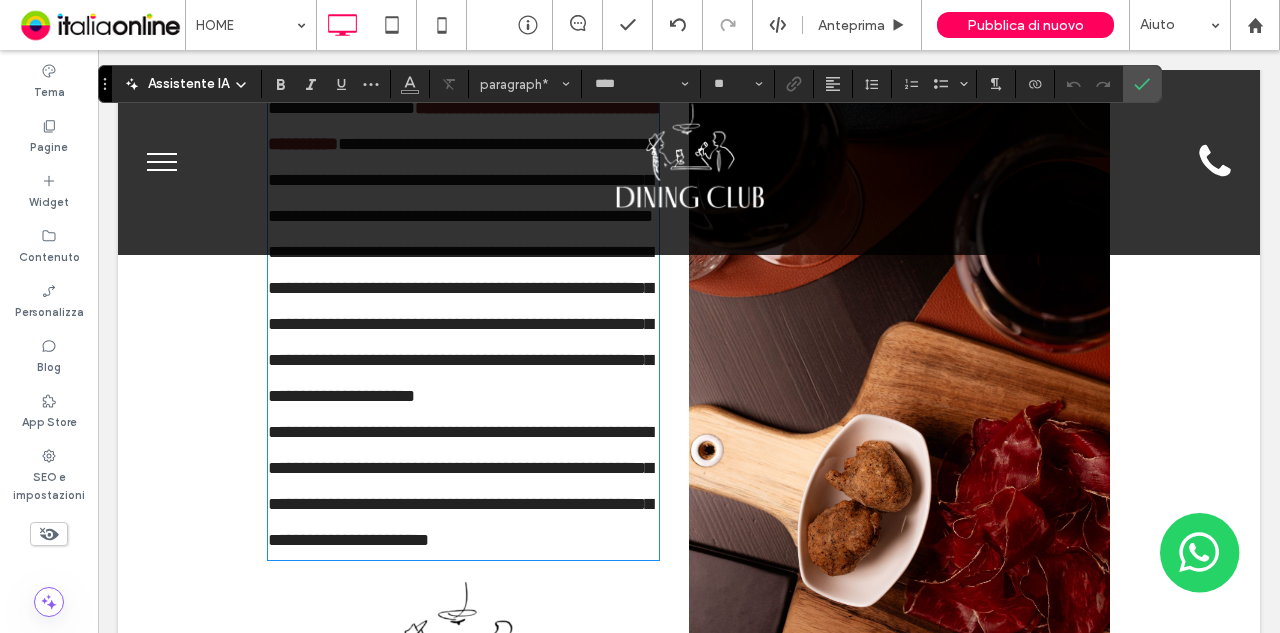 type 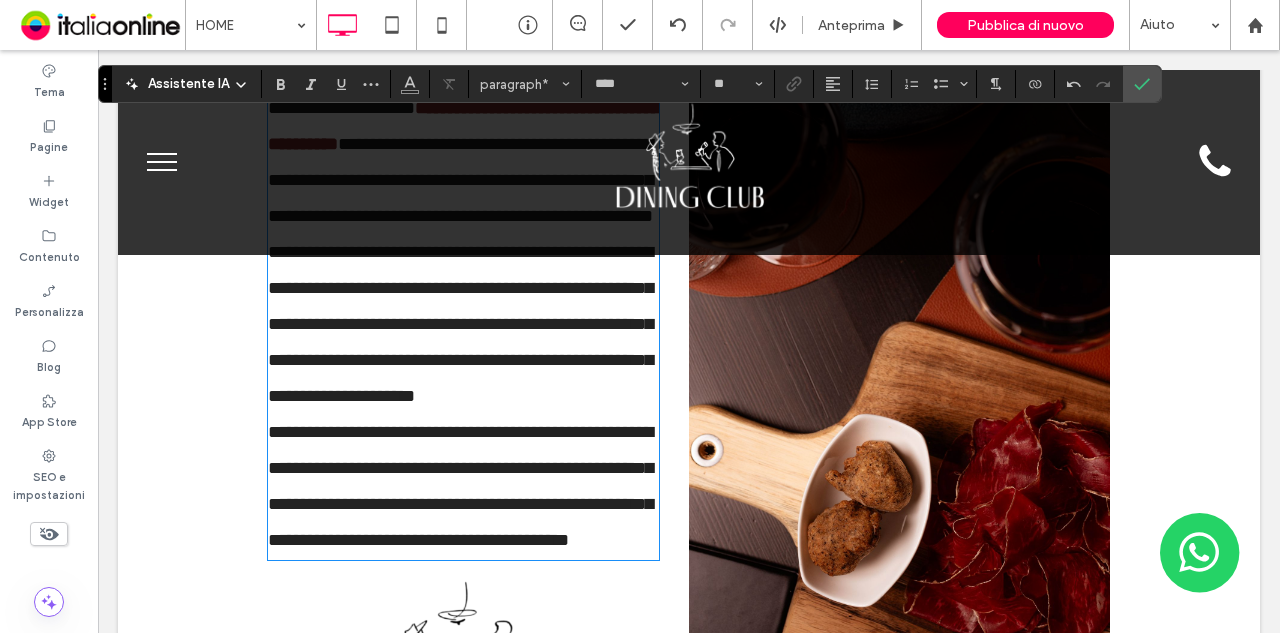 click on "**********" at bounding box center [460, 486] 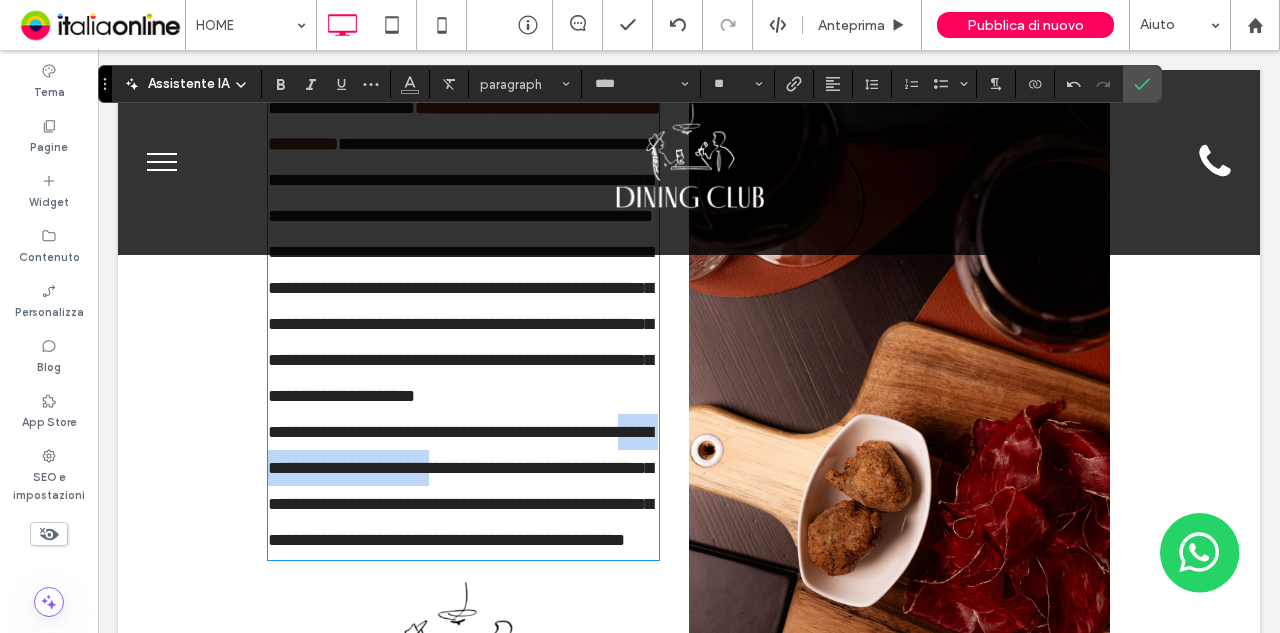drag, startPoint x: 272, startPoint y: 508, endPoint x: 485, endPoint y: 511, distance: 213.02112 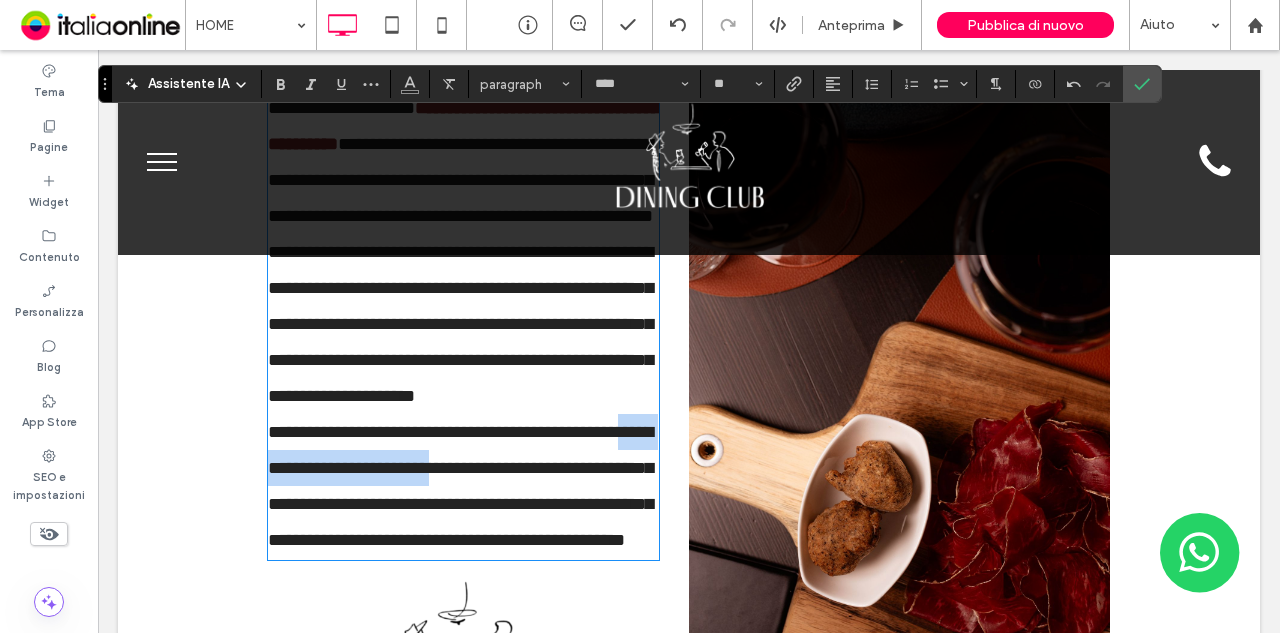 click on "**********" at bounding box center (460, 486) 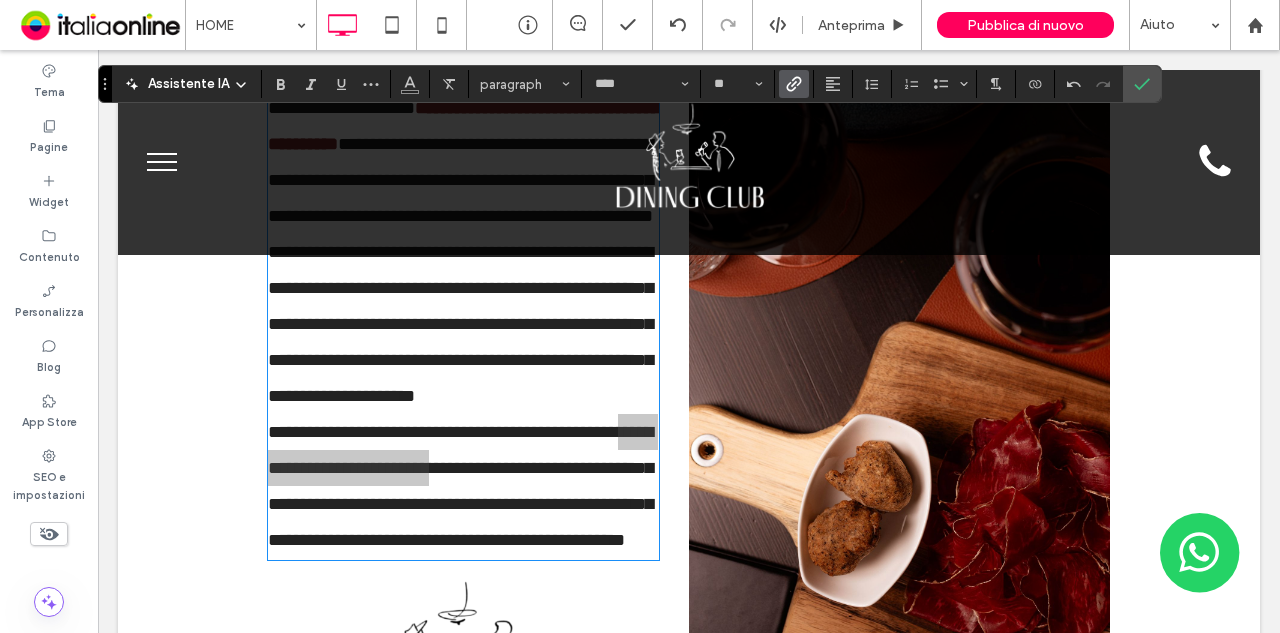 click 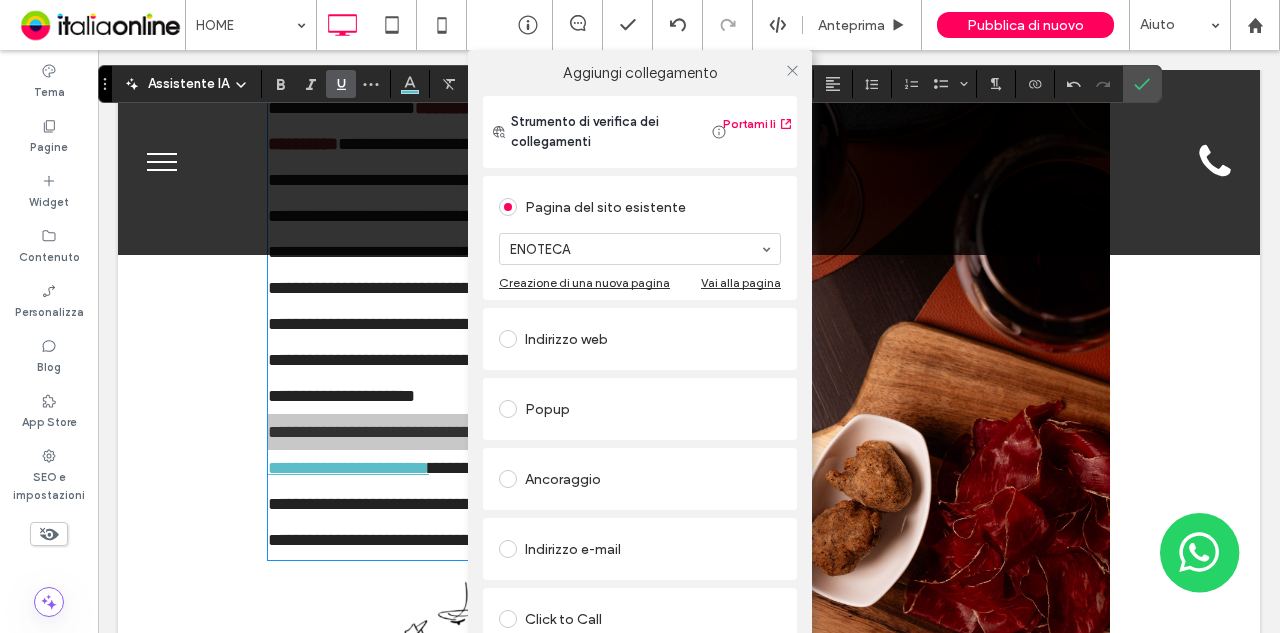 click on "Aggiungi collegamento Strumento di verifica dei collegamenti Portami lì Pagina del sito esistente ENOTECA Creazione di una nuova pagina Vai alla pagina Indirizzo web Popup Ancoraggio Indirizzo e-mail Click to Call File da scaricare Rimuovi collegamento" at bounding box center (640, 366) 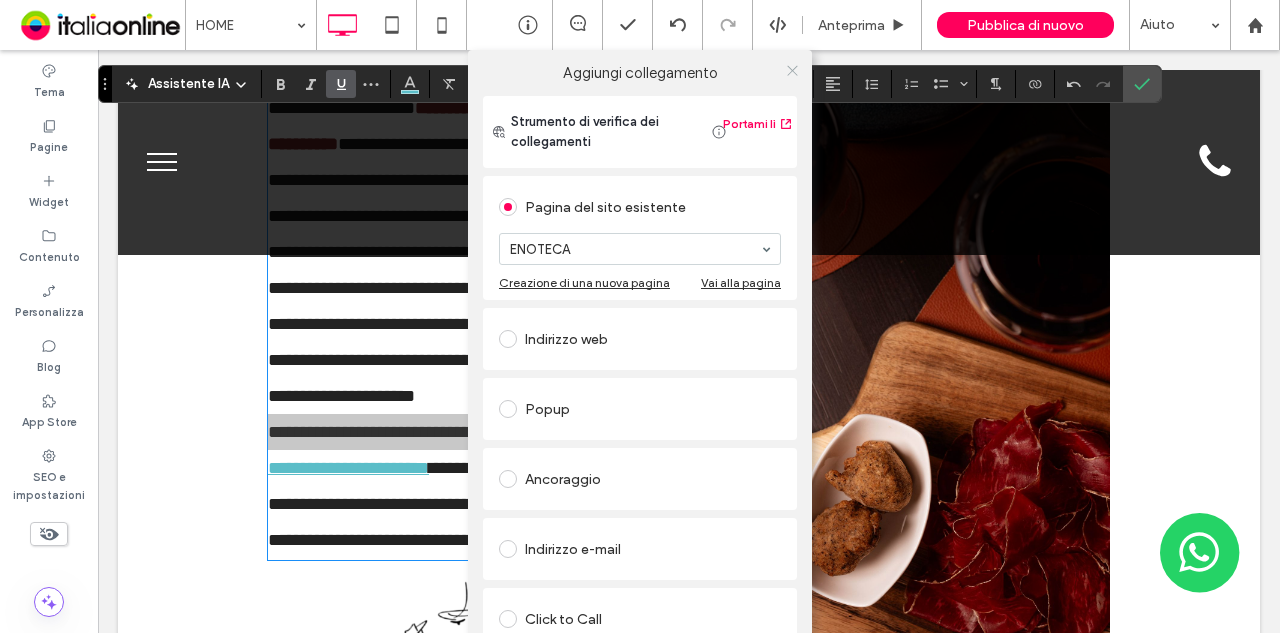 click 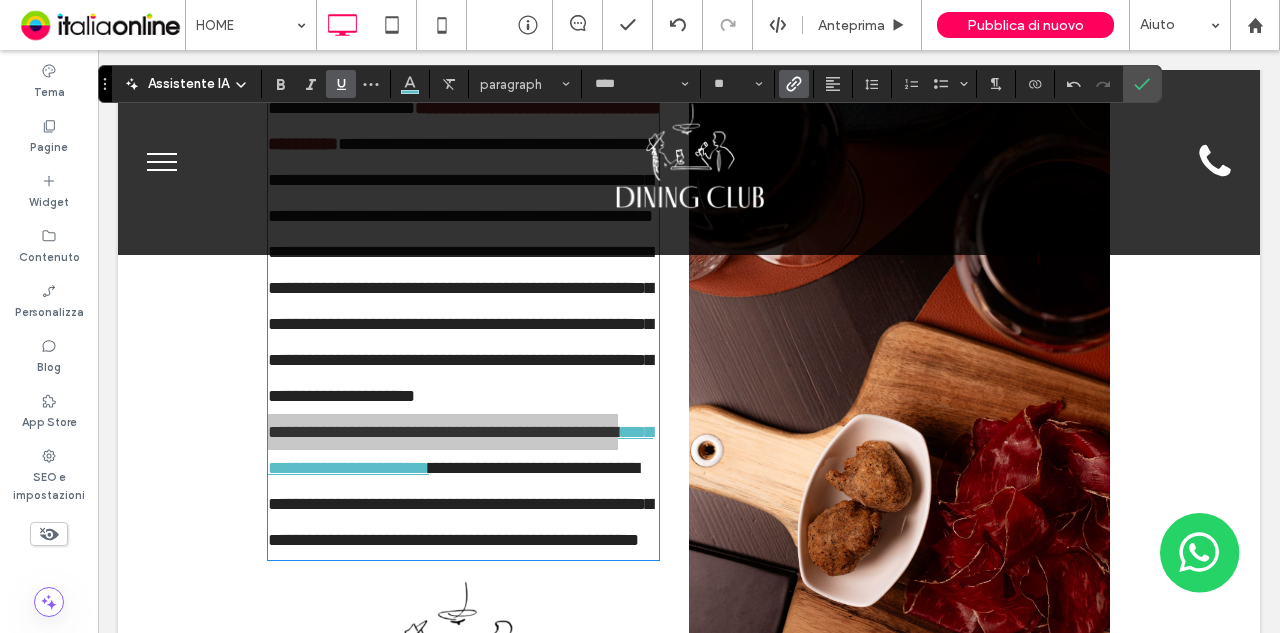 click 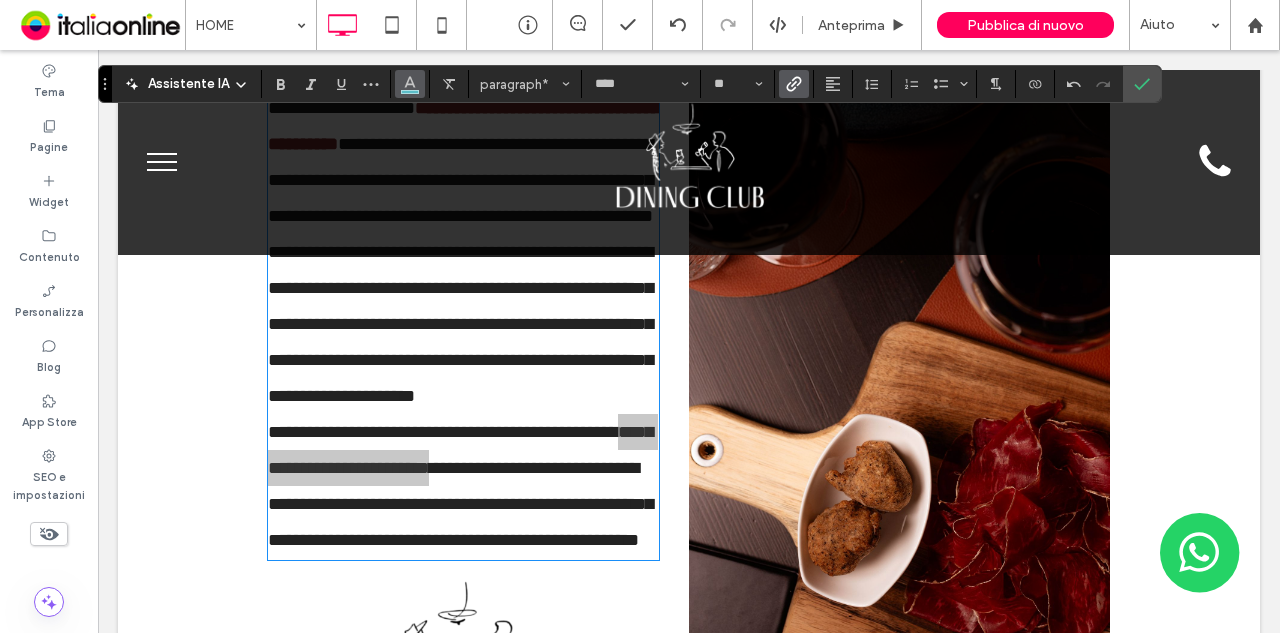 click 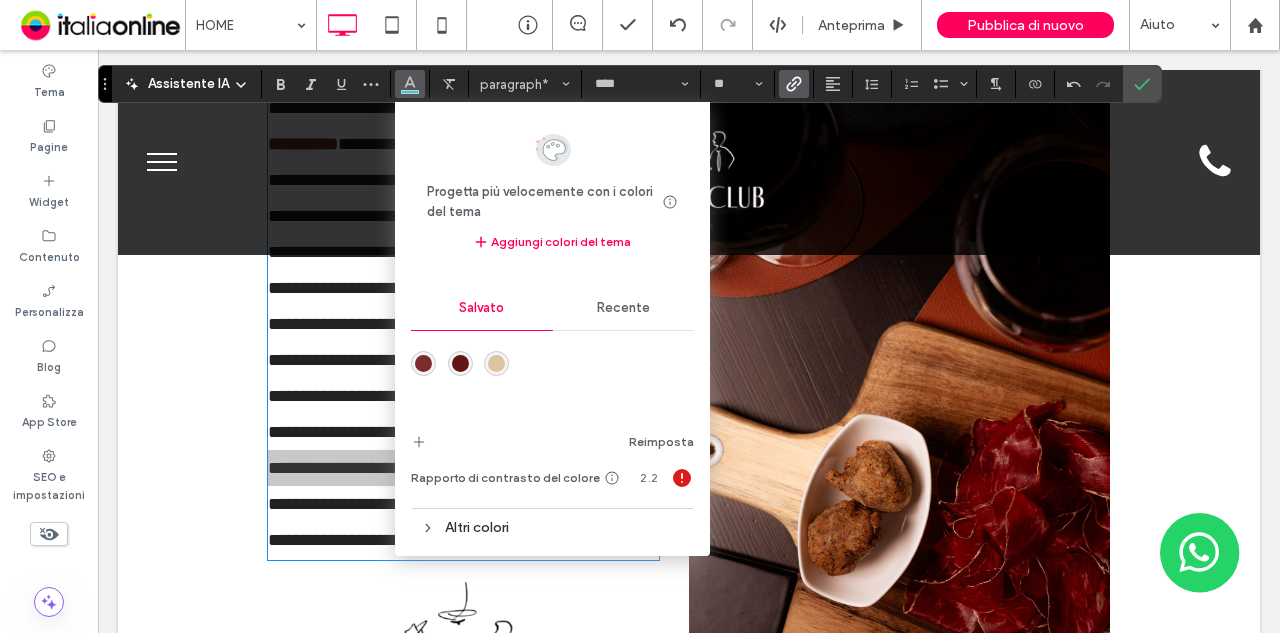 click at bounding box center [423, 363] 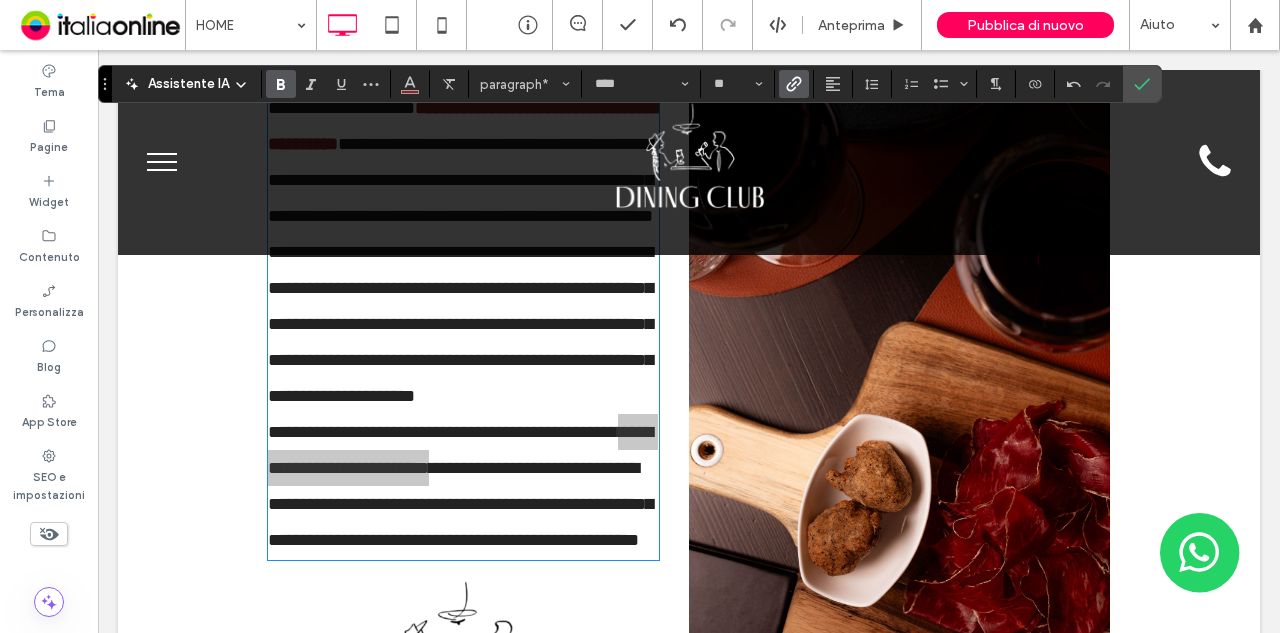 drag, startPoint x: 278, startPoint y: 83, endPoint x: 287, endPoint y: 93, distance: 13.453624 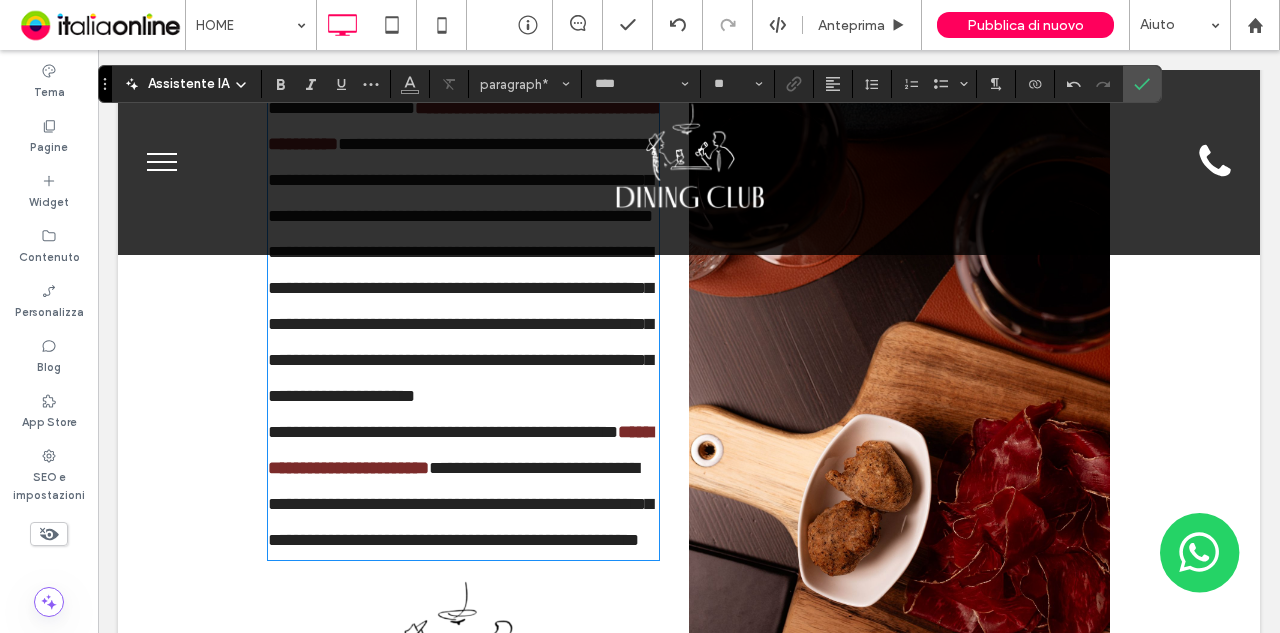 click on "**********" at bounding box center (460, 504) 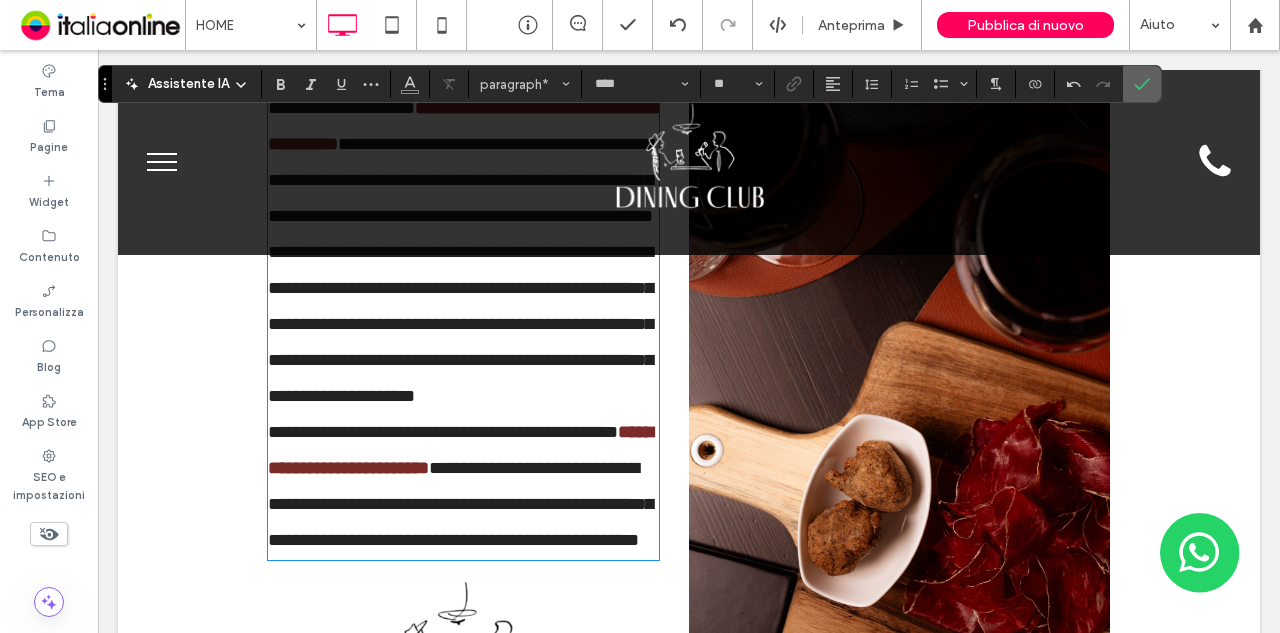 click 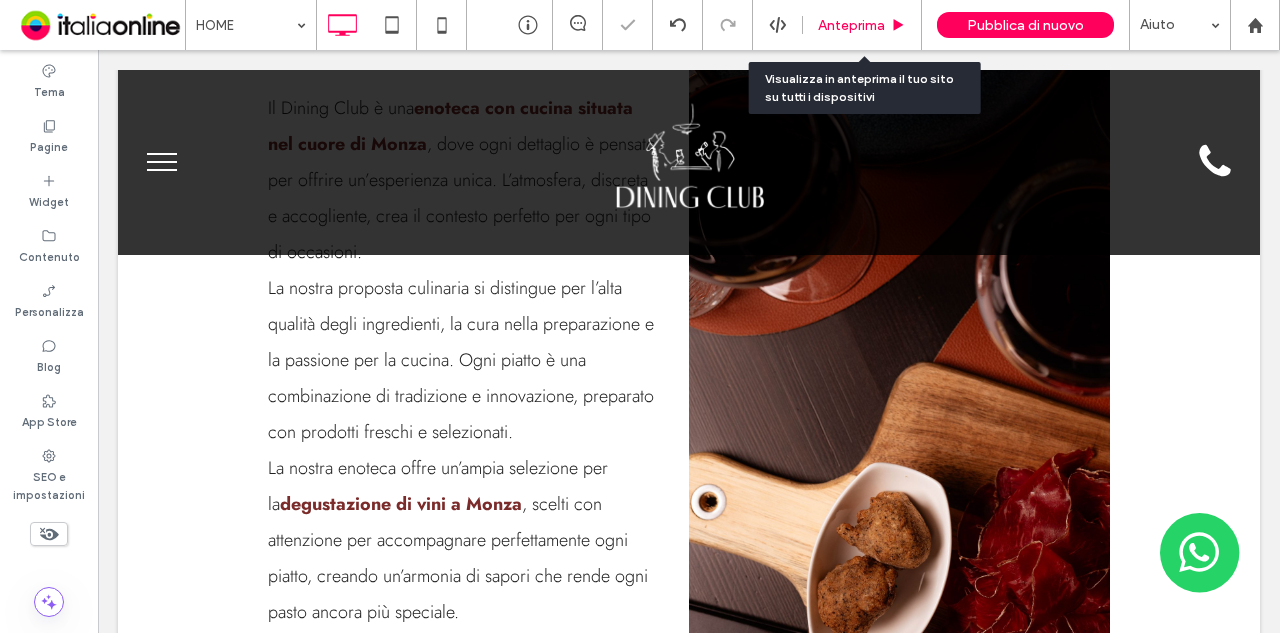 click on "Anteprima" at bounding box center [862, 25] 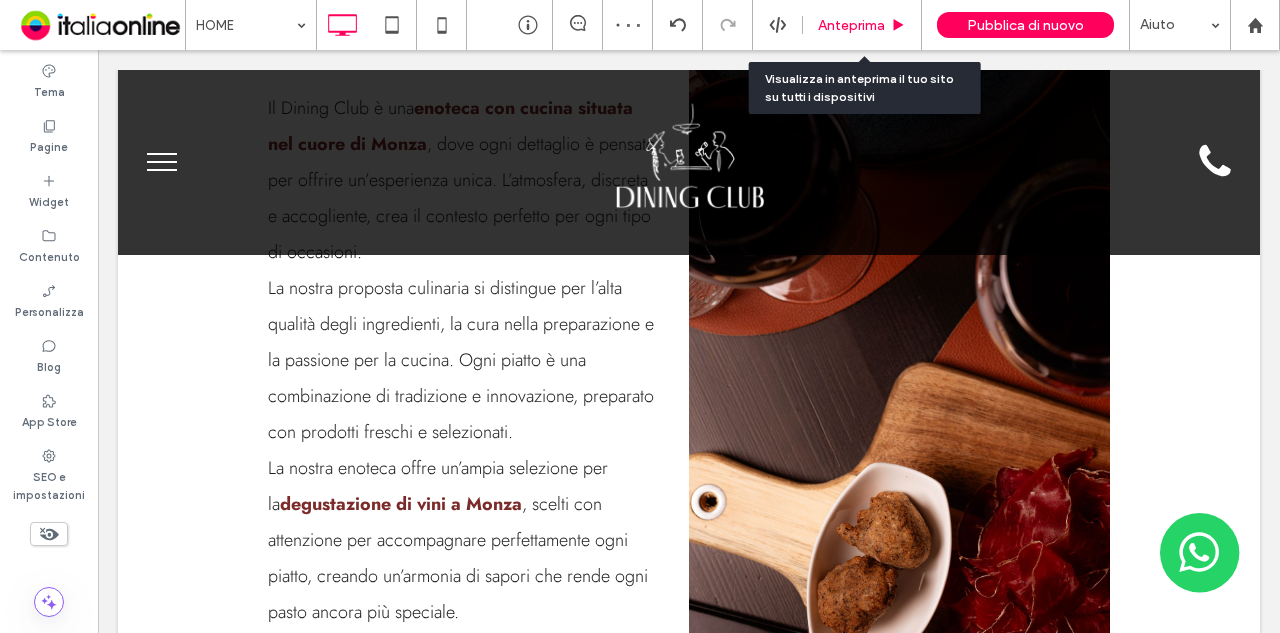 click on "Anteprima" at bounding box center (851, 25) 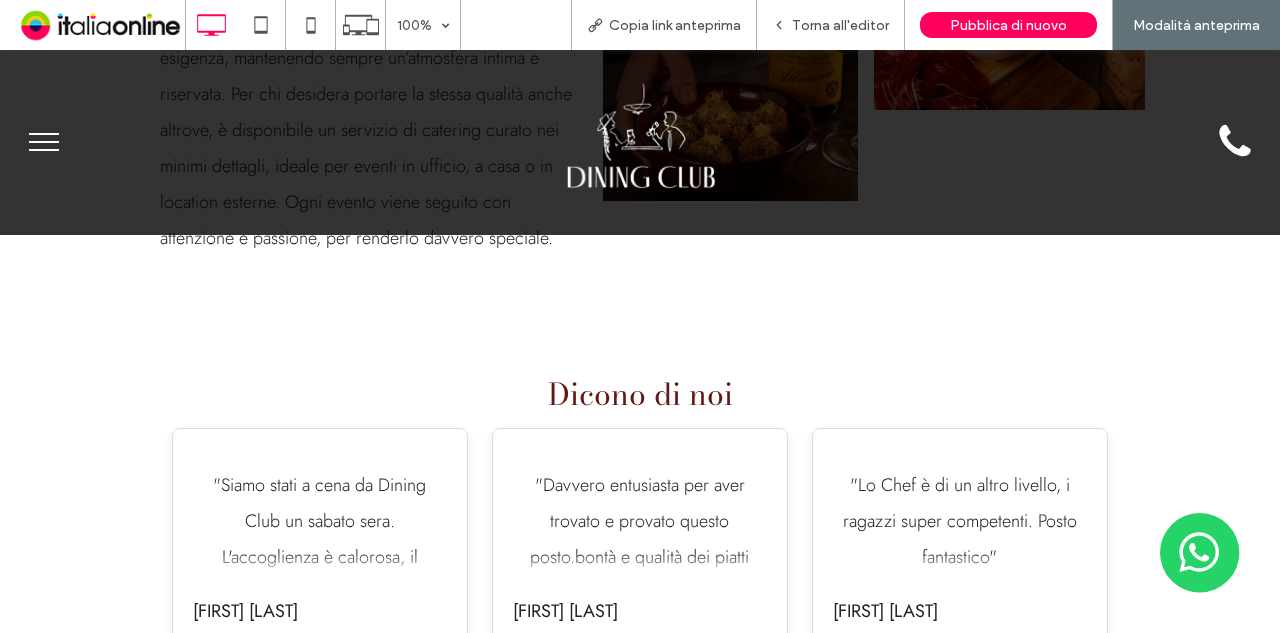 scroll, scrollTop: 3100, scrollLeft: 0, axis: vertical 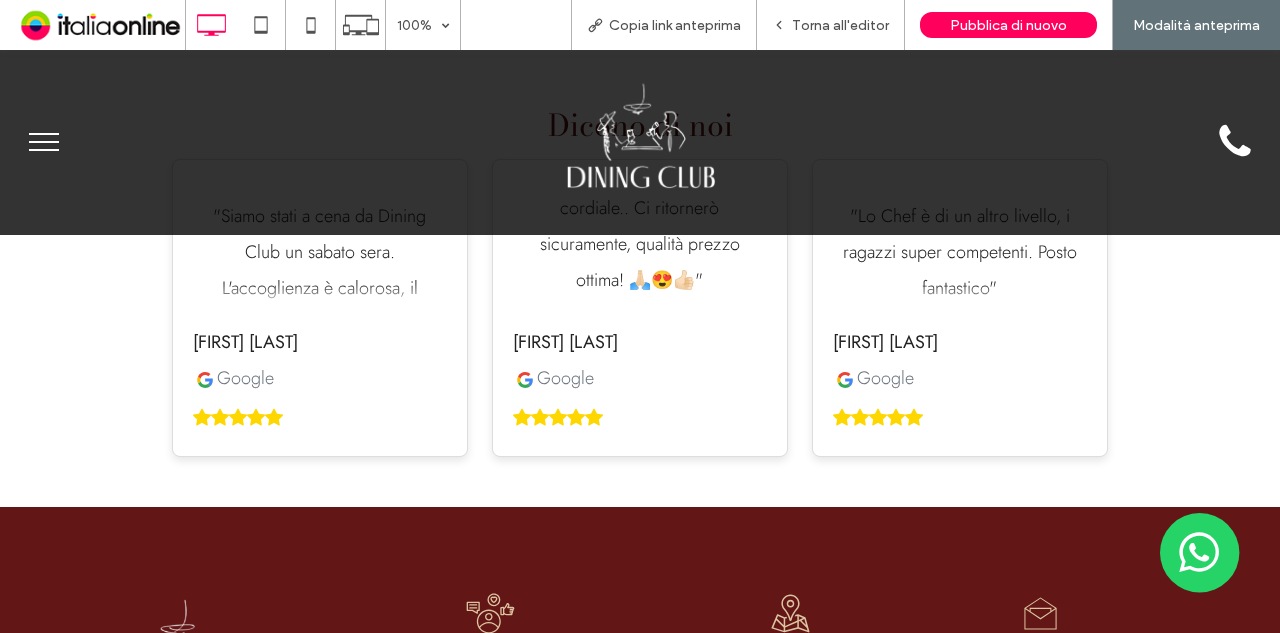 click on "Google" at bounding box center (873, 378) 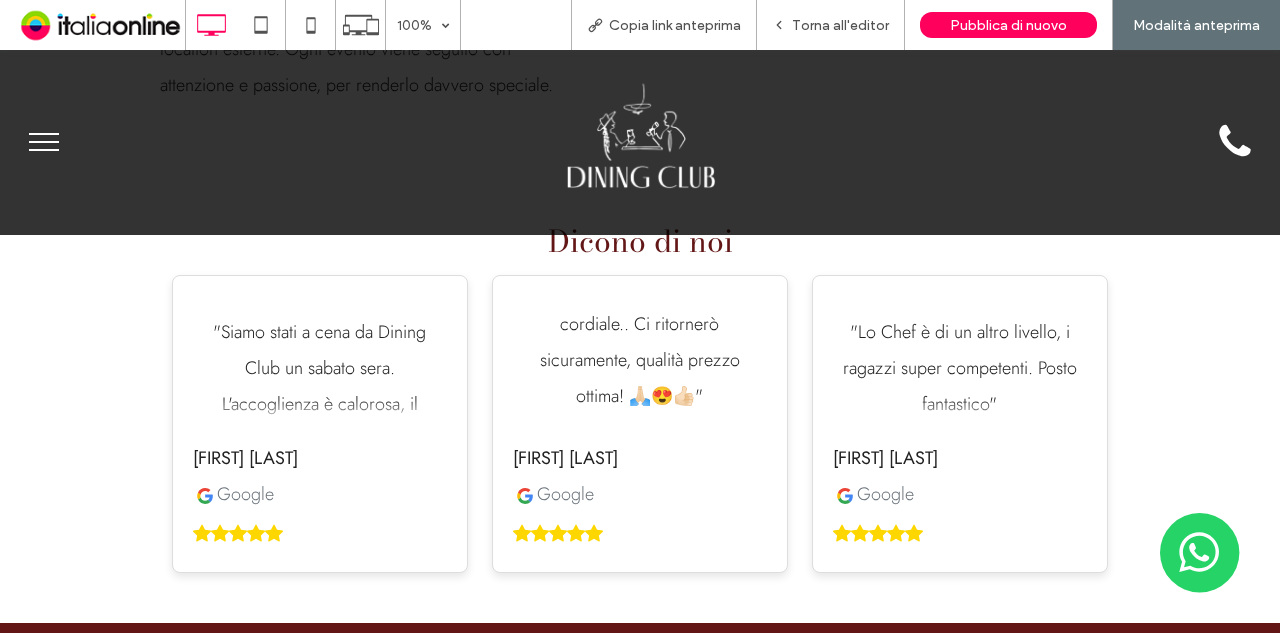 scroll, scrollTop: 3100, scrollLeft: 0, axis: vertical 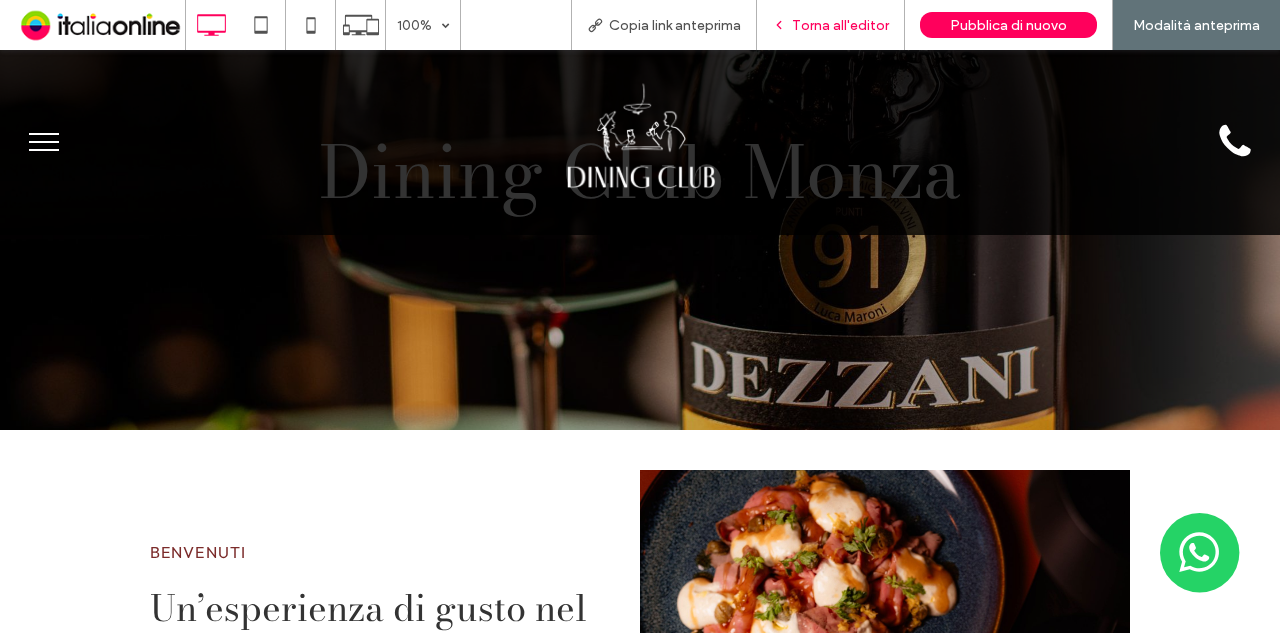 drag, startPoint x: 846, startPoint y: 30, endPoint x: 672, endPoint y: 3, distance: 176.08237 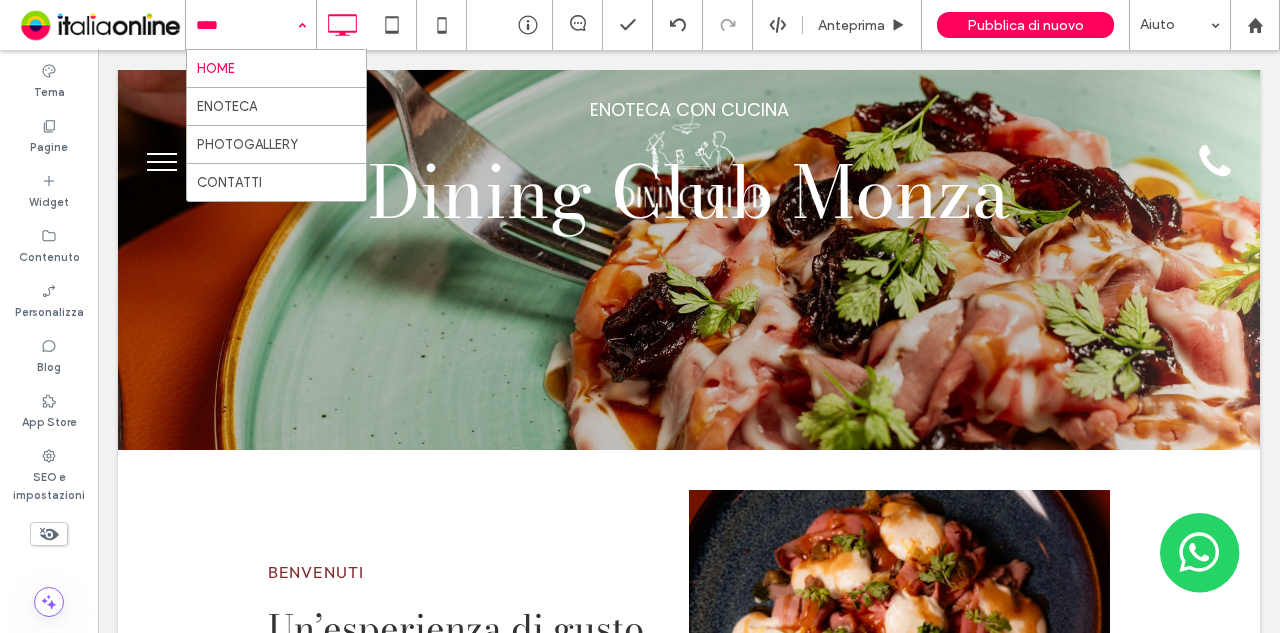 drag, startPoint x: 250, startPoint y: 13, endPoint x: 252, endPoint y: 24, distance: 11.18034 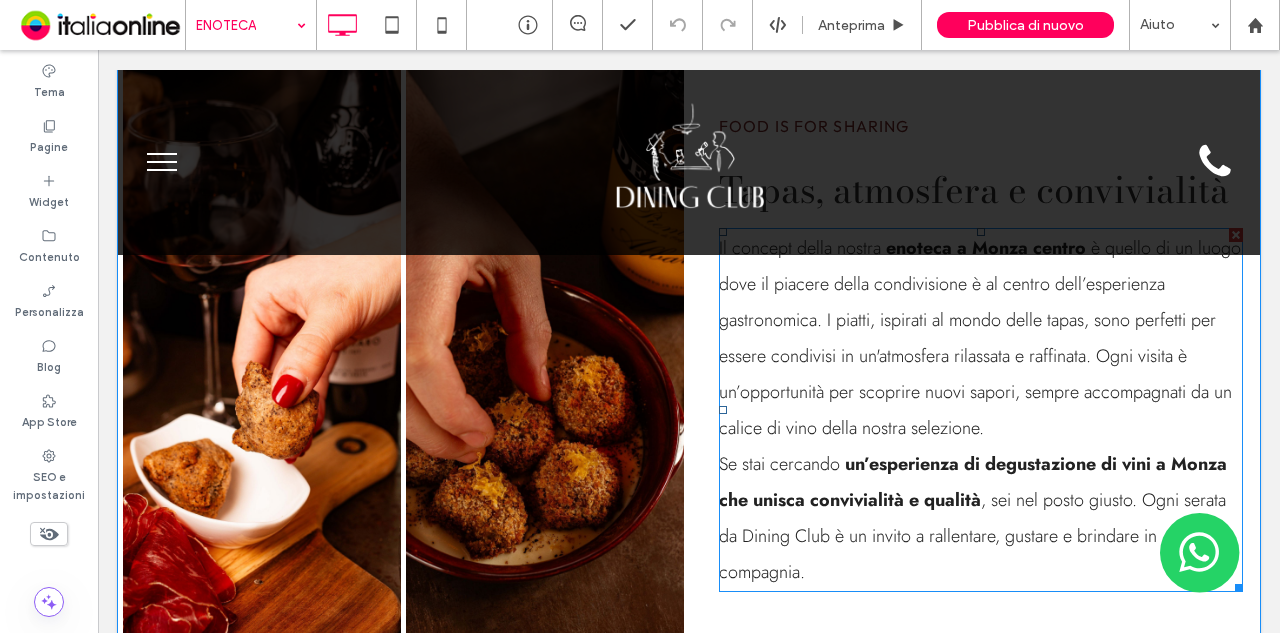 click on "è quello di un luogo dove il piacere della condivisione è al centro dell’esperienza gastronomica. I piatti, ispirati al mondo delle tapas, sono perfetti per essere condivisi in un'atmosfera rilassata e raffinata. Ogni visita è un’opportunità per scoprire nuovi sapori, sempre accompagnati da un calice di vino della nostra selezione." at bounding box center [980, 338] 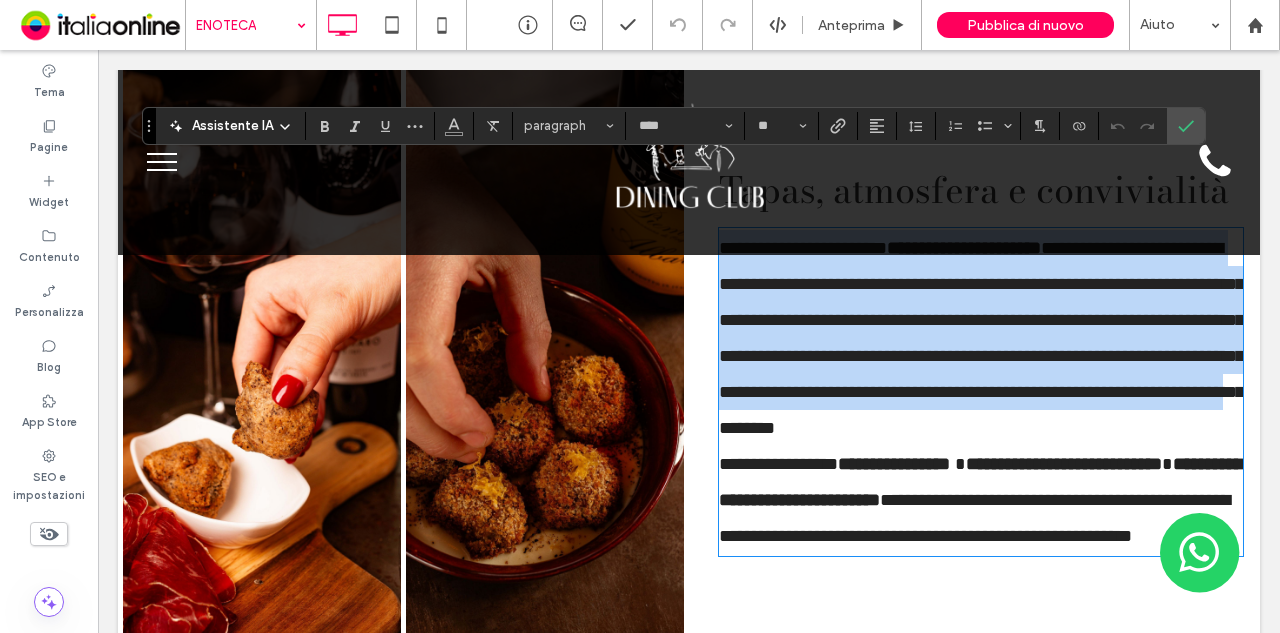scroll, scrollTop: 2041, scrollLeft: 0, axis: vertical 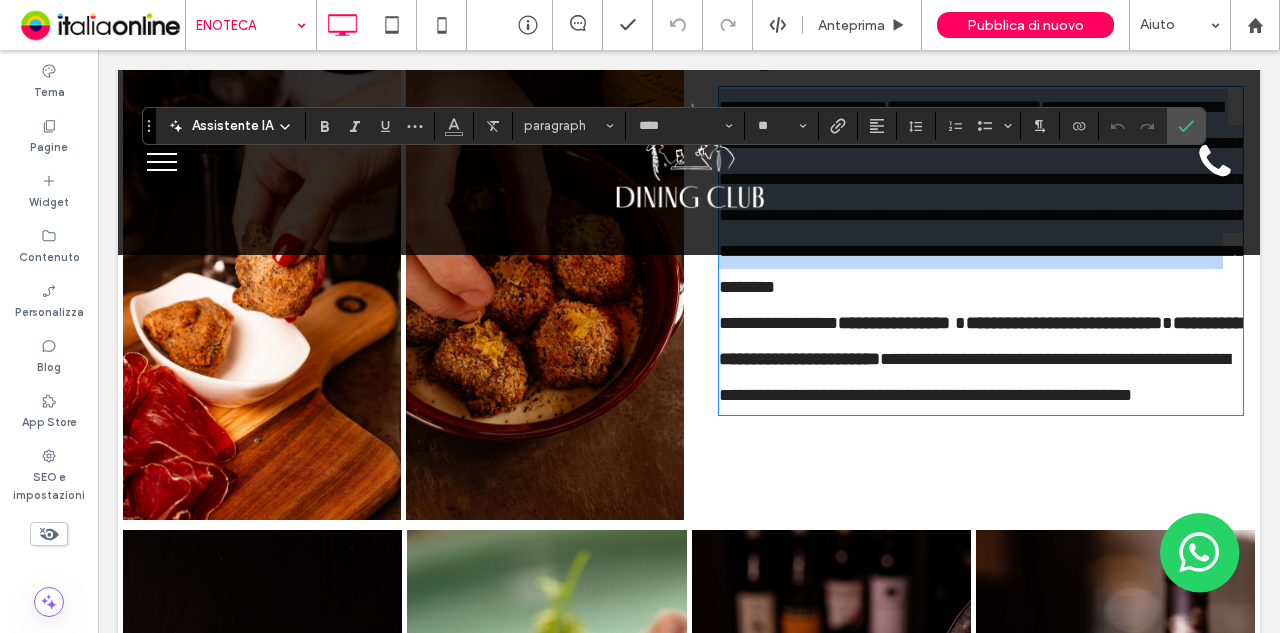 click on "**********" at bounding box center [981, 197] 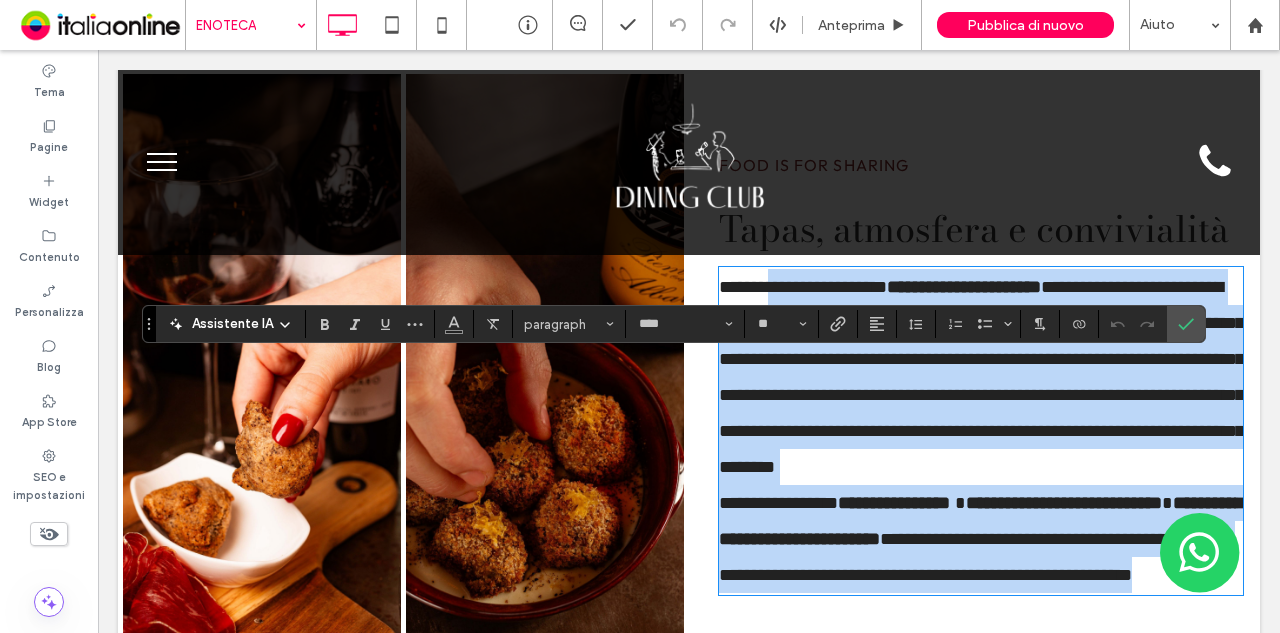 scroll, scrollTop: 1841, scrollLeft: 0, axis: vertical 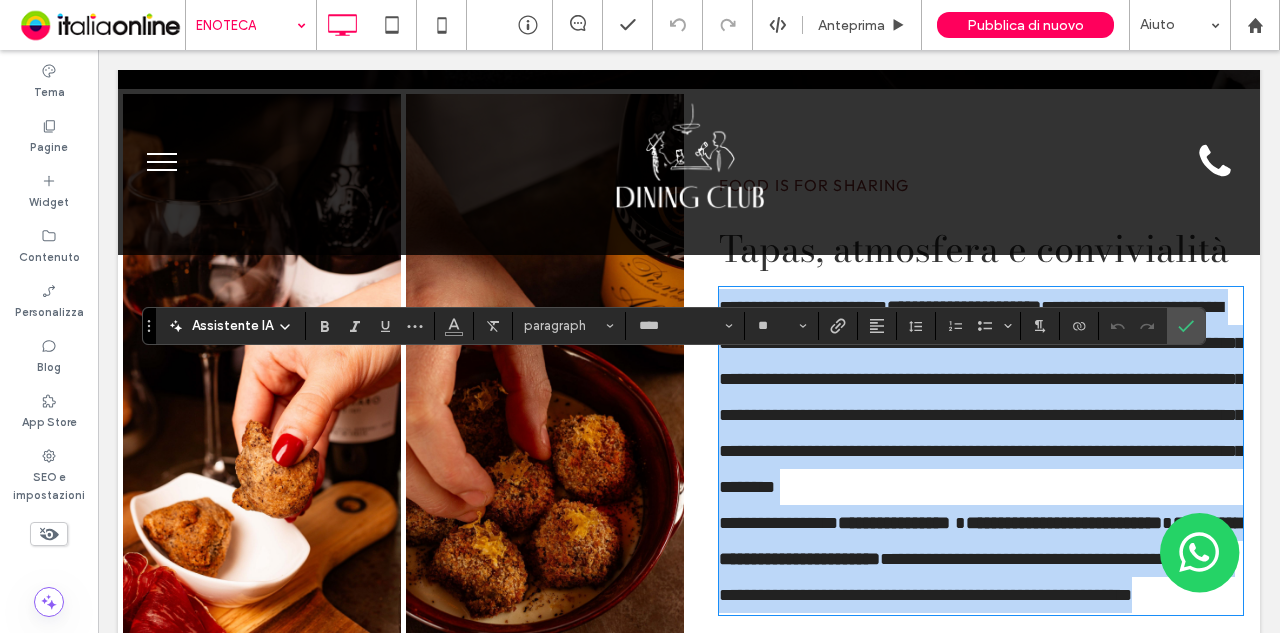 drag, startPoint x: 900, startPoint y: 505, endPoint x: 705, endPoint y: 349, distance: 249.72185 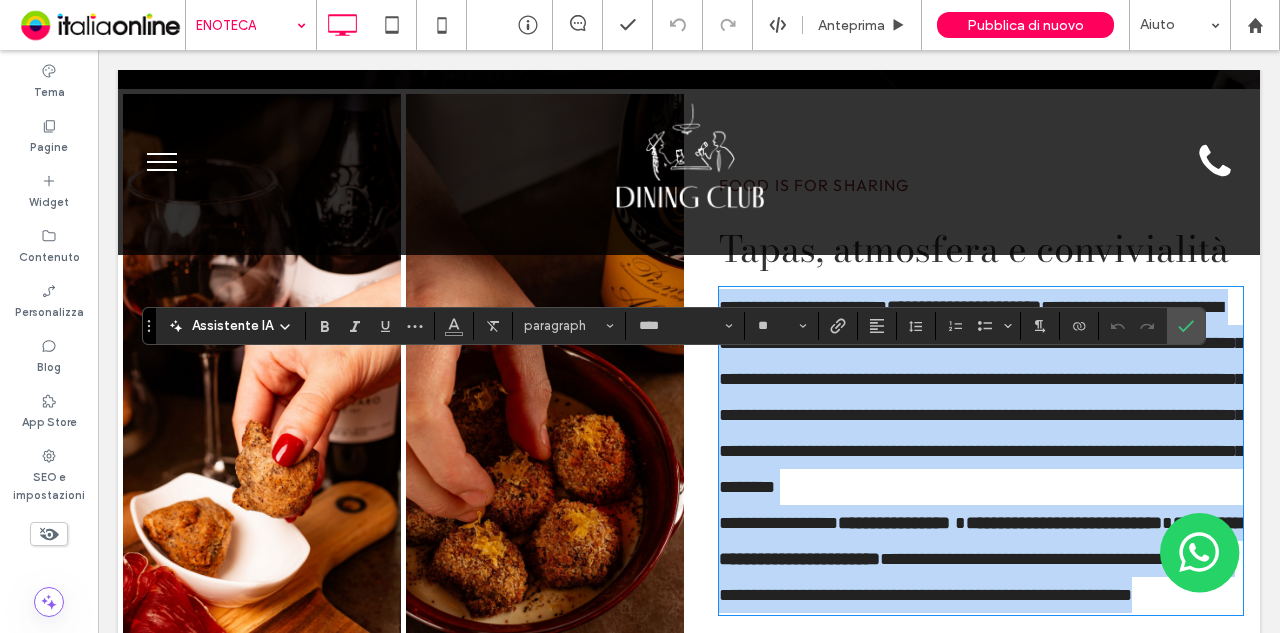 copy on "**********" 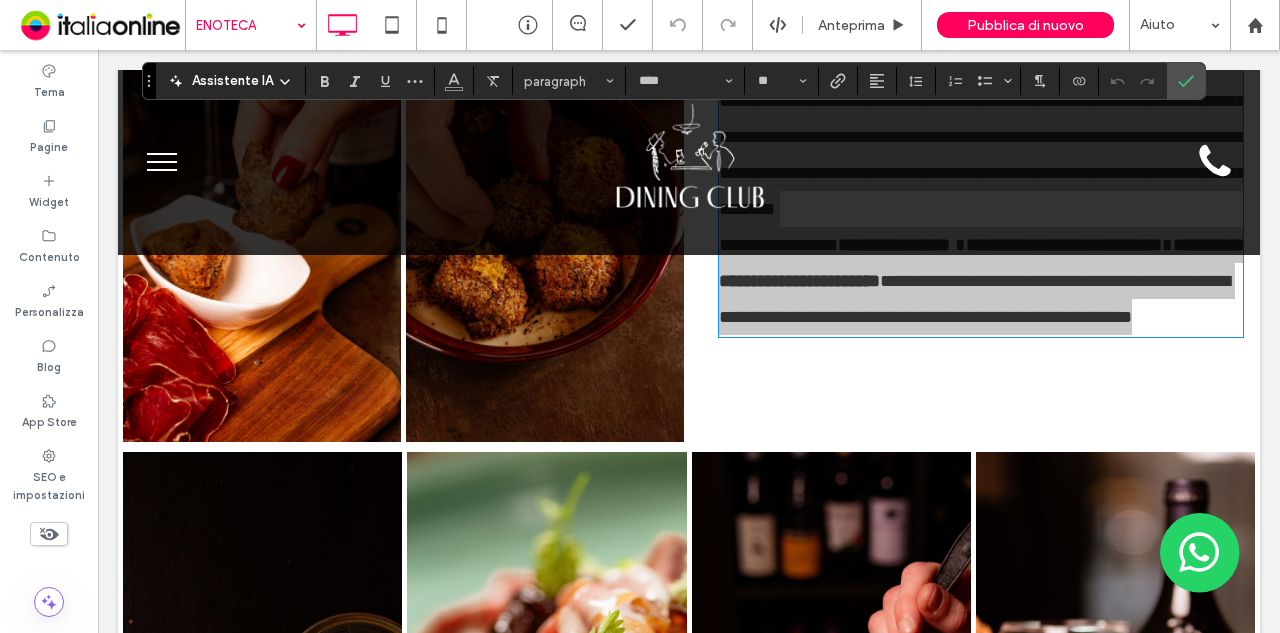 scroll, scrollTop: 2141, scrollLeft: 0, axis: vertical 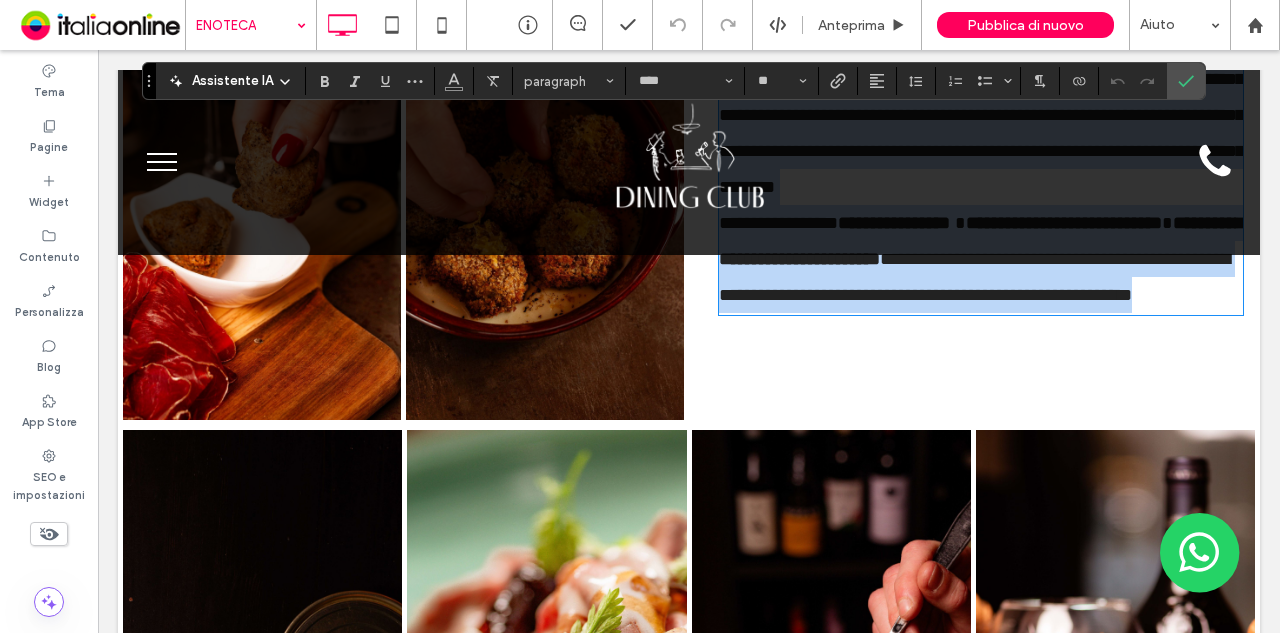 copy on "**********" 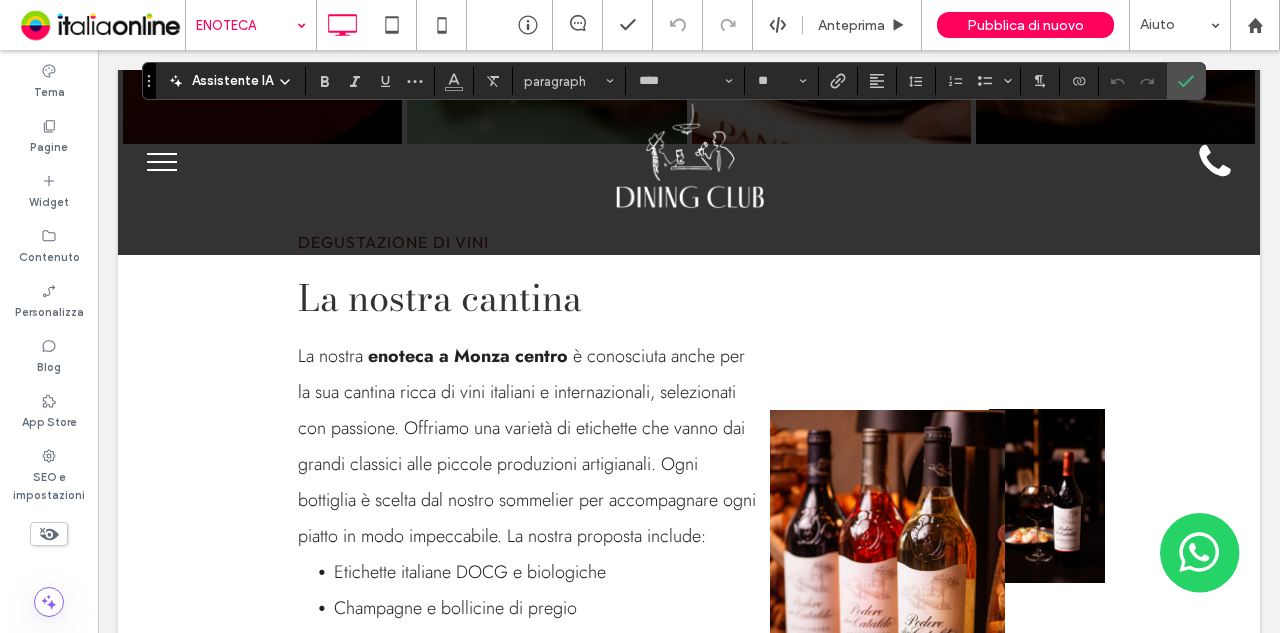 scroll, scrollTop: 3141, scrollLeft: 0, axis: vertical 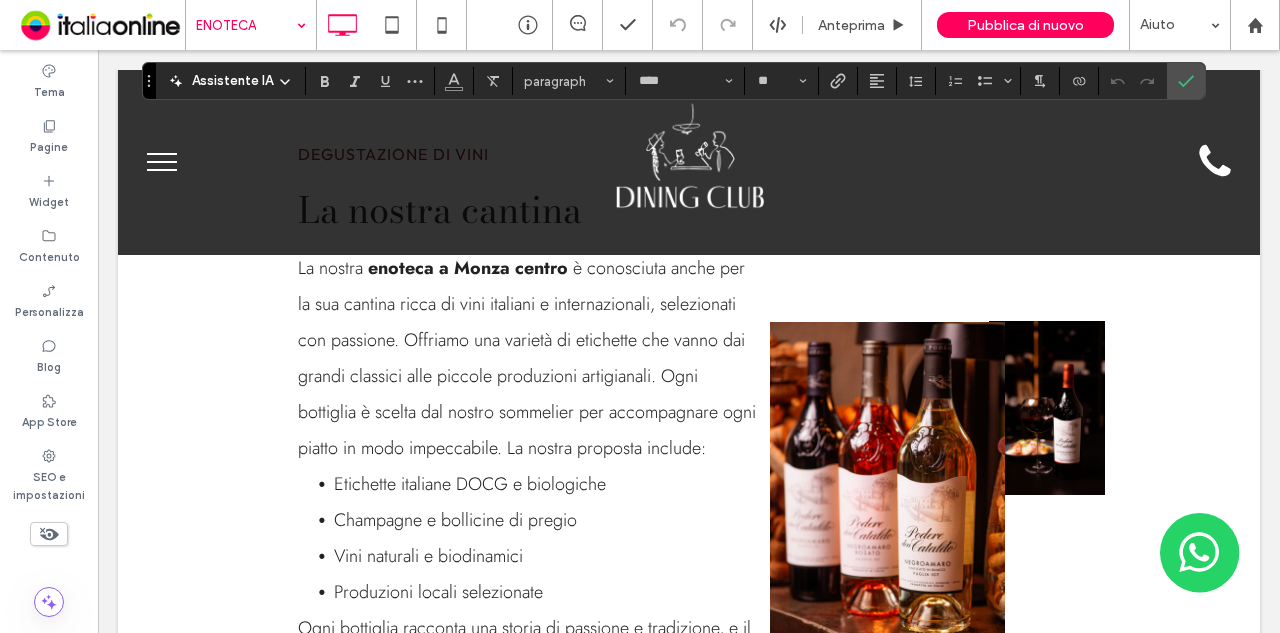 click on "è conosciuta anche per la sua cantina ricca di vini italiani e internazionali, selezionati con passione. Offriamo una varietà di etichette che vanno dai grandi classici alle piccole produzioni artigianali. Ogni bottiglia è scelta dal nostro sommelier per accompagnare ogni piatto in modo impeccabile. La nostra proposta include:" at bounding box center [527, 358] 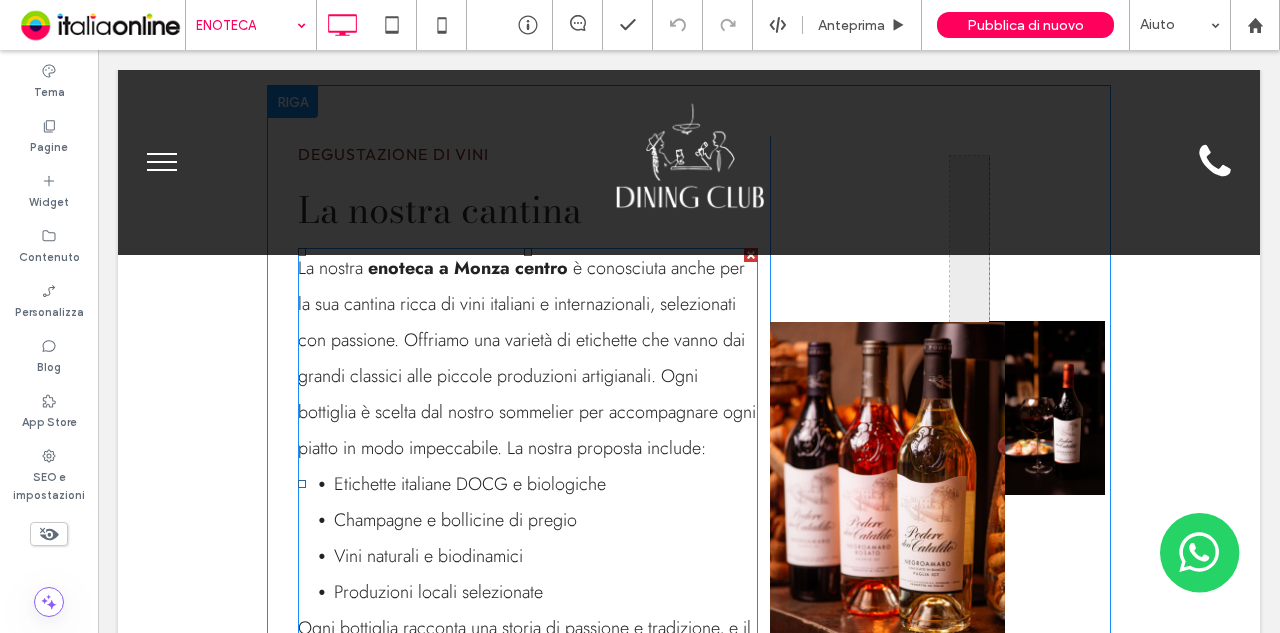 click on "La nostra
enoteca a Monza centro   è conosciuta anche per la sua cantina ricca di vini italiani e internazionali, selezionati con passione. Offriamo una varietà di etichette che vanno dai grandi classici alle piccole produzioni artigianali. Ogni bottiglia è scelta dal nostro sommelier per accompagnare ogni piatto in modo impeccabile. La nostra proposta include:" at bounding box center [528, 358] 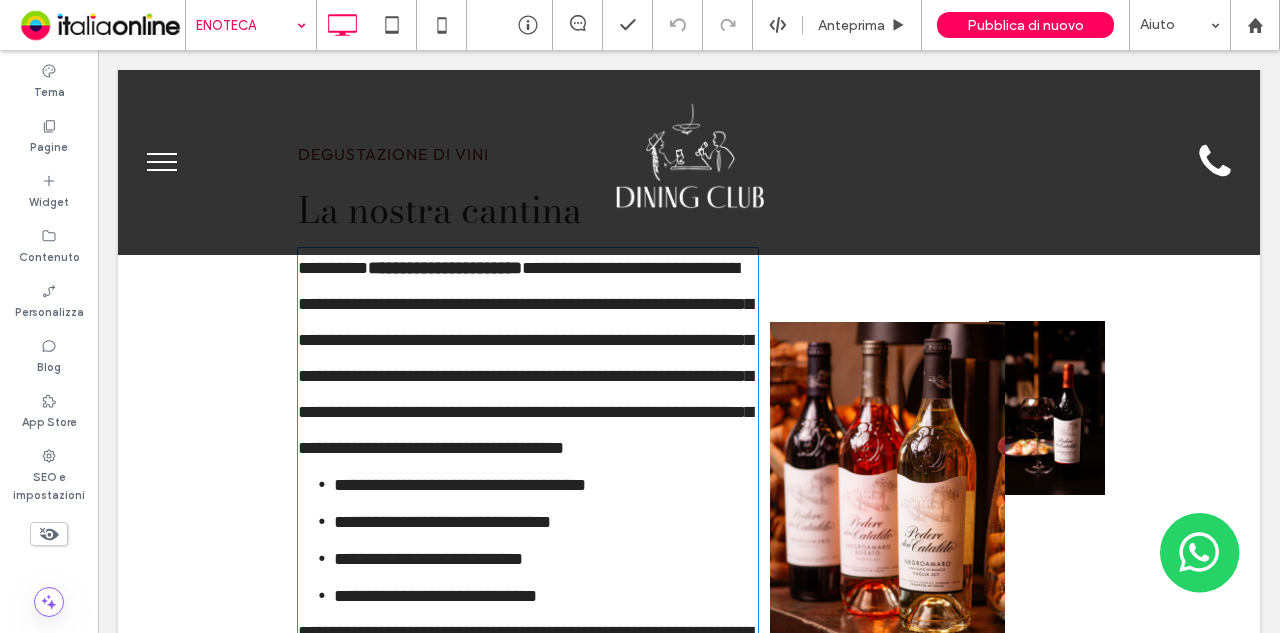 type on "****" 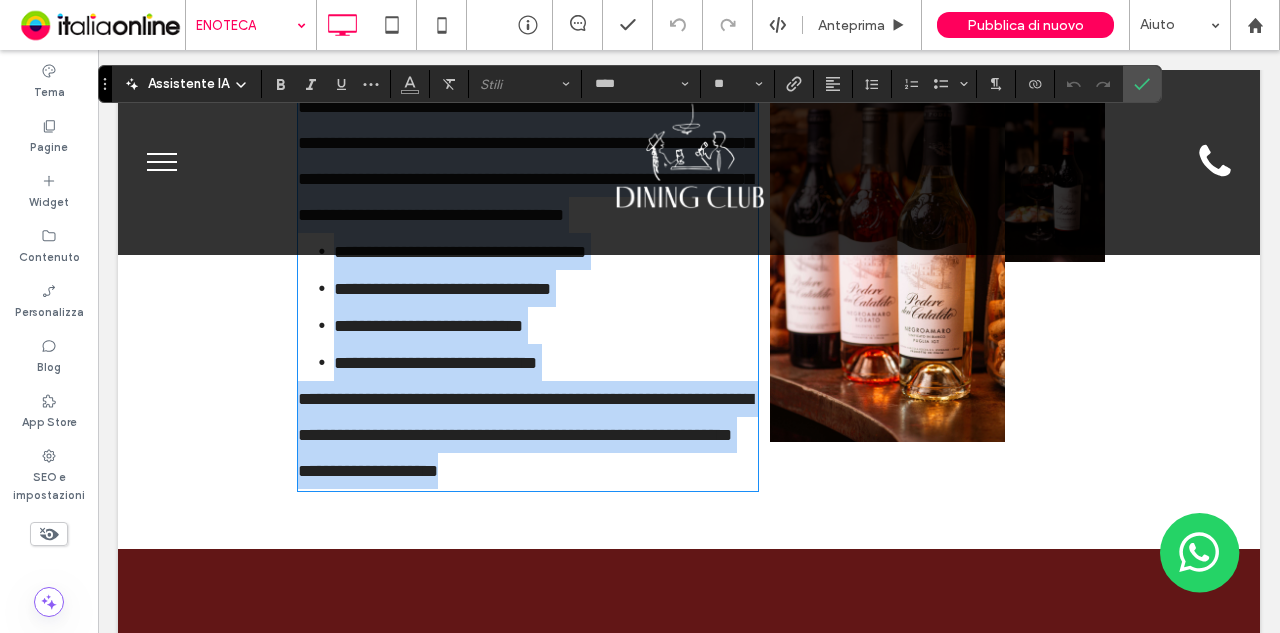 copy on "**********" 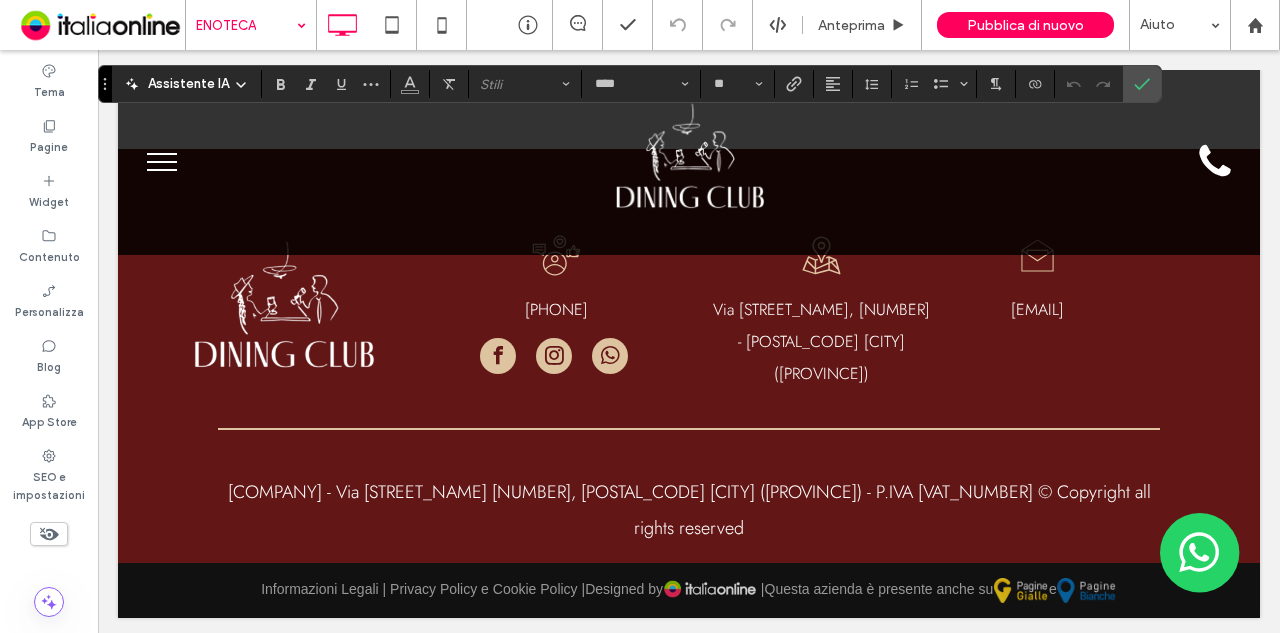 scroll, scrollTop: 3474, scrollLeft: 0, axis: vertical 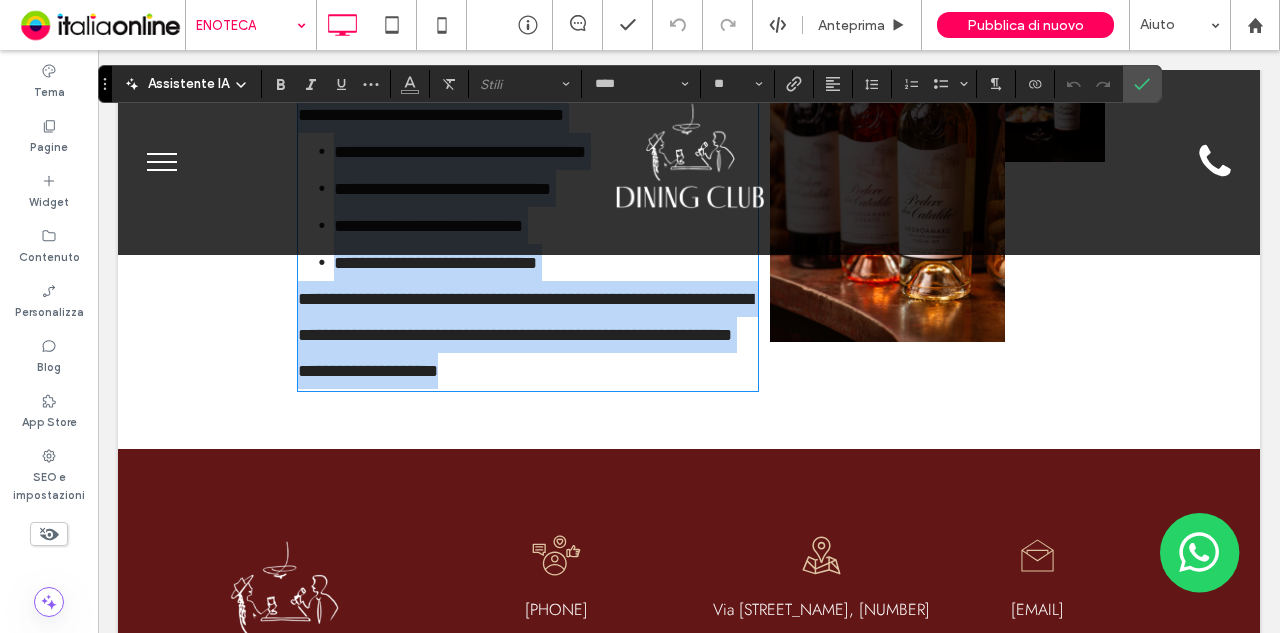 click on "**********" at bounding box center (525, 317) 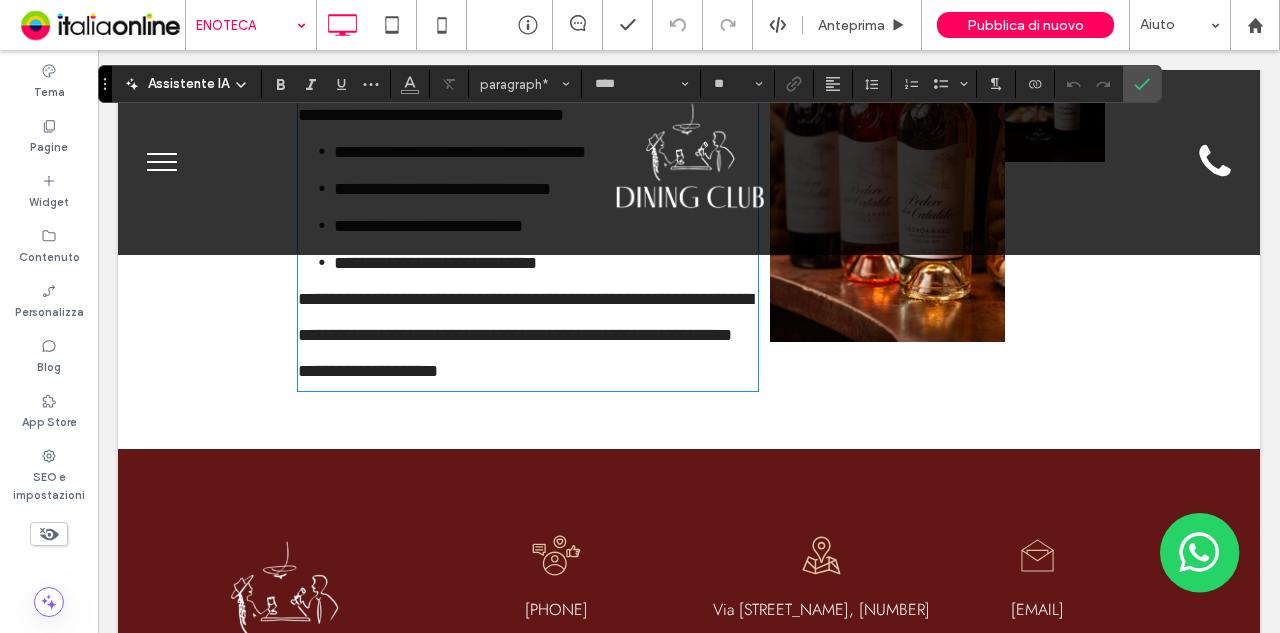 click on "**********" at bounding box center (528, 335) 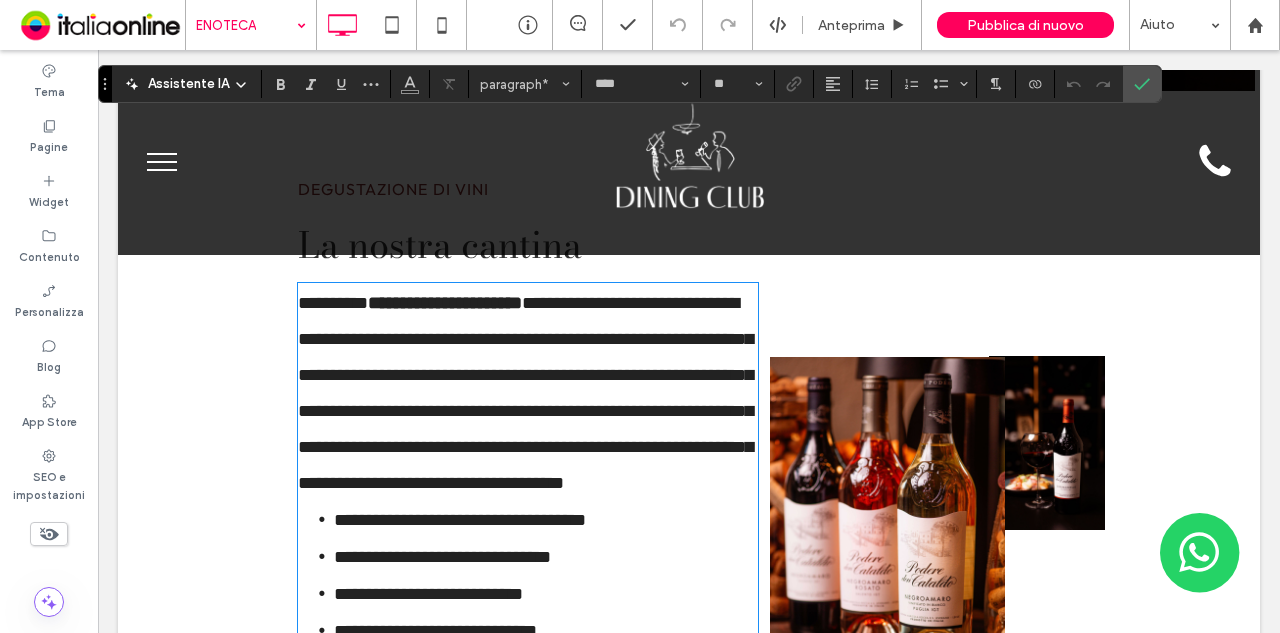 scroll, scrollTop: 3074, scrollLeft: 0, axis: vertical 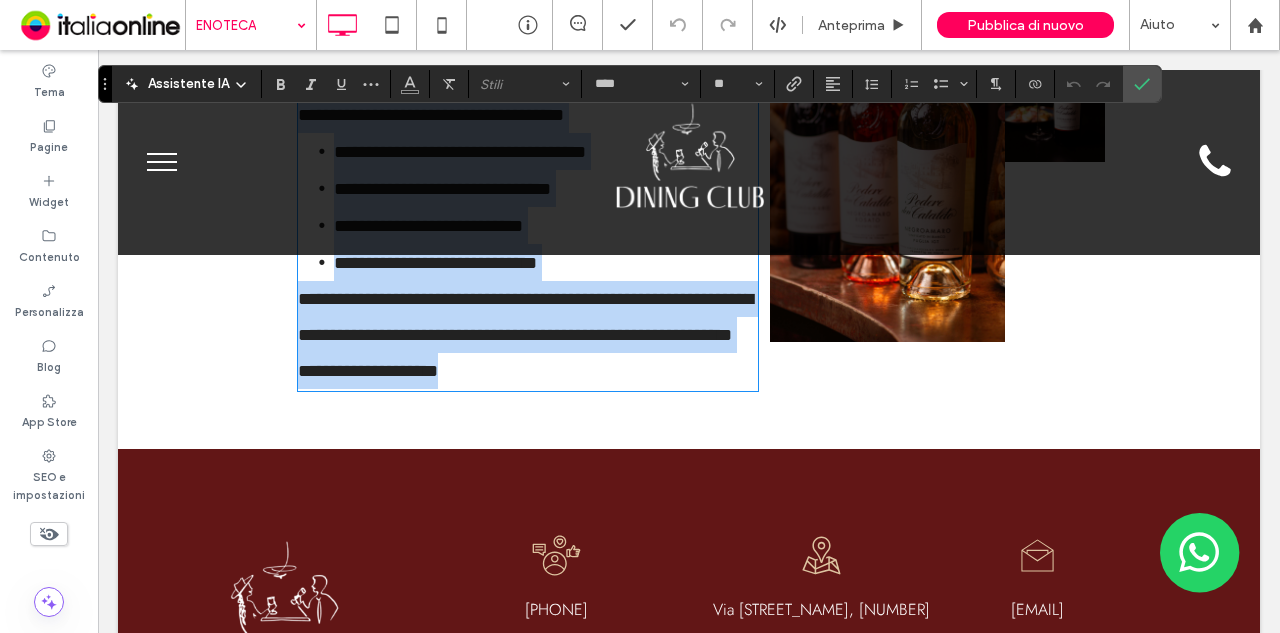 drag, startPoint x: 301, startPoint y: 402, endPoint x: 554, endPoint y: 491, distance: 268.1977 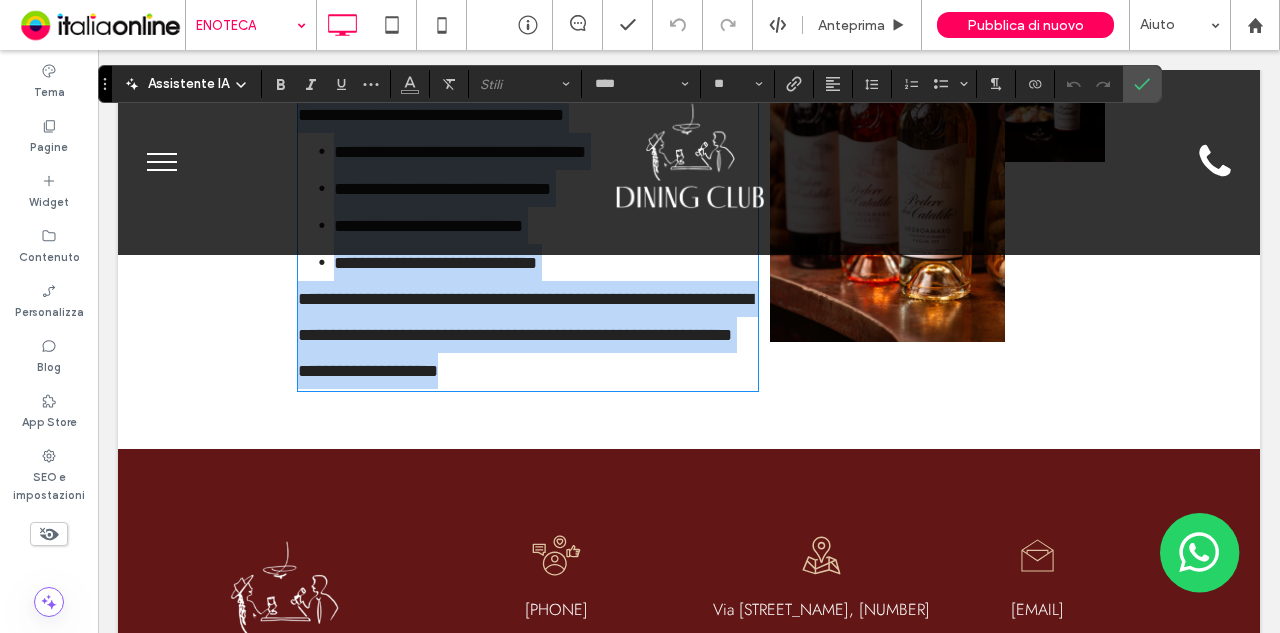 click on "**********" at bounding box center (528, 153) 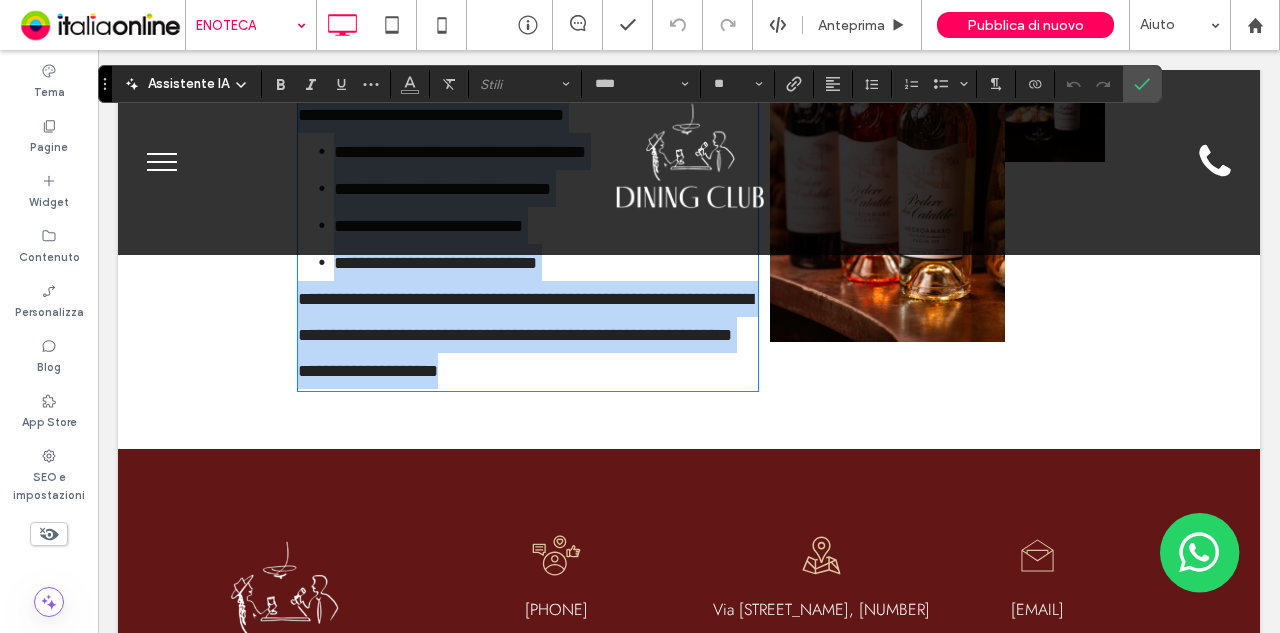 copy on "**********" 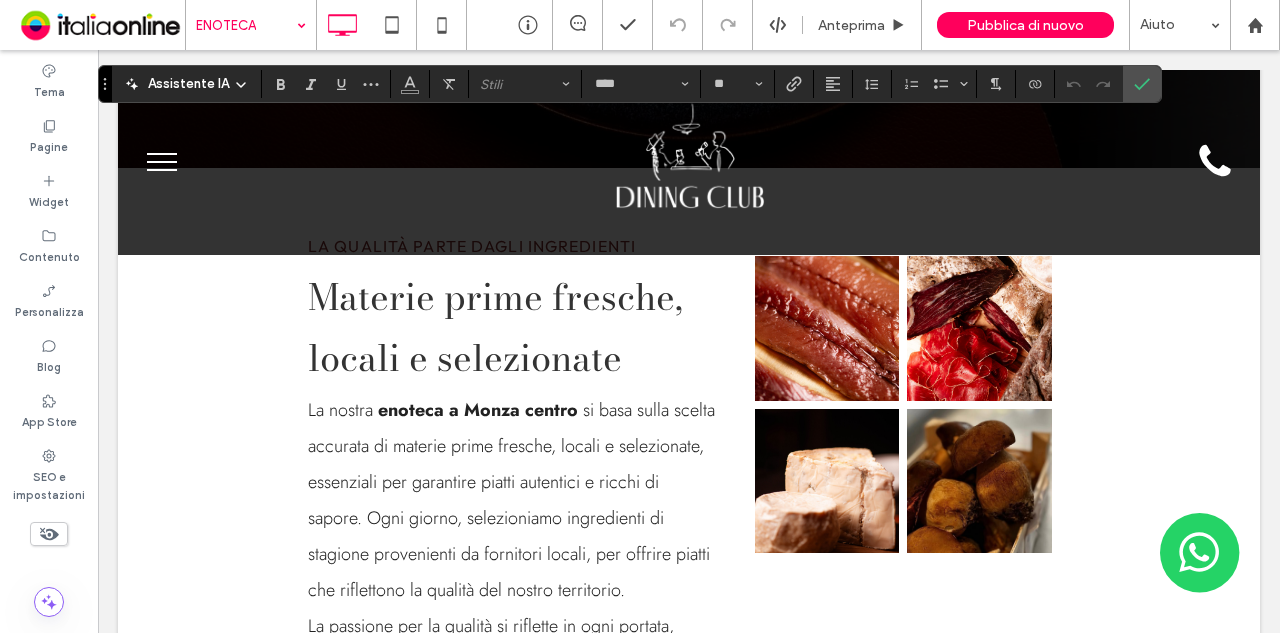 scroll, scrollTop: 774, scrollLeft: 0, axis: vertical 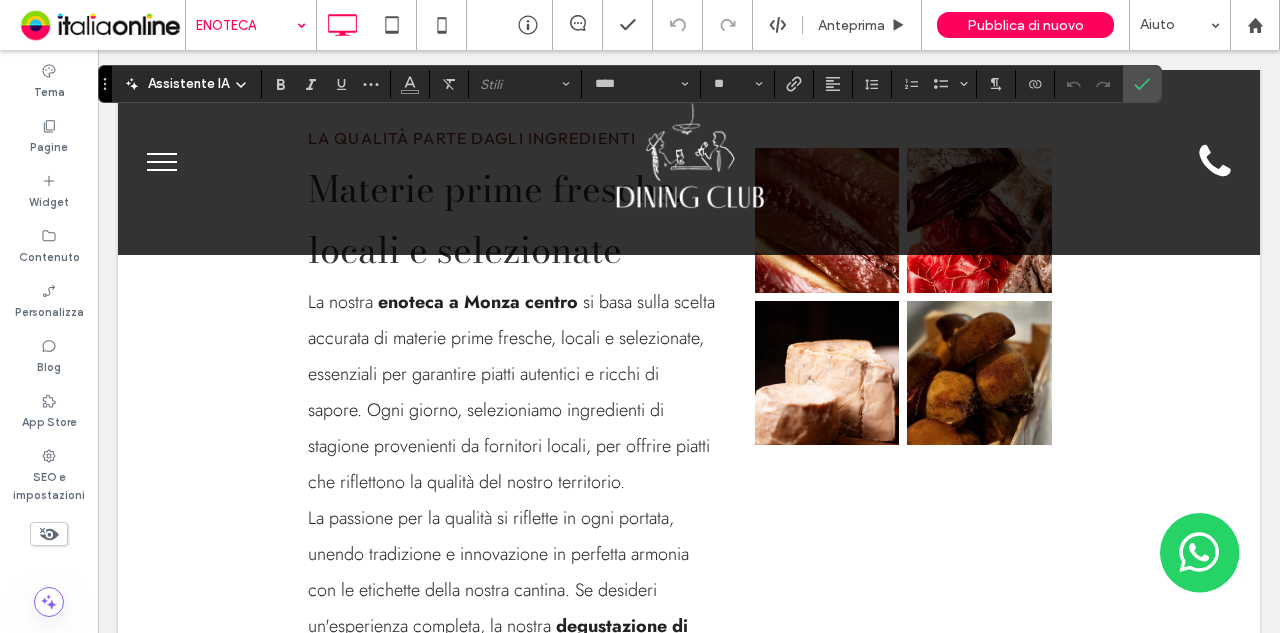click on "La nostra
enoteca a Monza centro   si basa sulla scelta accurata di
materie prime fresche, locali e selezionate , essenziali per garantire piatti autentici e ricchi di sapore. Ogni giorno, selezioniamo ingredienti di stagione provenienti da fornitori locali, per offrire piatti che riflettono la qualità del nostro territorio." at bounding box center [512, 392] 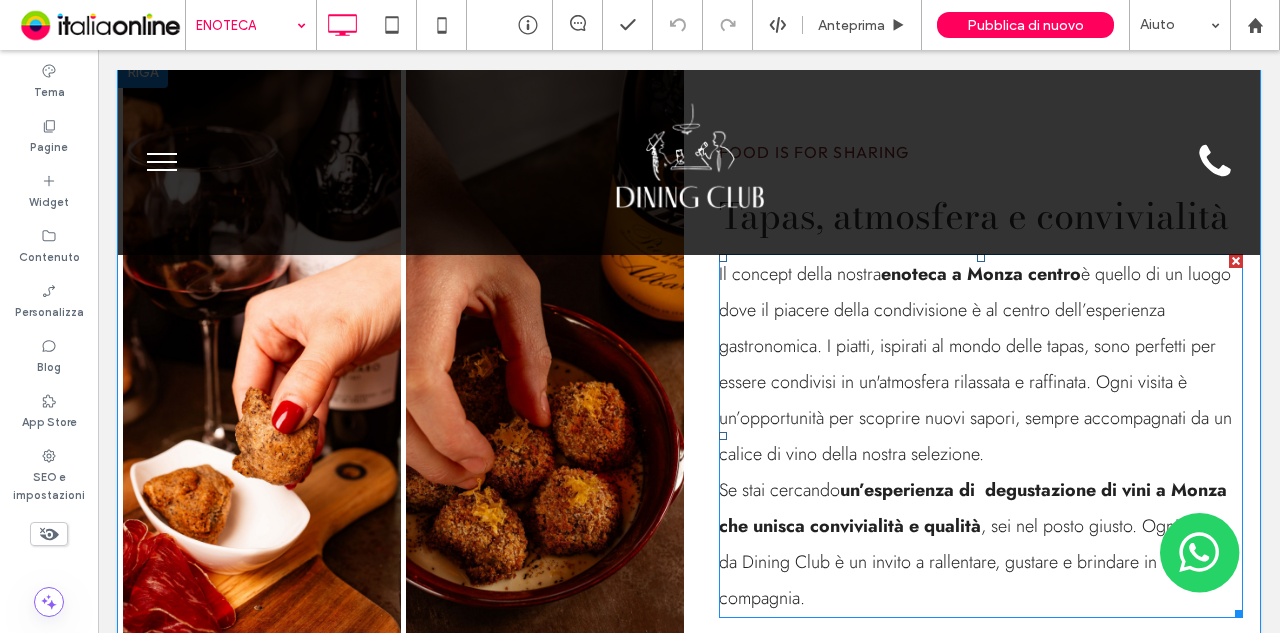 scroll, scrollTop: 1974, scrollLeft: 0, axis: vertical 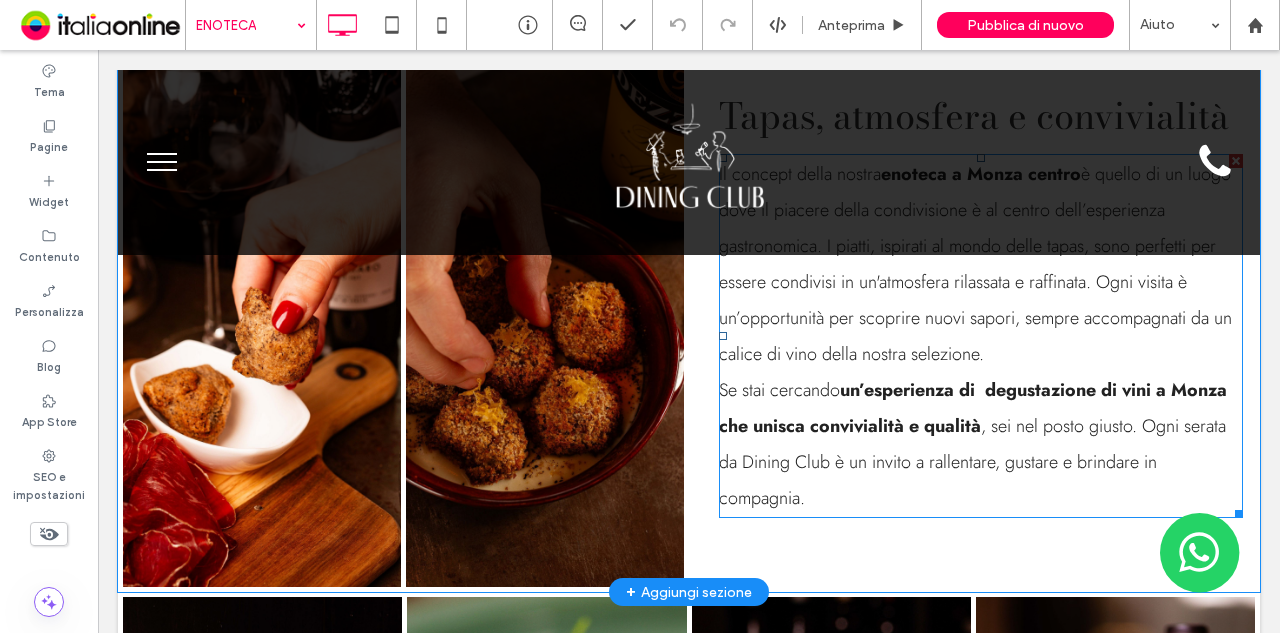 click on "è quello di un luogo dove il piacere della condivisione è al centro dell’esperienza gastronomica. I piatti, ispirati al mondo delle tapas, sono perfetti per essere condivisi in un'atmosfera rilassata e raffinata. Ogni visita è un’opportunità per scoprire nuovi sapori, sempre accompagnati da un calice di vino della nostra selezione." at bounding box center (975, 264) 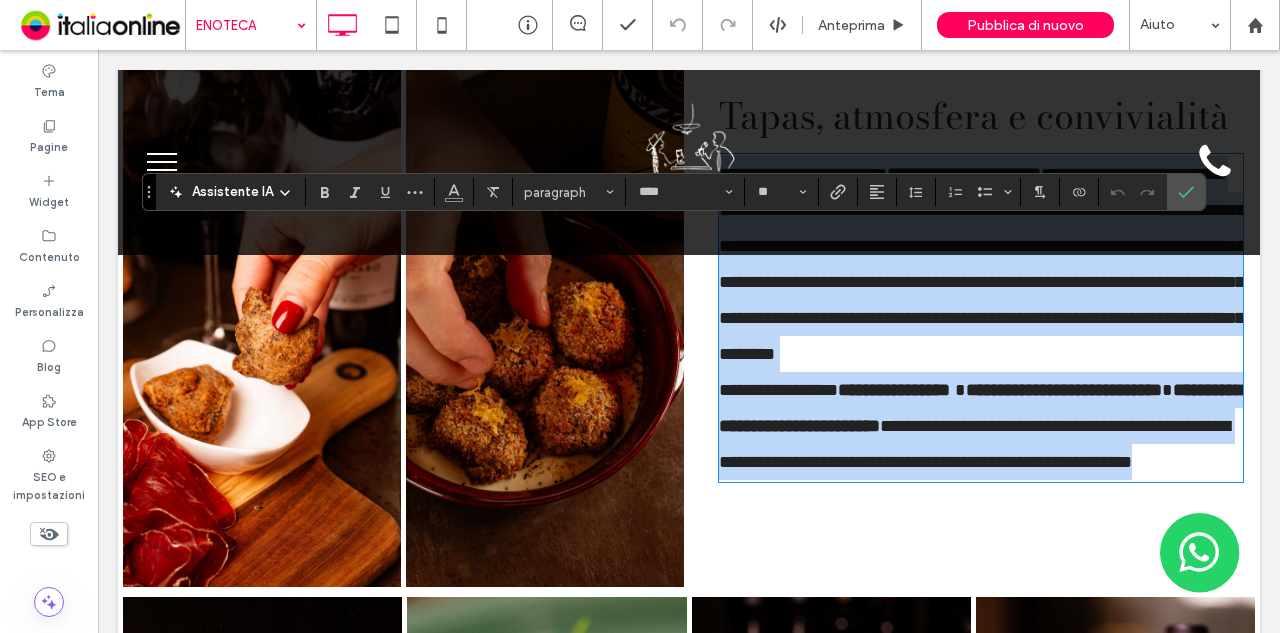 drag, startPoint x: 818, startPoint y: 318, endPoint x: 1074, endPoint y: 315, distance: 256.01758 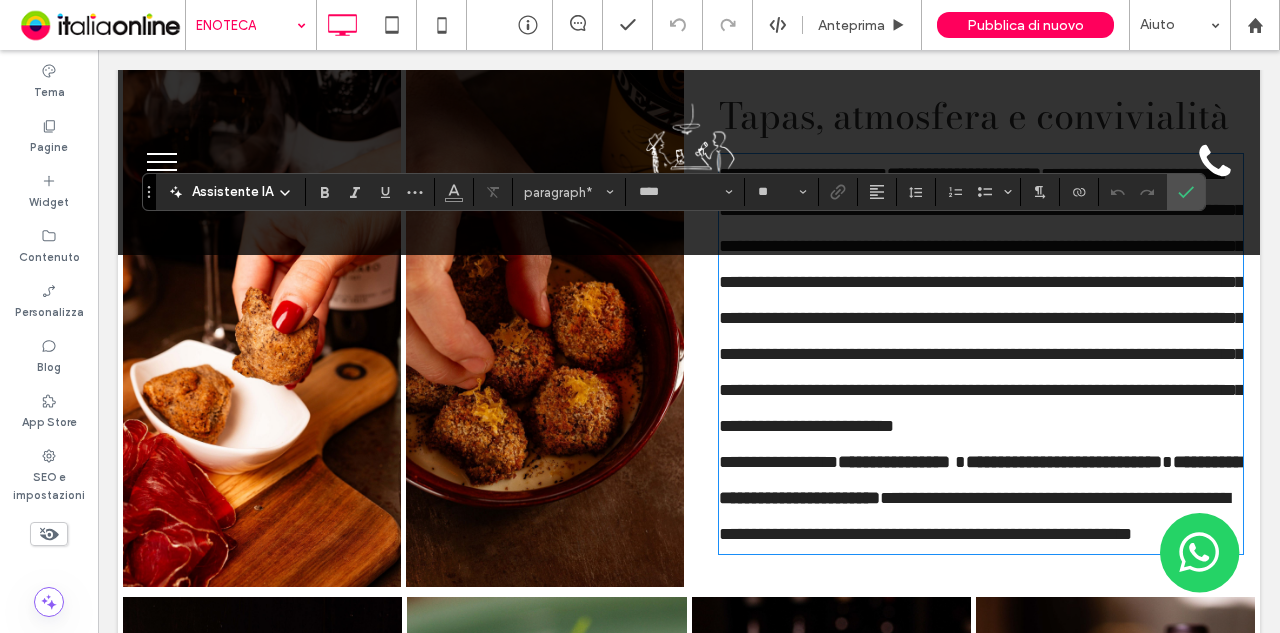 scroll, scrollTop: 0, scrollLeft: 0, axis: both 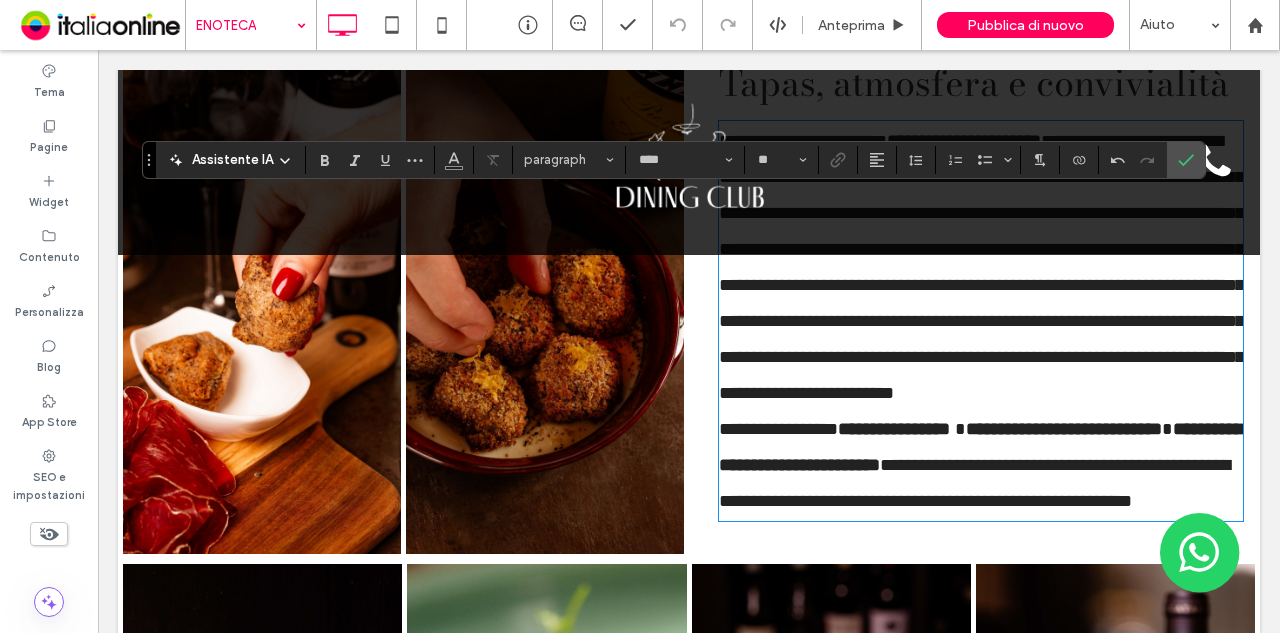 click on "**********" at bounding box center [981, 267] 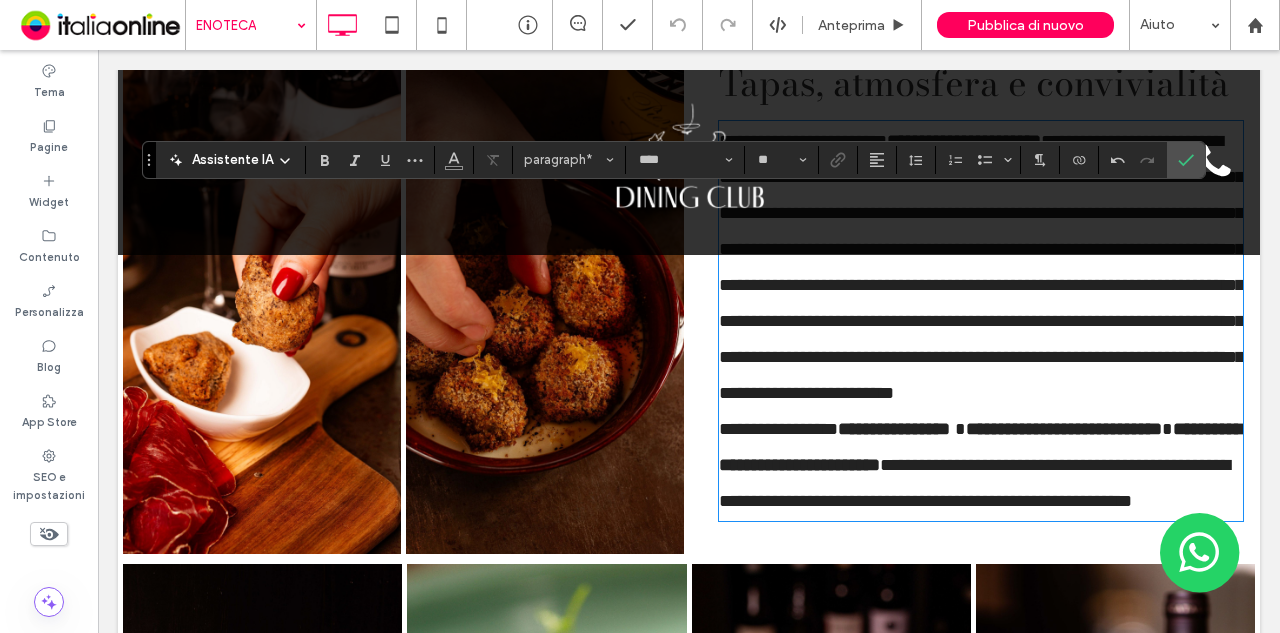type 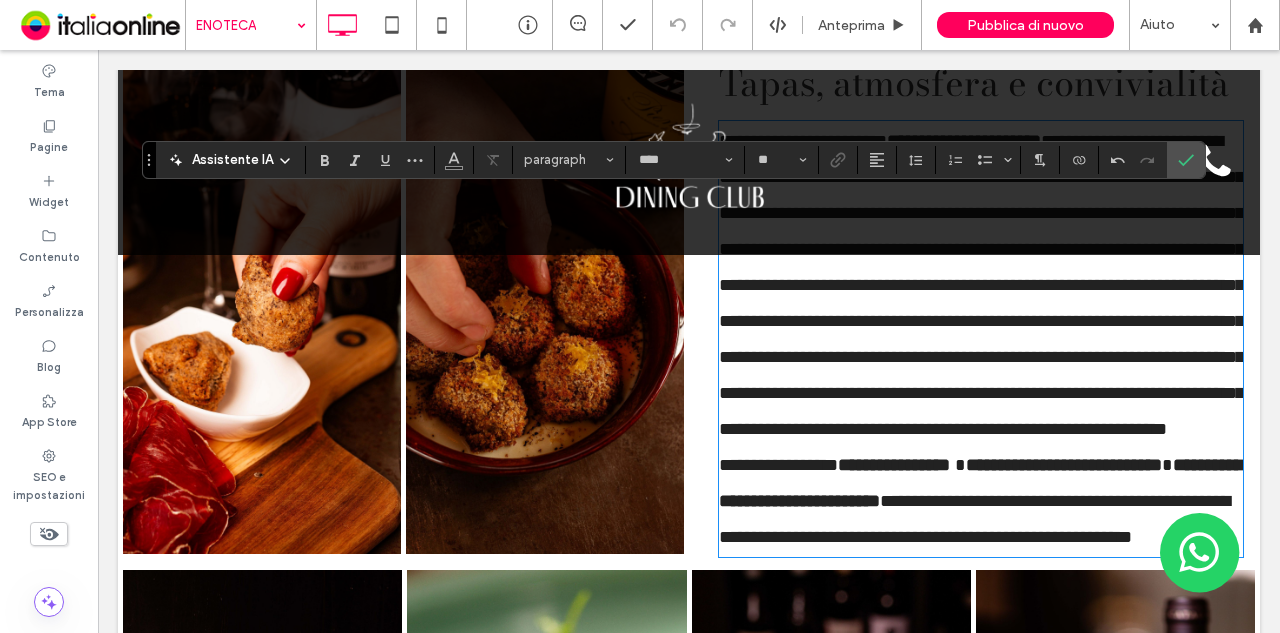 scroll, scrollTop: 0, scrollLeft: 0, axis: both 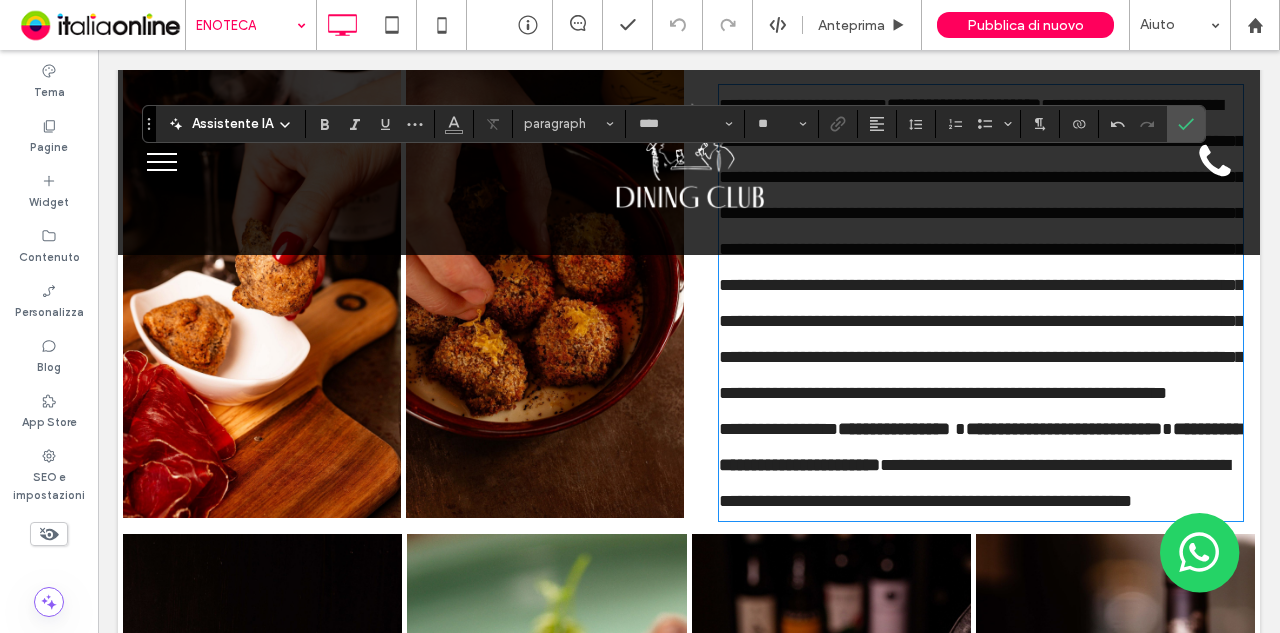 drag, startPoint x: 1124, startPoint y: 431, endPoint x: 1247, endPoint y: 463, distance: 127.09445 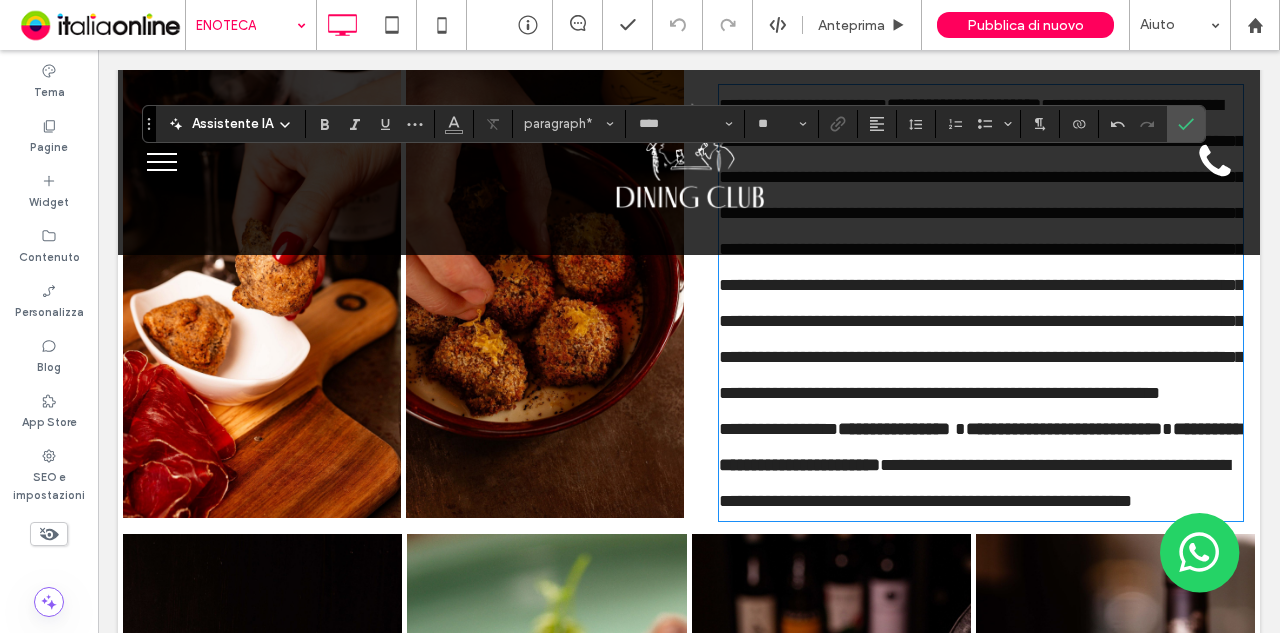 click on "**********" at bounding box center [981, 249] 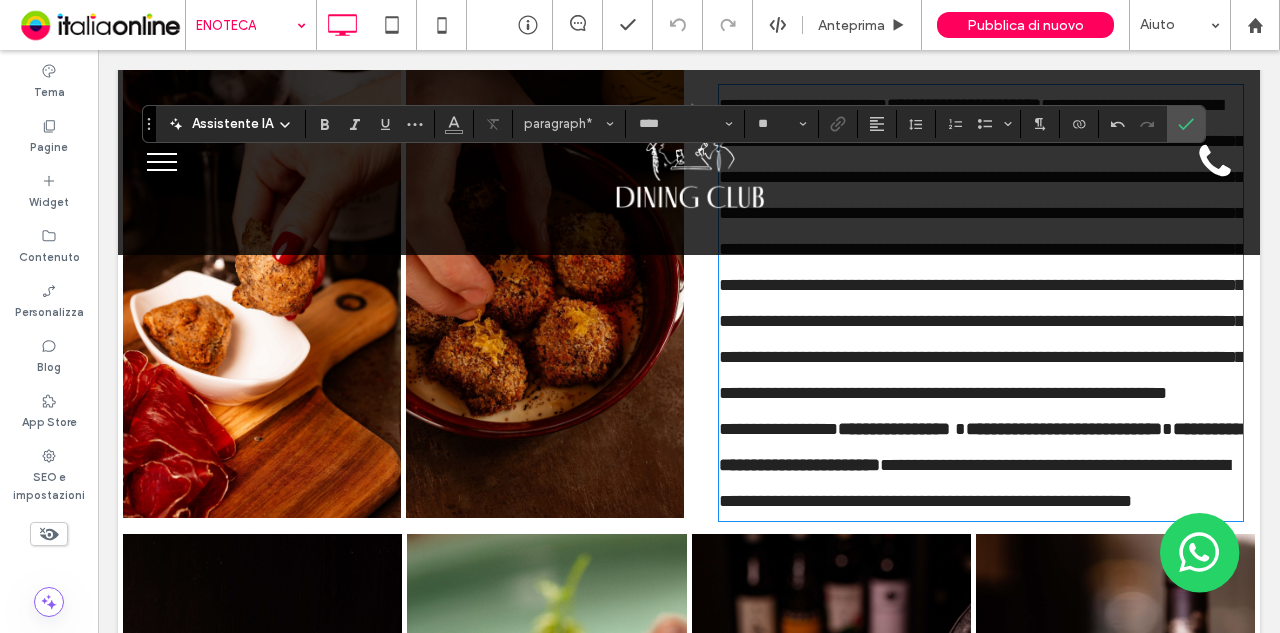 scroll, scrollTop: 0, scrollLeft: 0, axis: both 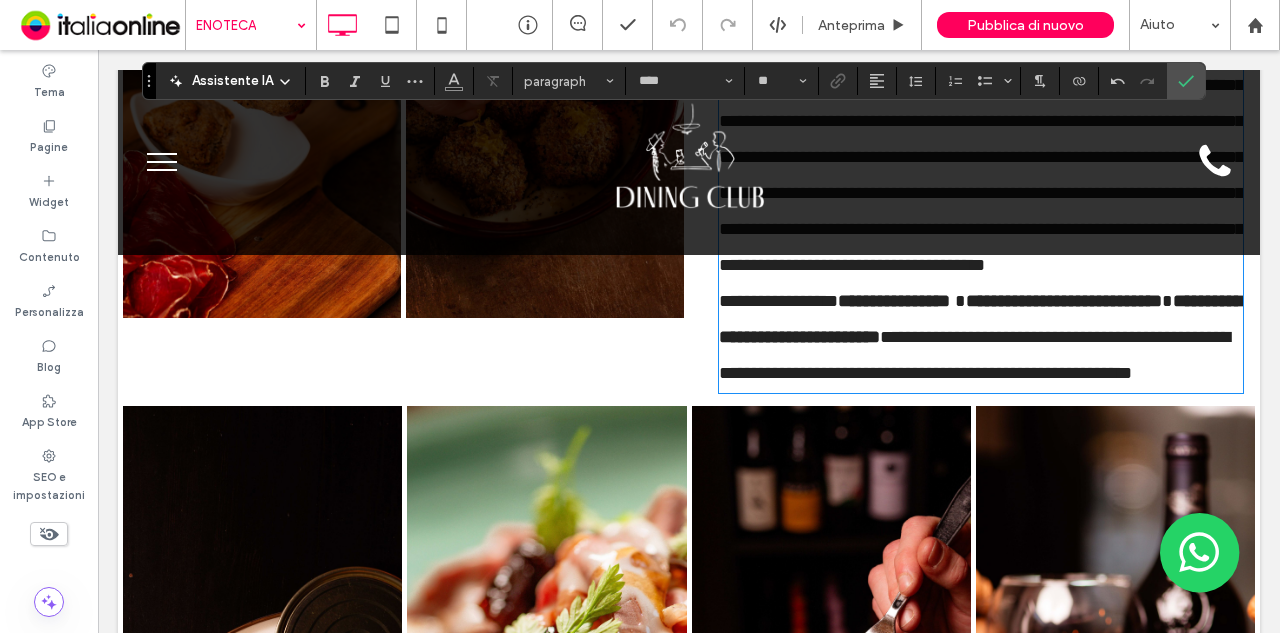 drag, startPoint x: 1204, startPoint y: 453, endPoint x: 1221, endPoint y: 453, distance: 17 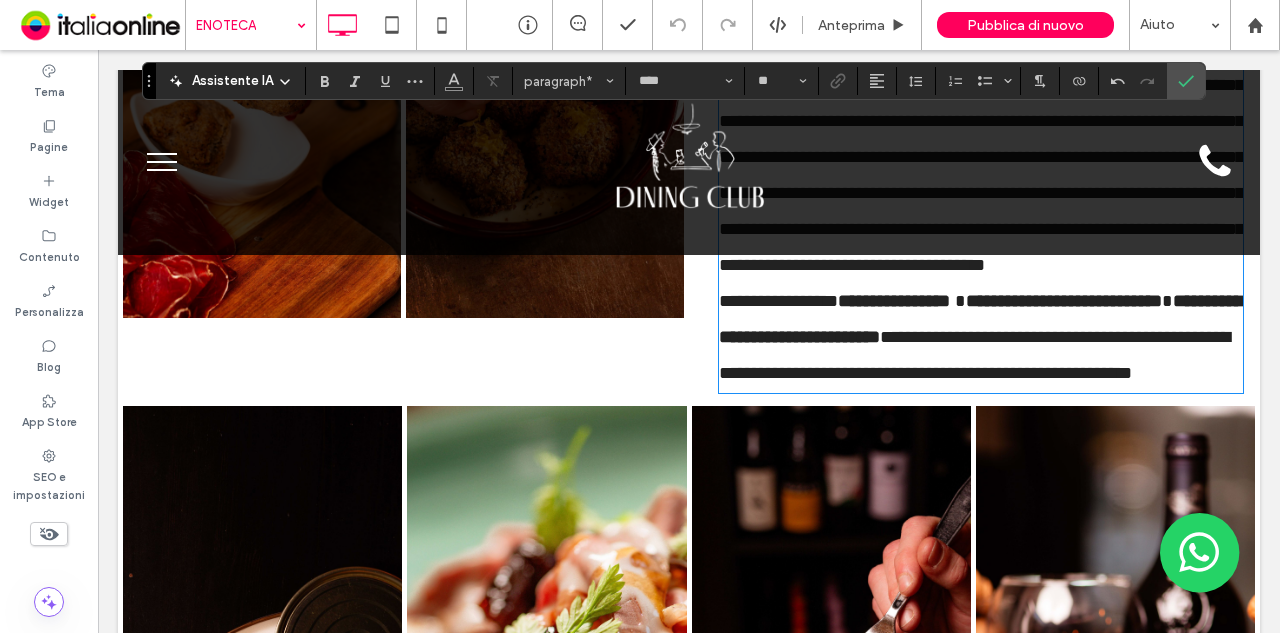 scroll, scrollTop: 0, scrollLeft: 0, axis: both 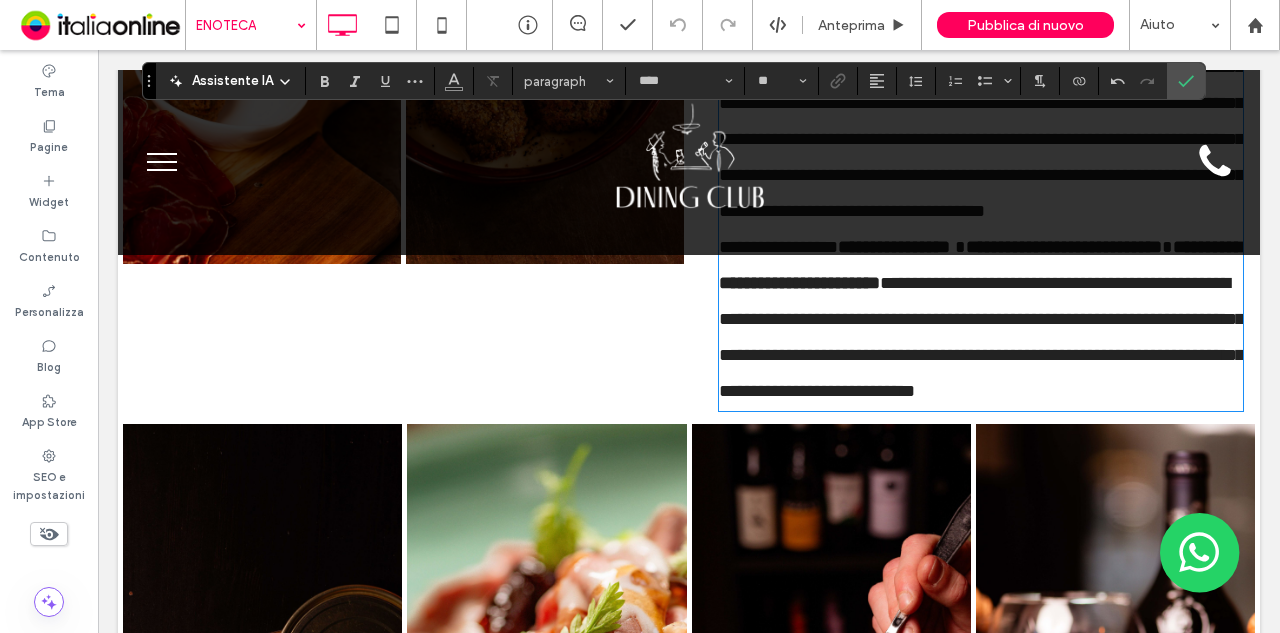 click on "**********" at bounding box center [981, 337] 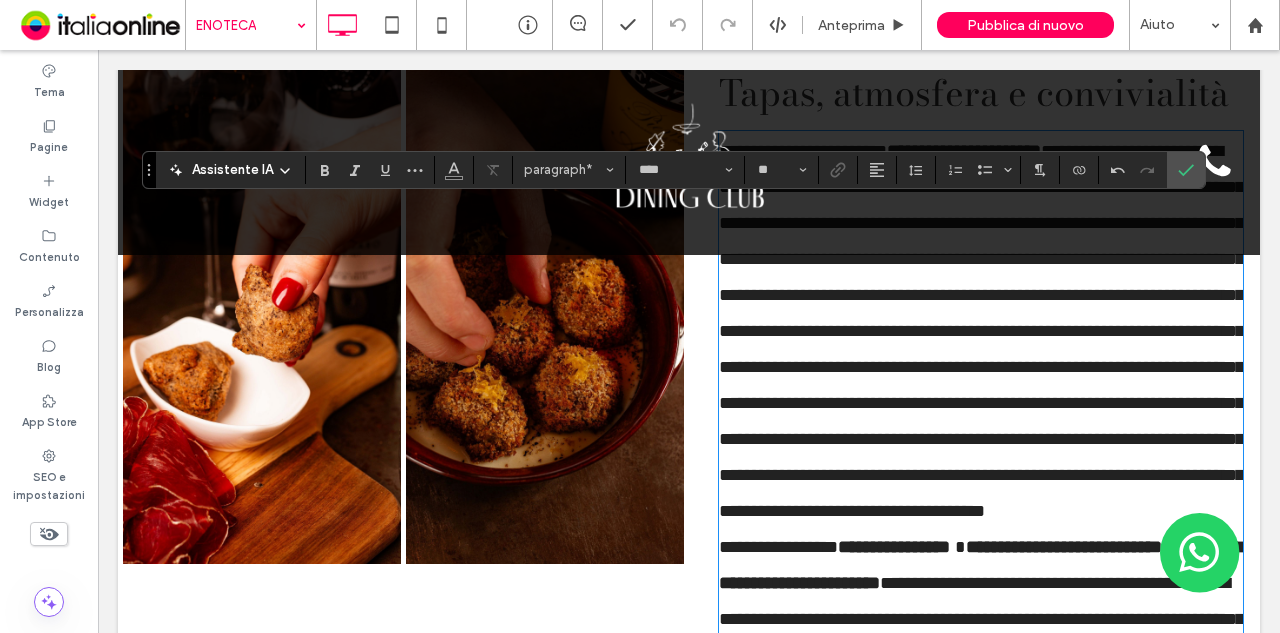 scroll, scrollTop: 2297, scrollLeft: 0, axis: vertical 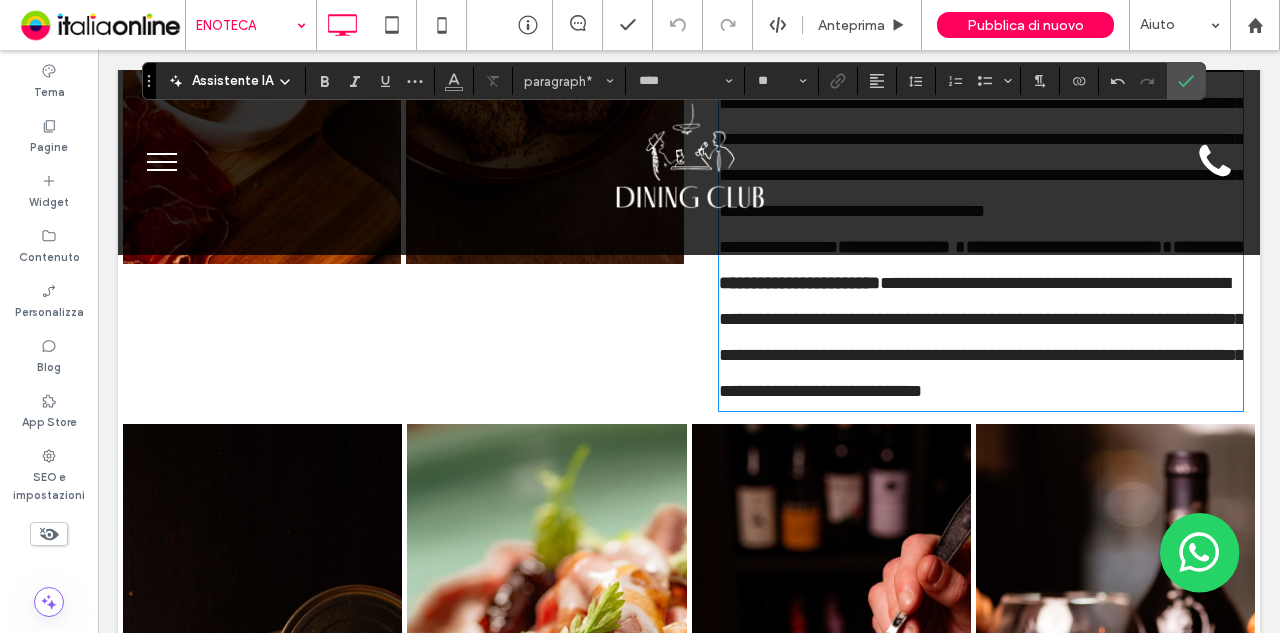 click on "Button
Button
Mostra altri
Click To Paste" at bounding box center (403, 26) 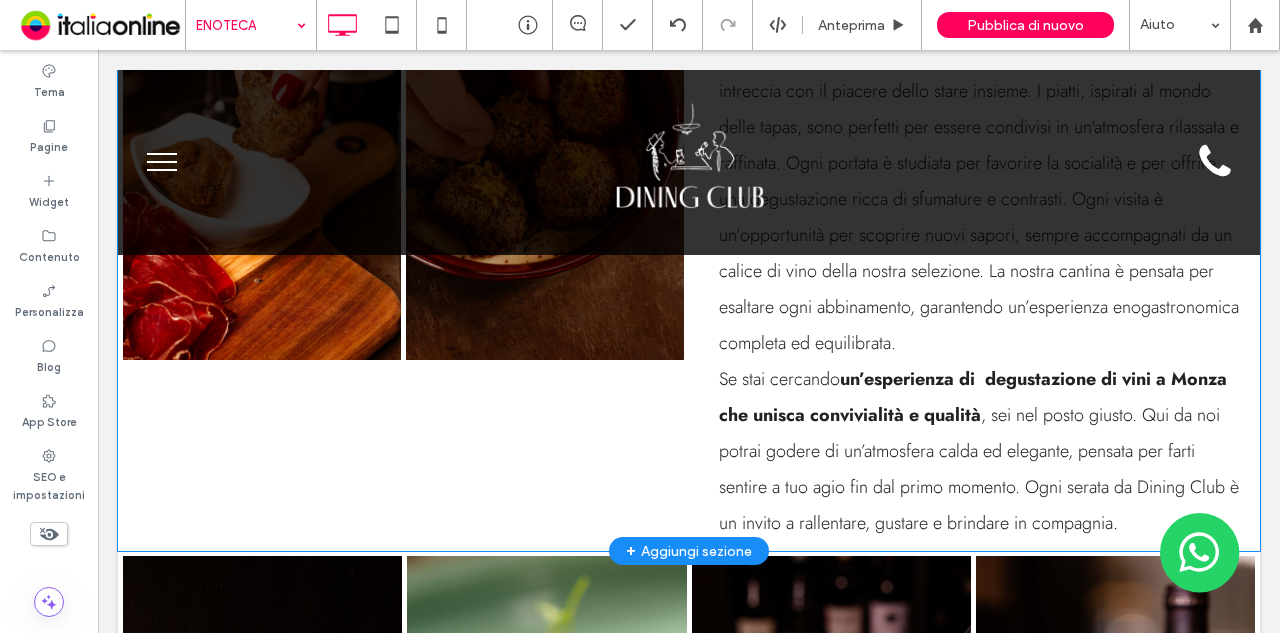 scroll, scrollTop: 2297, scrollLeft: 0, axis: vertical 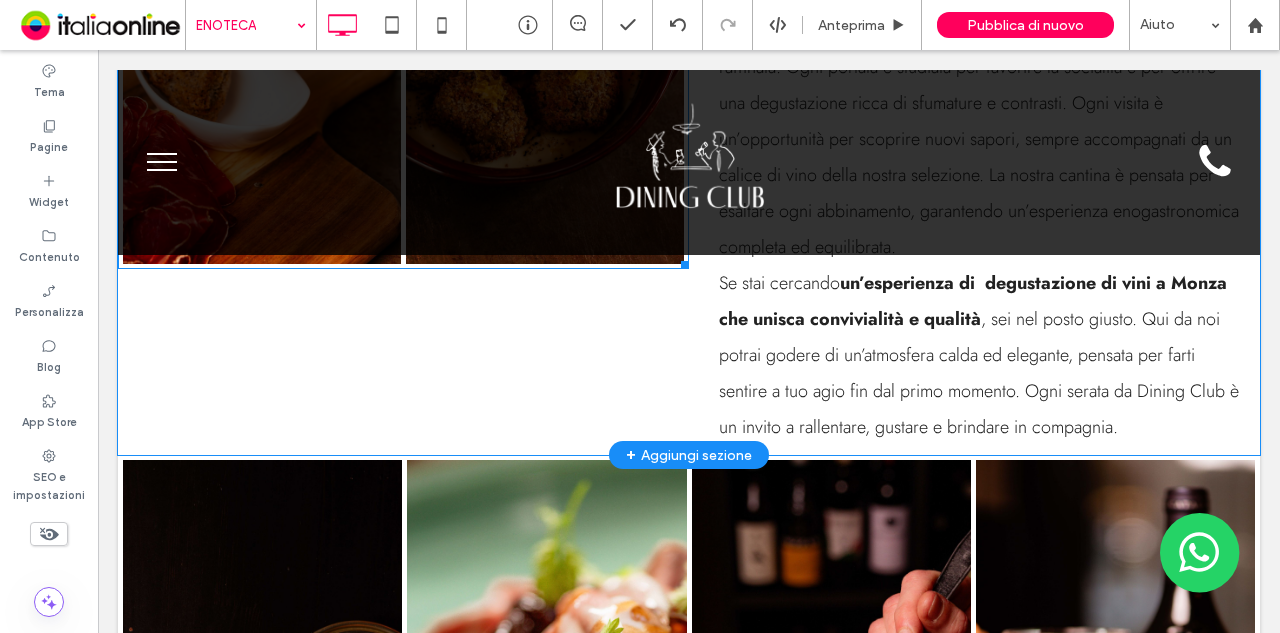 click at bounding box center [545, -49] 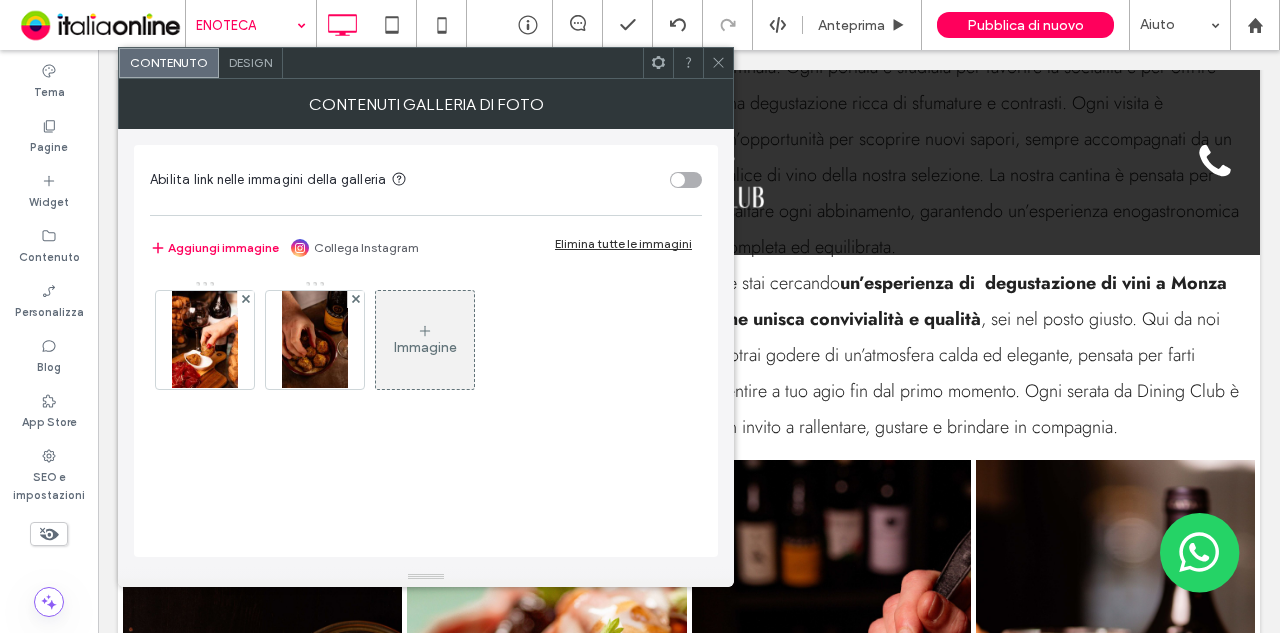 click on "Design" at bounding box center [250, 62] 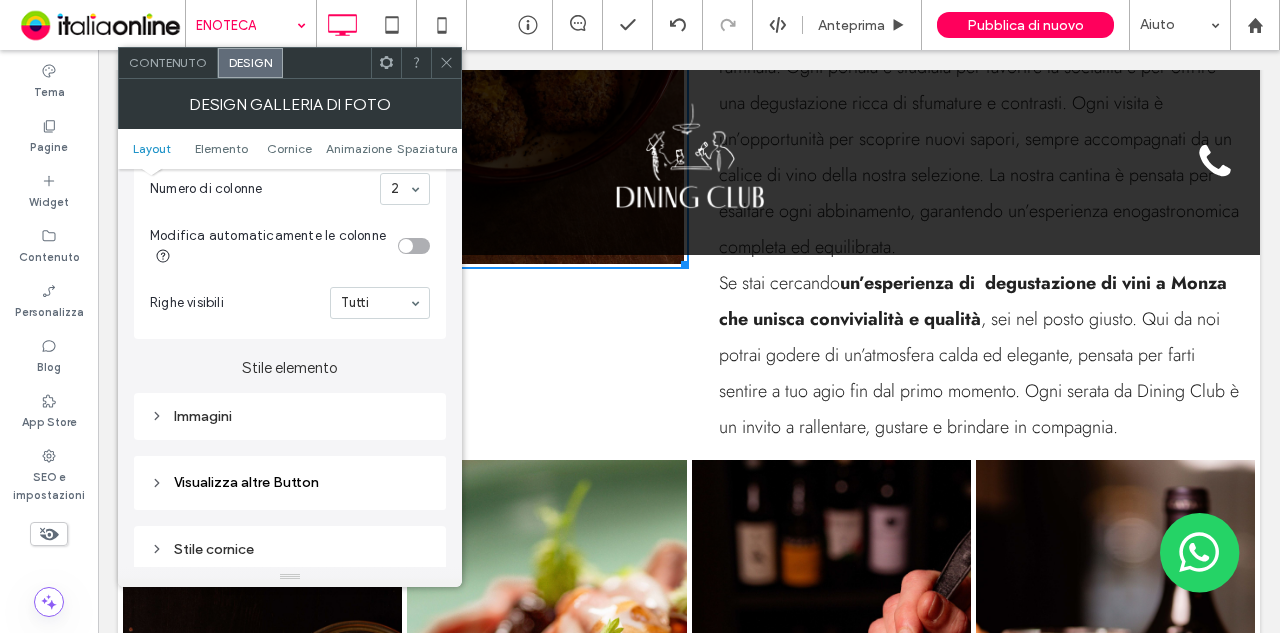 scroll, scrollTop: 600, scrollLeft: 0, axis: vertical 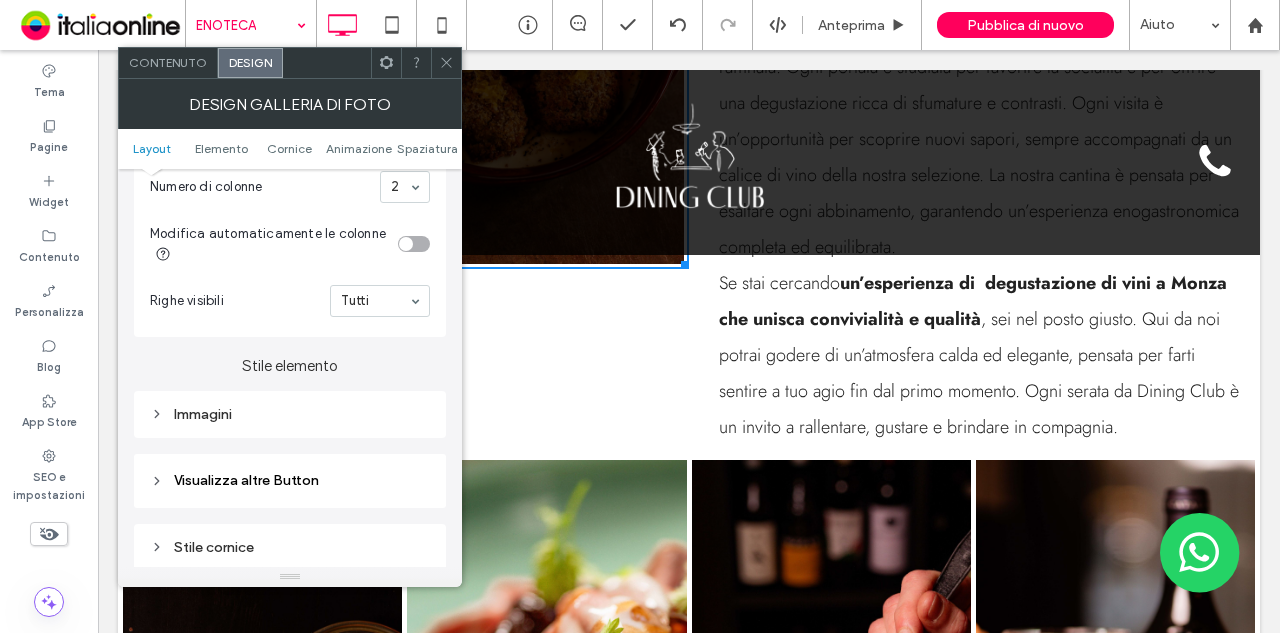click 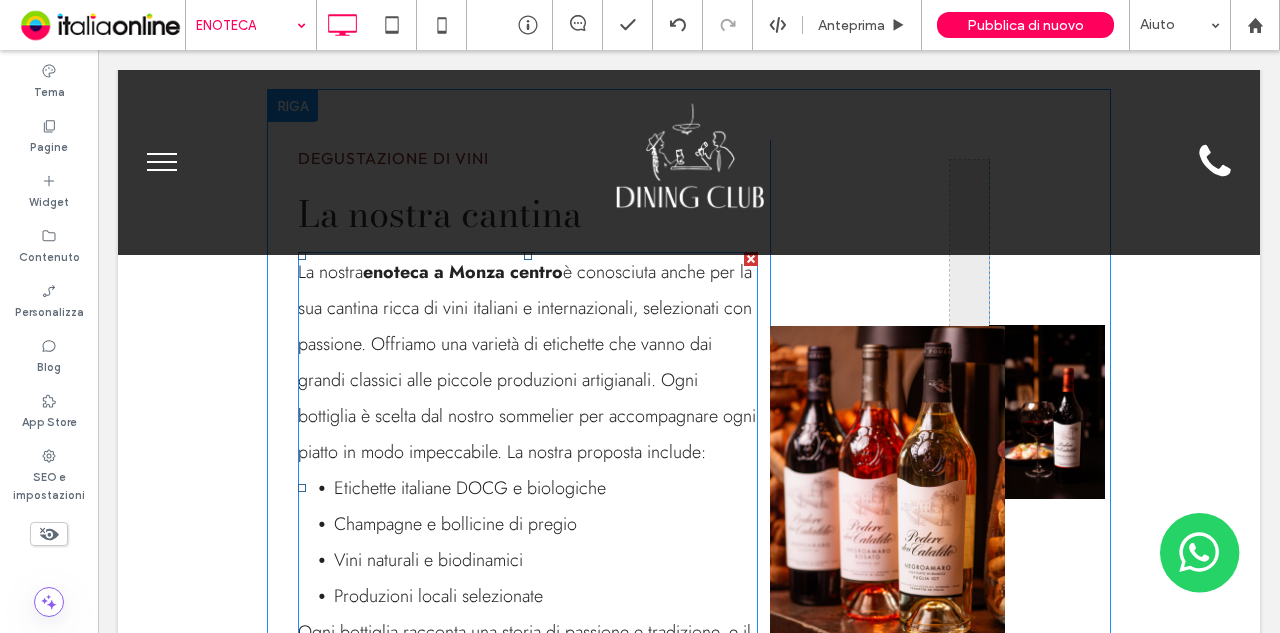 scroll, scrollTop: 3297, scrollLeft: 0, axis: vertical 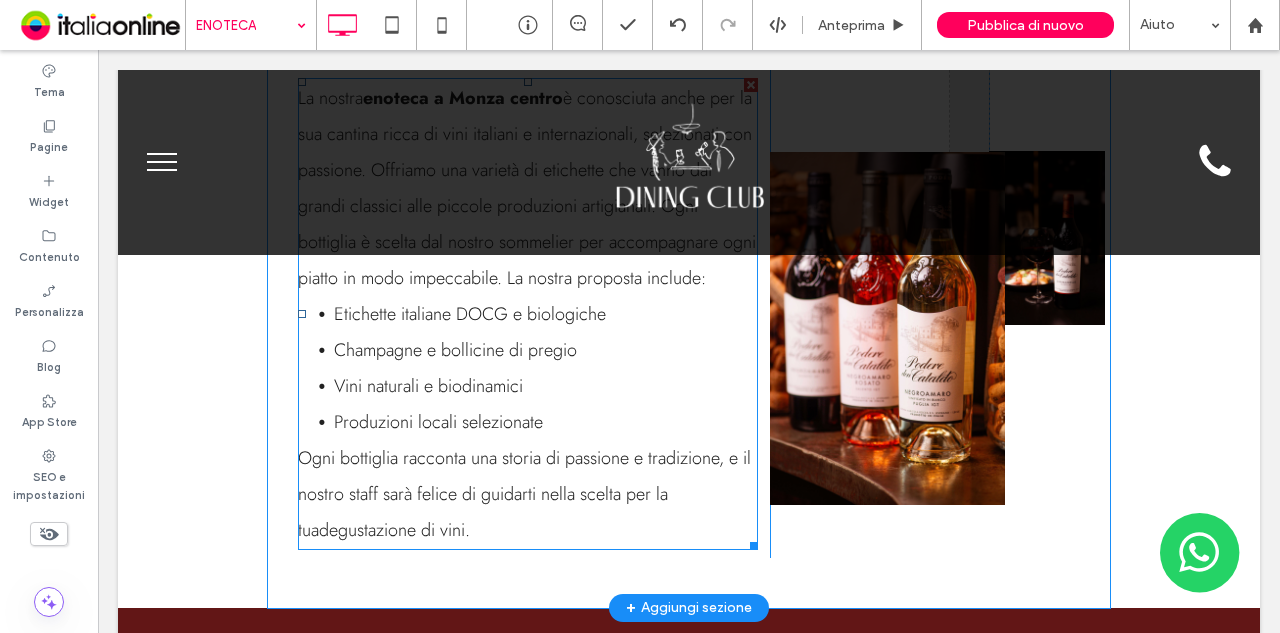 click on "Produzioni locali selezionate" at bounding box center (438, 422) 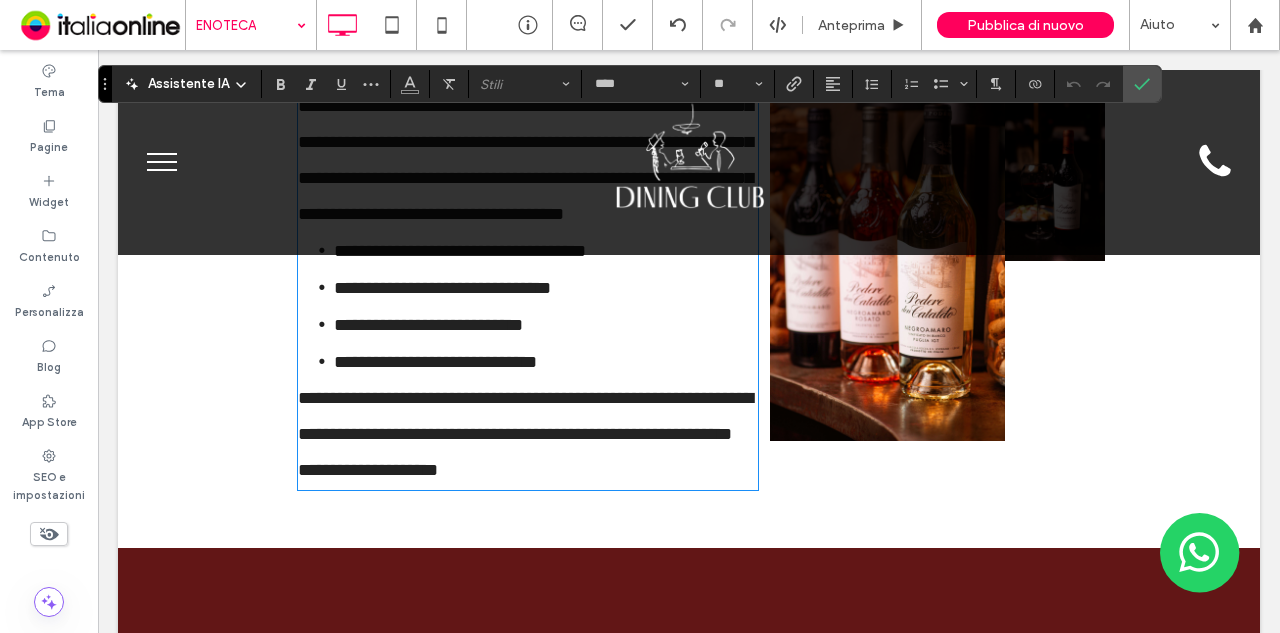 scroll, scrollTop: 0, scrollLeft: 0, axis: both 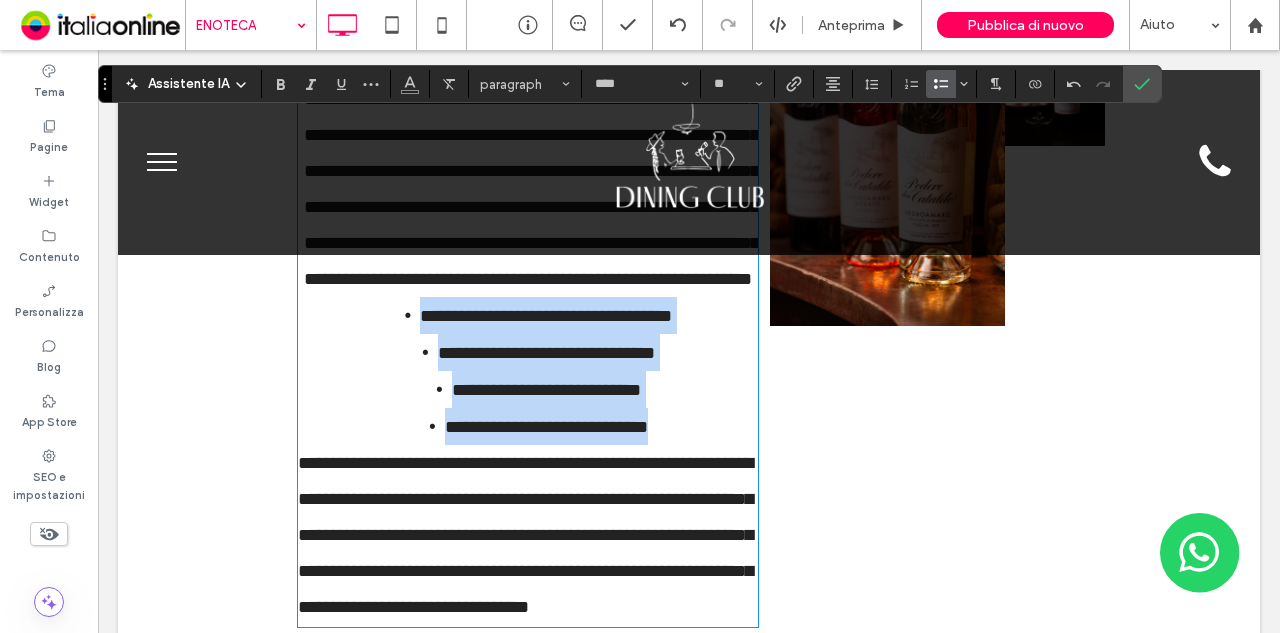 drag, startPoint x: 366, startPoint y: 417, endPoint x: 666, endPoint y: 525, distance: 318.84793 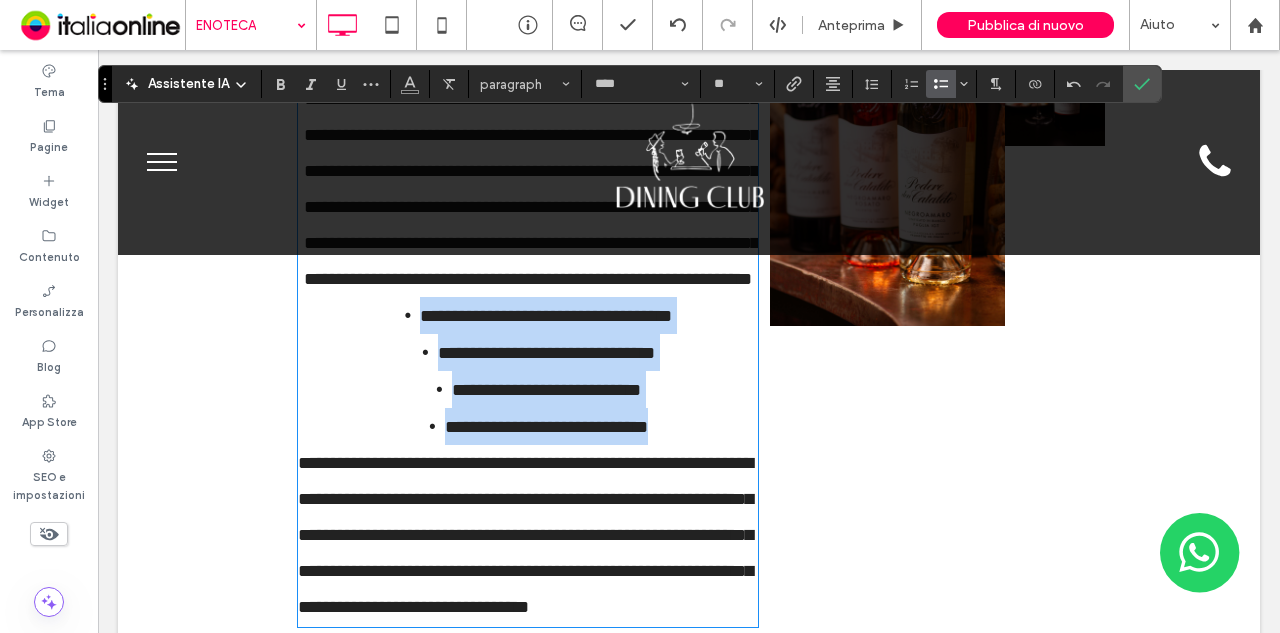click on "**********" at bounding box center (528, 371) 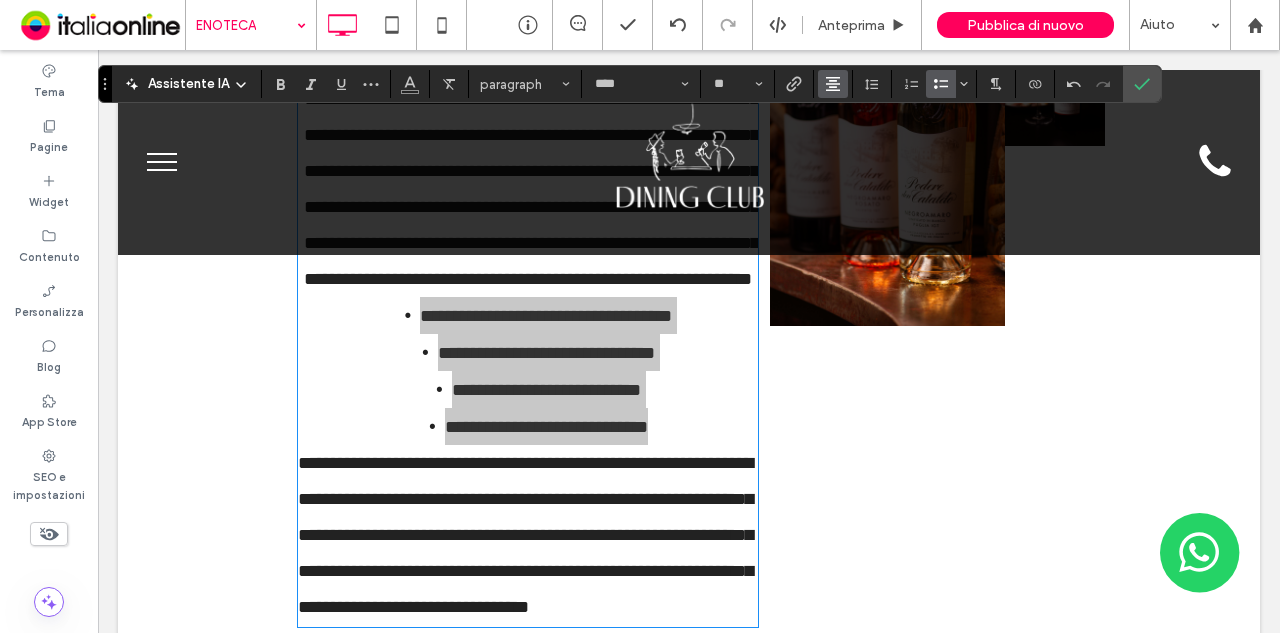 click 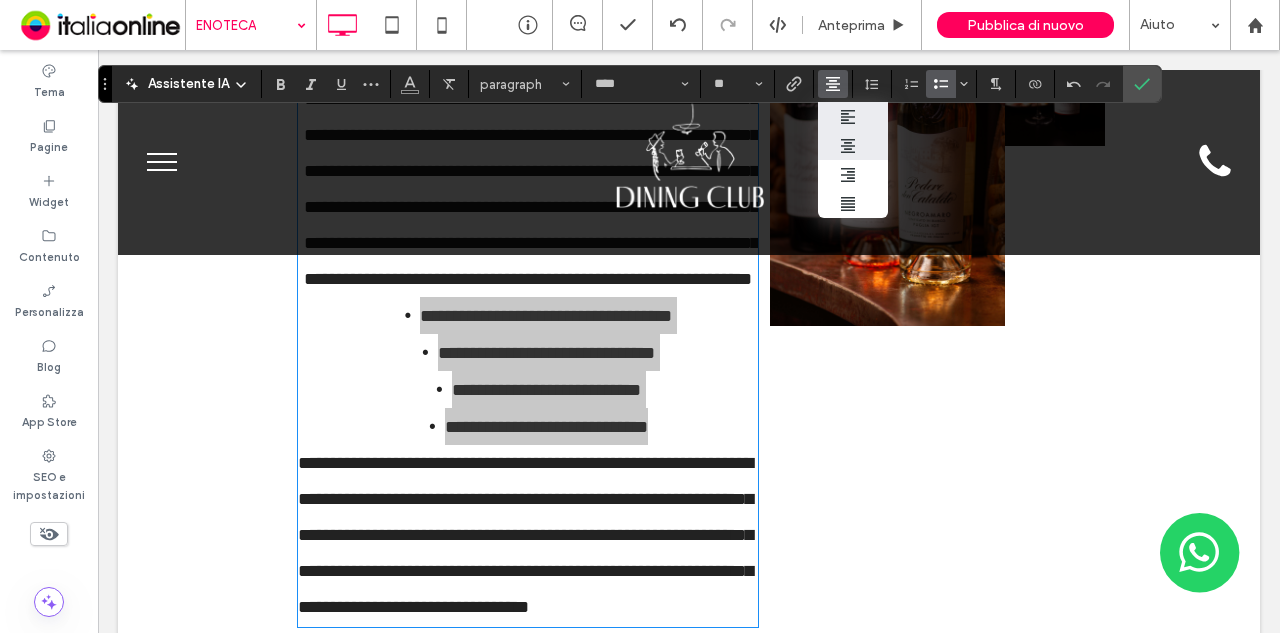 click at bounding box center [853, 116] 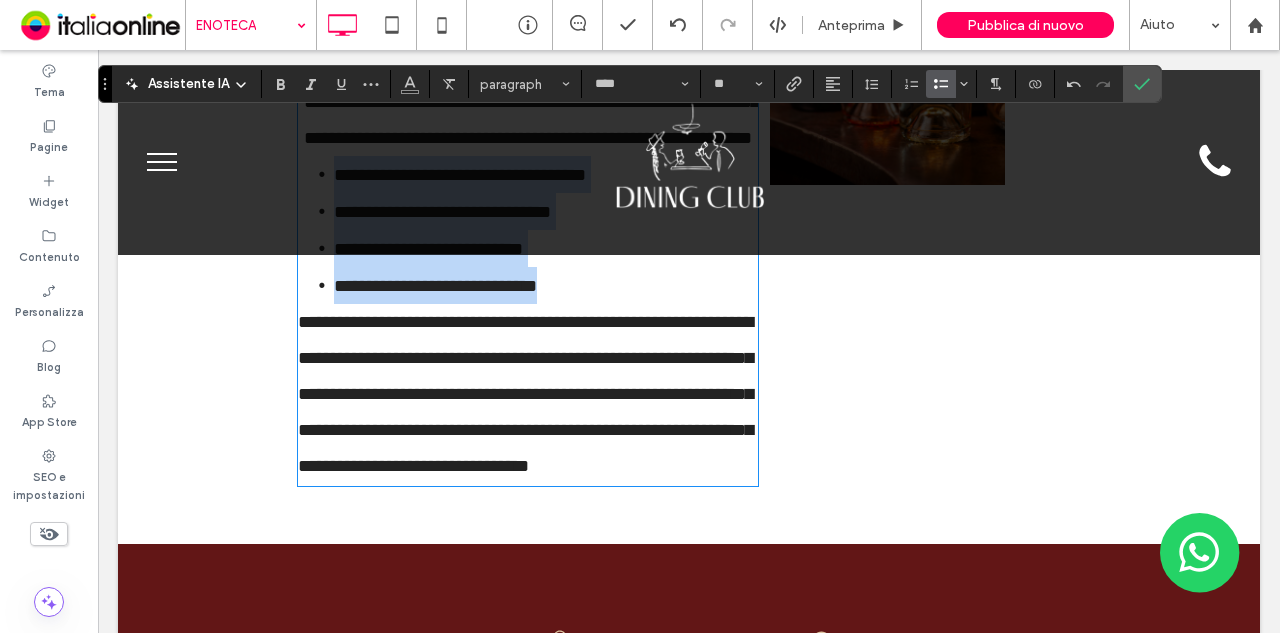 scroll, scrollTop: 3876, scrollLeft: 0, axis: vertical 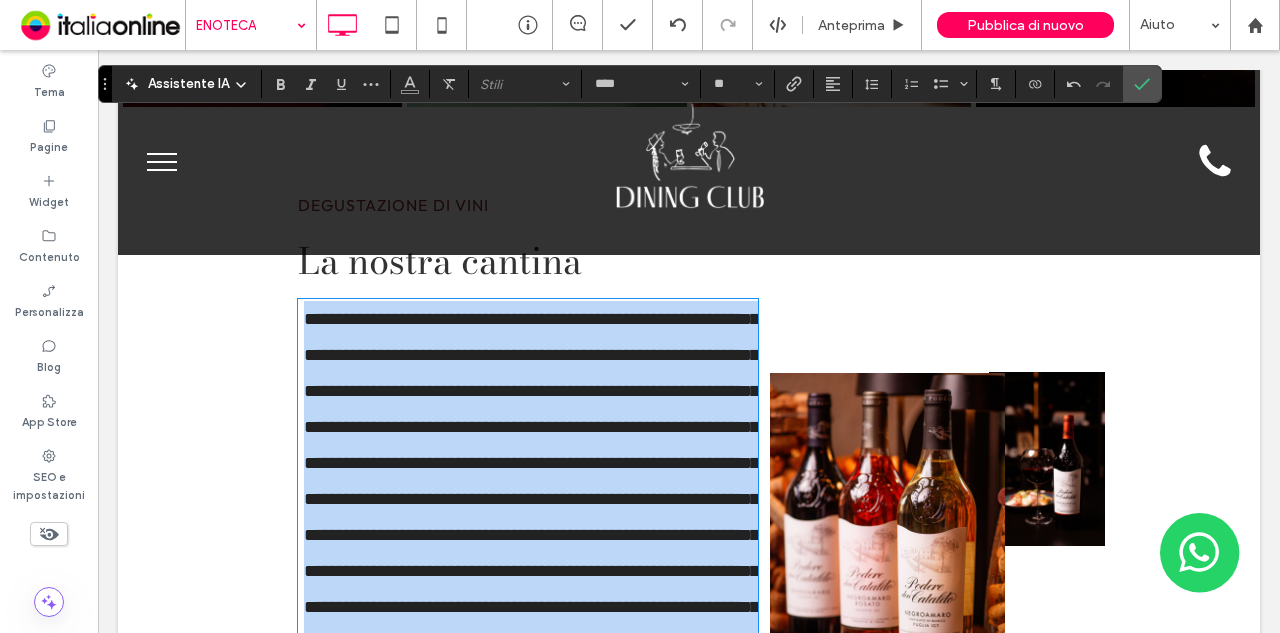 drag, startPoint x: 690, startPoint y: 510, endPoint x: 348, endPoint y: 272, distance: 416.66293 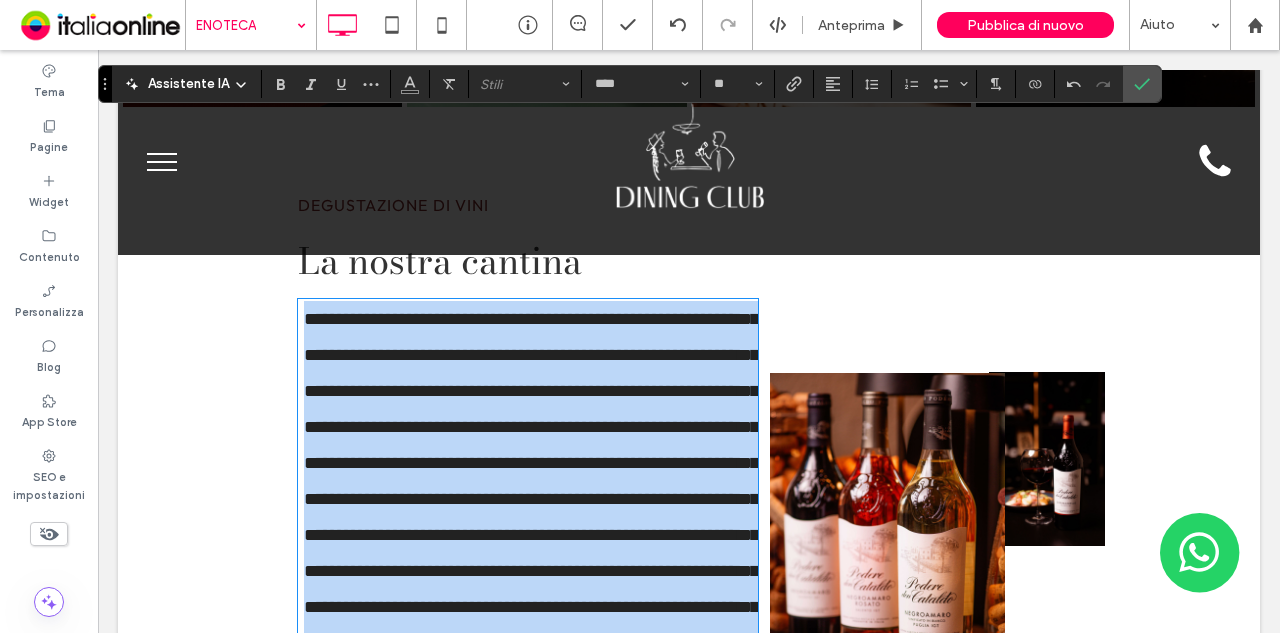 click on "**********" at bounding box center [689, 611] 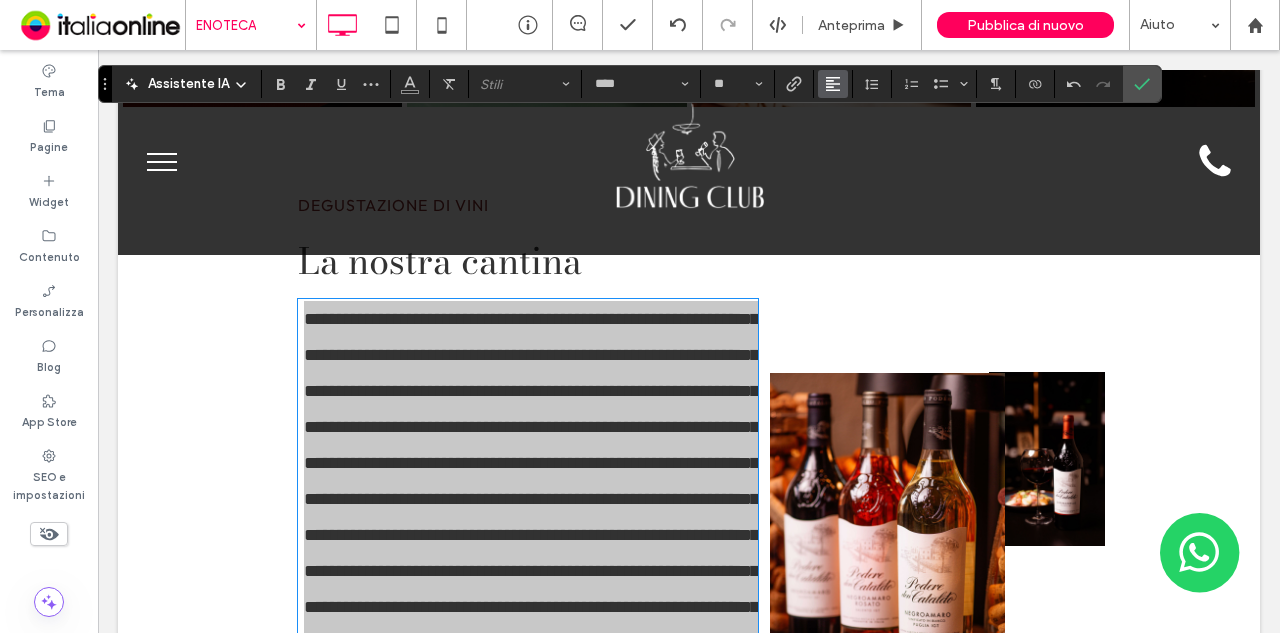 click at bounding box center (833, 84) 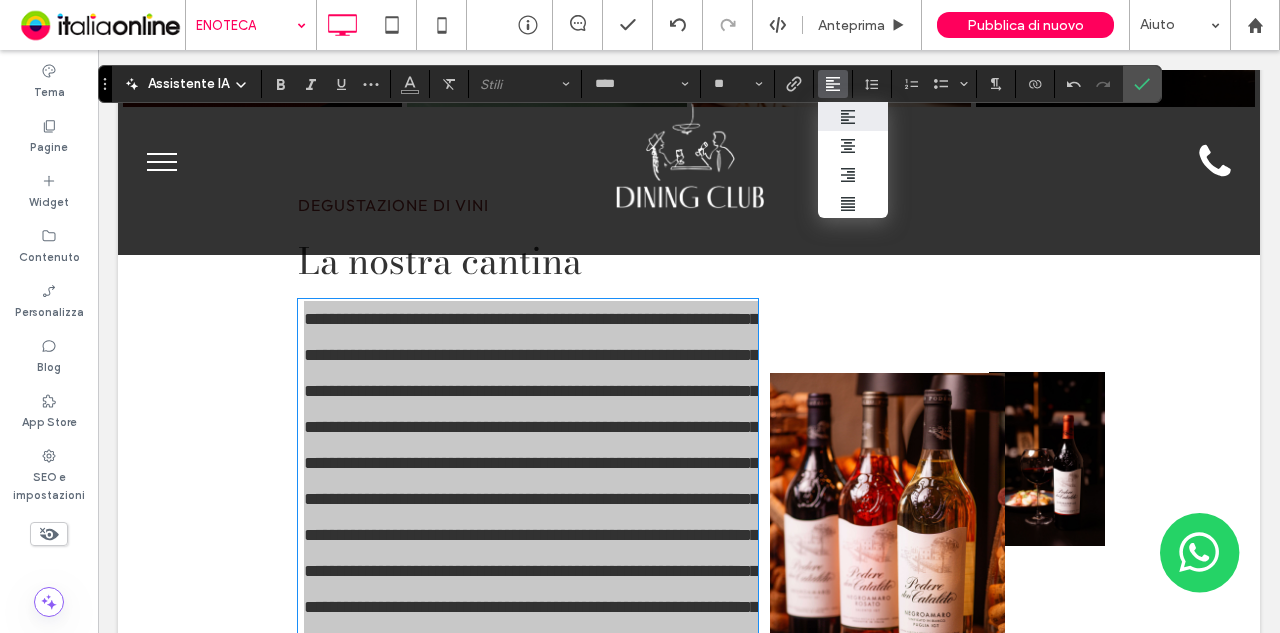 click at bounding box center [853, 117] 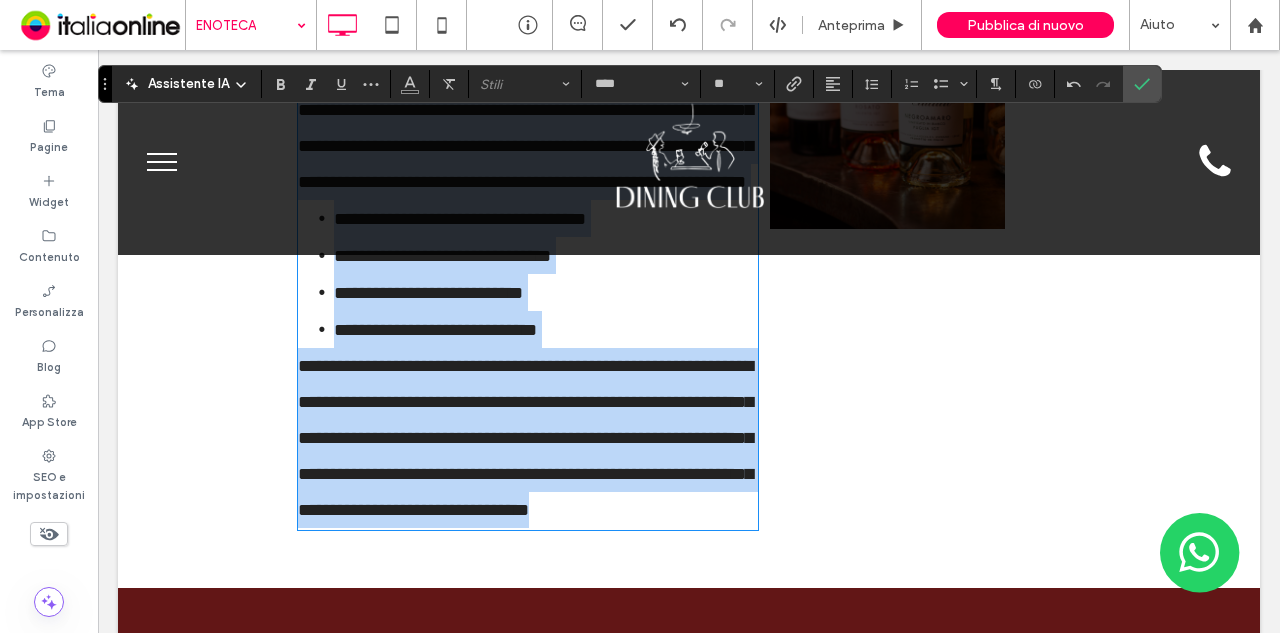 scroll, scrollTop: 3776, scrollLeft: 0, axis: vertical 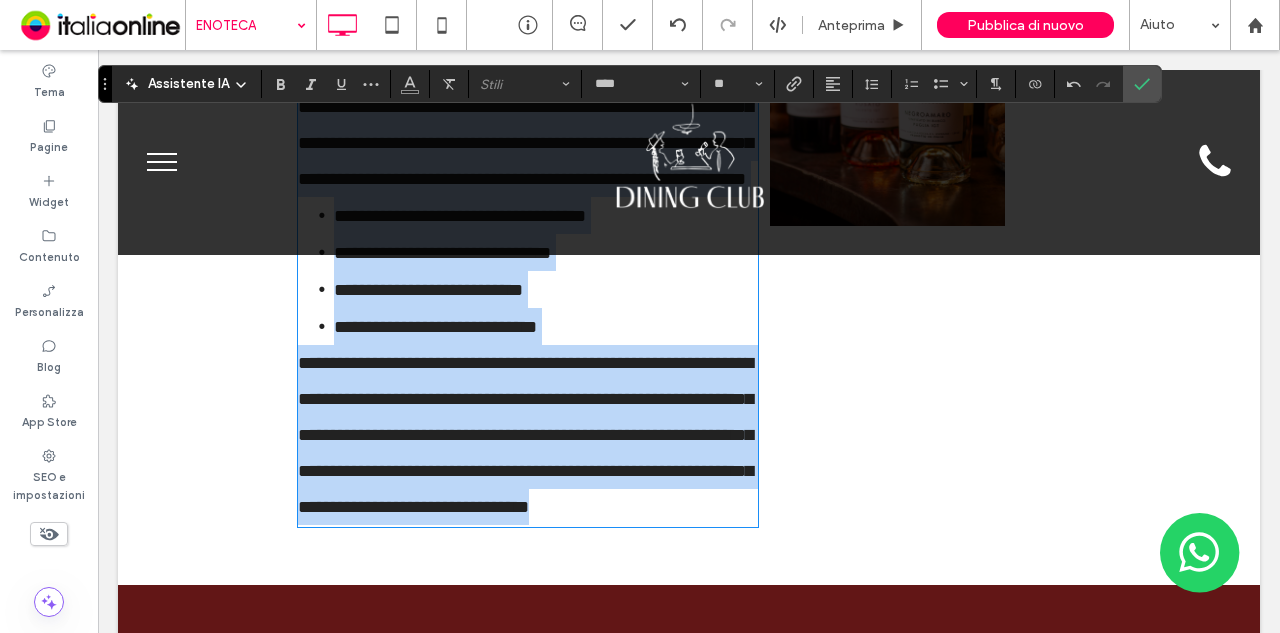 click on "**********" at bounding box center (546, 289) 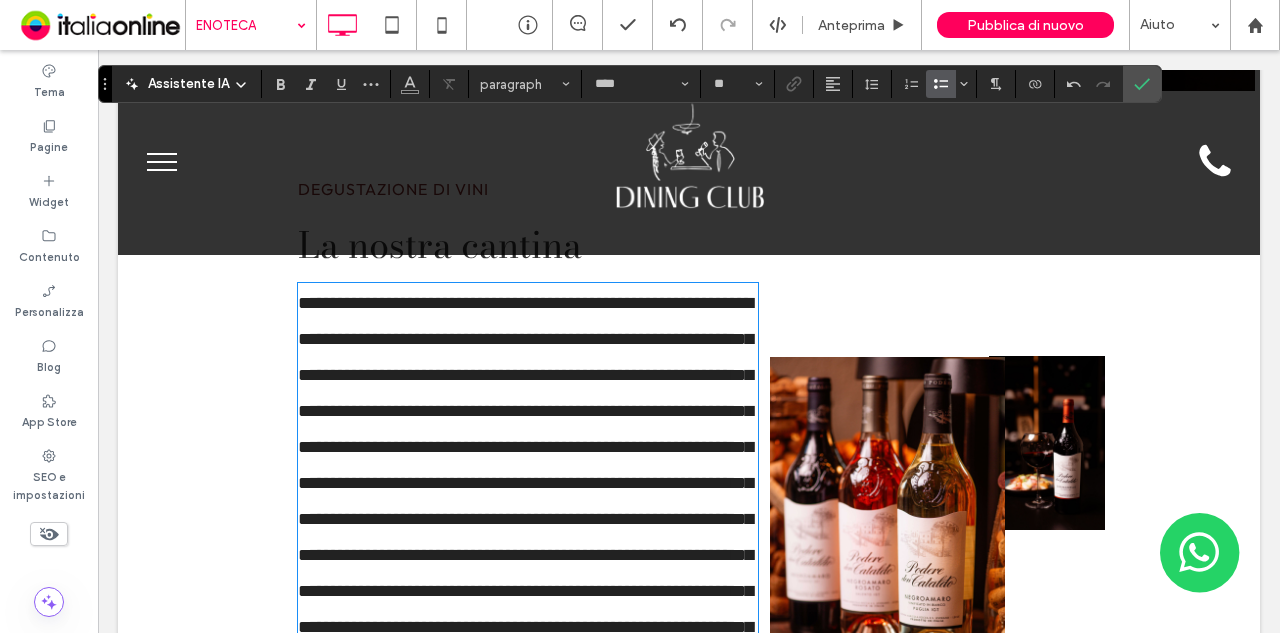 scroll, scrollTop: 3276, scrollLeft: 0, axis: vertical 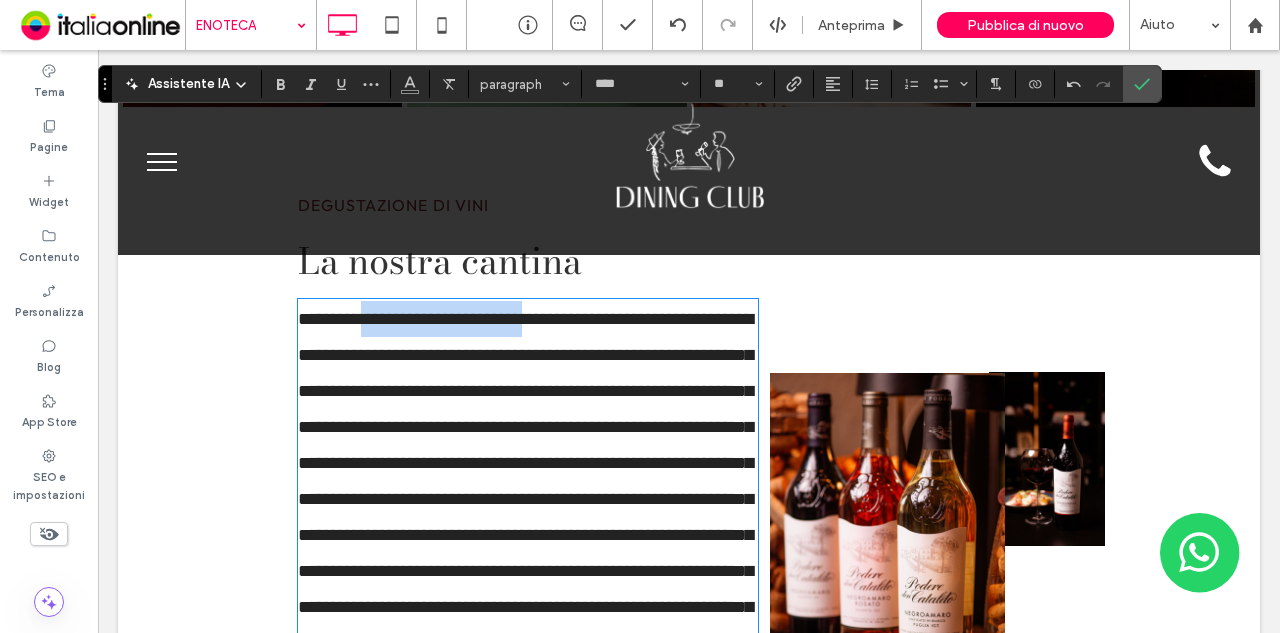 drag, startPoint x: 366, startPoint y: 387, endPoint x: 546, endPoint y: 386, distance: 180.00278 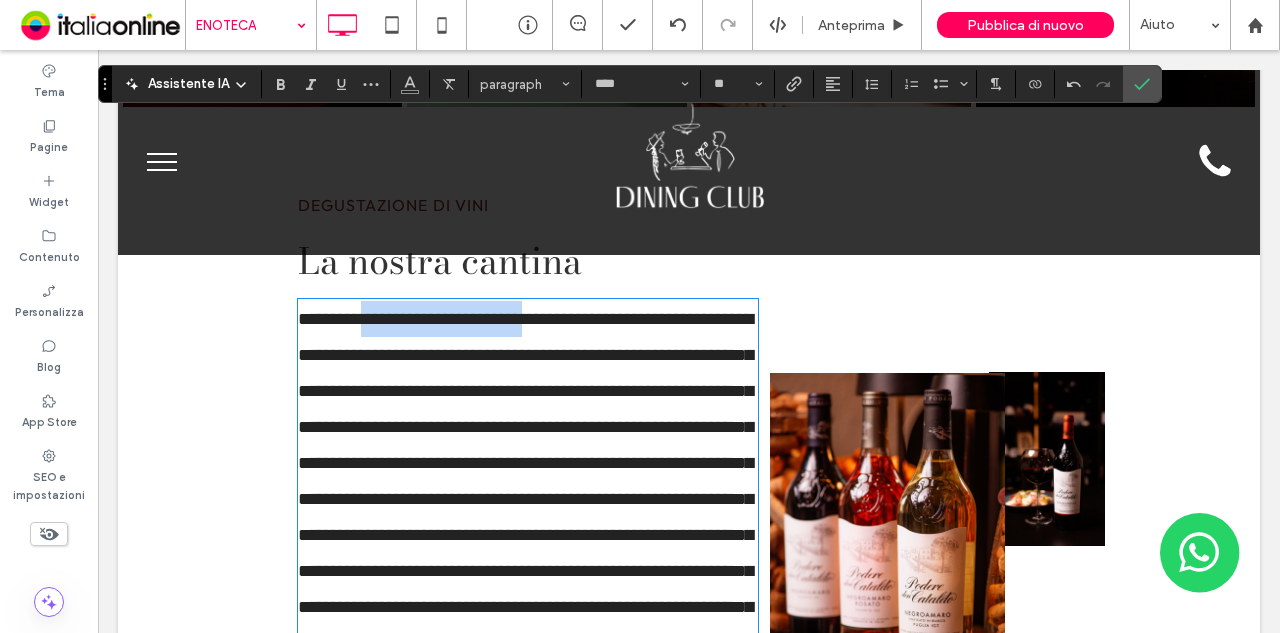 click on "**********" at bounding box center [525, 499] 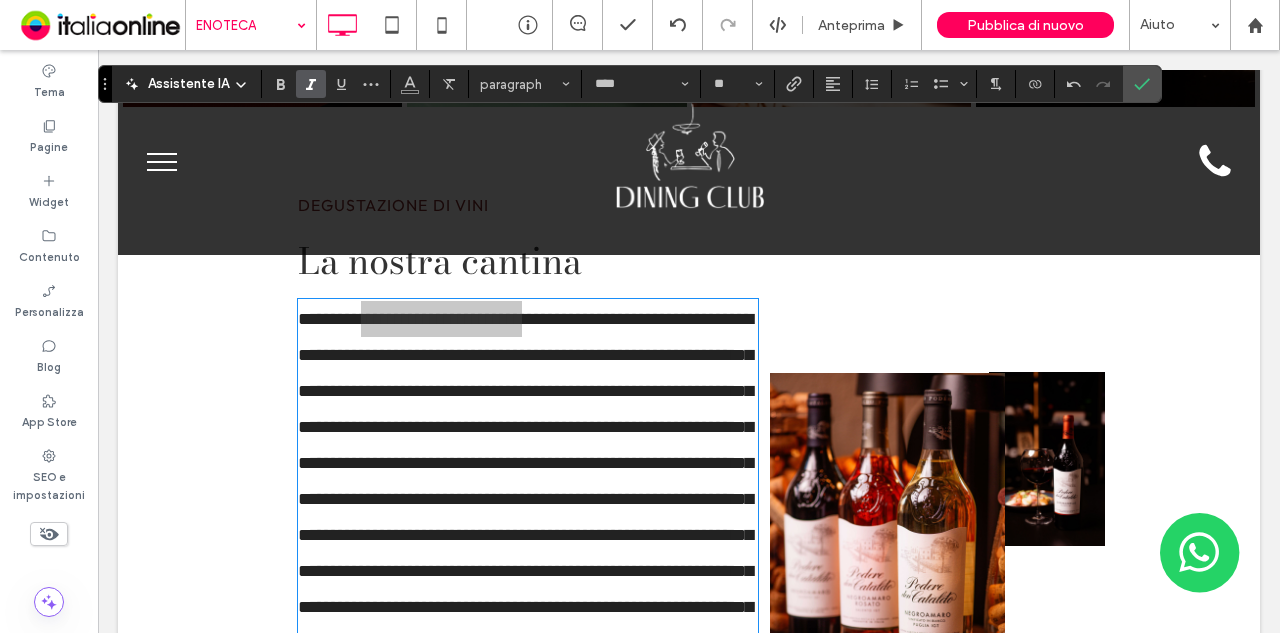 drag, startPoint x: 281, startPoint y: 79, endPoint x: 293, endPoint y: 96, distance: 20.808653 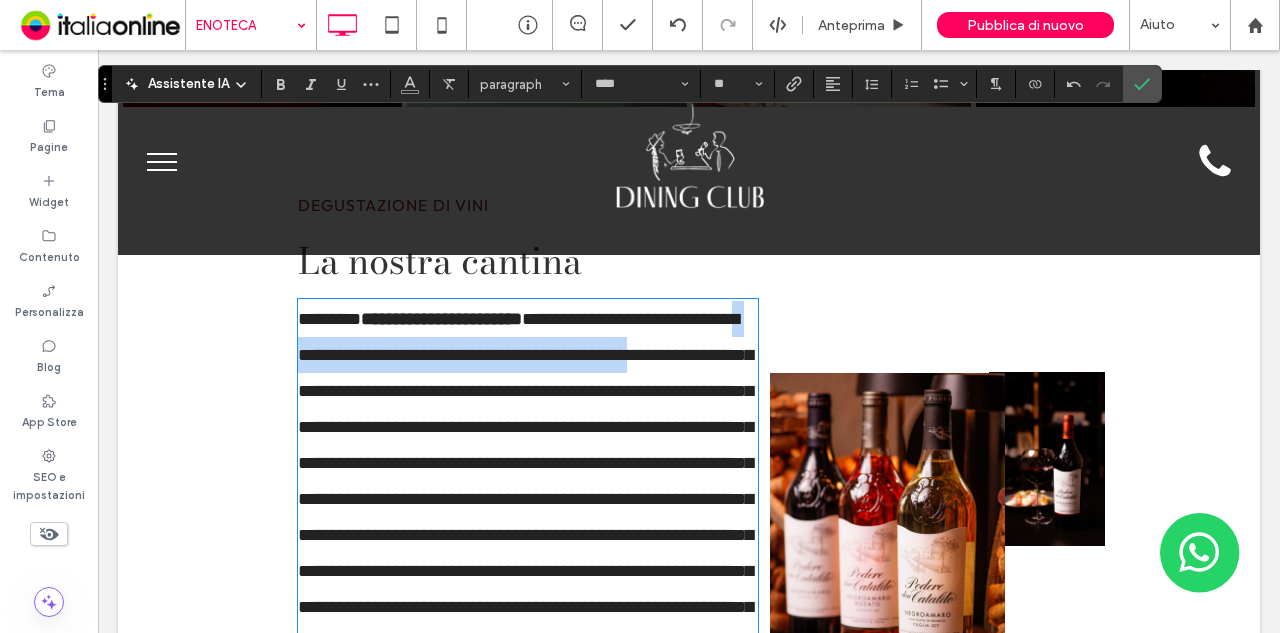 drag, startPoint x: 371, startPoint y: 421, endPoint x: 690, endPoint y: 421, distance: 319 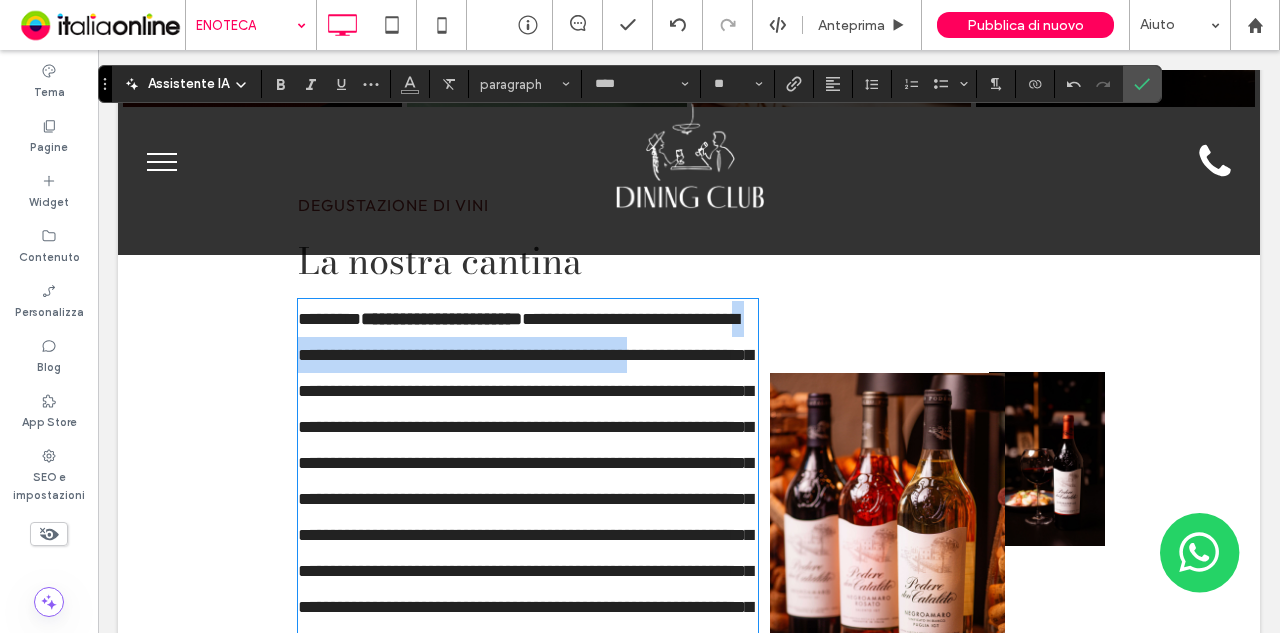 click on "**********" at bounding box center (529, 517) 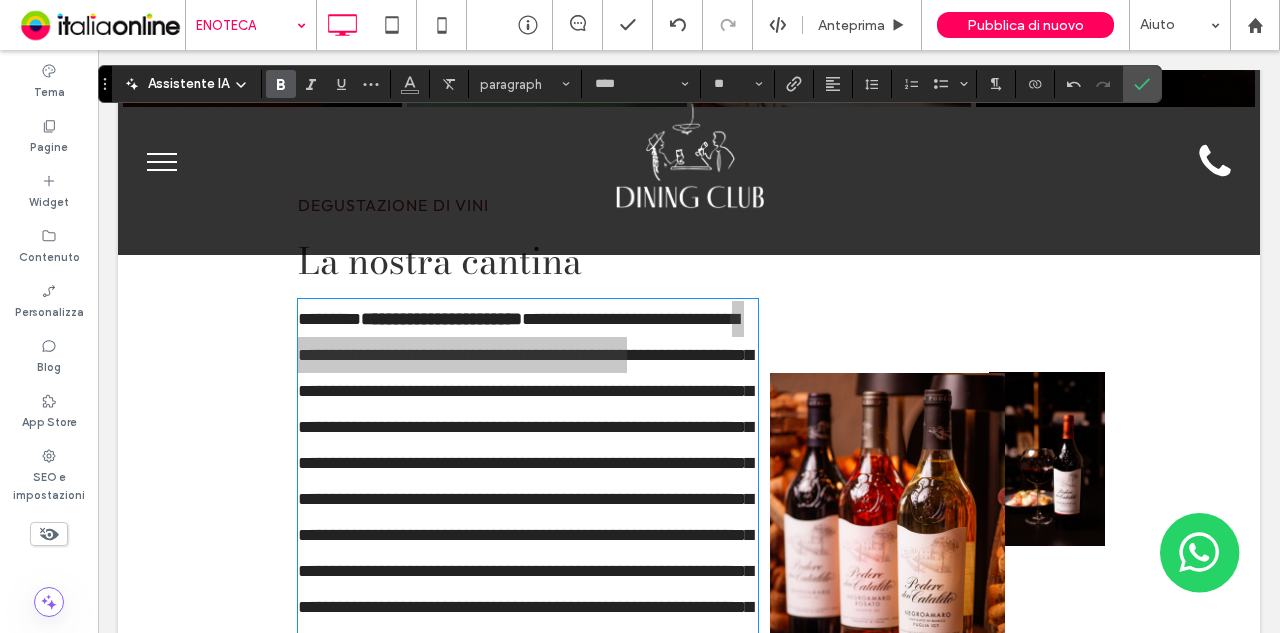 click 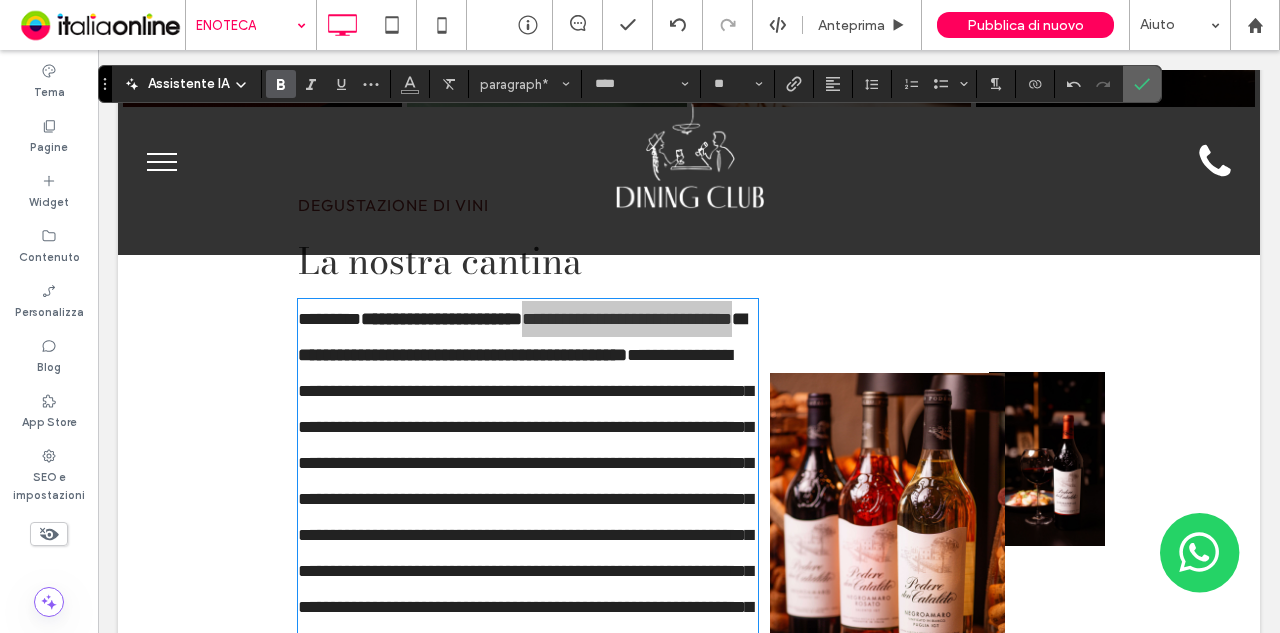 click 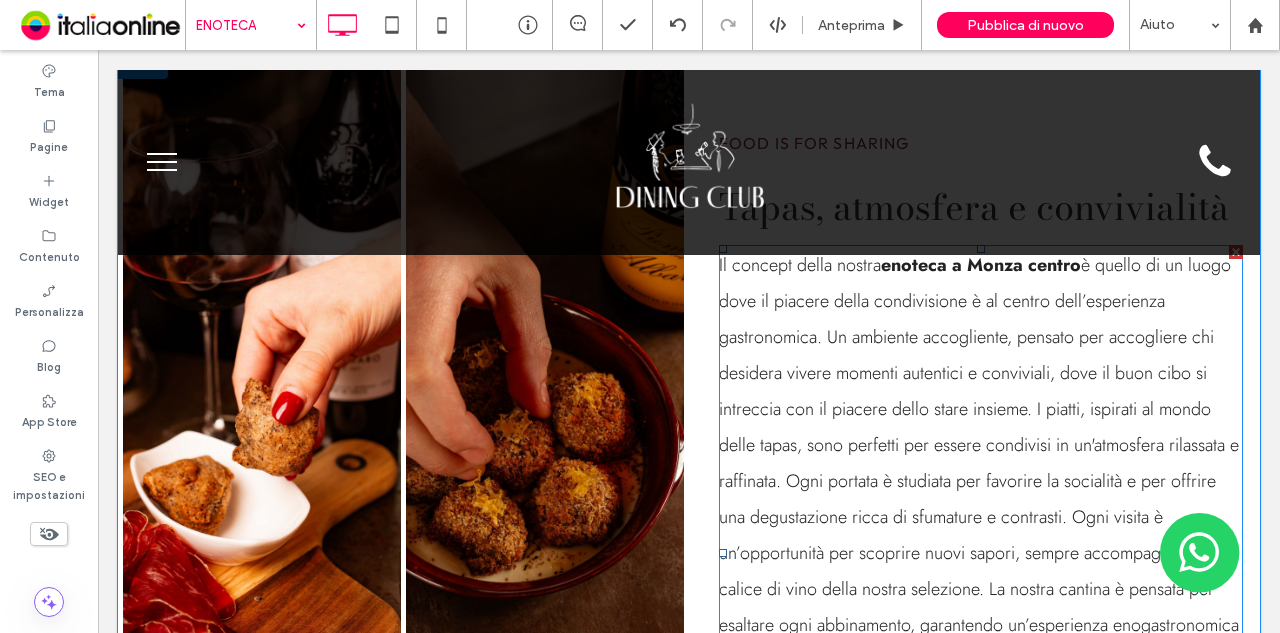 scroll, scrollTop: 1383, scrollLeft: 0, axis: vertical 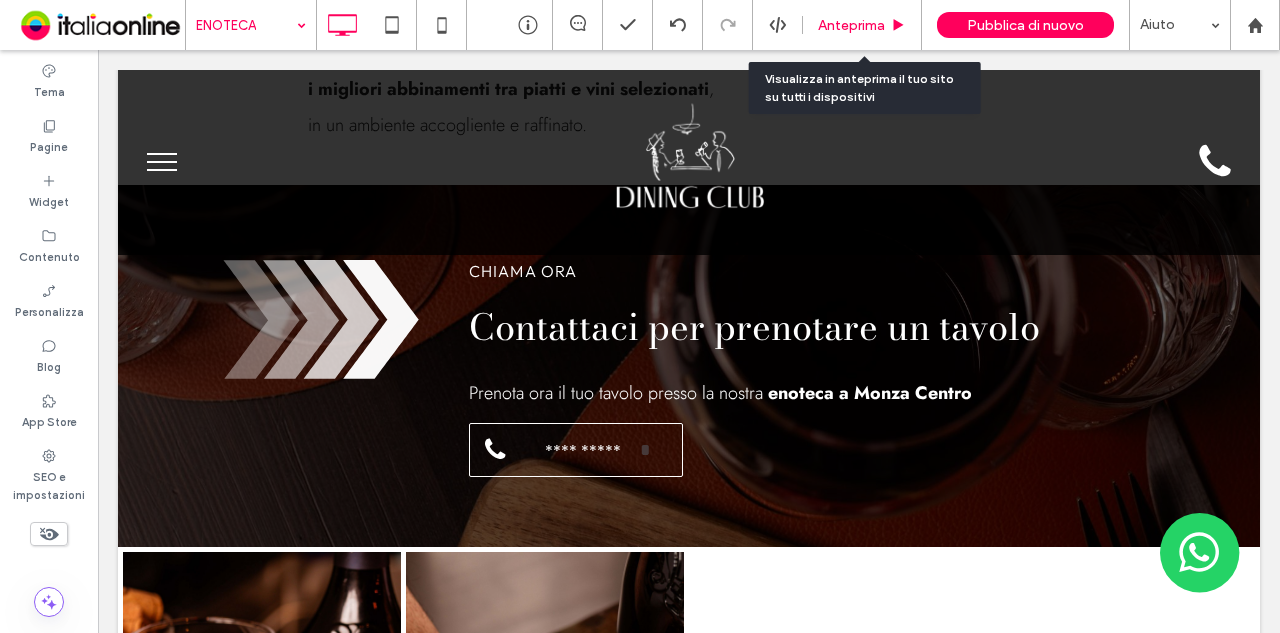 click on "Anteprima" at bounding box center (862, 25) 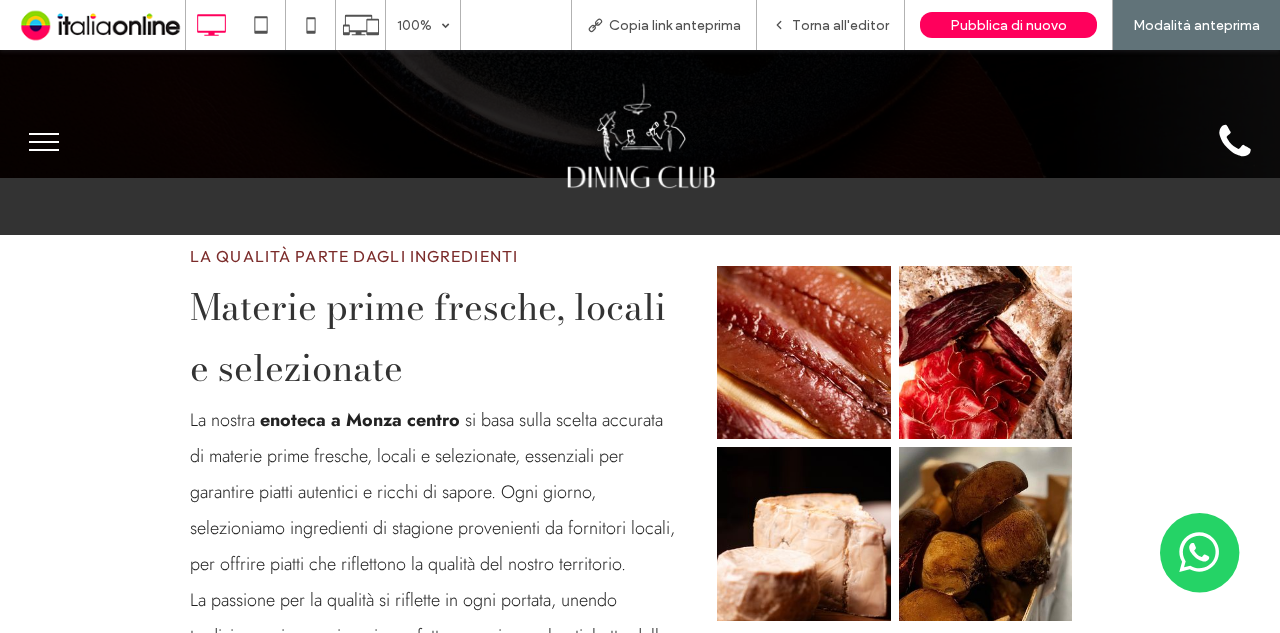 scroll, scrollTop: 647, scrollLeft: 0, axis: vertical 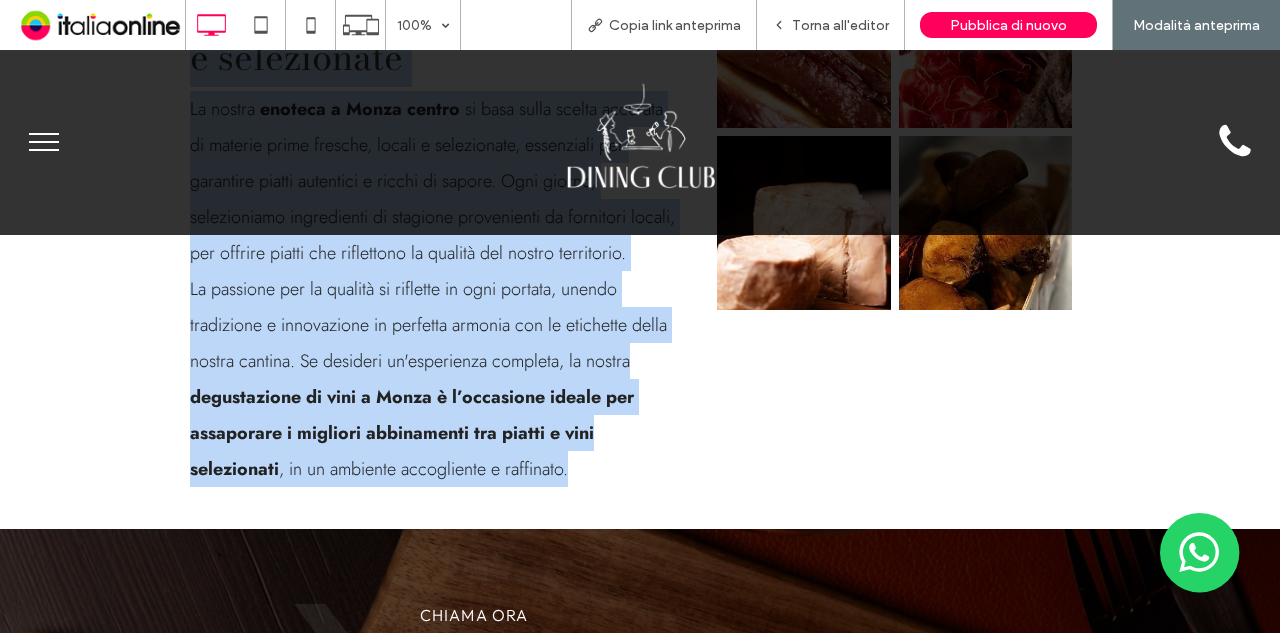 drag, startPoint x: 176, startPoint y: 287, endPoint x: 780, endPoint y: 513, distance: 644.8969 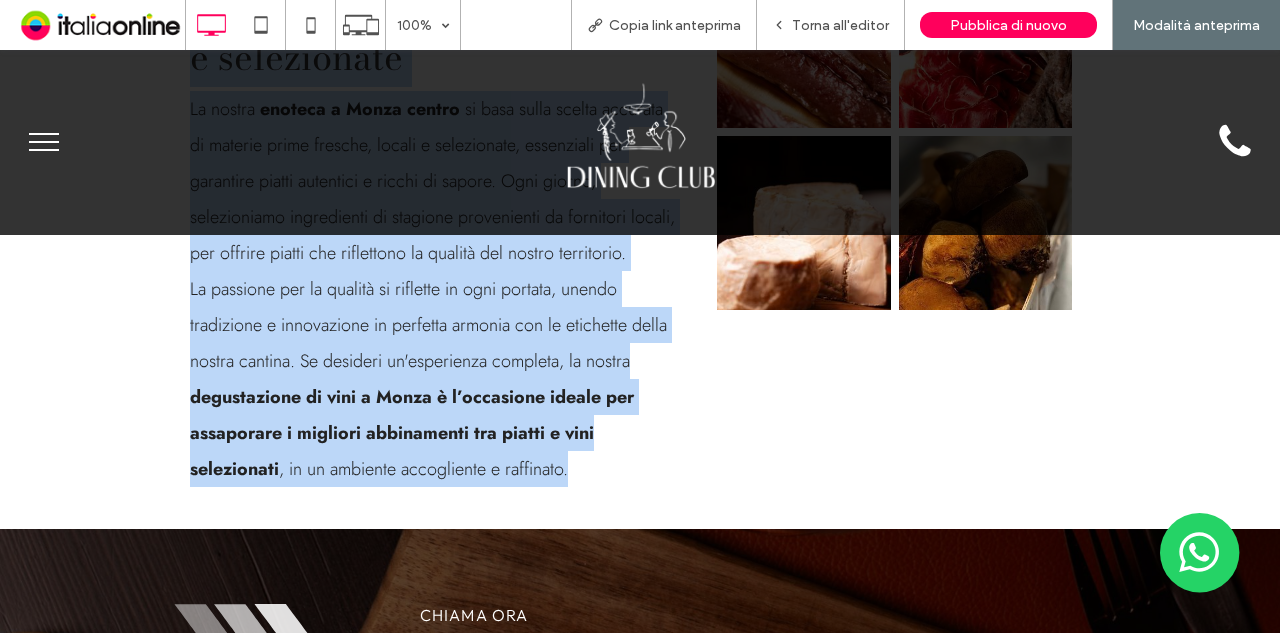 copy on "Materie prime fresche, locali e selezionate
La nostra
enoteca a Monza centro   si basa sulla scelta accurata di
materie prime fresche, locali e selezionate , essenziali per garantire piatti autentici e ricchi di sapore. Ogni giorno, selezioniamo ingredienti di stagione provenienti da fornitori locali, per offrire piatti che riflettono la qualità del nostro territorio. La passione per la qualità si riflette in ogni portata, unendo tradizione e innovazione in perfetta armonia con le etichette della nostra cantina. Se desideri un'esperienza completa, la nostra
degustazione di vini a Monza   è l’occasione ideale per assaporare i migliori abbinamenti tra piatti e vini
selezionati , in un ambiente accogliente e raffinato. Click To Paste
Button
Button" 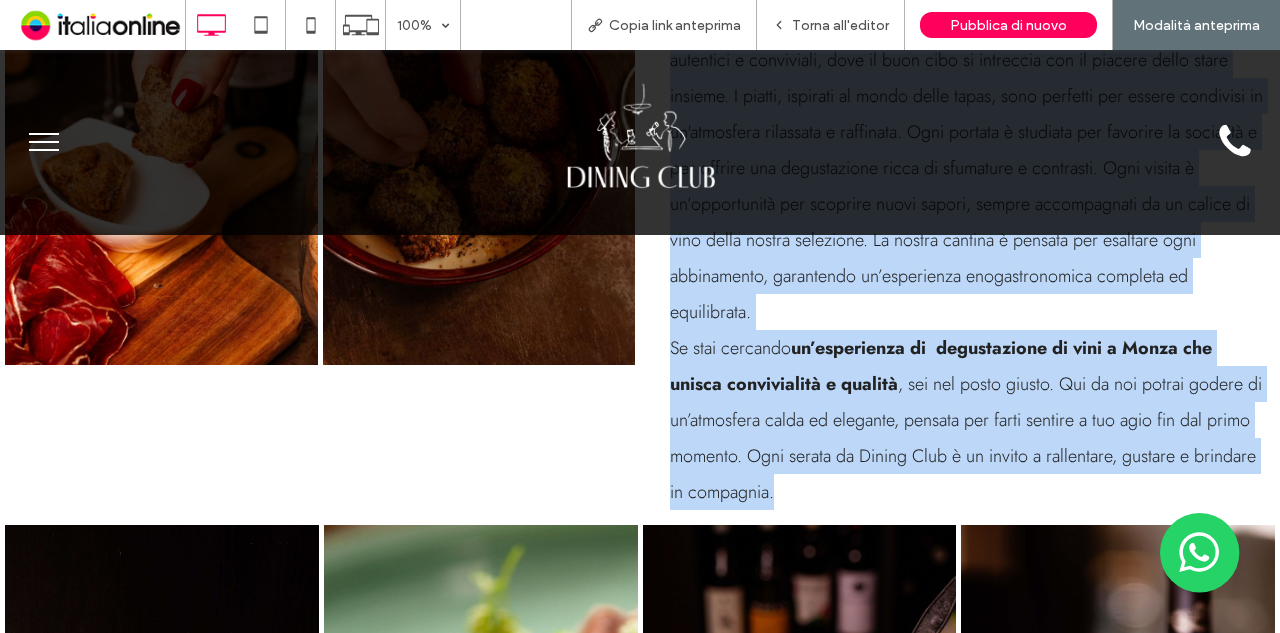 scroll, scrollTop: 2147, scrollLeft: 0, axis: vertical 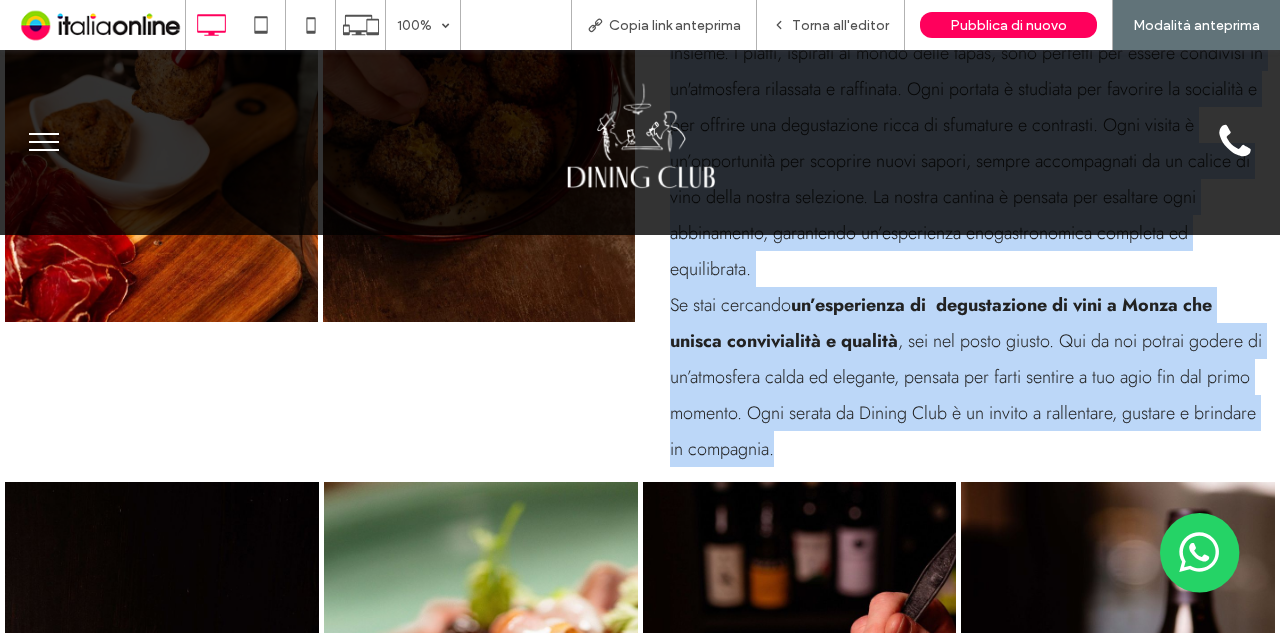 drag, startPoint x: 671, startPoint y: 365, endPoint x: 1031, endPoint y: 499, distance: 384.1302 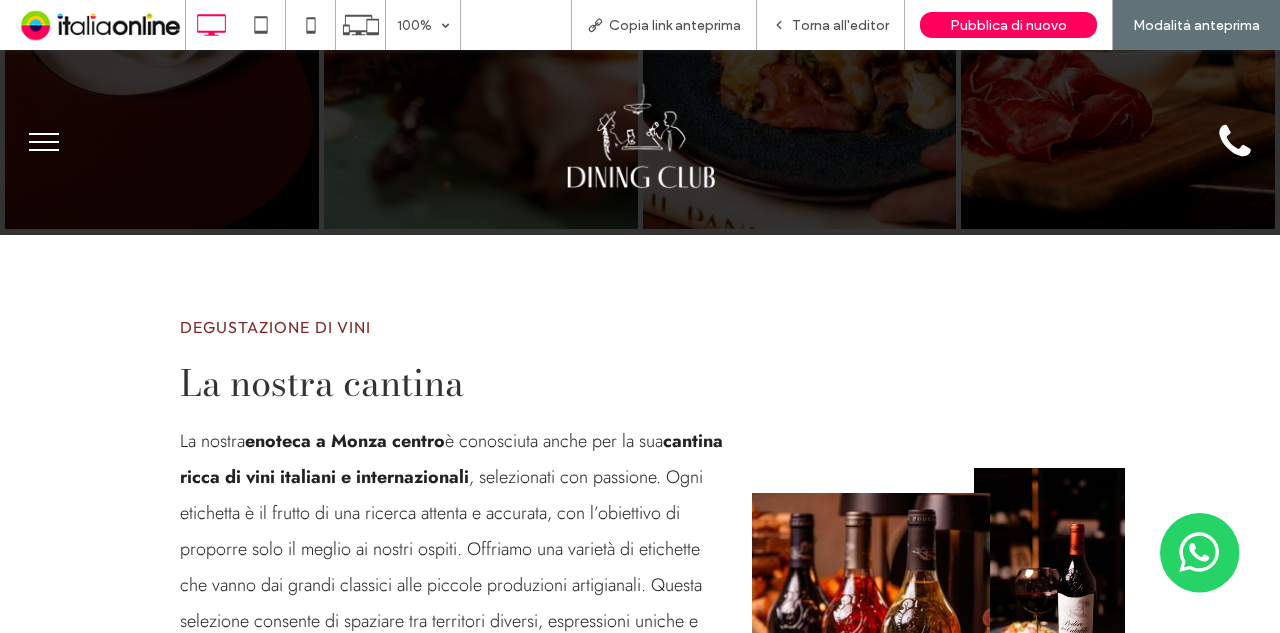 scroll, scrollTop: 3147, scrollLeft: 0, axis: vertical 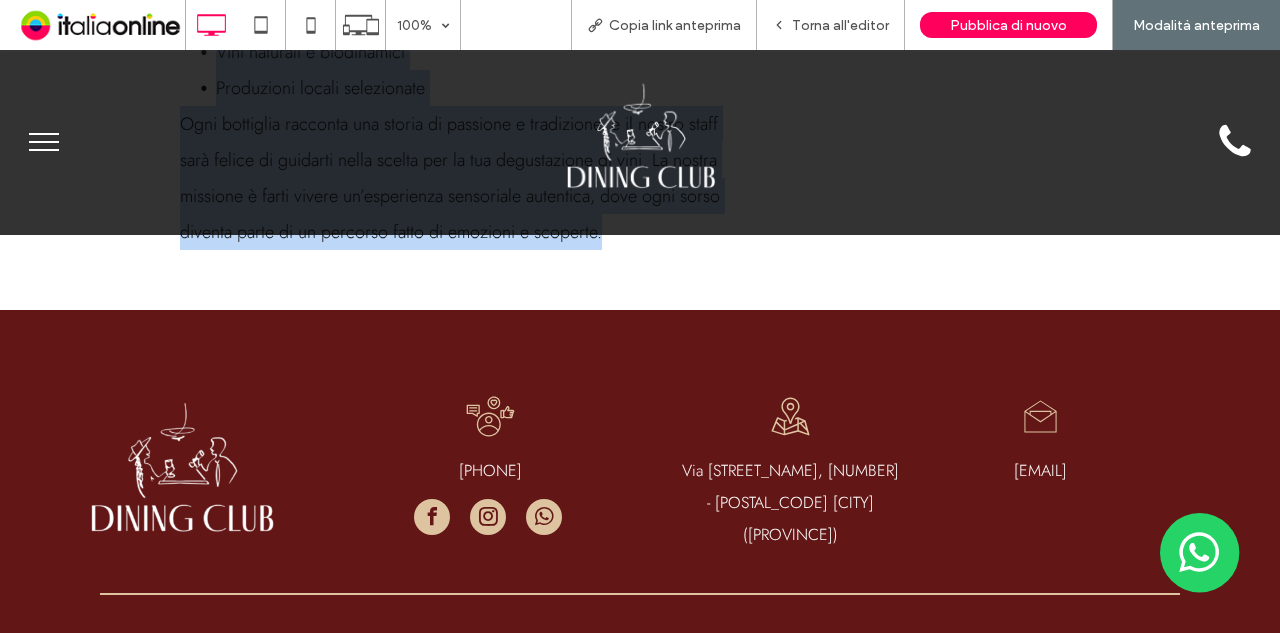 drag, startPoint x: 154, startPoint y: 296, endPoint x: 780, endPoint y: 316, distance: 626.3194 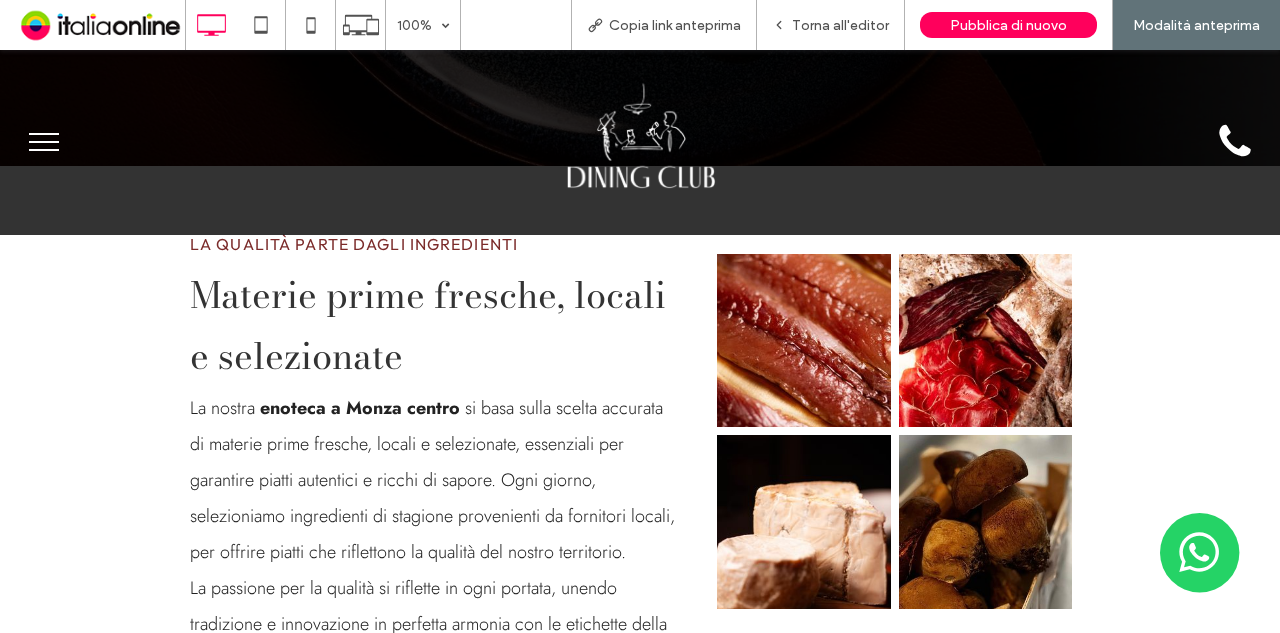 scroll, scrollTop: 547, scrollLeft: 0, axis: vertical 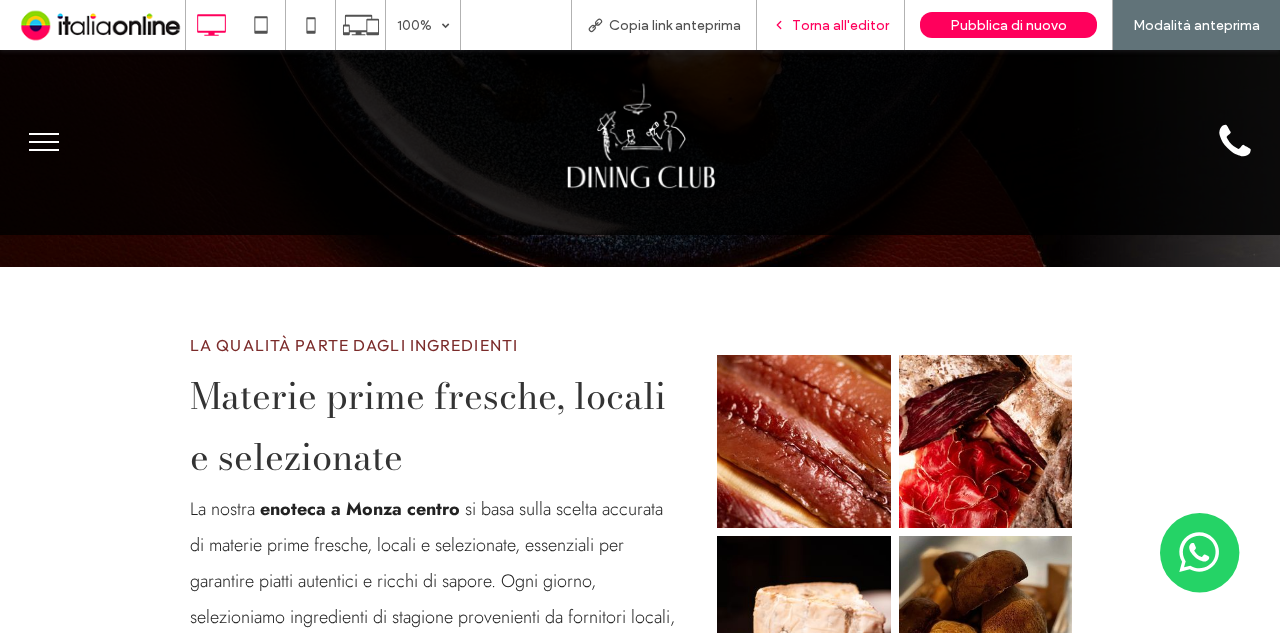 click on "Torna all'editor" at bounding box center [840, 25] 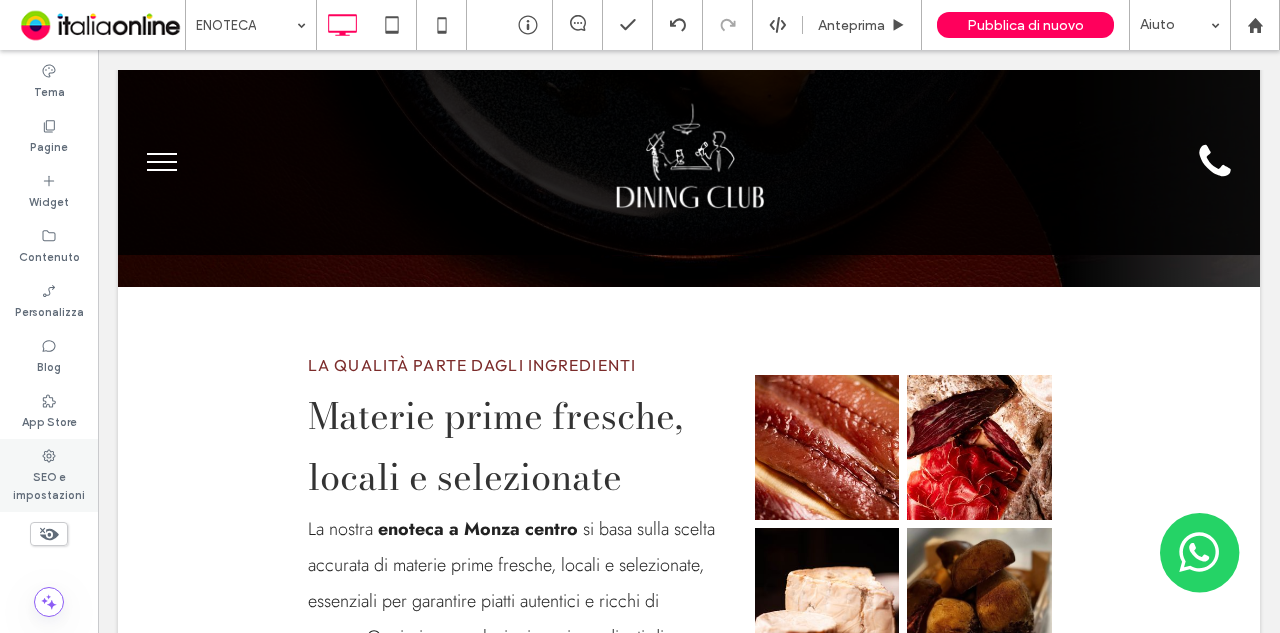 click on "SEO e impostazioni" at bounding box center (49, 484) 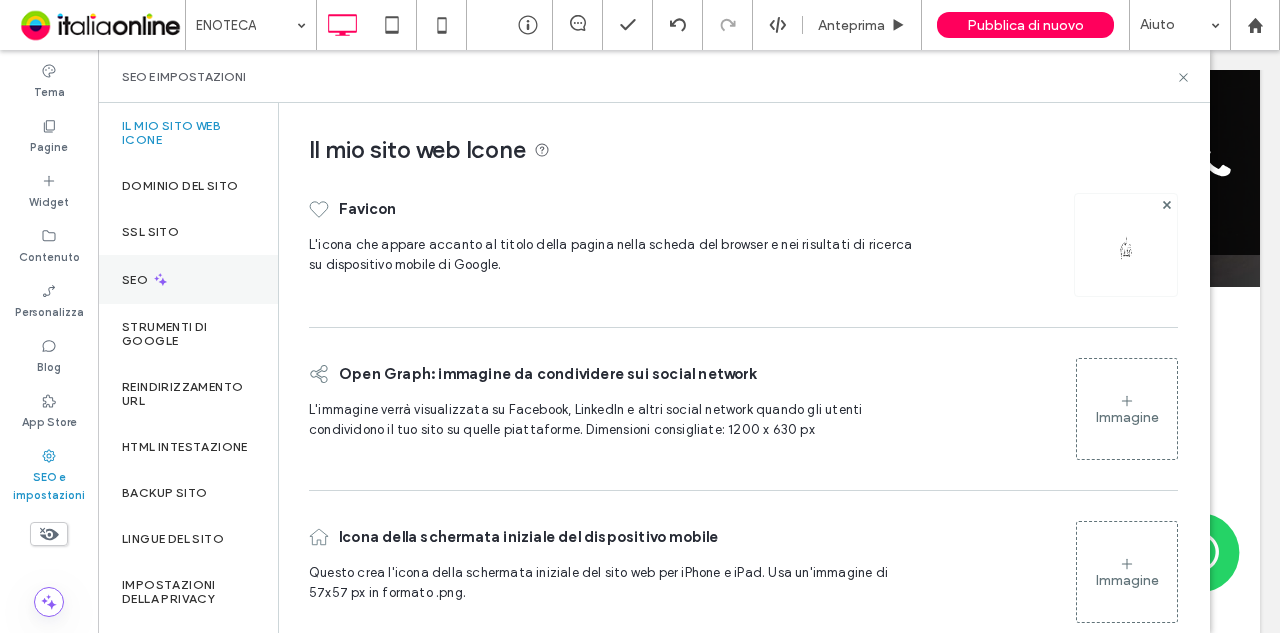 click on "SEO" at bounding box center (188, 279) 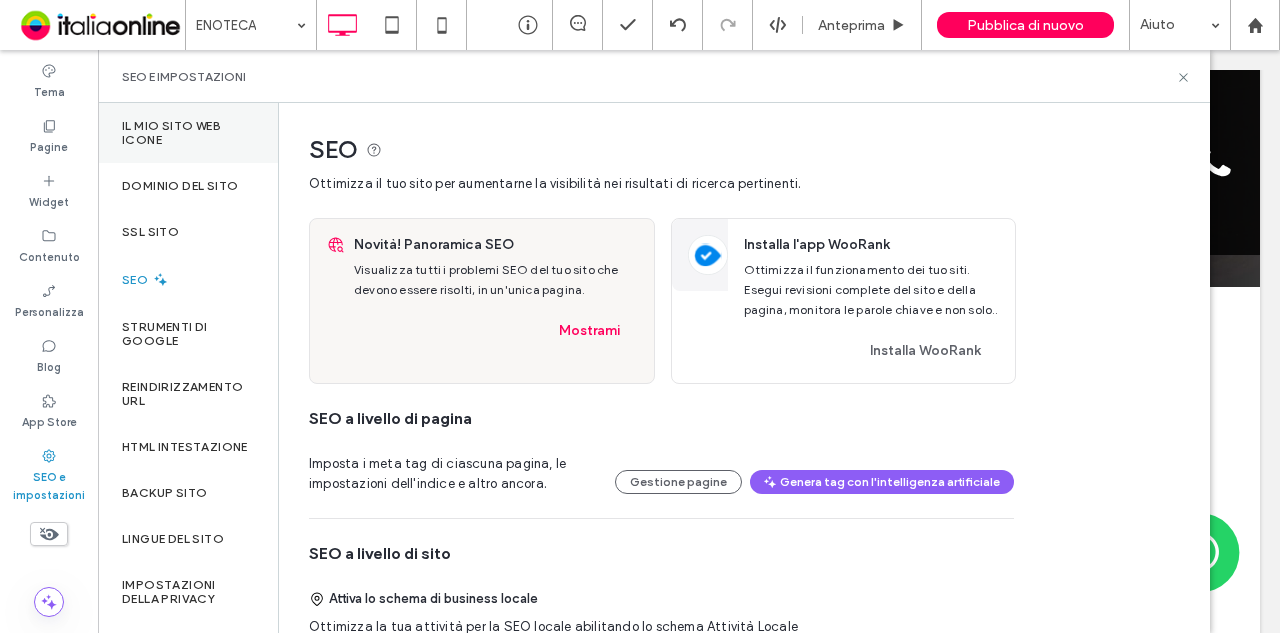 click on "Il mio sito web Icone" at bounding box center [188, 133] 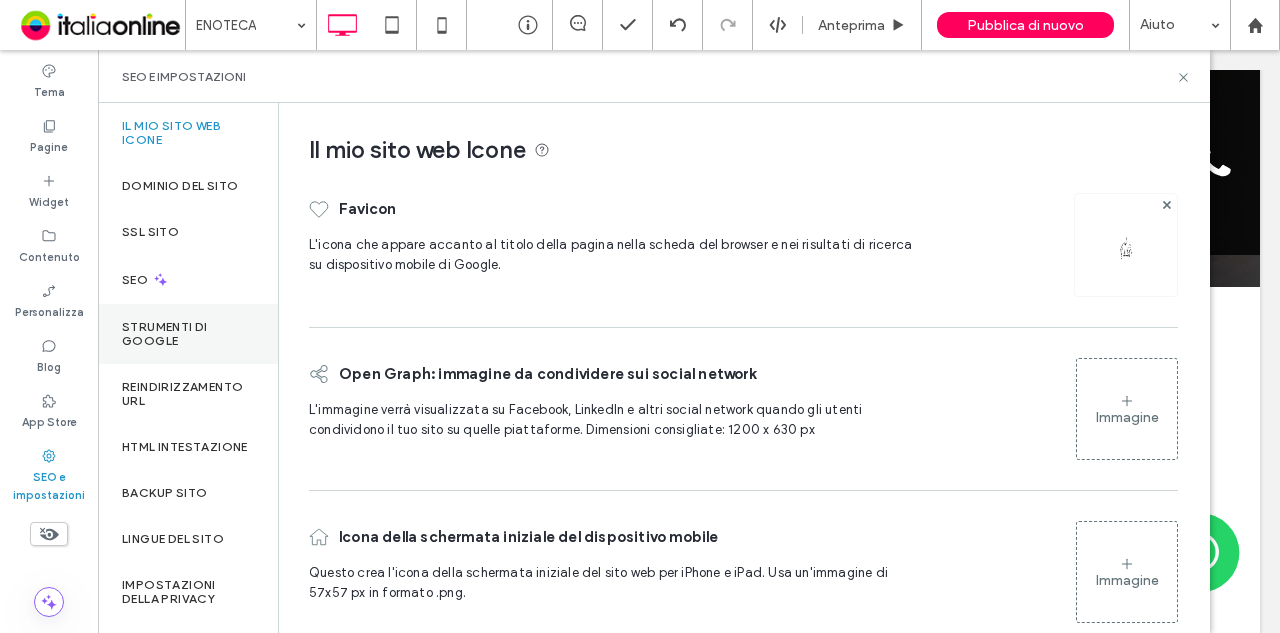 click on "Strumenti di Google" at bounding box center (188, 334) 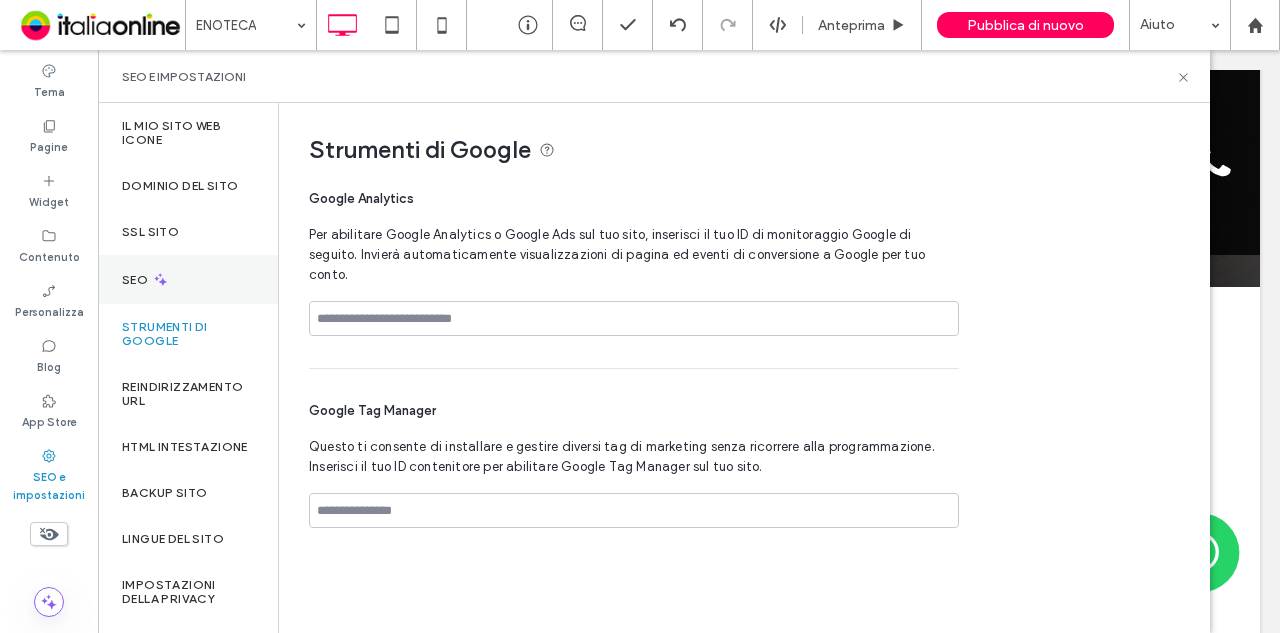 click on "SEO" at bounding box center [188, 279] 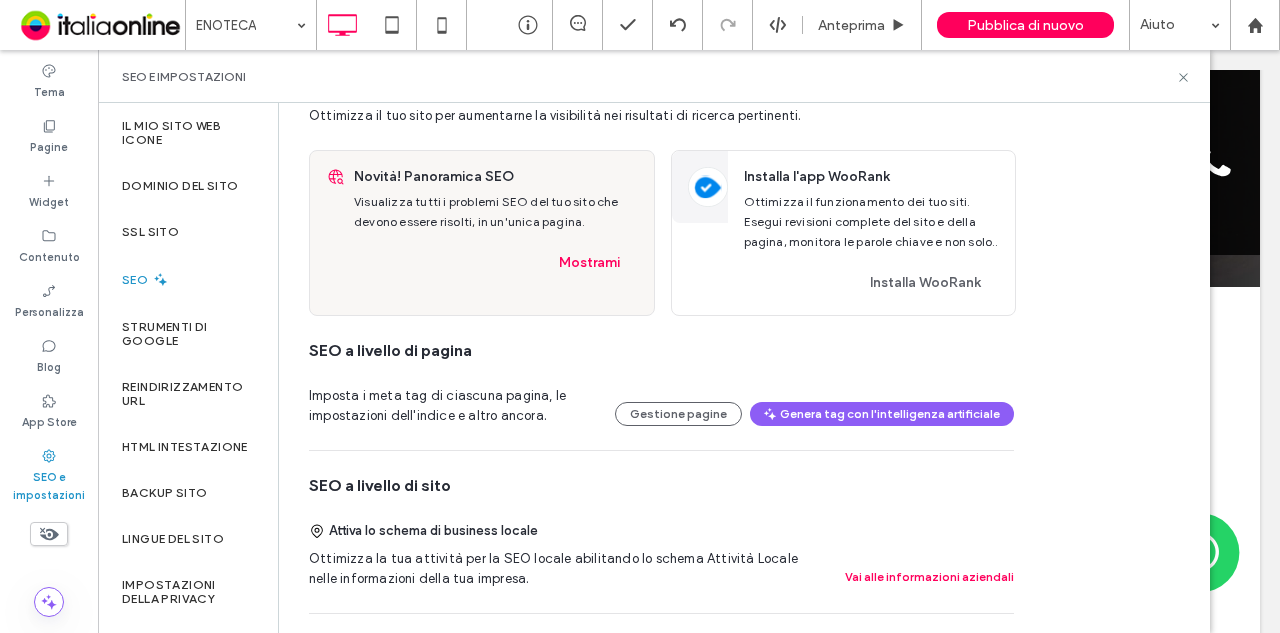 scroll, scrollTop: 100, scrollLeft: 0, axis: vertical 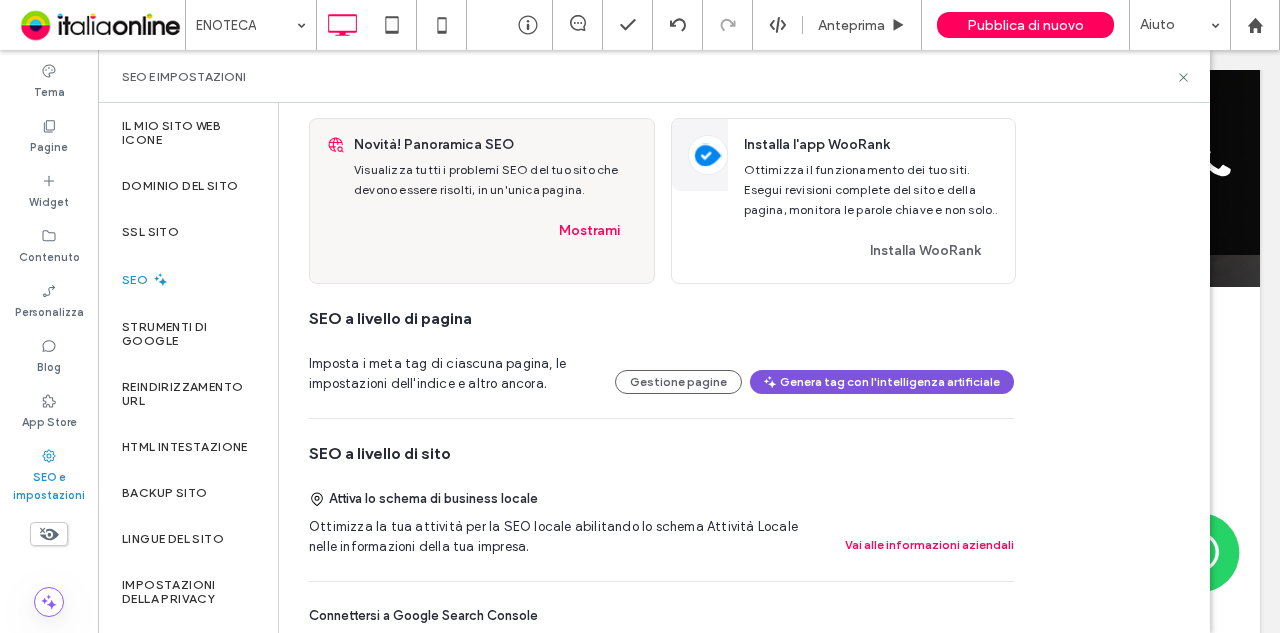 click on "Genera tag con l'intelligenza artificiale" at bounding box center (882, 382) 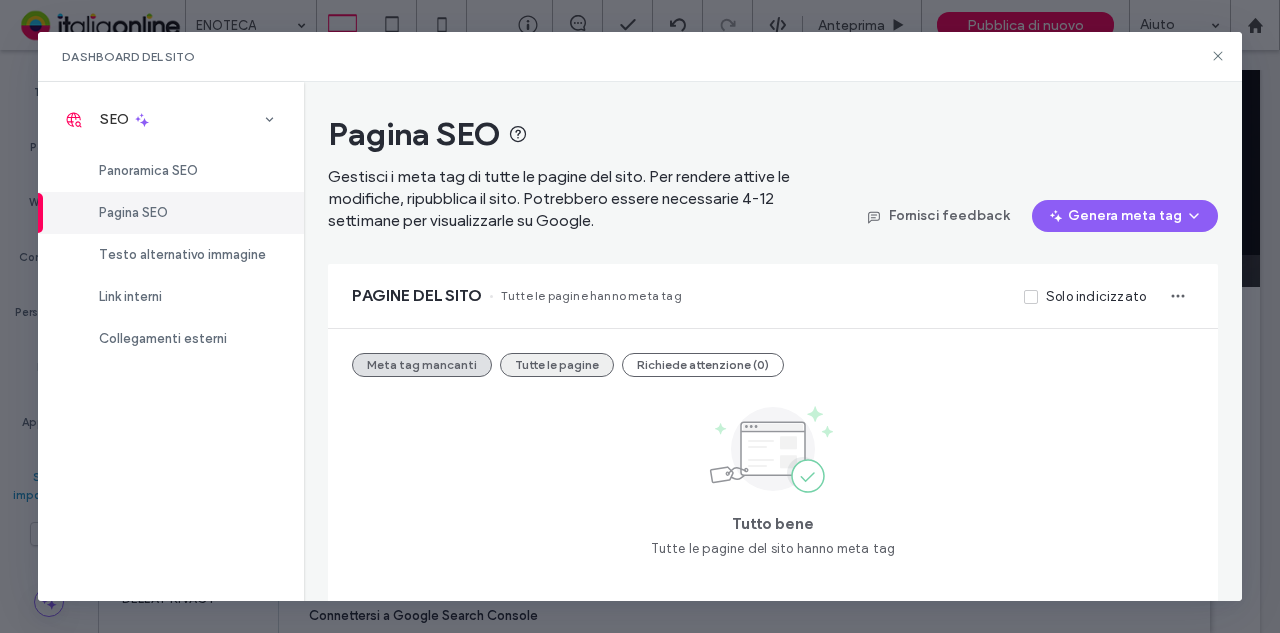 click on "Tutte le pagine" at bounding box center (557, 365) 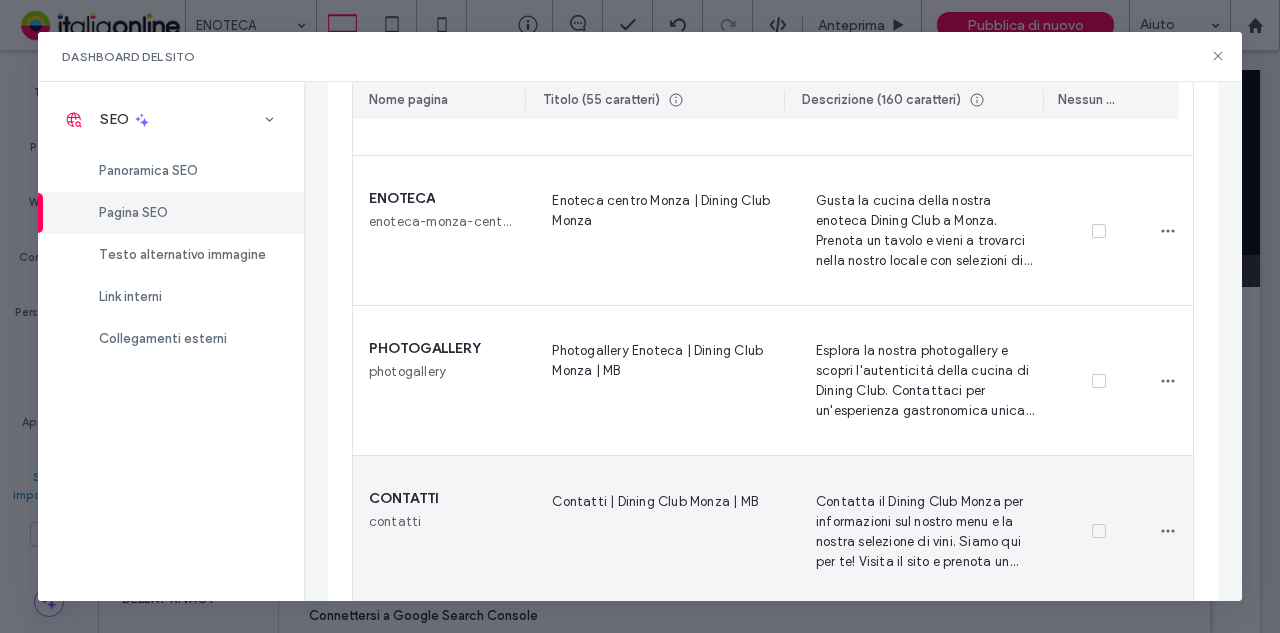 scroll, scrollTop: 460, scrollLeft: 0, axis: vertical 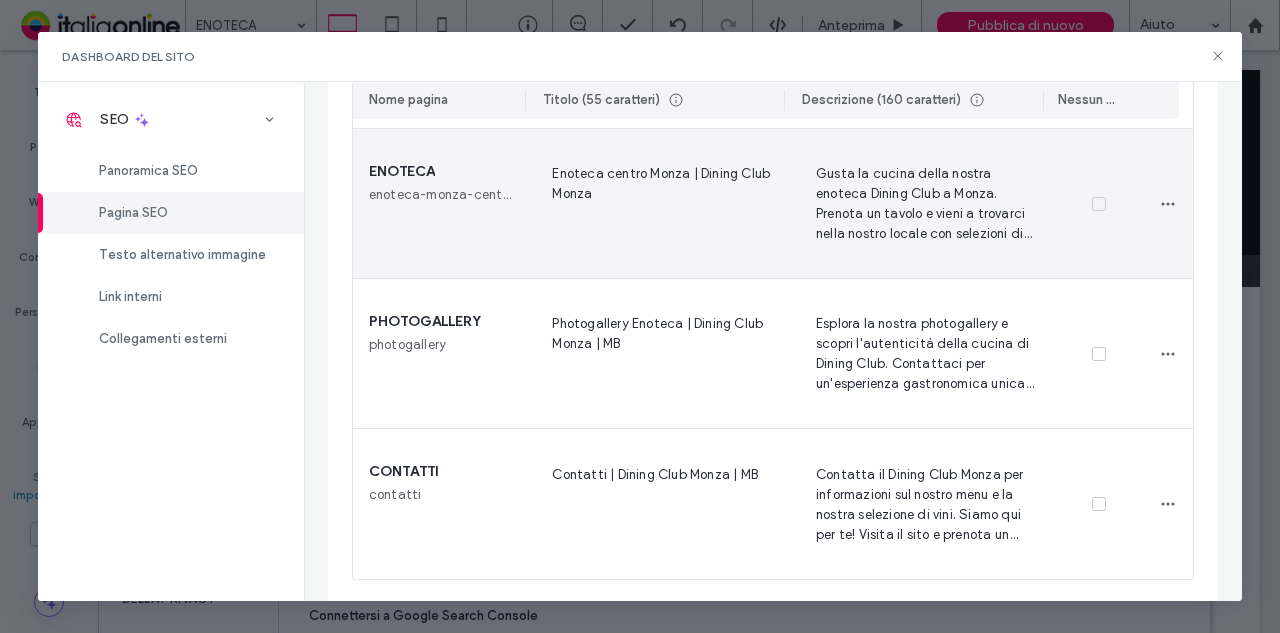 click on "Enoteca centro Monza  | Dining Club Monza" at bounding box center (659, 203) 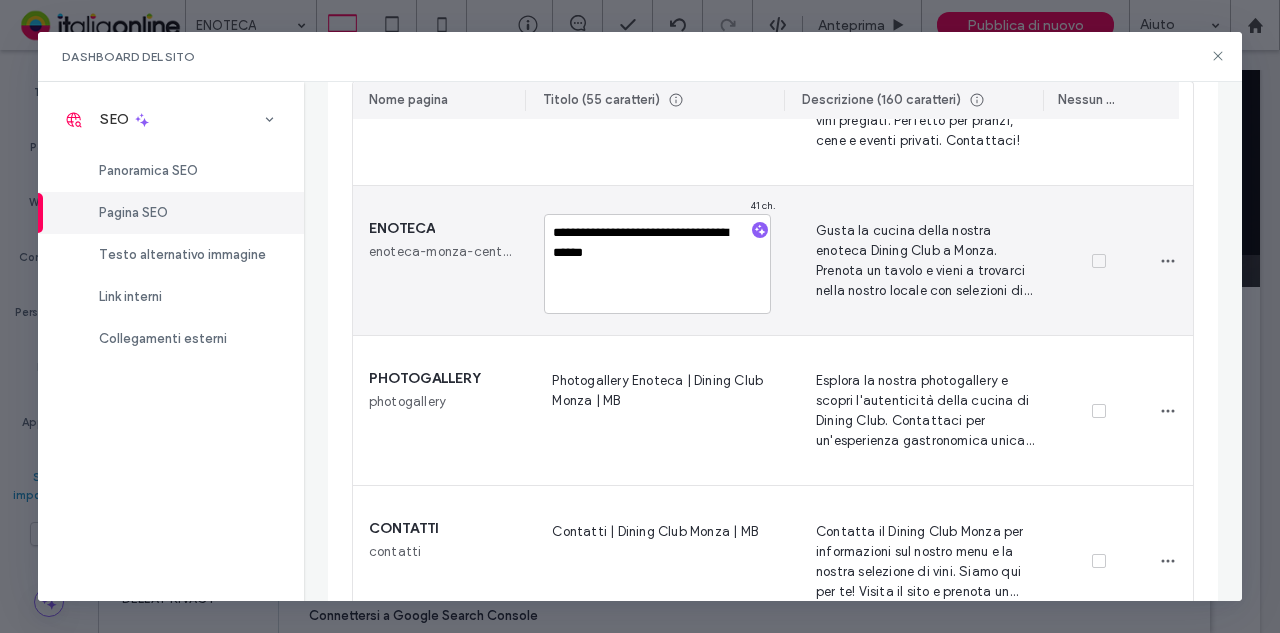 scroll, scrollTop: 360, scrollLeft: 0, axis: vertical 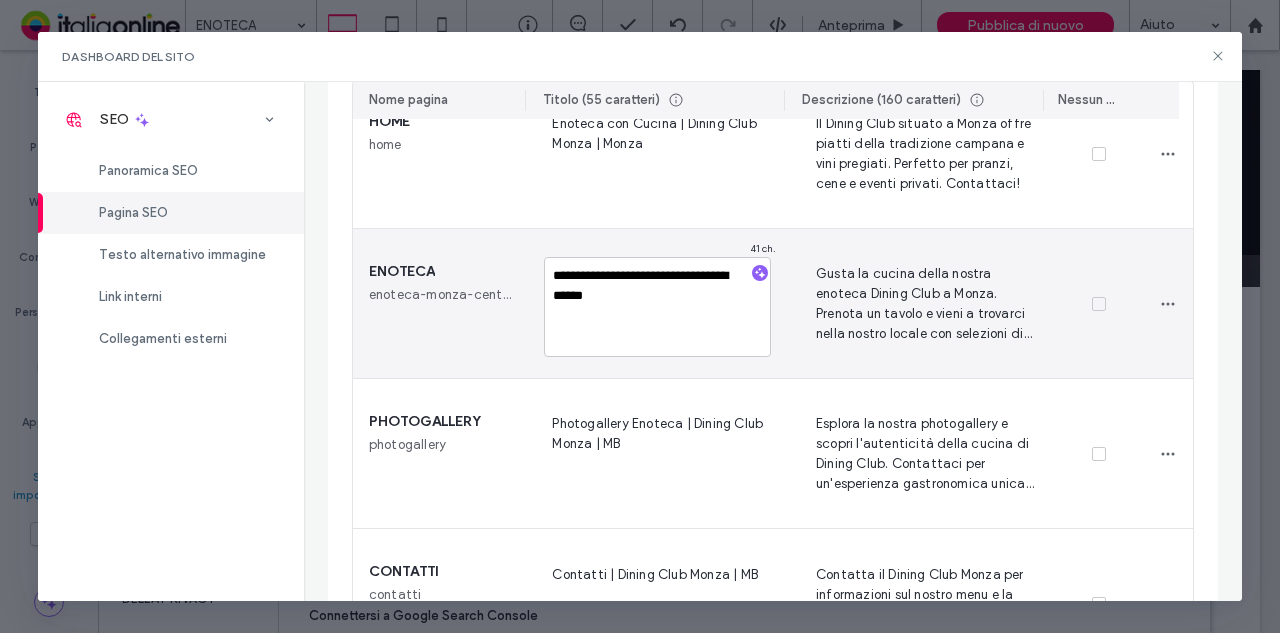 drag, startPoint x: 602, startPoint y: 275, endPoint x: 684, endPoint y: 279, distance: 82.0975 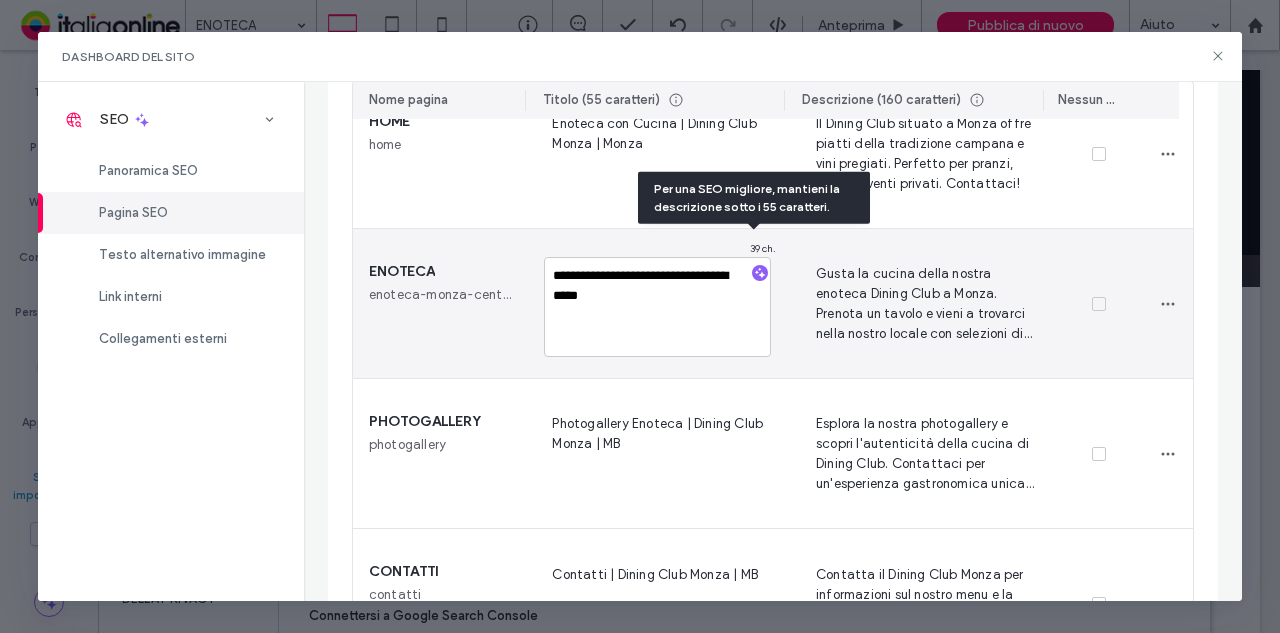 type on "**********" 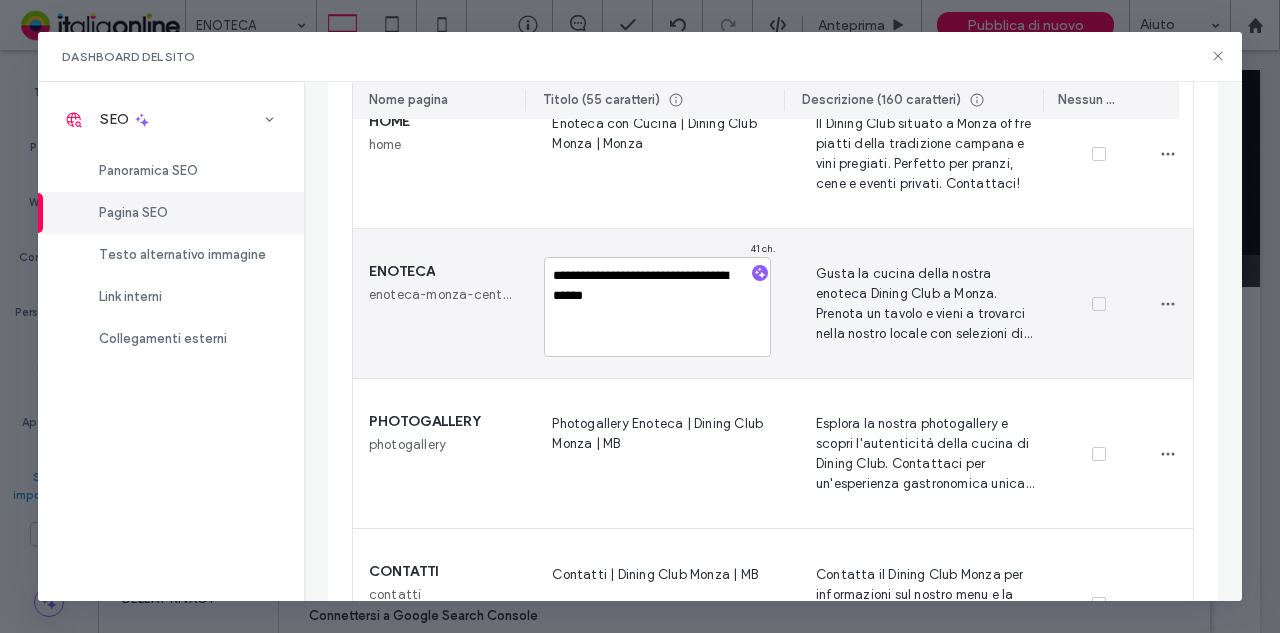 click on "Gusta la cucina della nostra enoteca Dining Club a Monza. Prenota un tavolo e vieni a trovarci nella nostro locale con selezioni di vini a Monza" at bounding box center (923, 303) 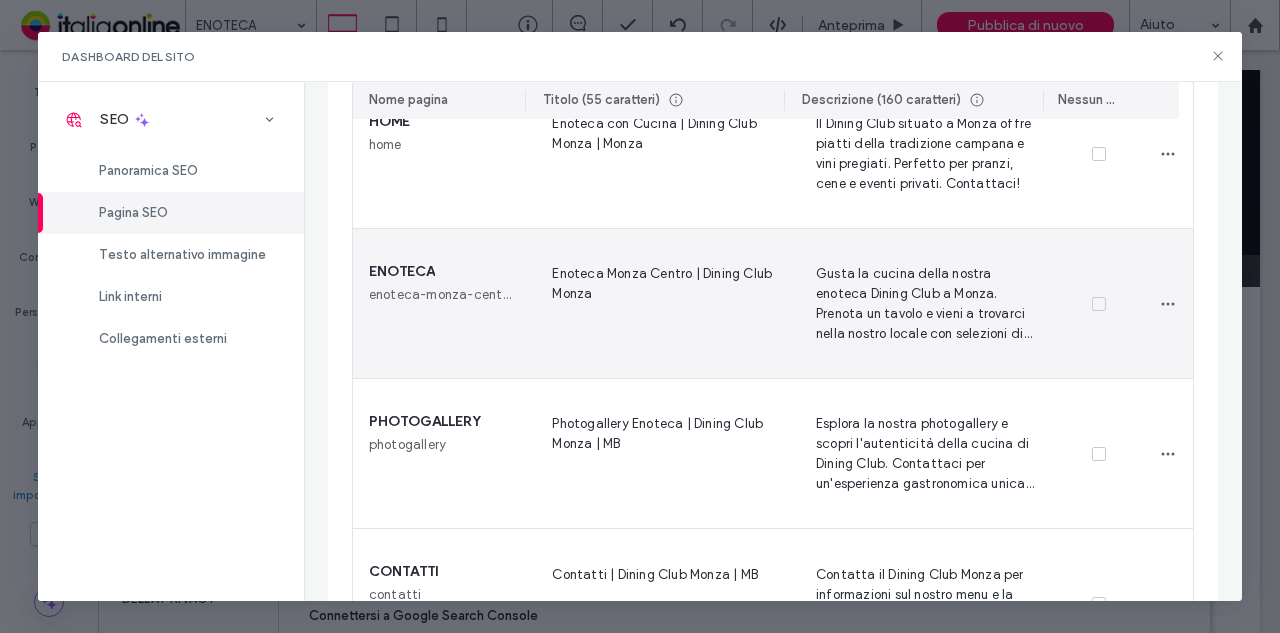 click on "Gusta la cucina della nostra enoteca Dining Club a Monza. Prenota un tavolo e vieni a trovarci nella nostro locale con selezioni di vini a Monza" at bounding box center (923, 303) 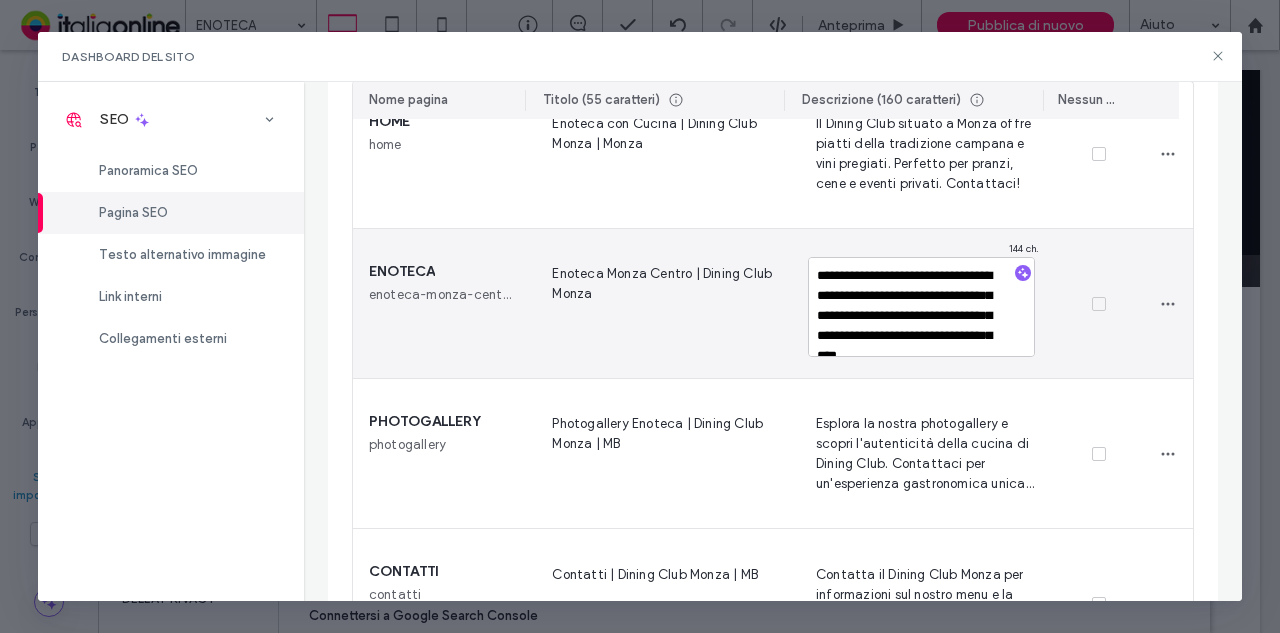 scroll, scrollTop: 37, scrollLeft: 0, axis: vertical 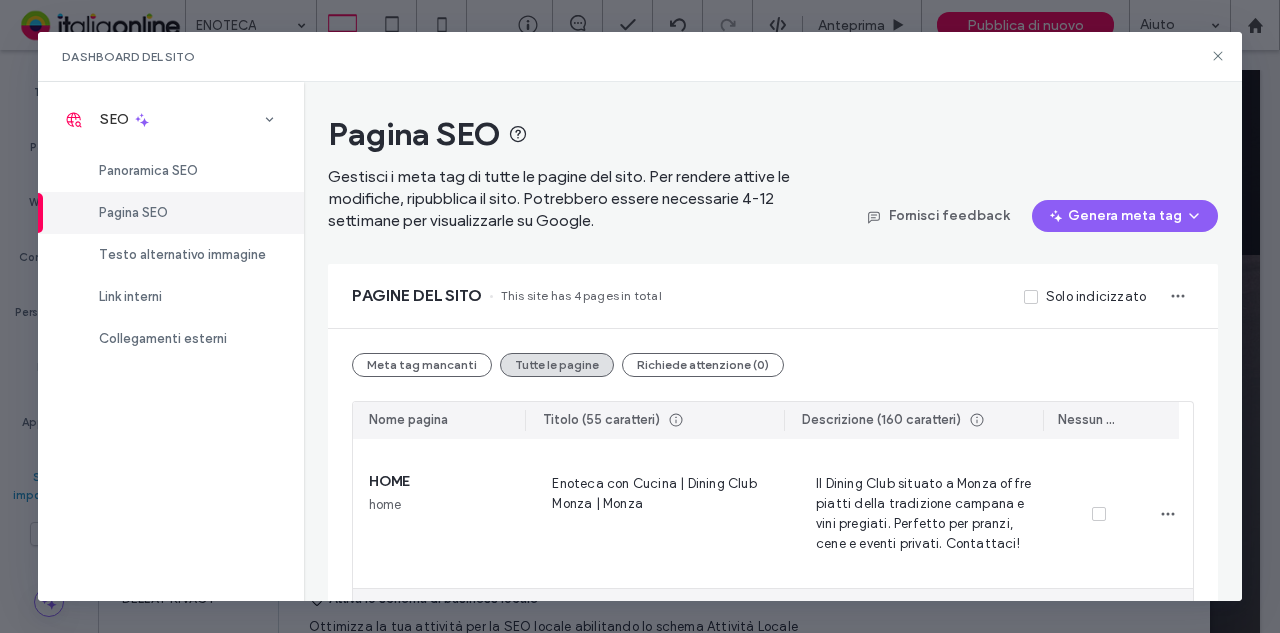 click on "**********" at bounding box center (921, 667) 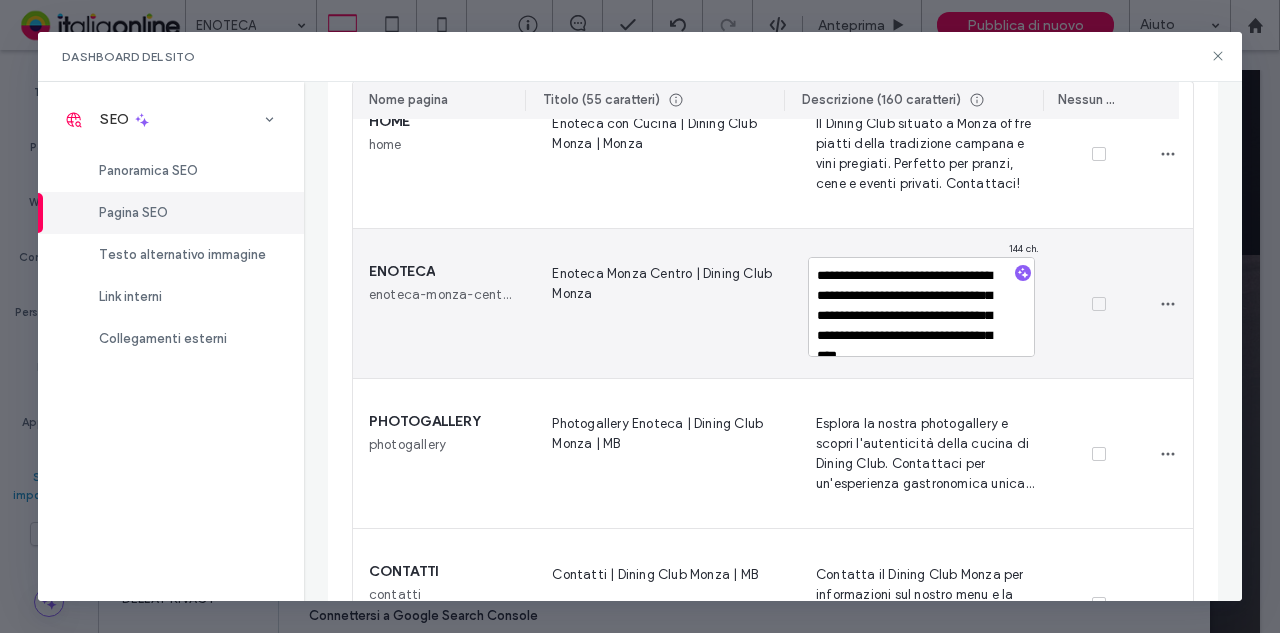scroll, scrollTop: 37, scrollLeft: 0, axis: vertical 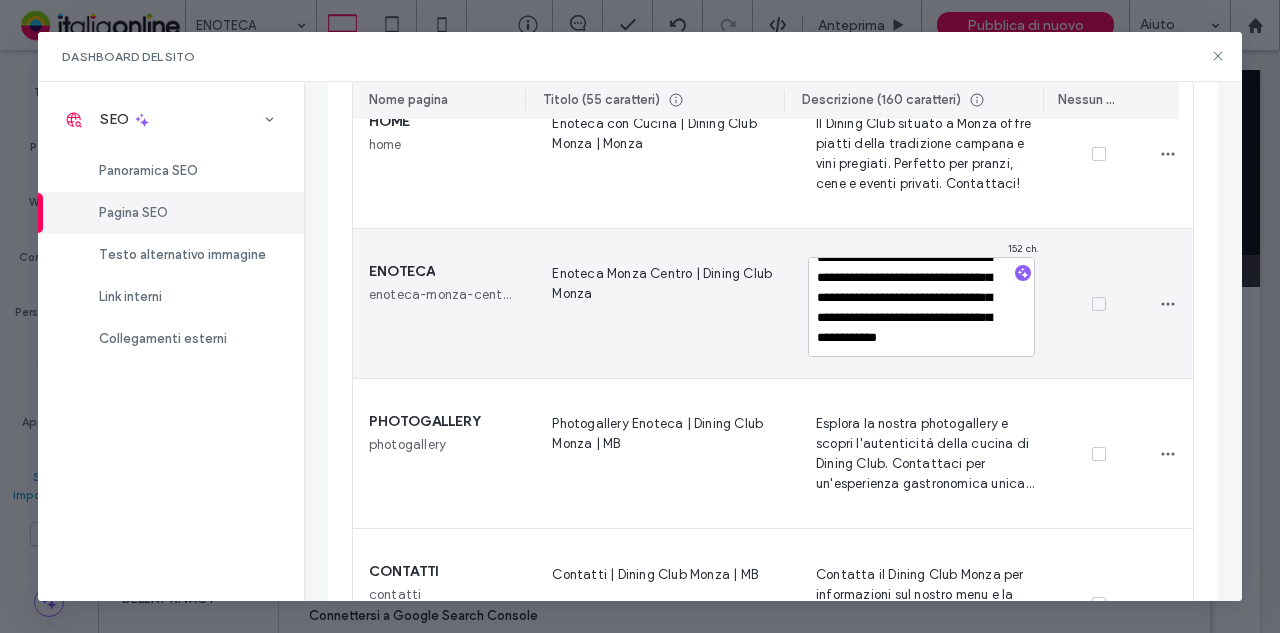 type on "**********" 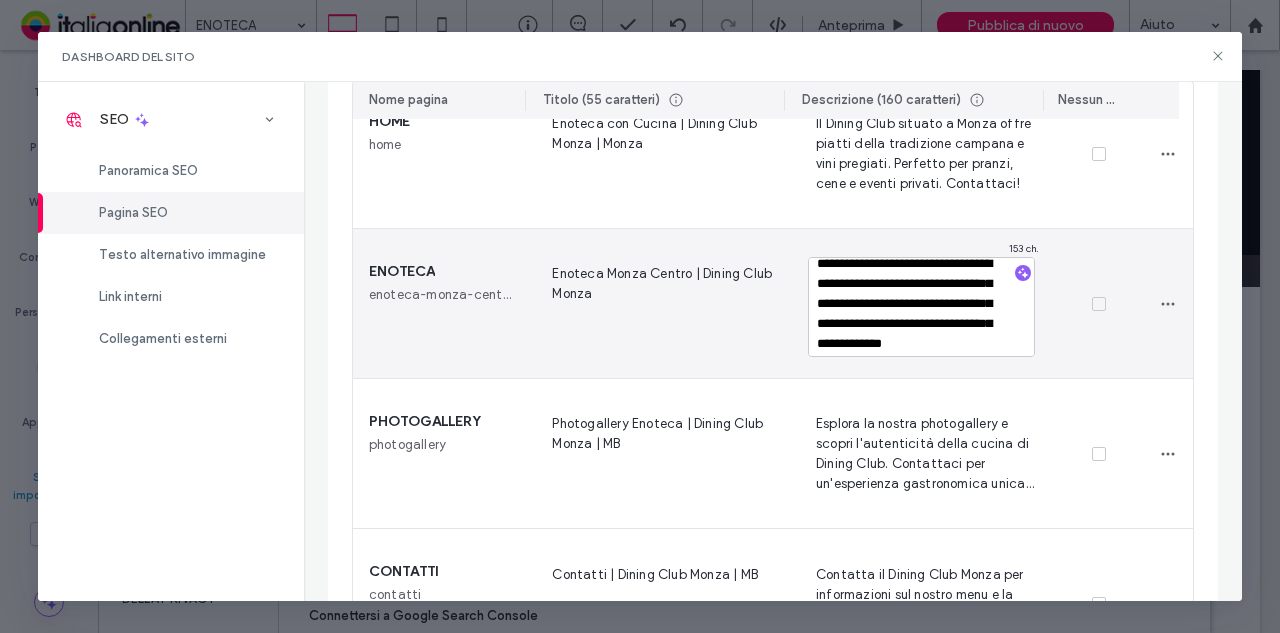 scroll, scrollTop: 0, scrollLeft: 0, axis: both 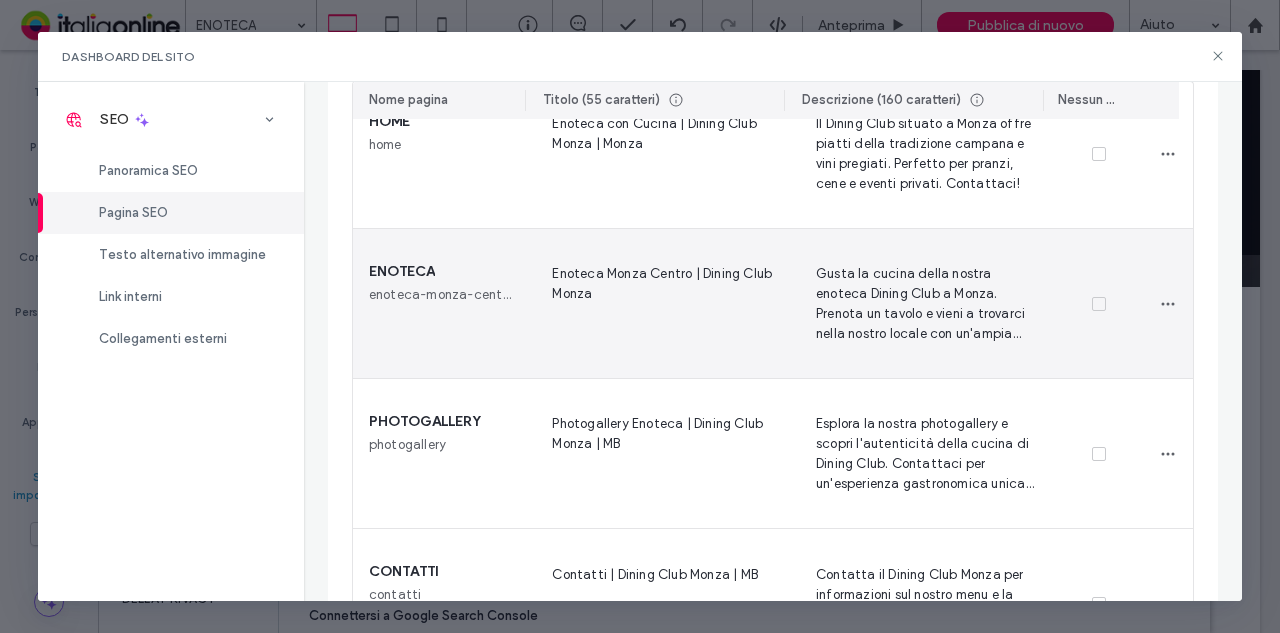 click on "Enoteca Monza Centro  | Dining Club Monza" at bounding box center [659, 303] 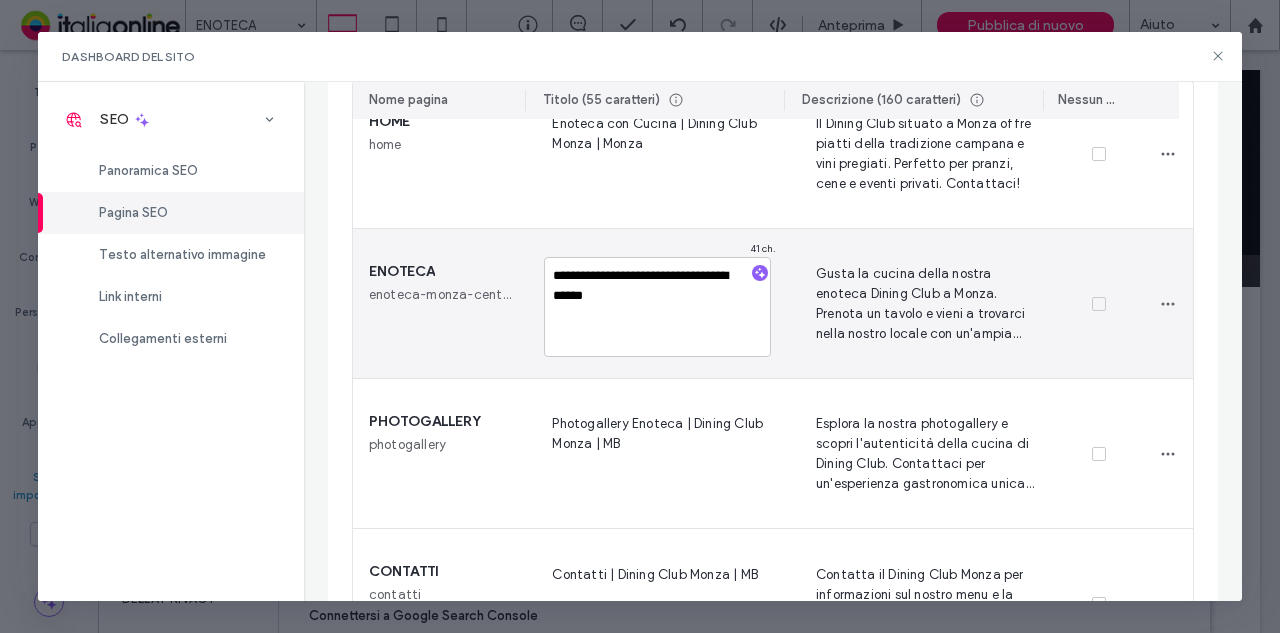 click on "**********" at bounding box center (657, 307) 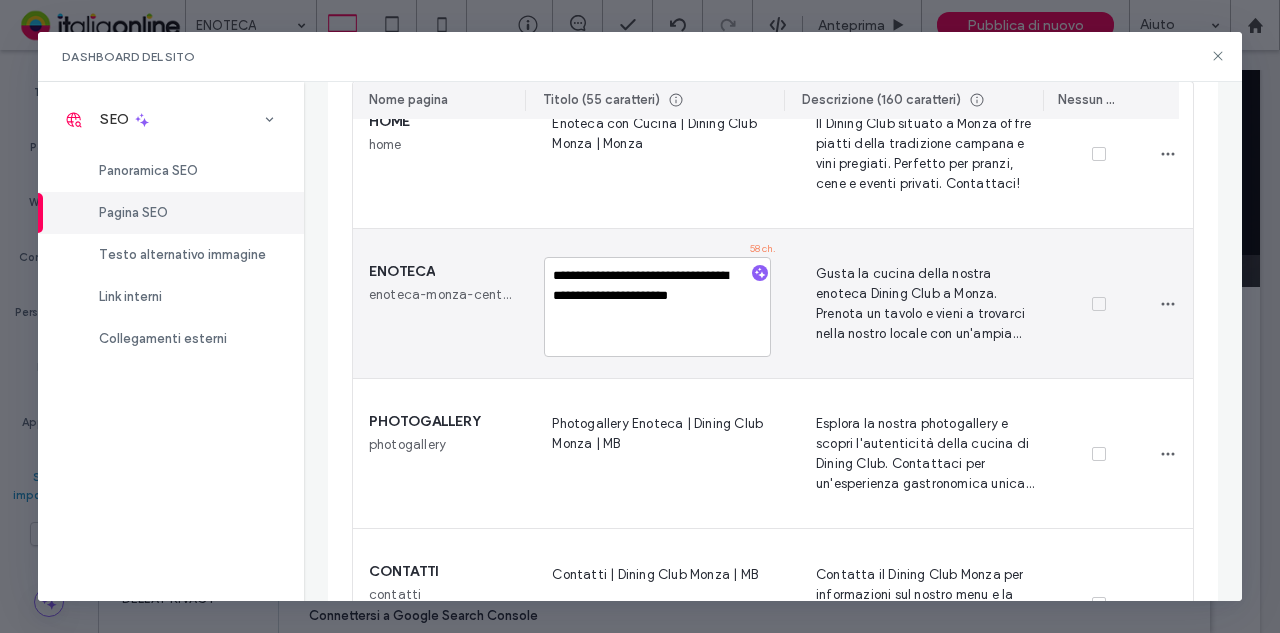 type on "**********" 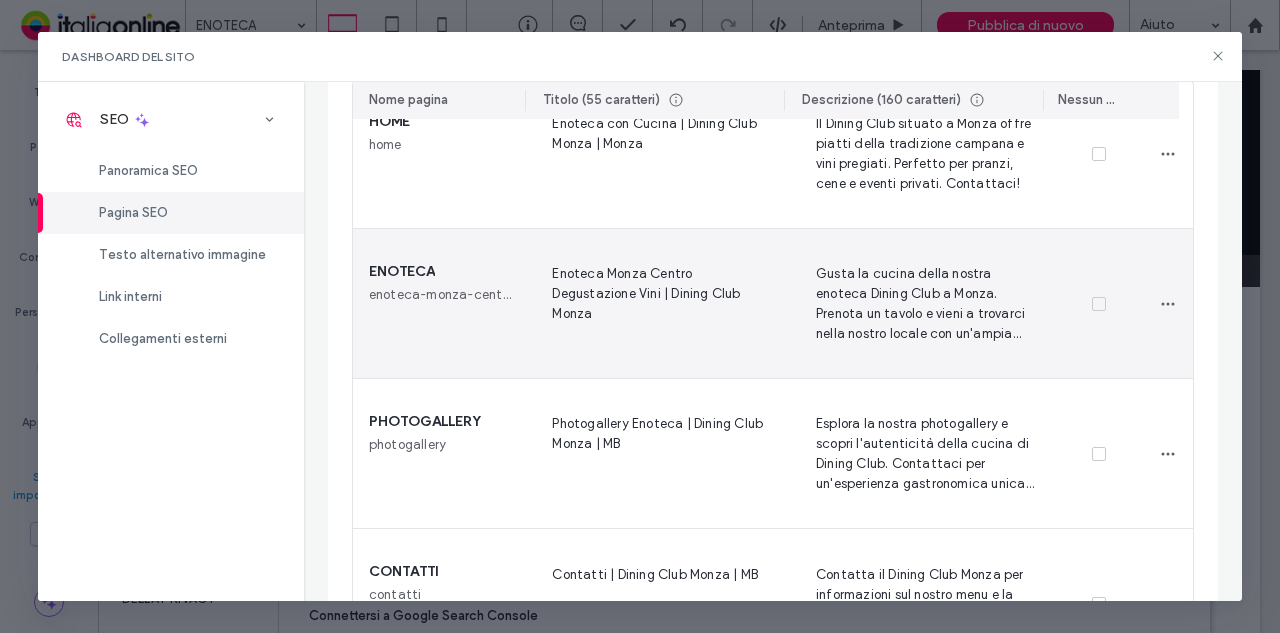 click on "Gusta la cucina della nostra enoteca Dining Club a Monza. Prenota un tavolo e vieni a trovarci nella nostro locale con un'ampia selezioni di vini a Monza" at bounding box center [923, 303] 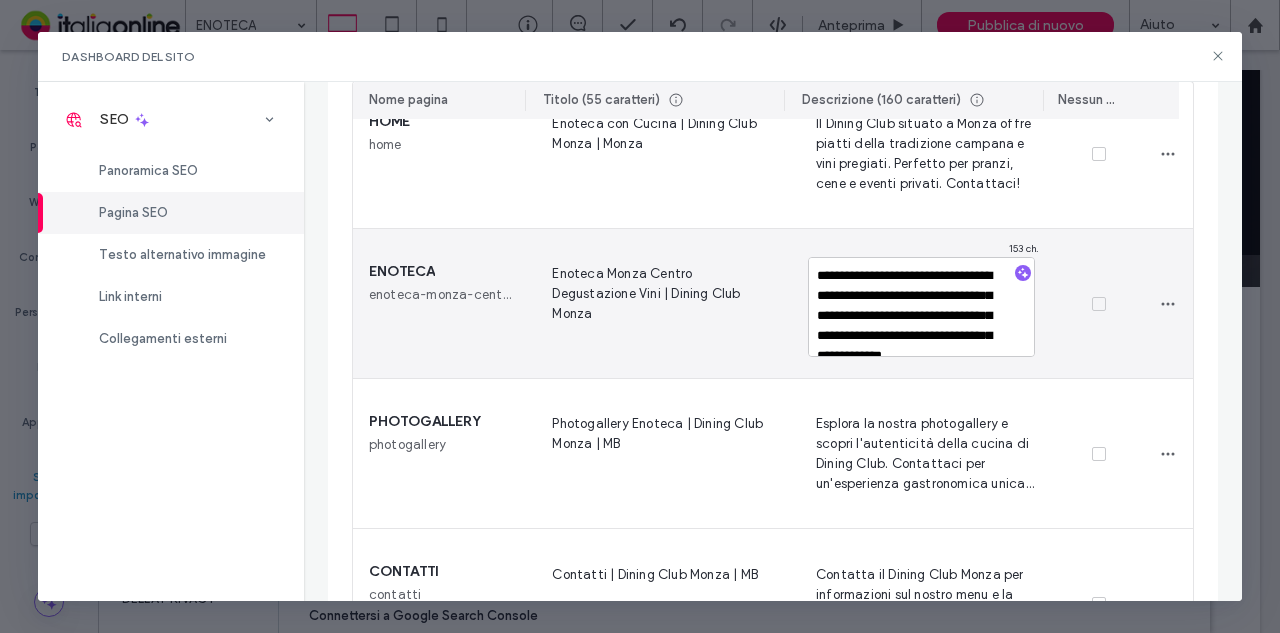 drag, startPoint x: 862, startPoint y: 291, endPoint x: 931, endPoint y: 301, distance: 69.72087 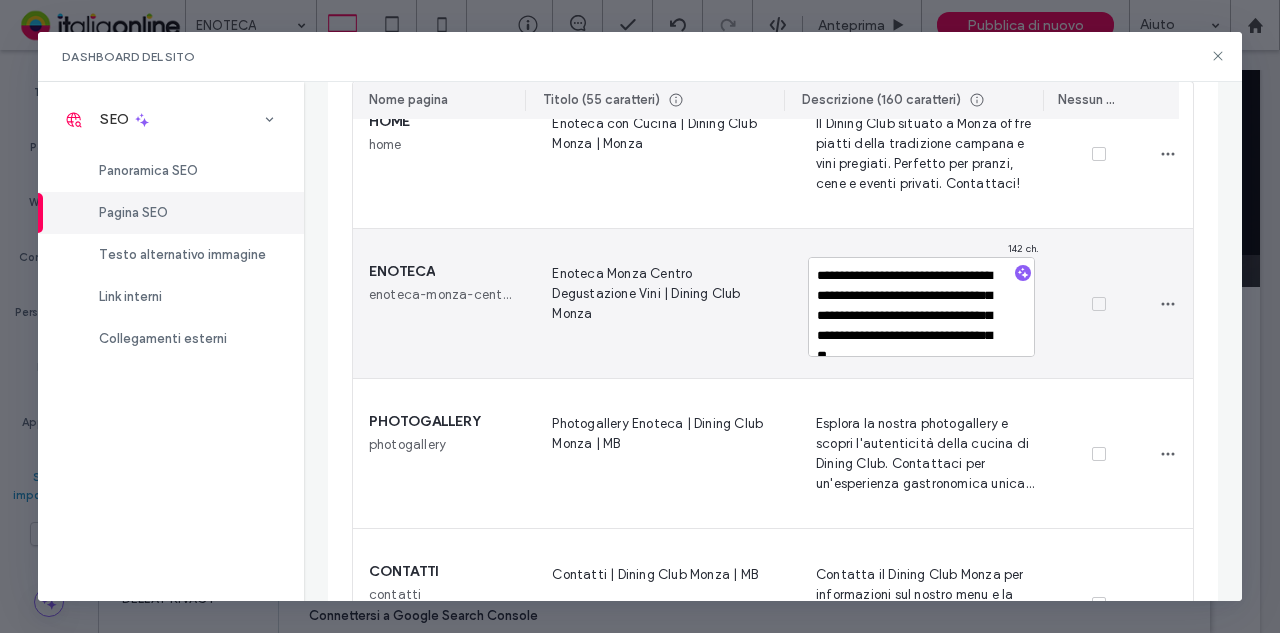 type on "**********" 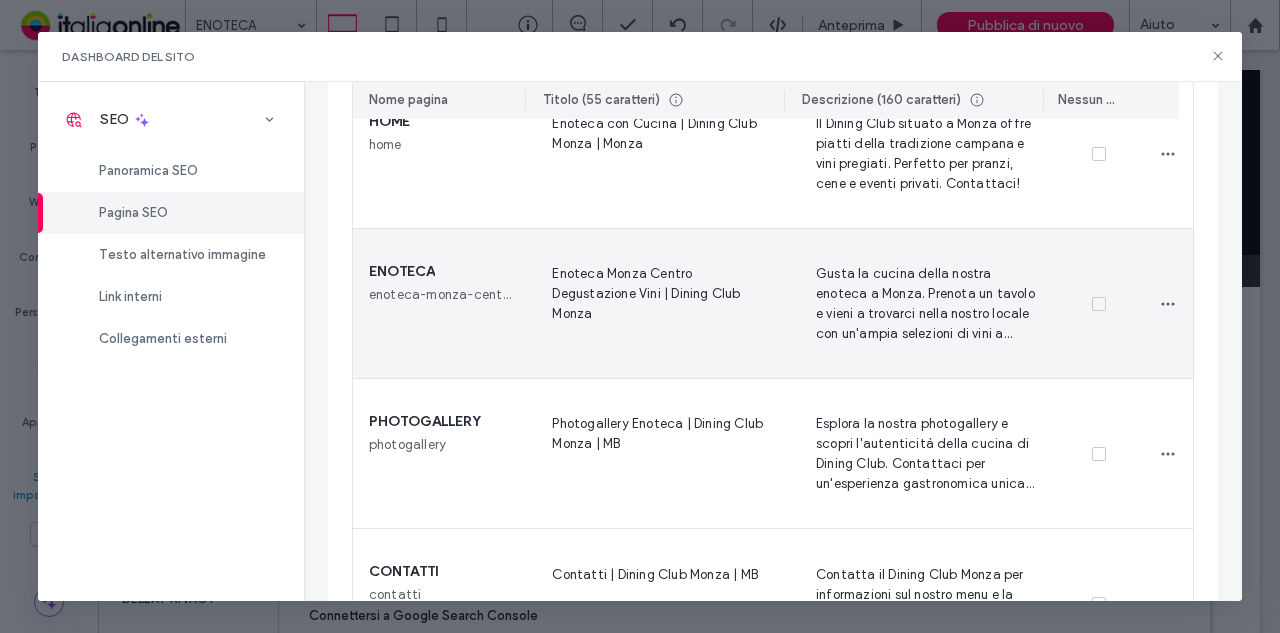 click on "Enoteca Monza Centro Degustazione Vini  | Dining Club Monza" at bounding box center [659, 303] 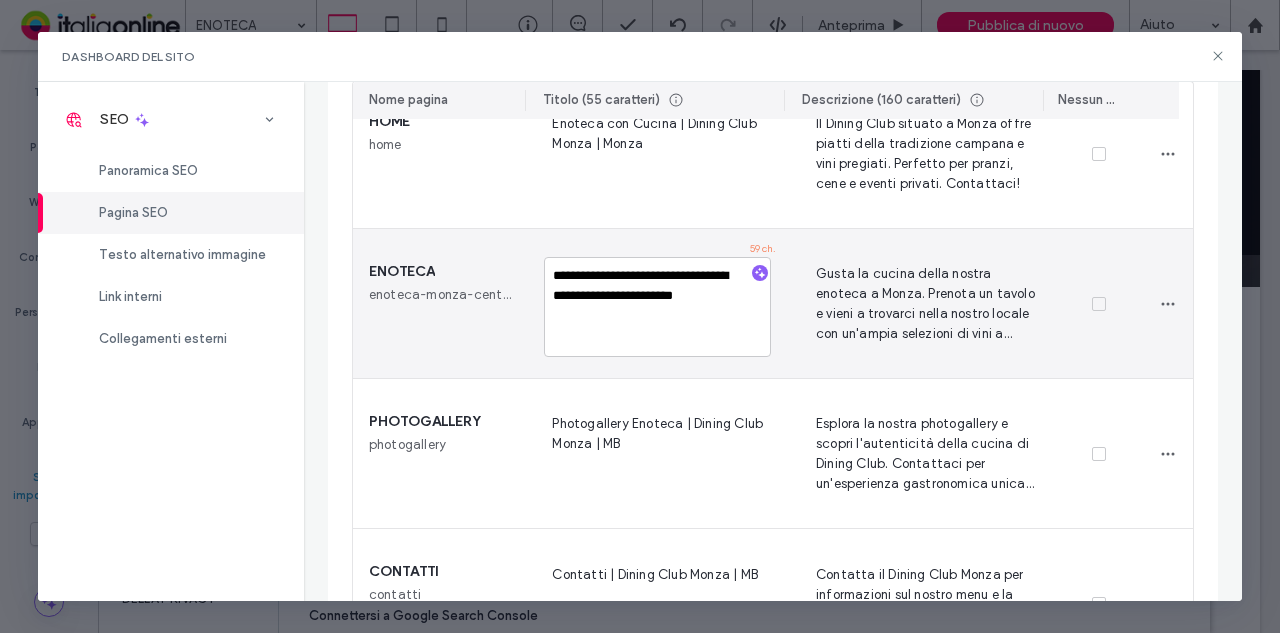 click on "**********" at bounding box center (657, 307) 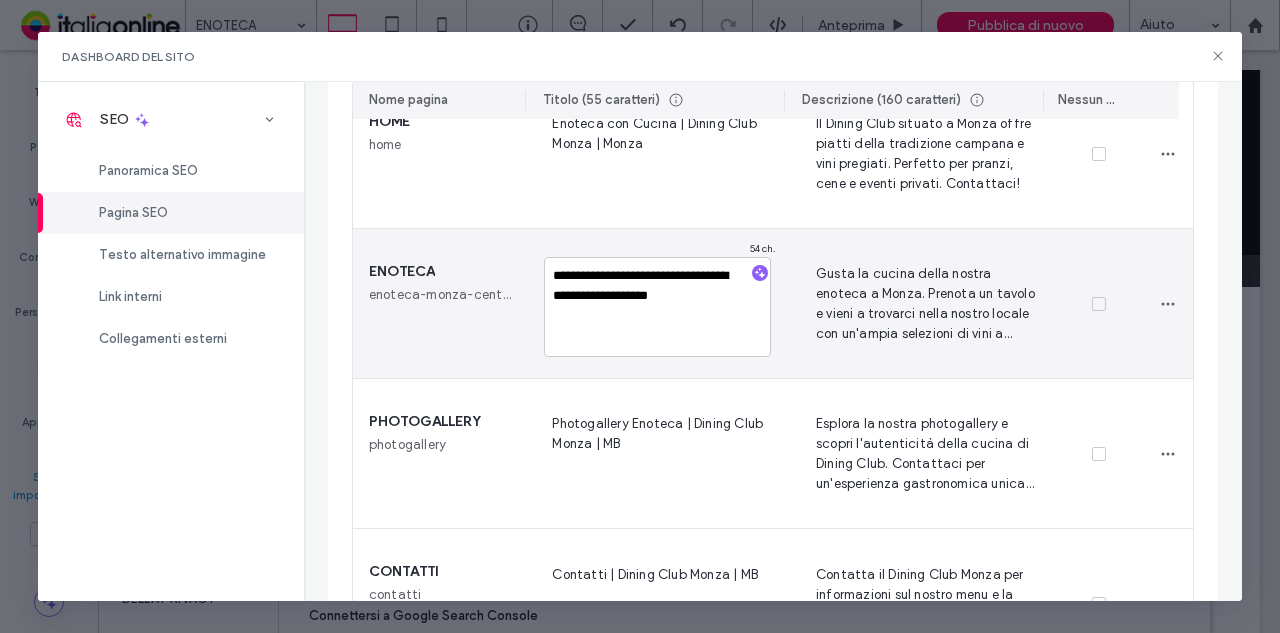 type on "**********" 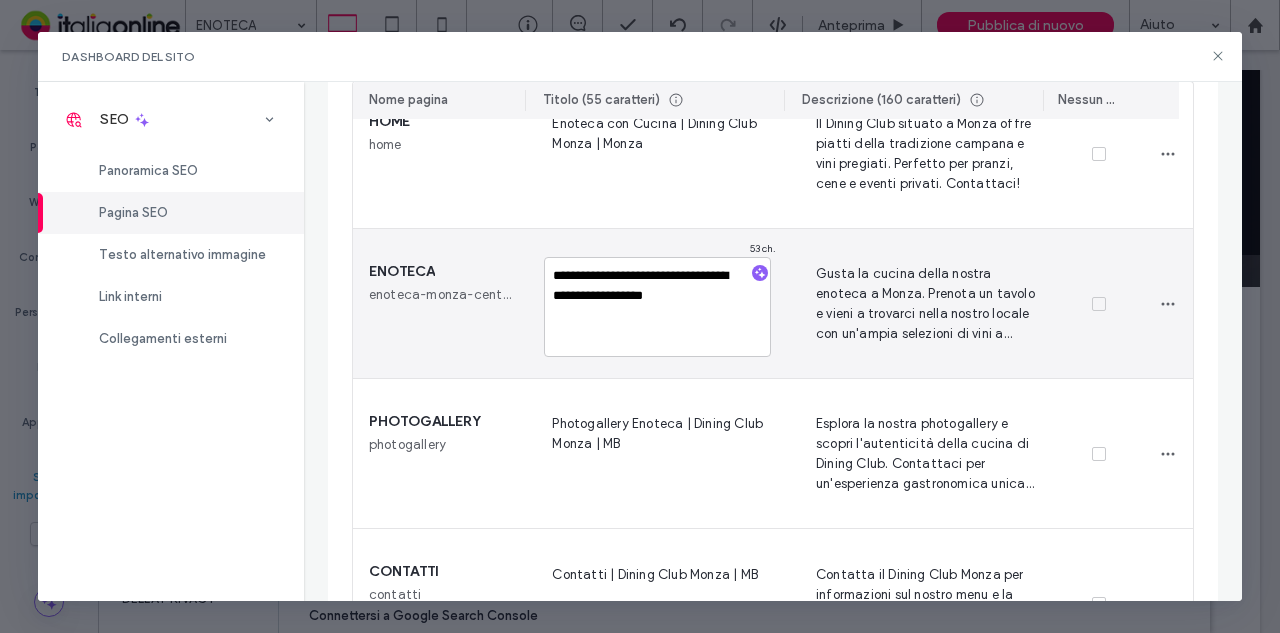 click on "Gusta la cucina della nostra enoteca a Monza. Prenota un tavolo e vieni a trovarci nella nostro locale con un'ampia selezioni di vini a Monza" at bounding box center [923, 303] 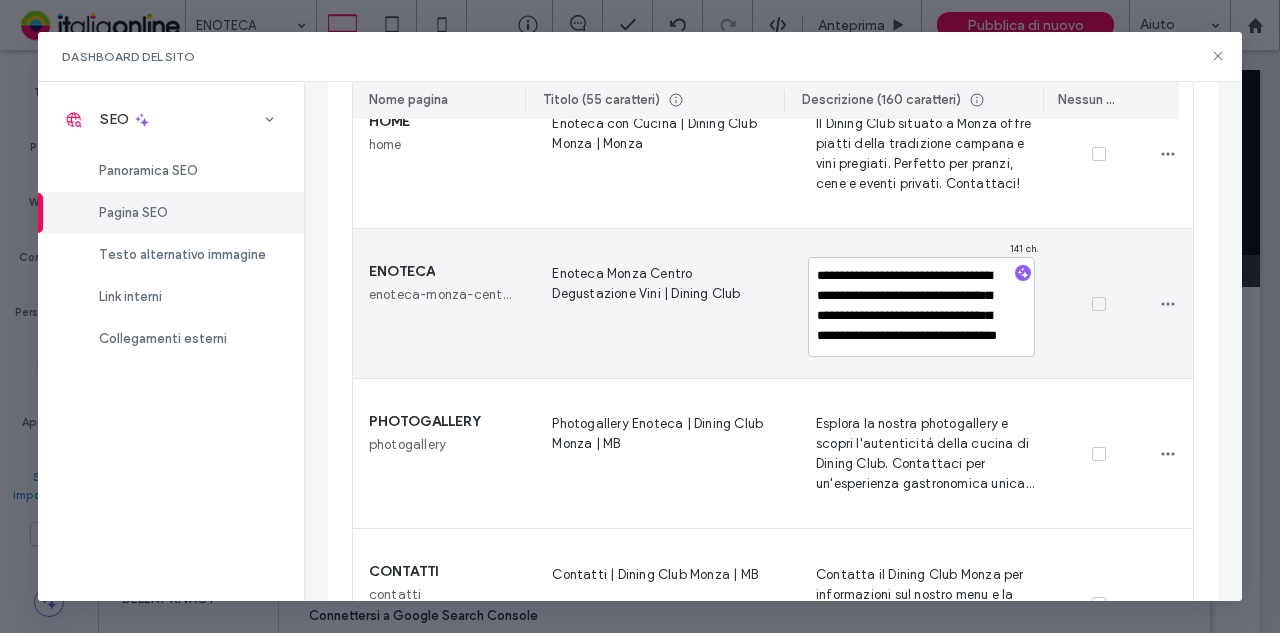 scroll, scrollTop: 0, scrollLeft: 0, axis: both 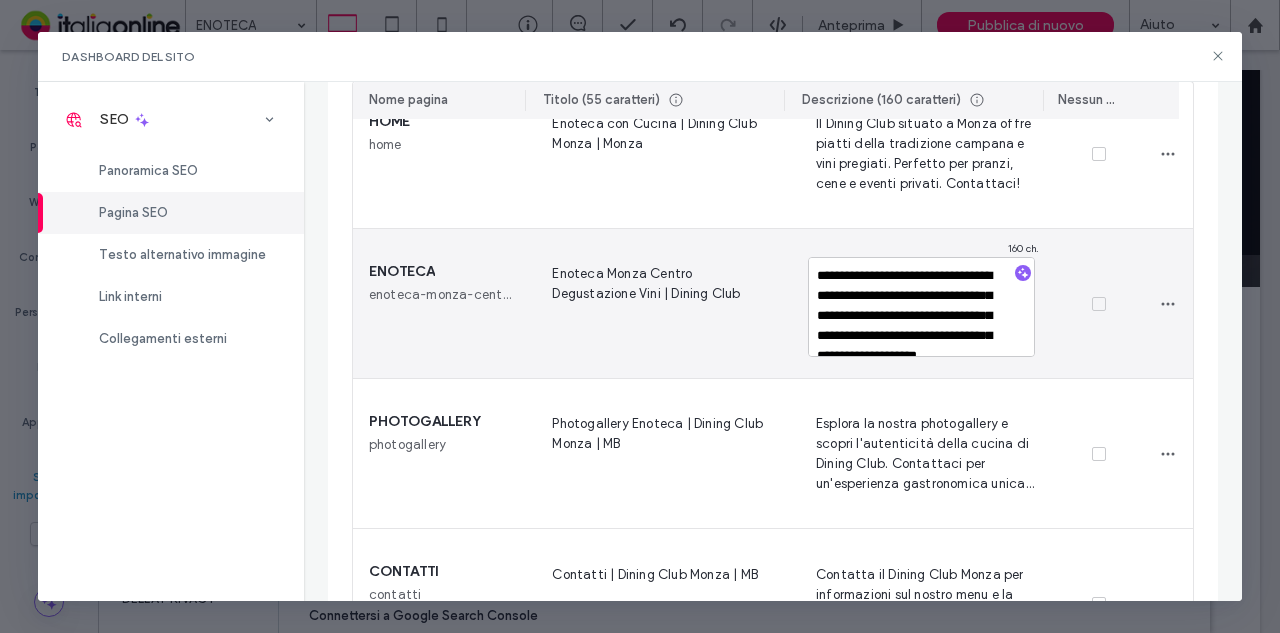 drag, startPoint x: 957, startPoint y: 288, endPoint x: 981, endPoint y: 288, distance: 24 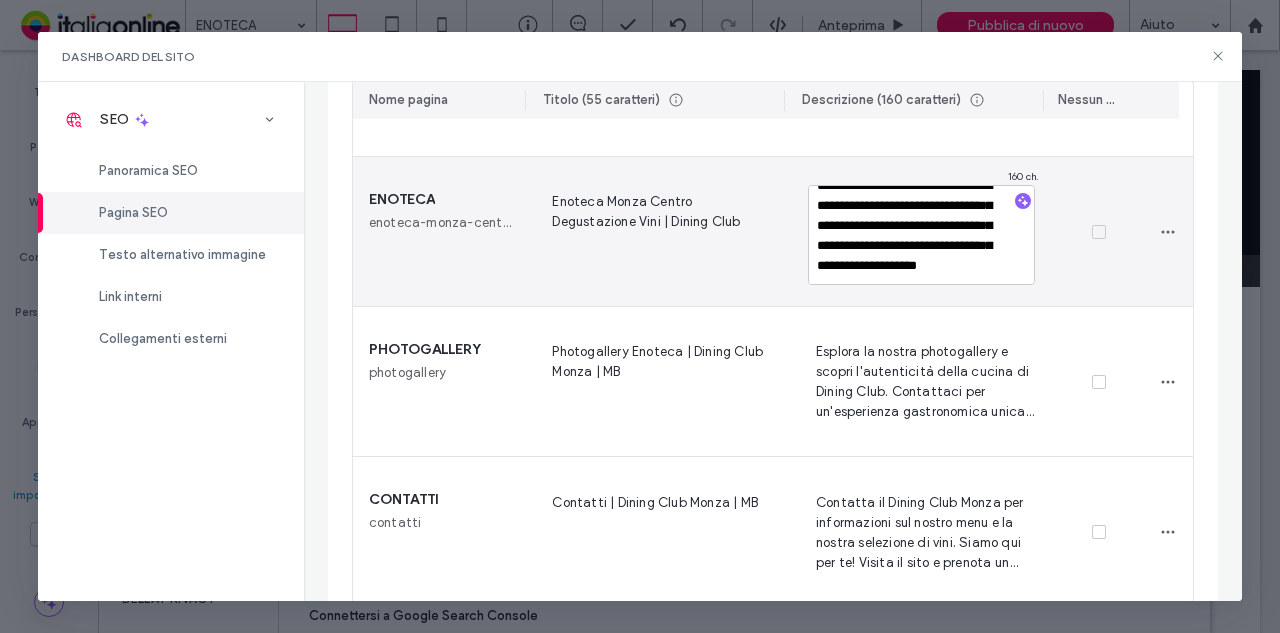 scroll, scrollTop: 460, scrollLeft: 0, axis: vertical 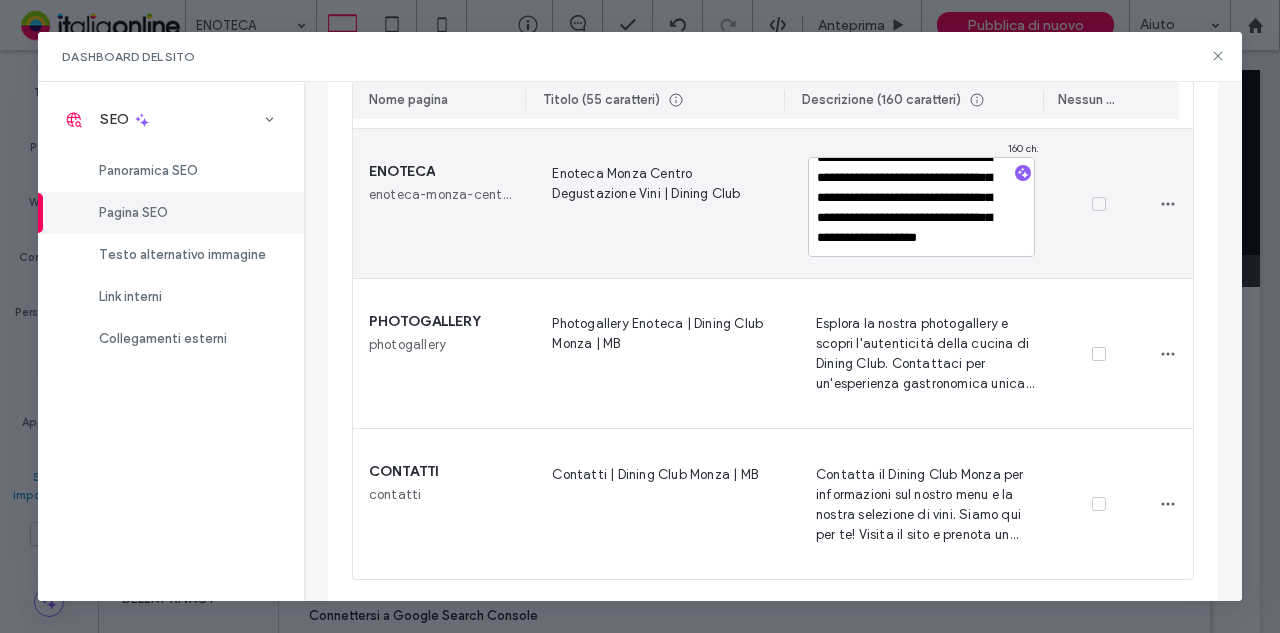drag, startPoint x: 904, startPoint y: 239, endPoint x: 979, endPoint y: 240, distance: 75.00667 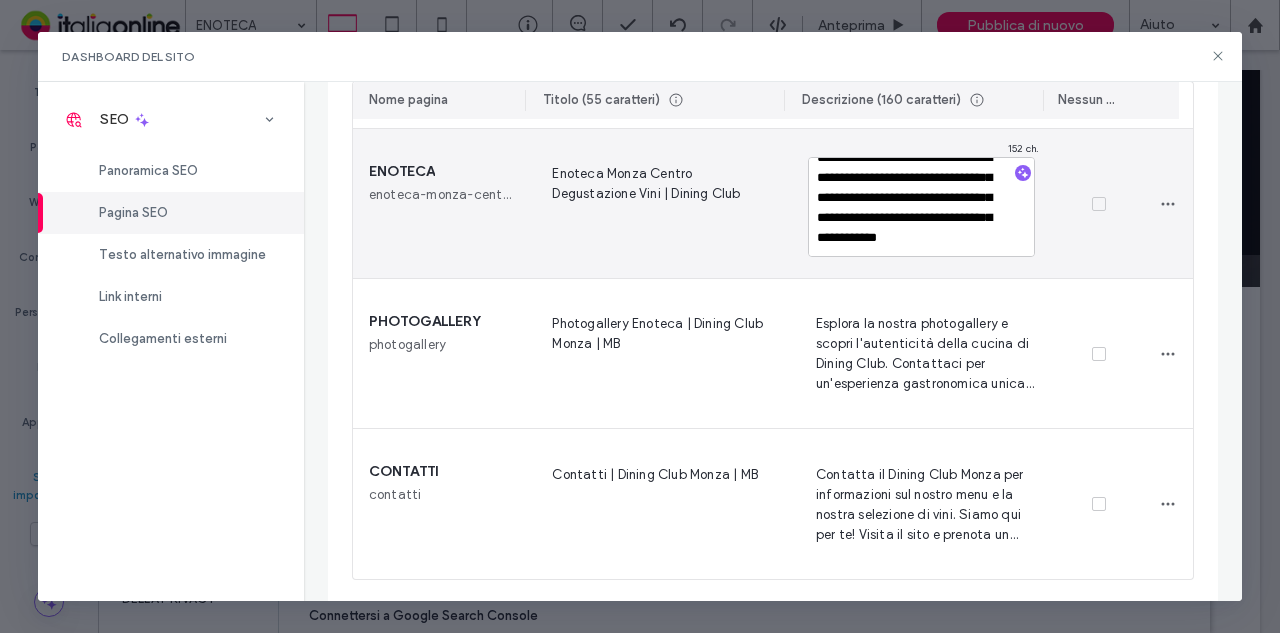type on "**********" 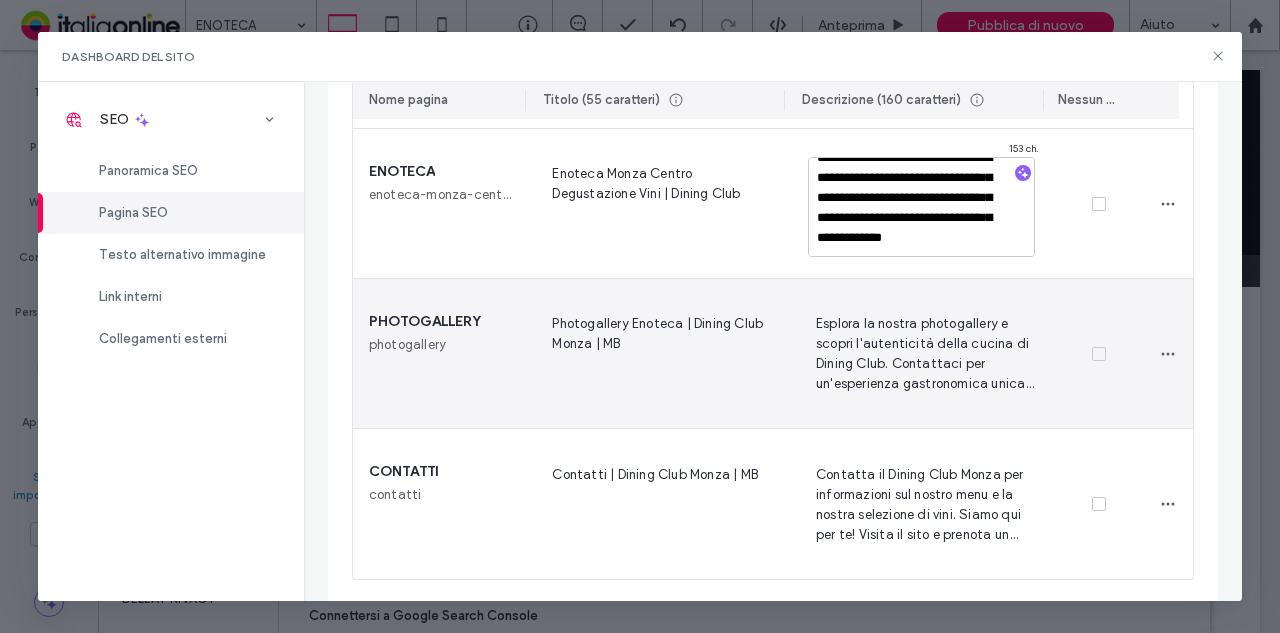 scroll, scrollTop: 360, scrollLeft: 0, axis: vertical 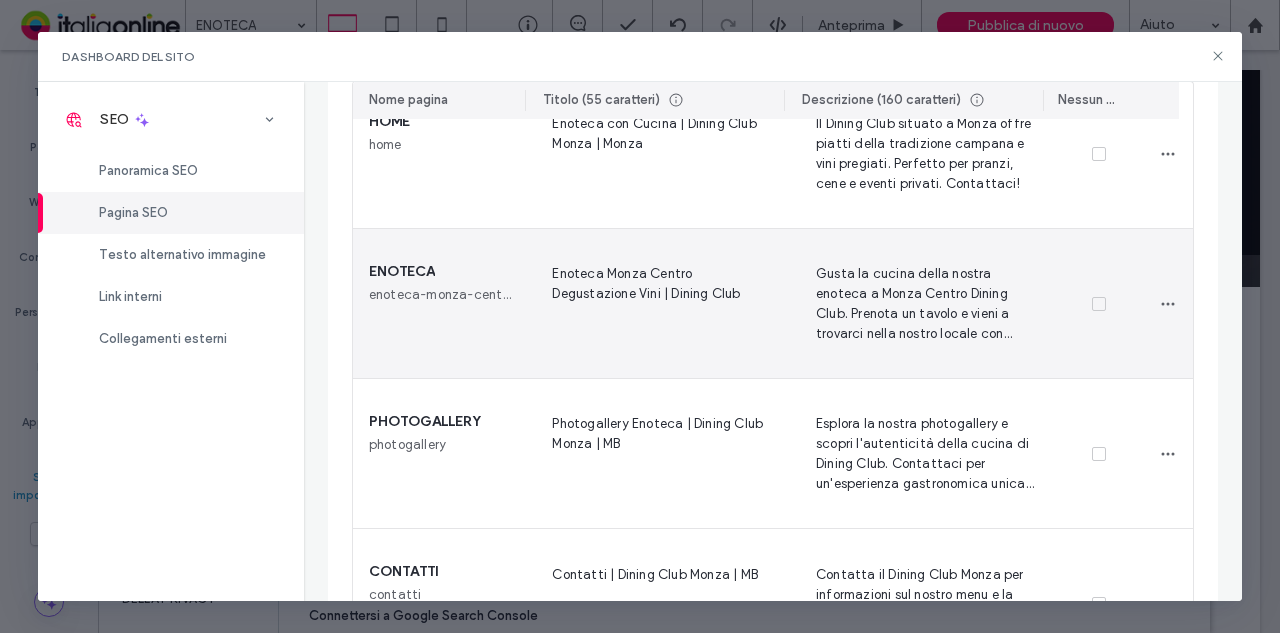 click on "Enoteca Monza Centro Degustazione Vini  | Dining Club" at bounding box center [659, 303] 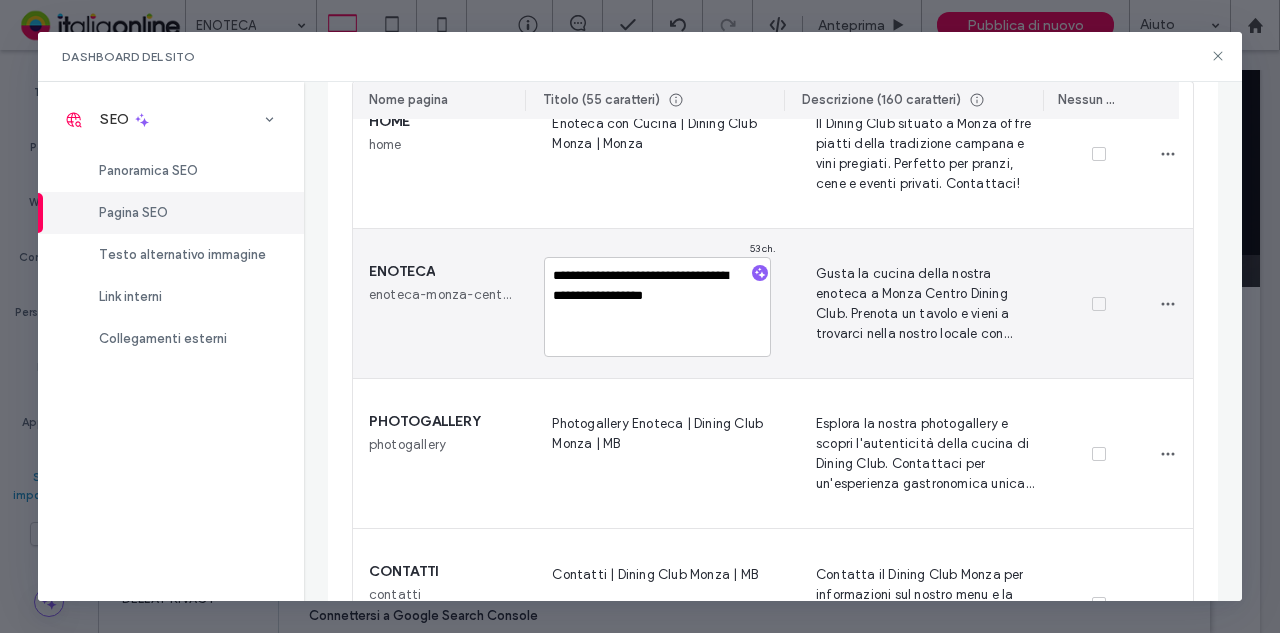 drag, startPoint x: 691, startPoint y: 271, endPoint x: 742, endPoint y: 281, distance: 51.971146 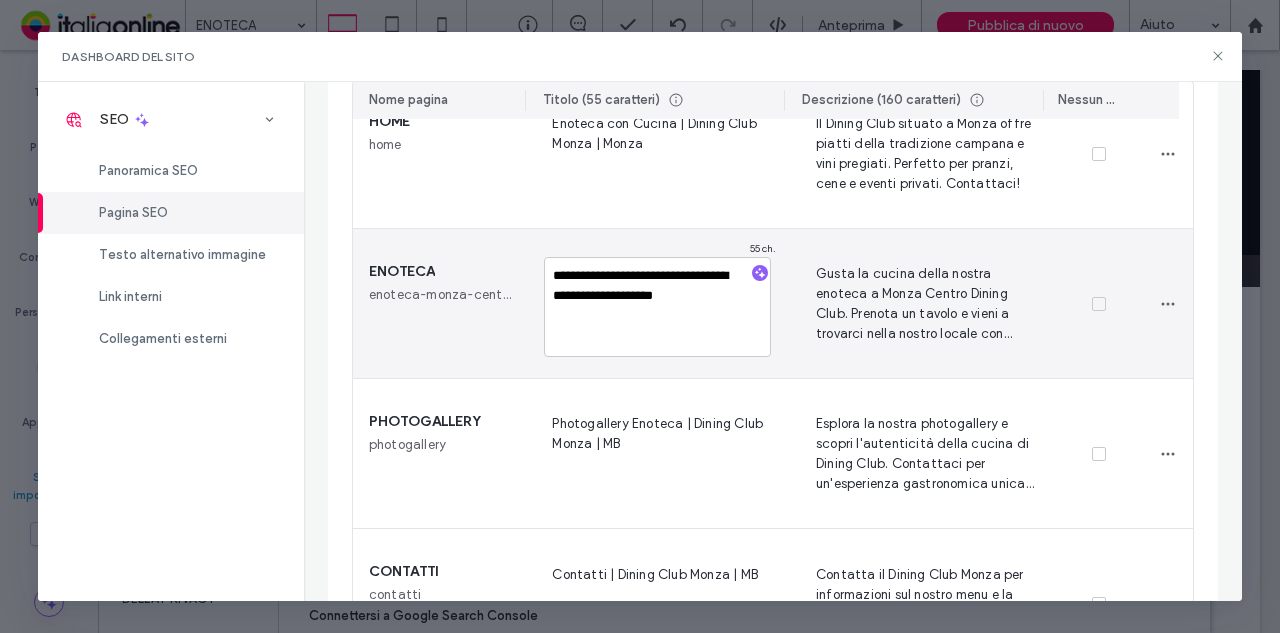 click on "**********" at bounding box center [657, 307] 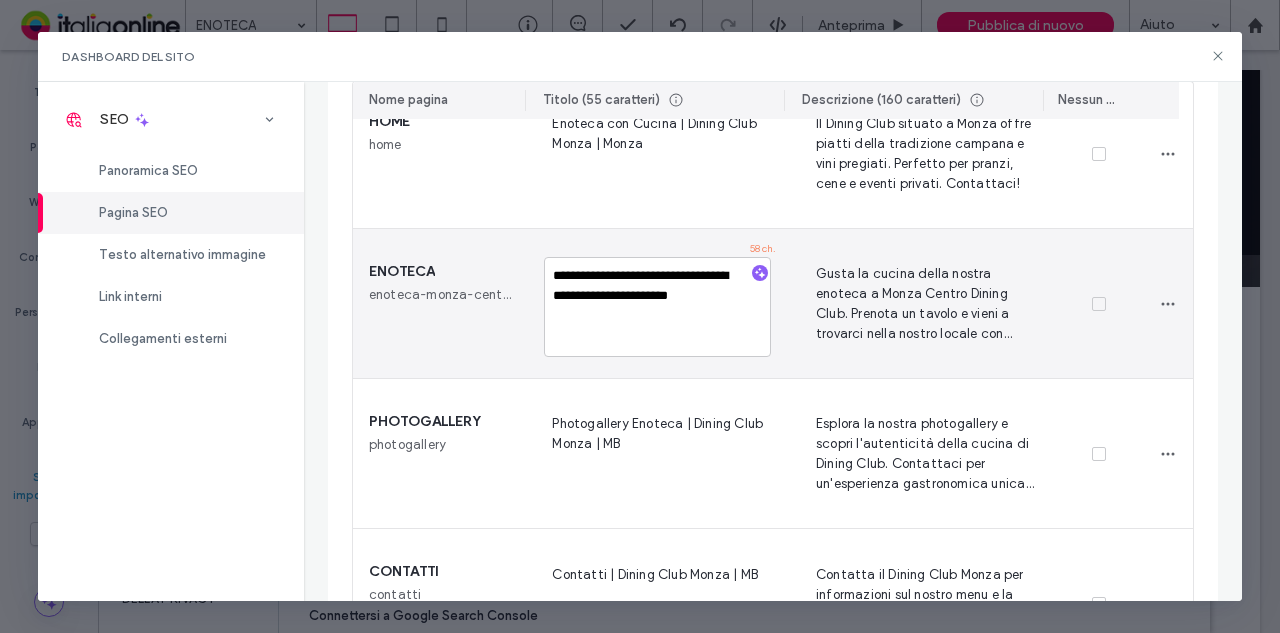 type on "**********" 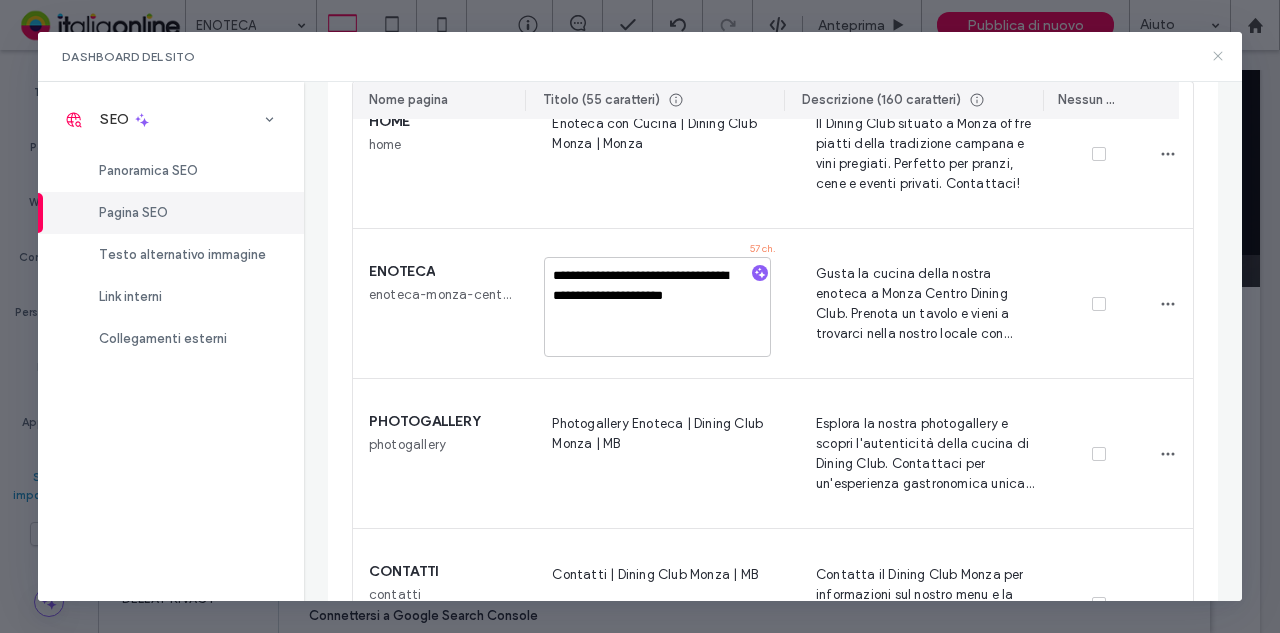 click 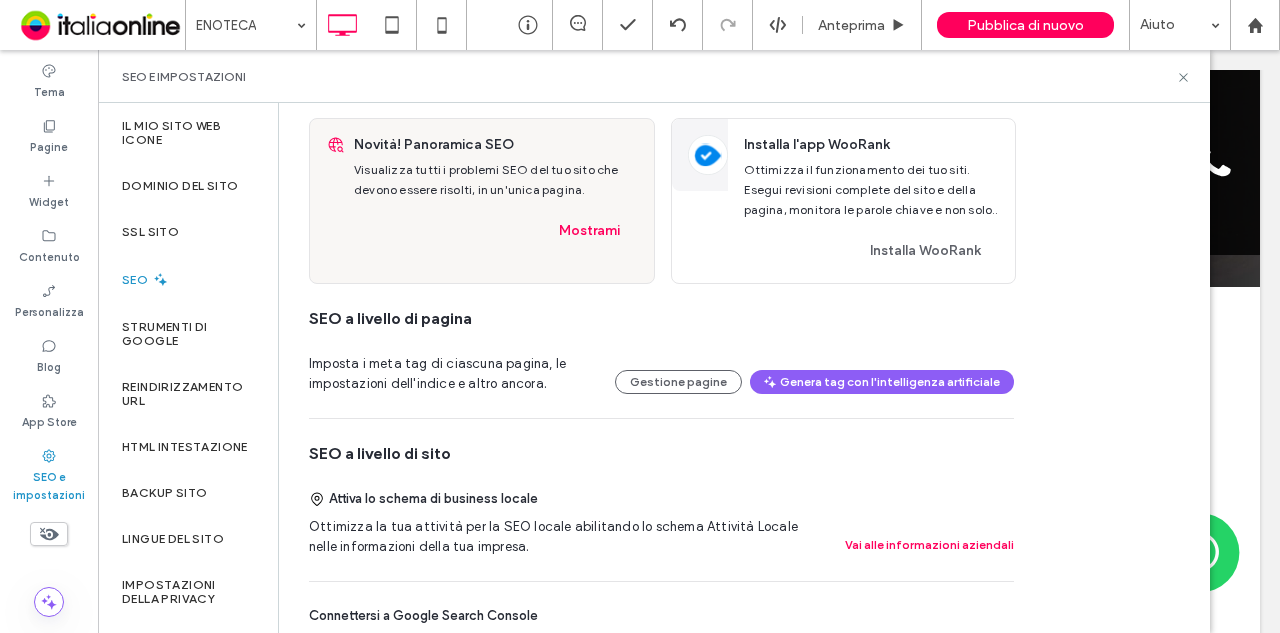 click on "Imposta i meta tag di ciascuna pagina, le impostazioni dell'indice e altro ancora. Gestione pagine Genera tag con l'intelligenza artificiale" at bounding box center (661, 374) 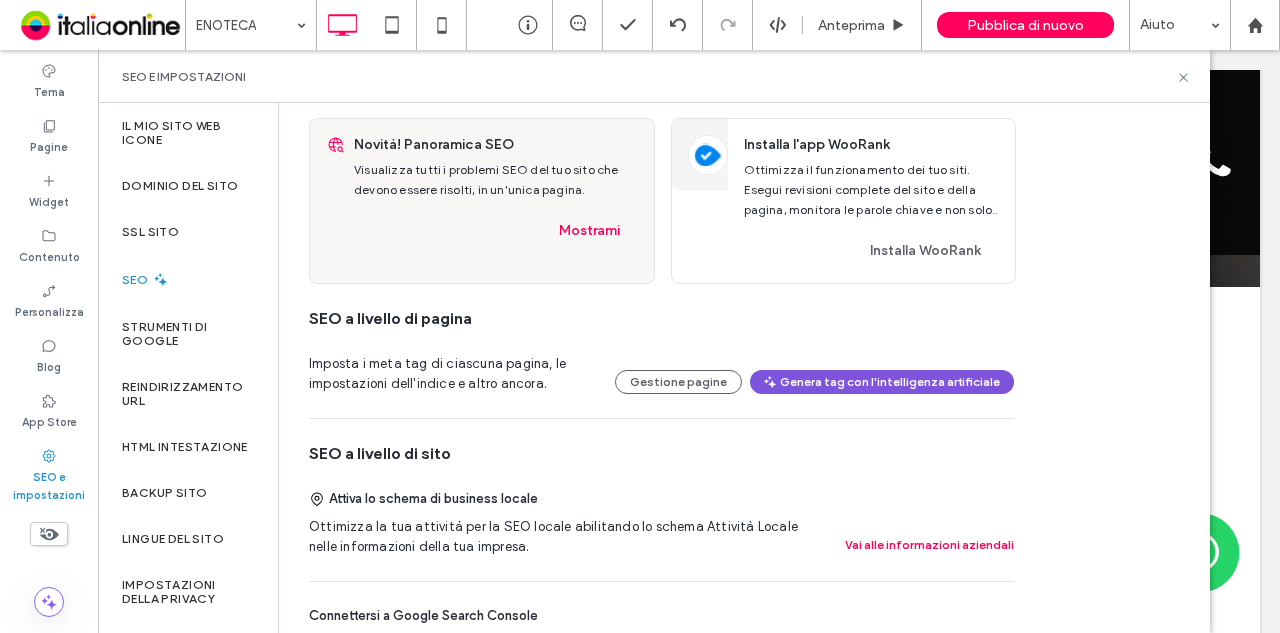 click on "Genera tag con l'intelligenza artificiale" at bounding box center (882, 382) 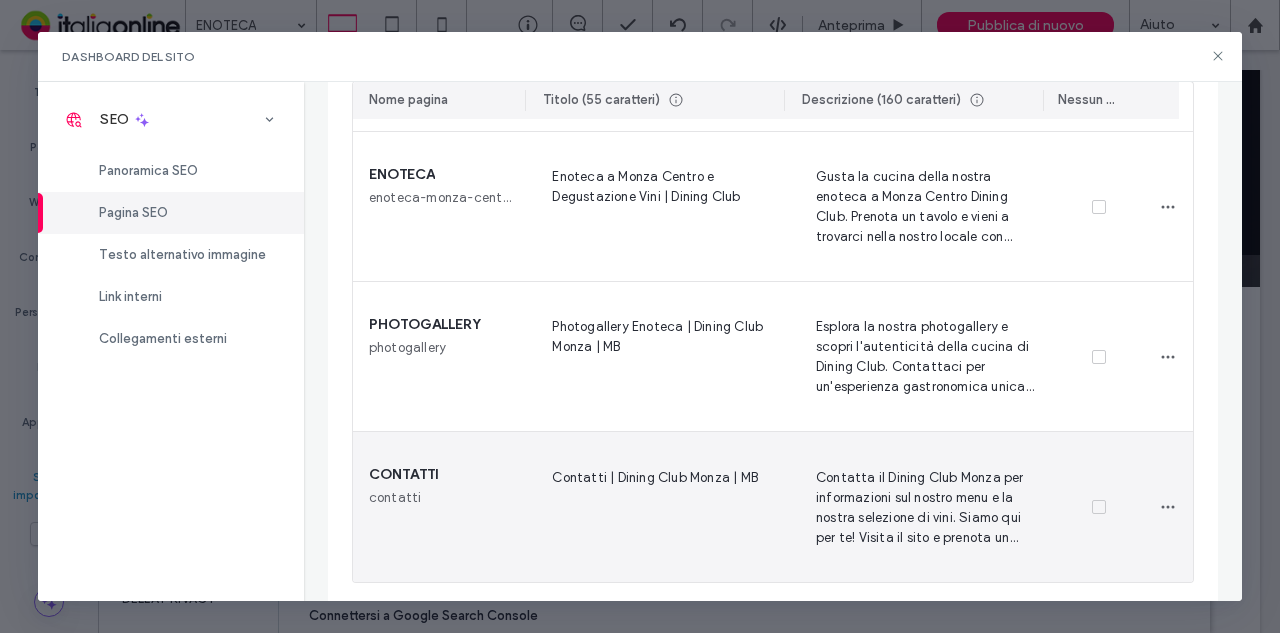 scroll, scrollTop: 460, scrollLeft: 0, axis: vertical 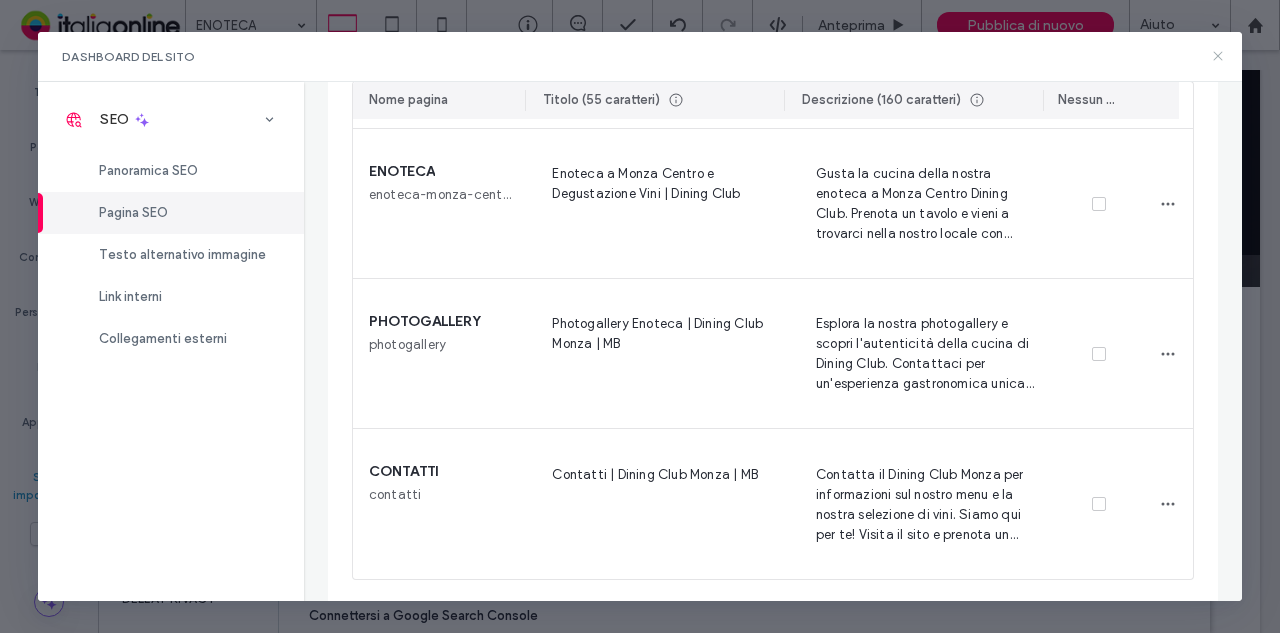 click 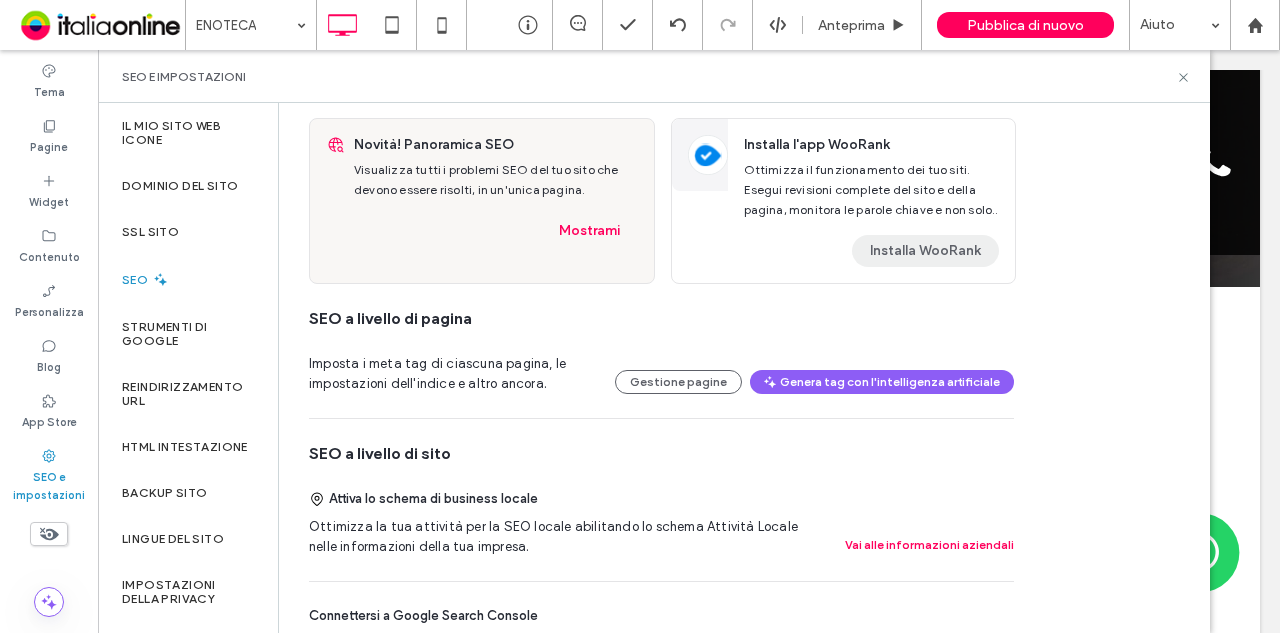 scroll, scrollTop: 0, scrollLeft: 0, axis: both 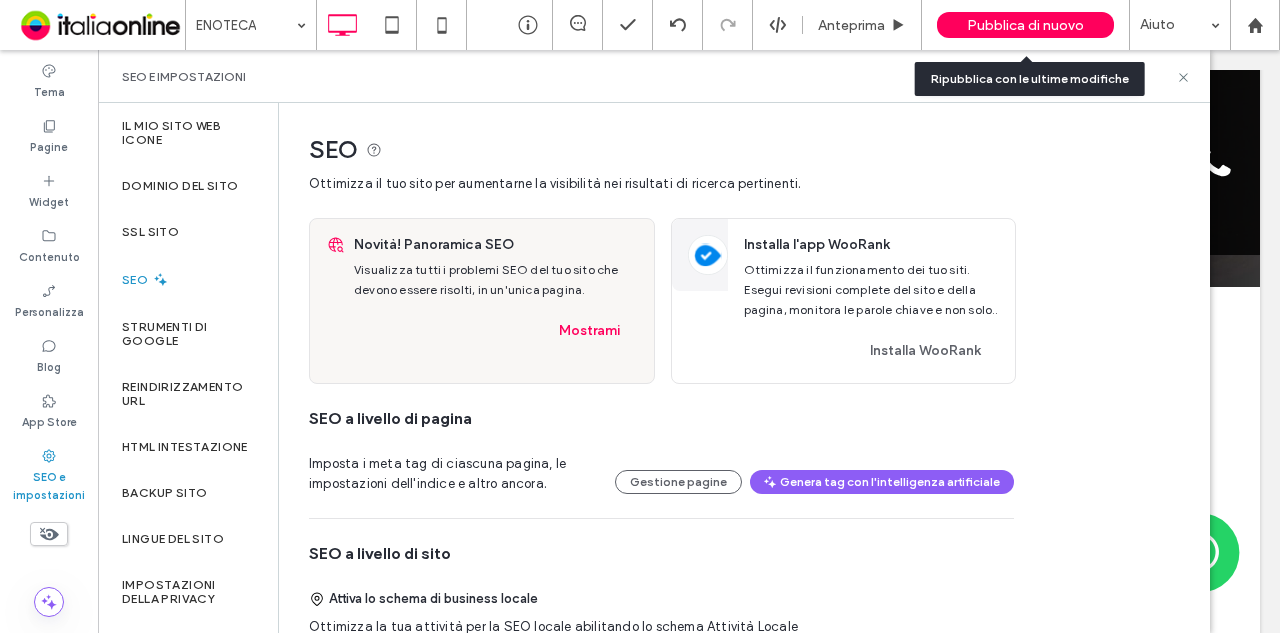 click on "Pubblica di nuovo" at bounding box center [1025, 25] 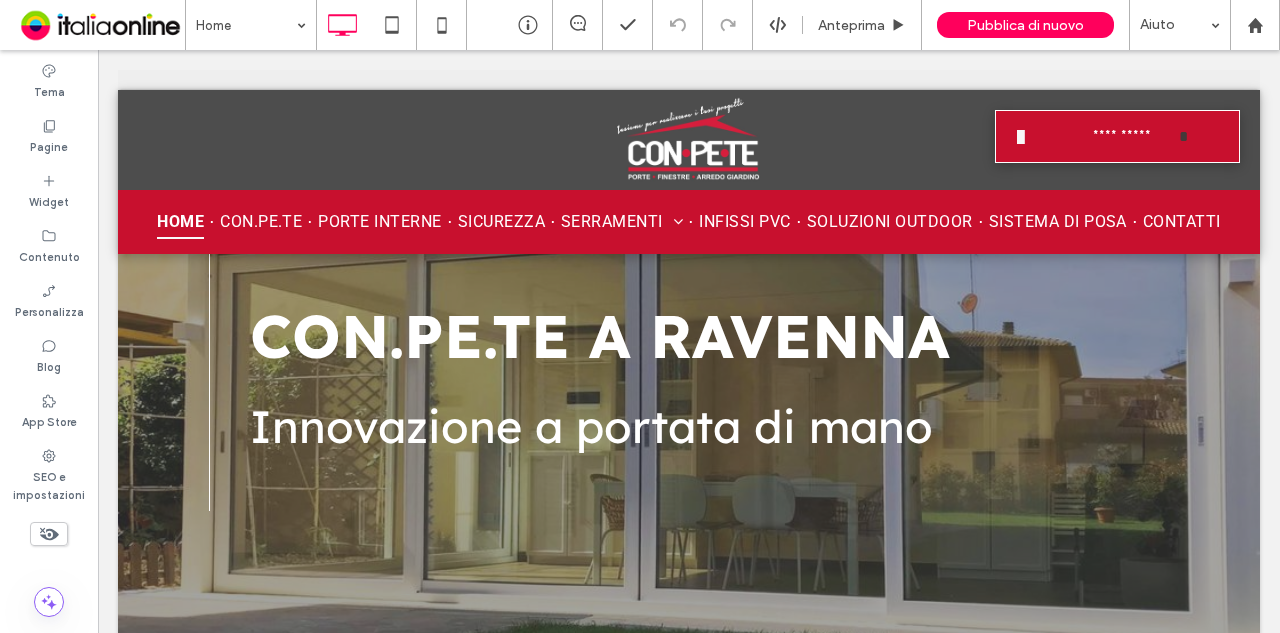 scroll, scrollTop: 0, scrollLeft: 0, axis: both 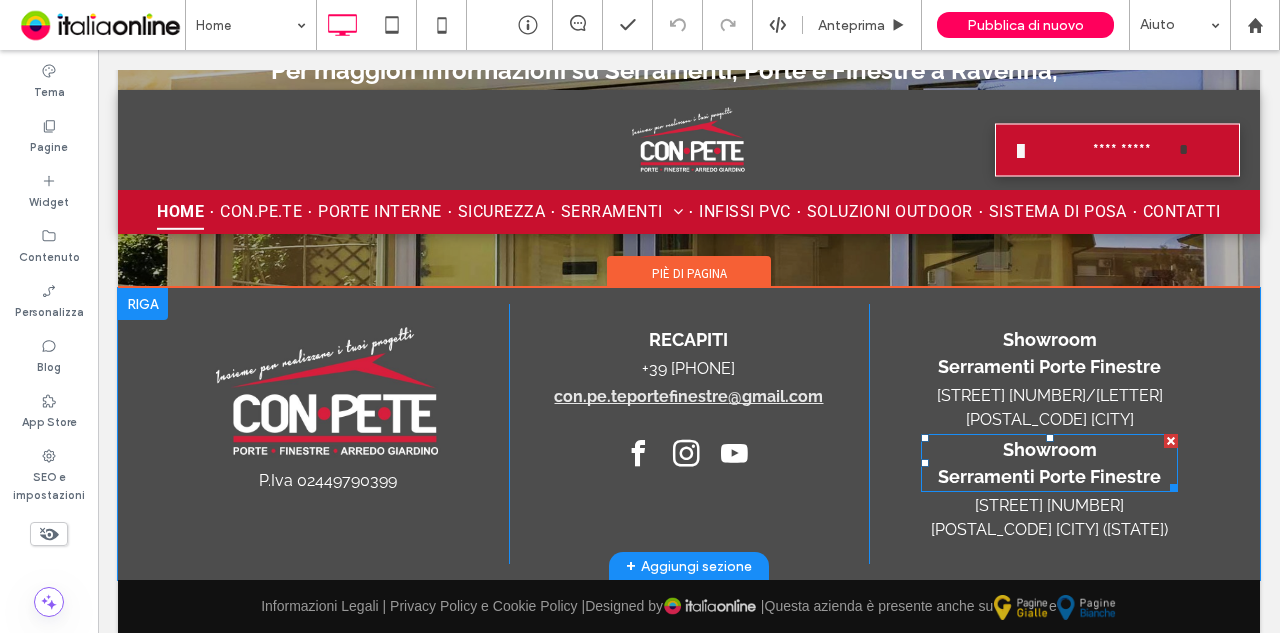 click on "Serramenti Porte Finestre" at bounding box center (1049, 476) 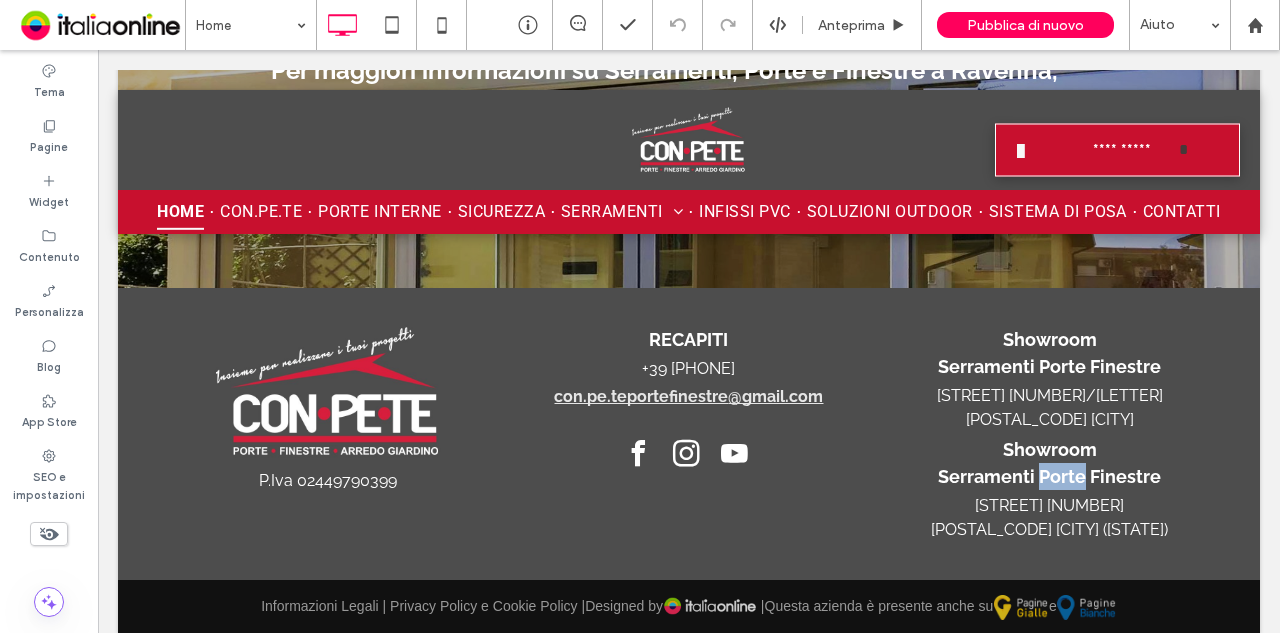 click on "Serramenti Porte Finestre" at bounding box center [1049, 476] 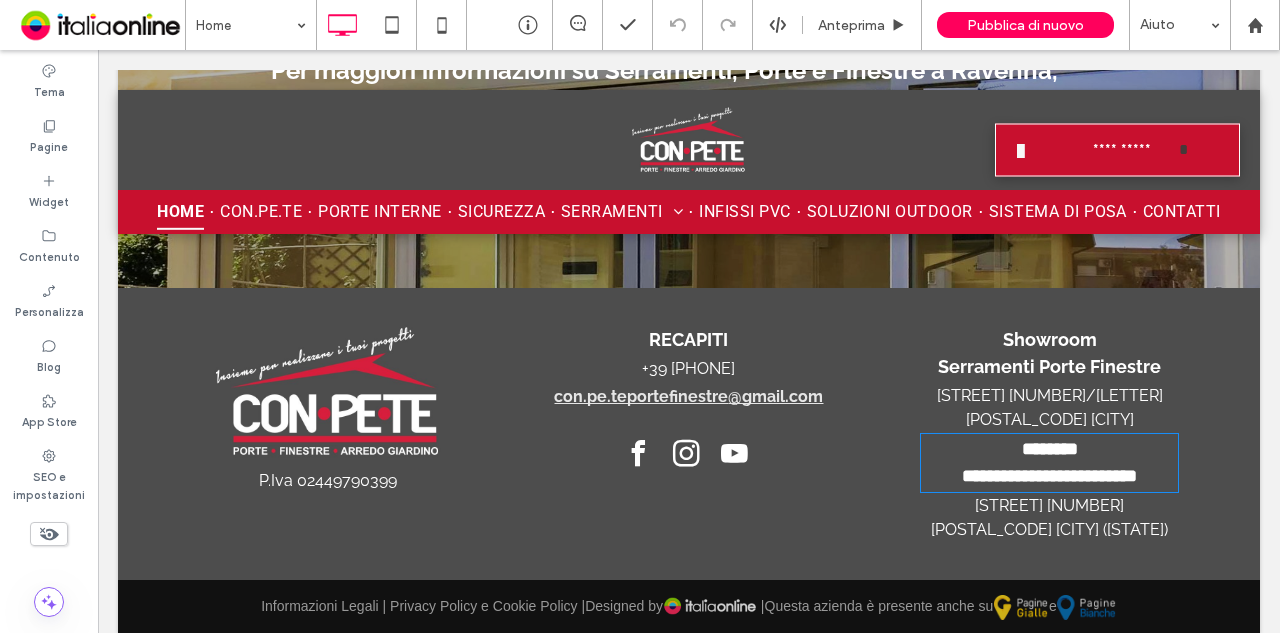 type on "*******" 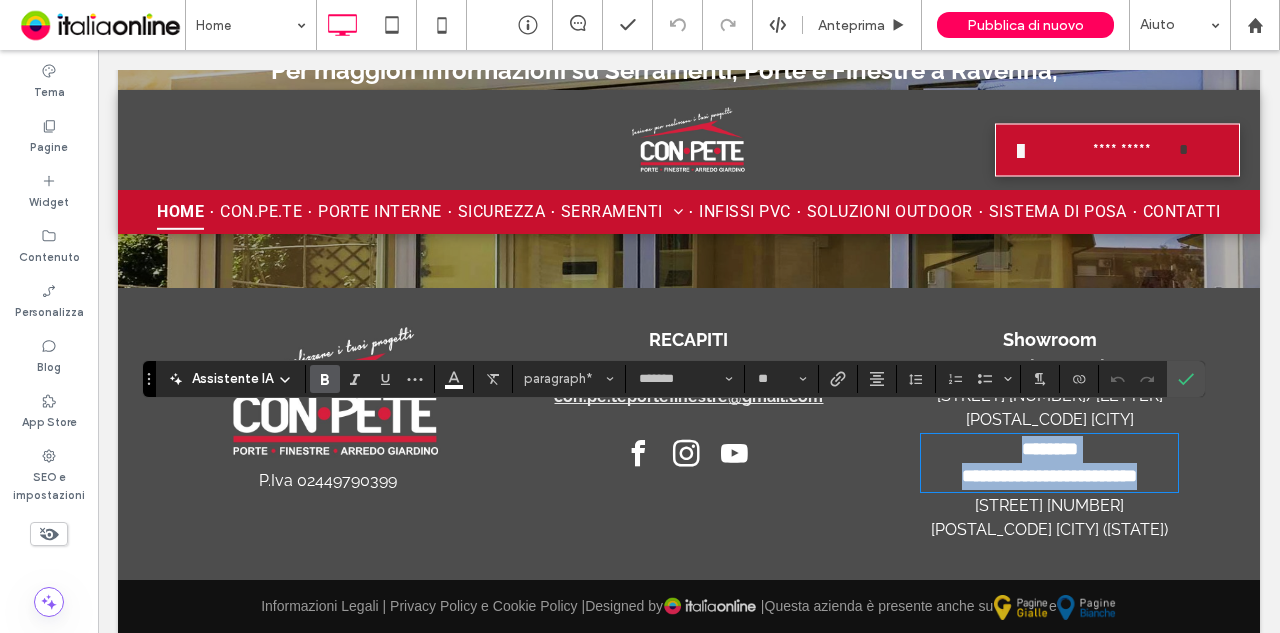 click on "**********" at bounding box center (1049, 476) 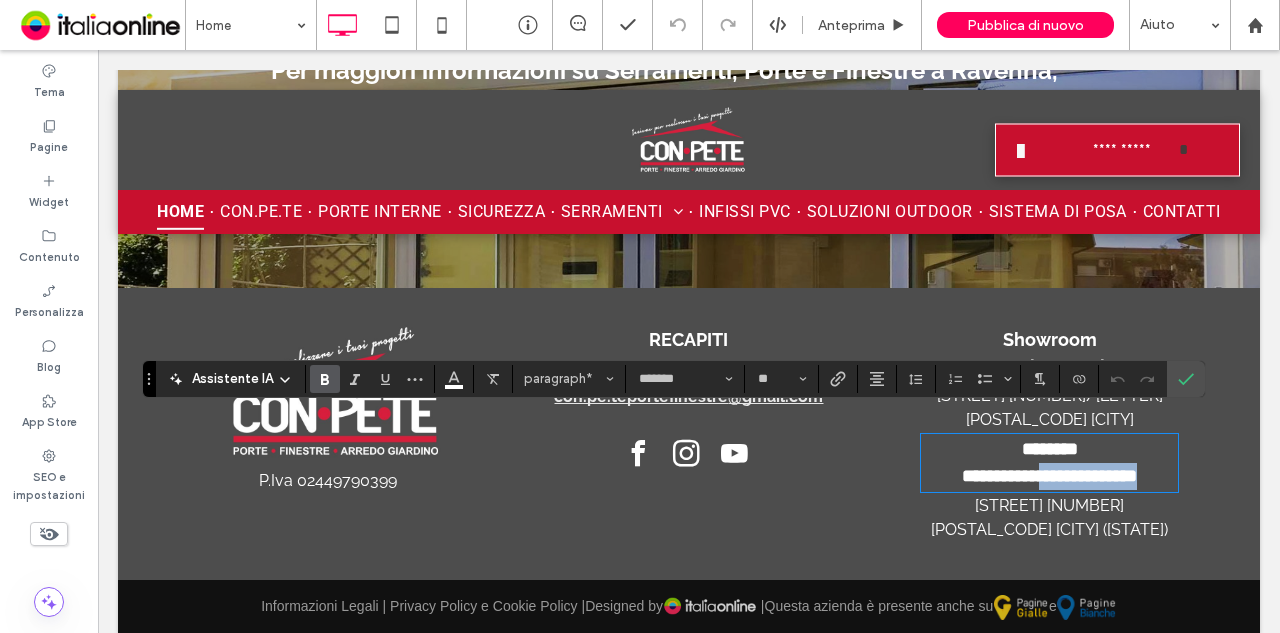 drag, startPoint x: 1027, startPoint y: 455, endPoint x: 1149, endPoint y: 457, distance: 122.016396 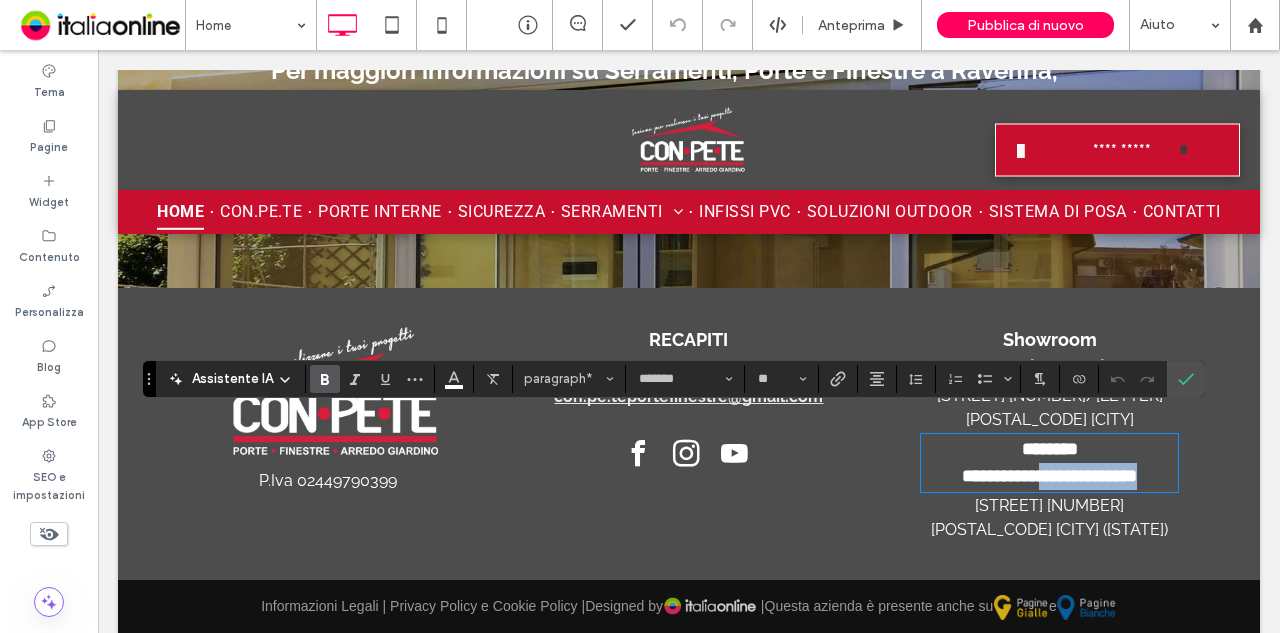 click on "**********" at bounding box center (1049, 476) 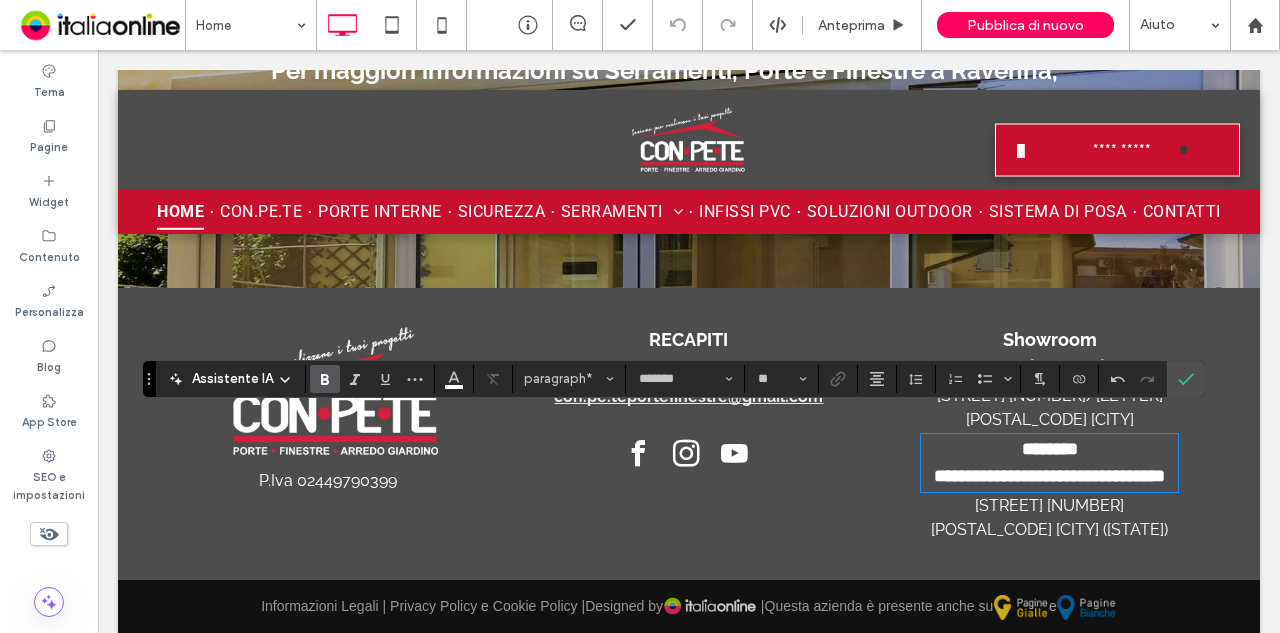 click on "**********" at bounding box center [1049, 476] 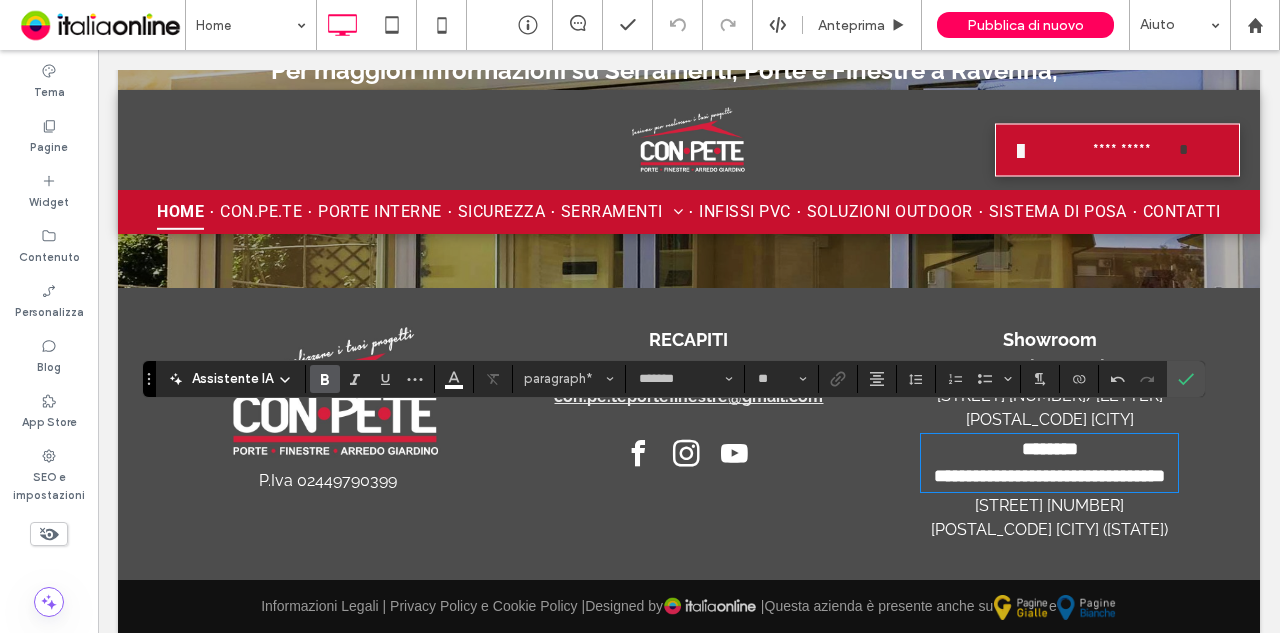 click on "**********" at bounding box center [1049, 476] 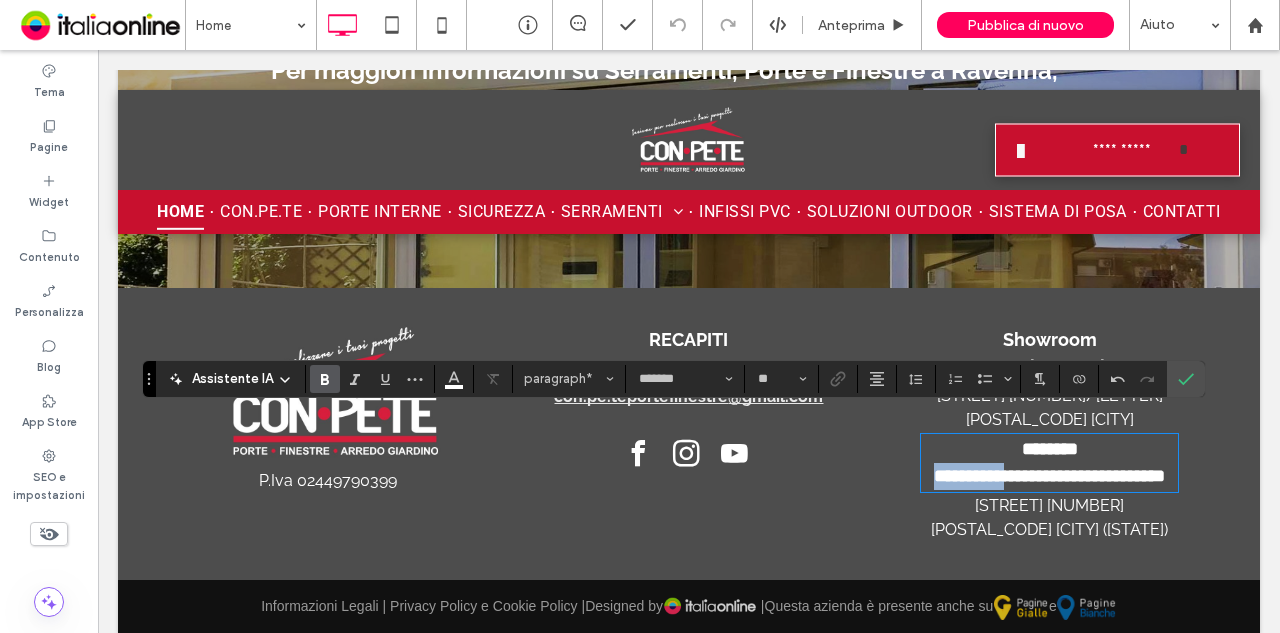 click on "**********" at bounding box center (1049, 476) 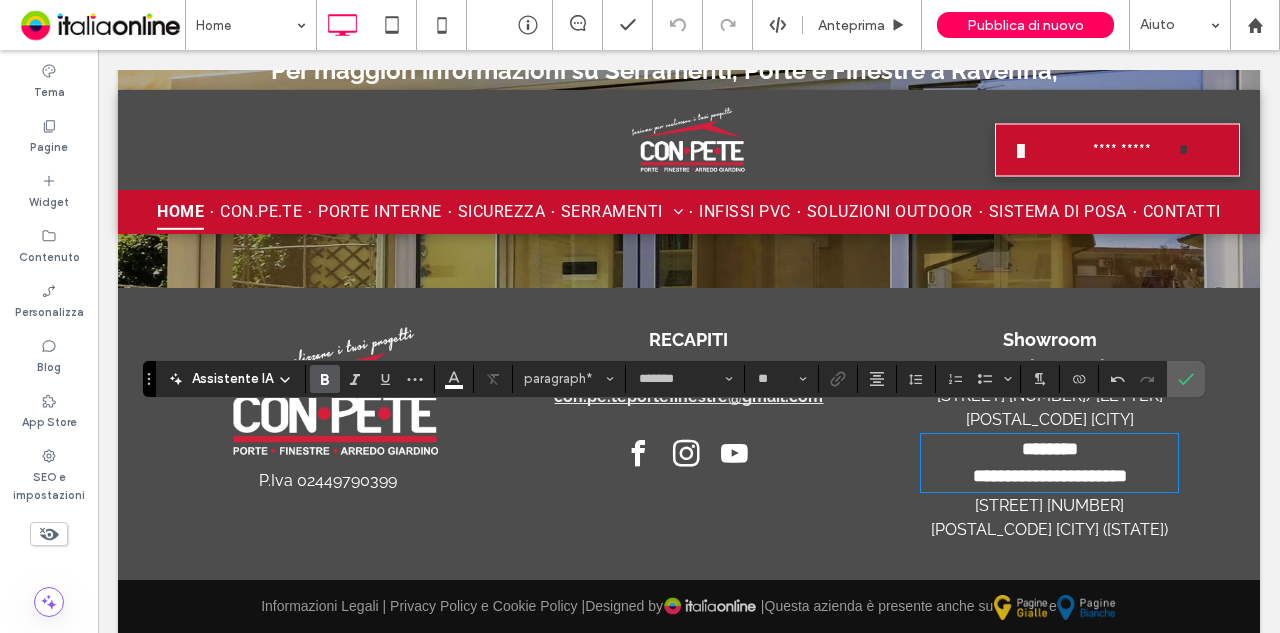 click at bounding box center [1182, 379] 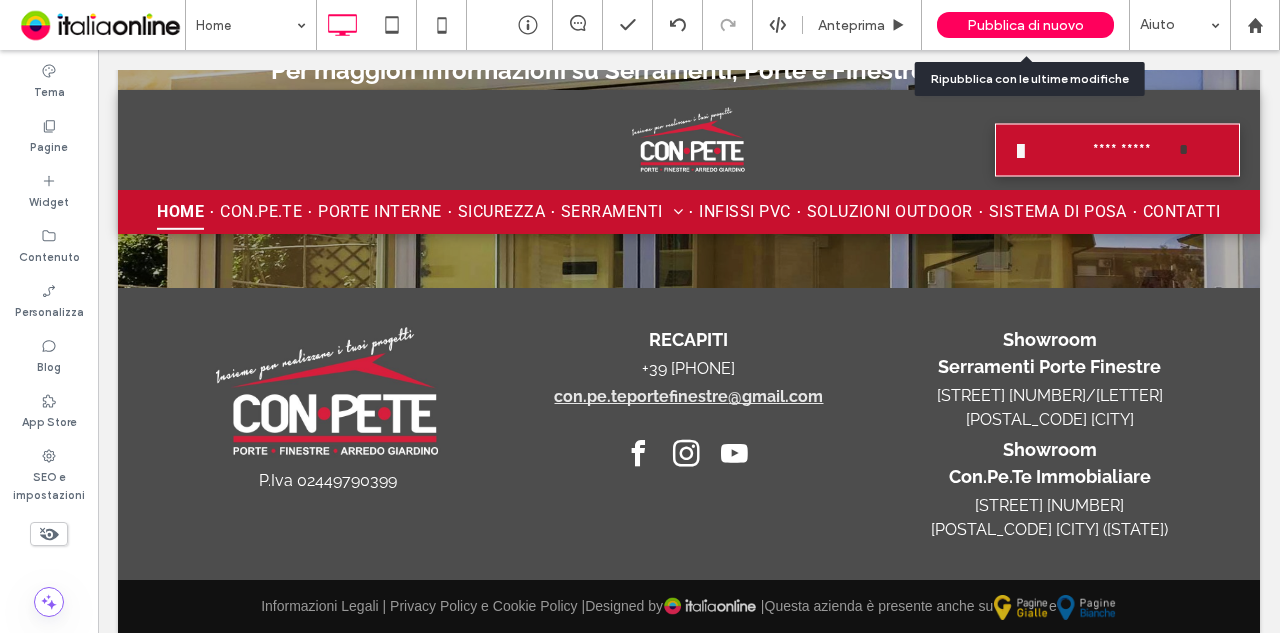 click on "Pubblica di nuovo" at bounding box center [1025, 25] 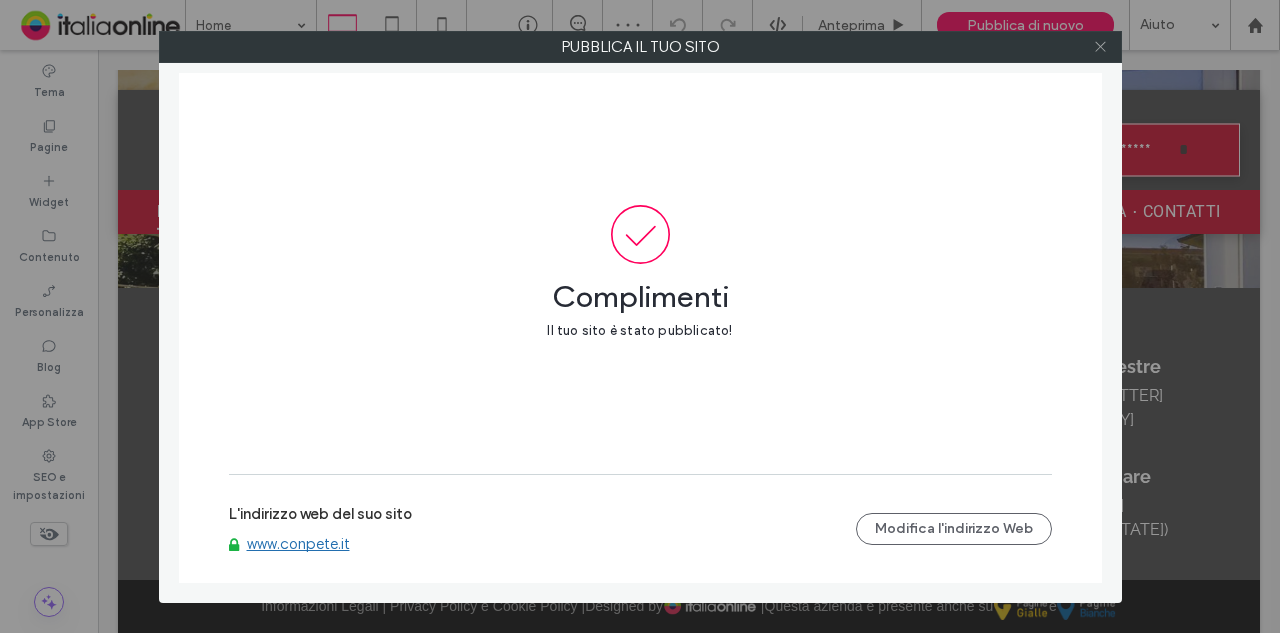 click 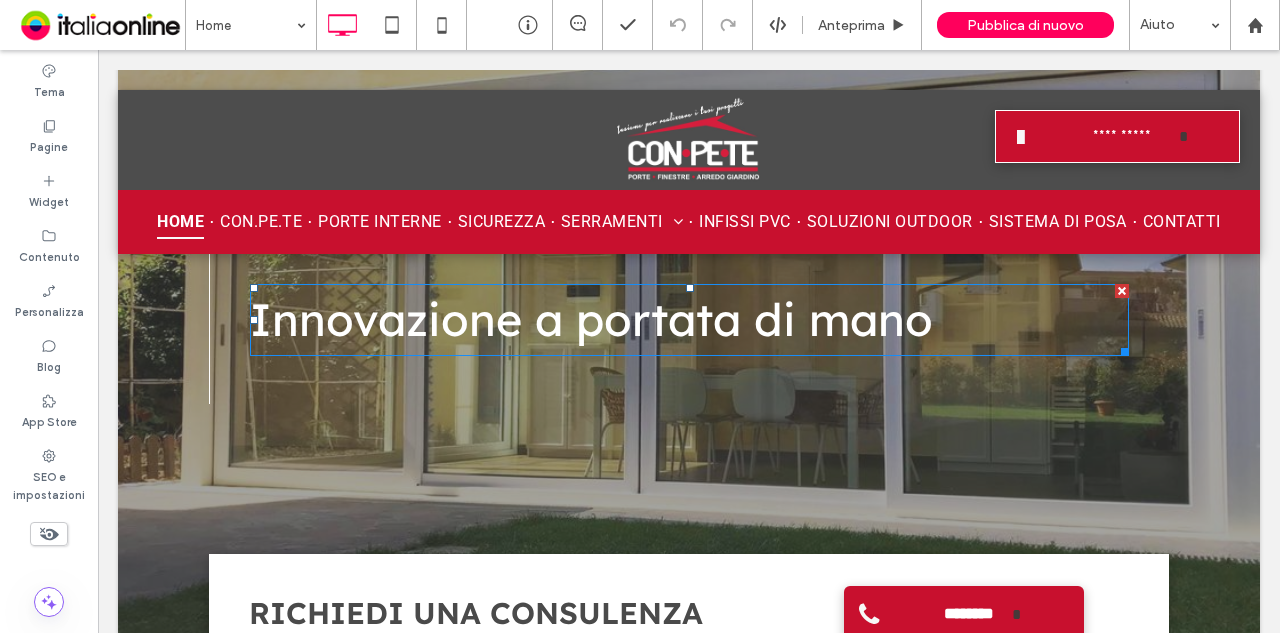 scroll, scrollTop: 0, scrollLeft: 0, axis: both 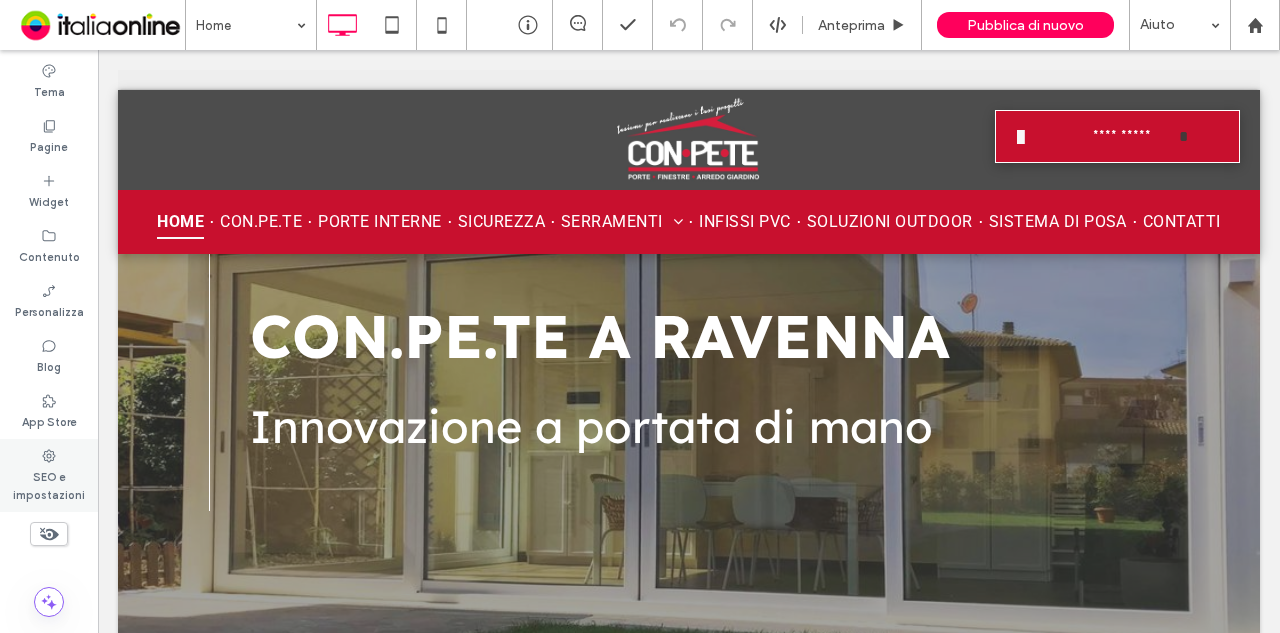 click on "SEO e impostazioni" at bounding box center (49, 484) 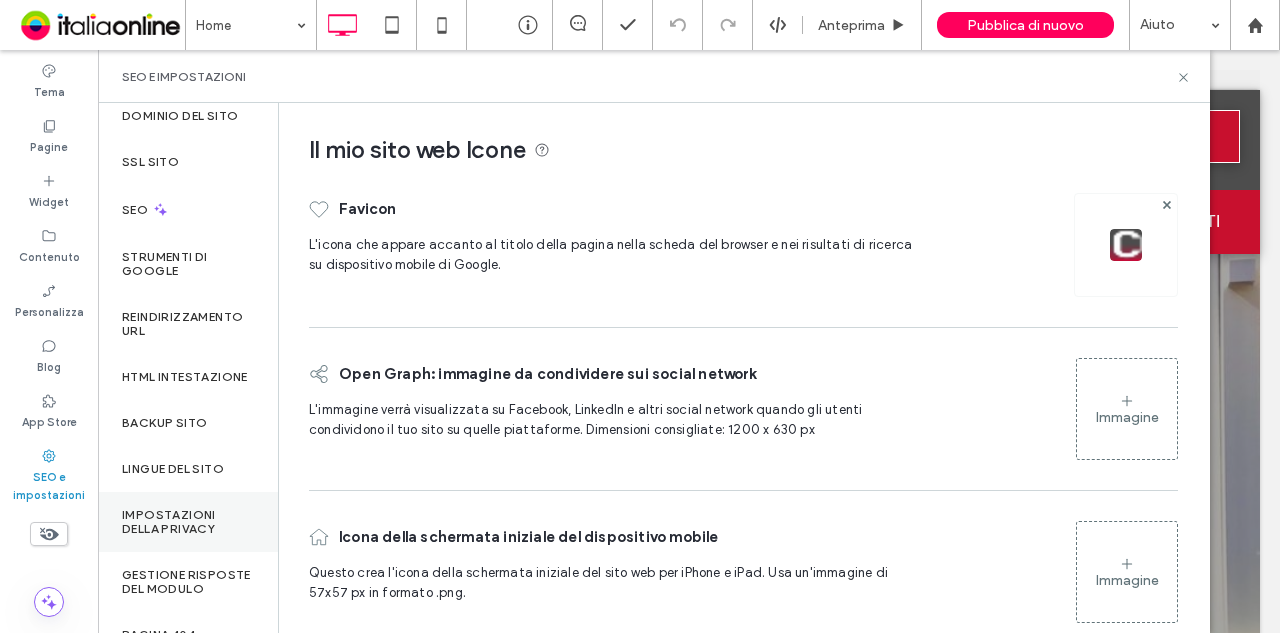 scroll, scrollTop: 100, scrollLeft: 0, axis: vertical 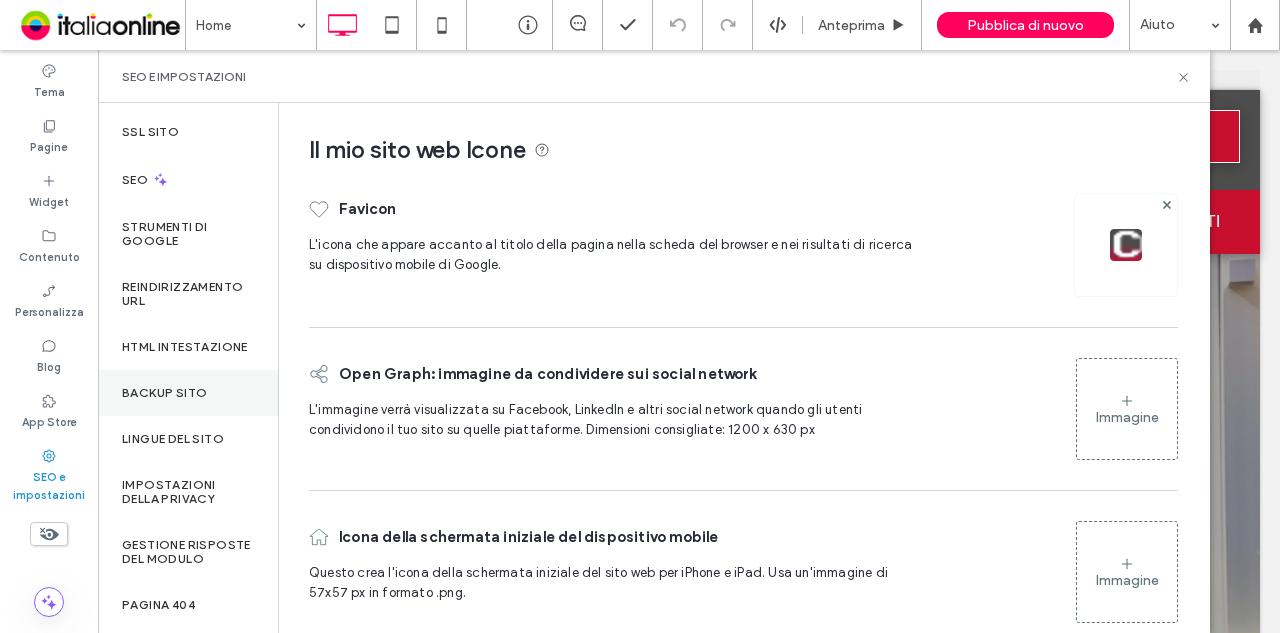 click on "Backup sito" at bounding box center (164, 393) 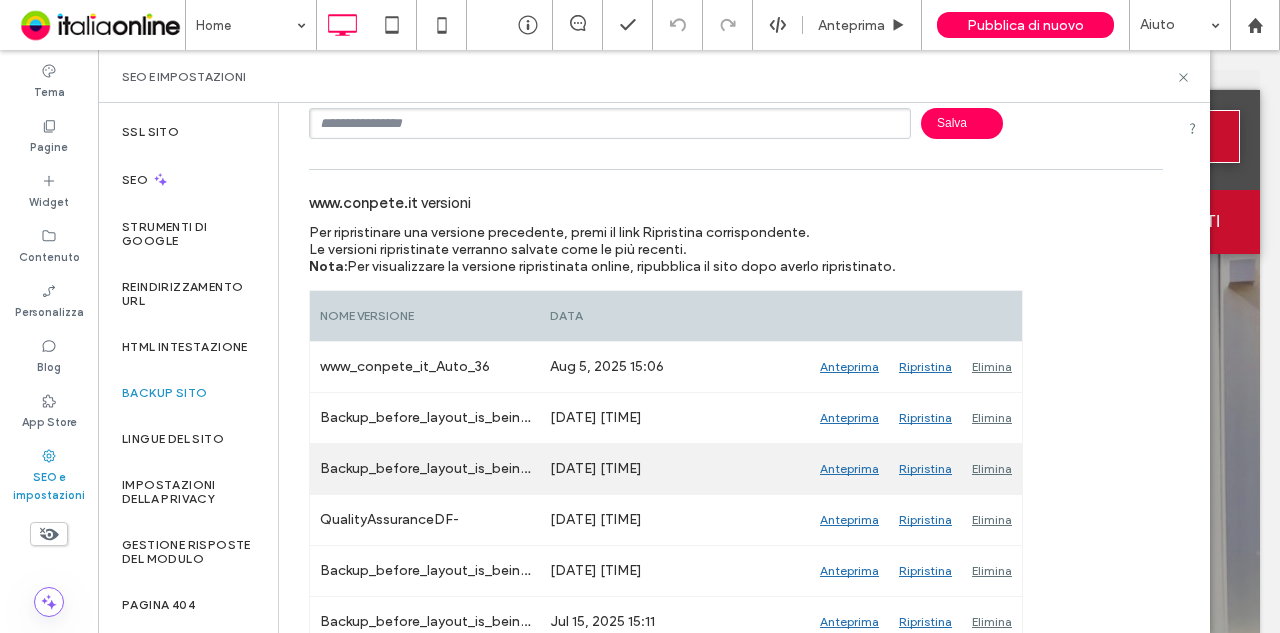 scroll, scrollTop: 200, scrollLeft: 0, axis: vertical 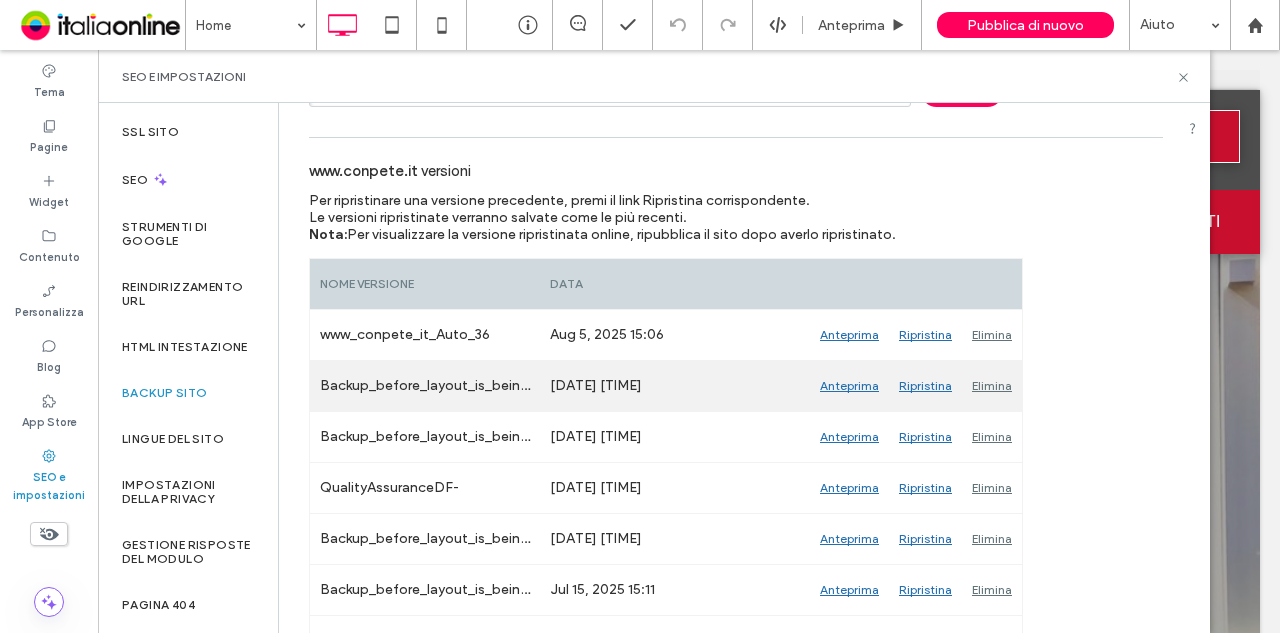 click on "Anteprima" at bounding box center (849, 386) 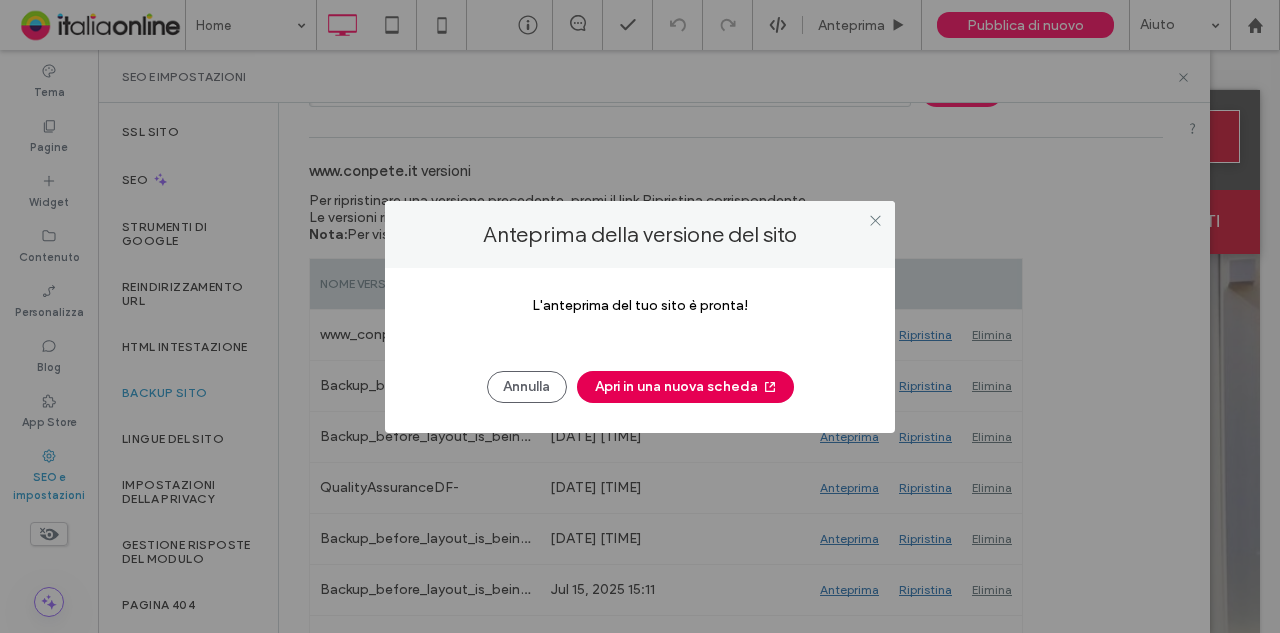 drag, startPoint x: 742, startPoint y: 389, endPoint x: 724, endPoint y: 387, distance: 18.110771 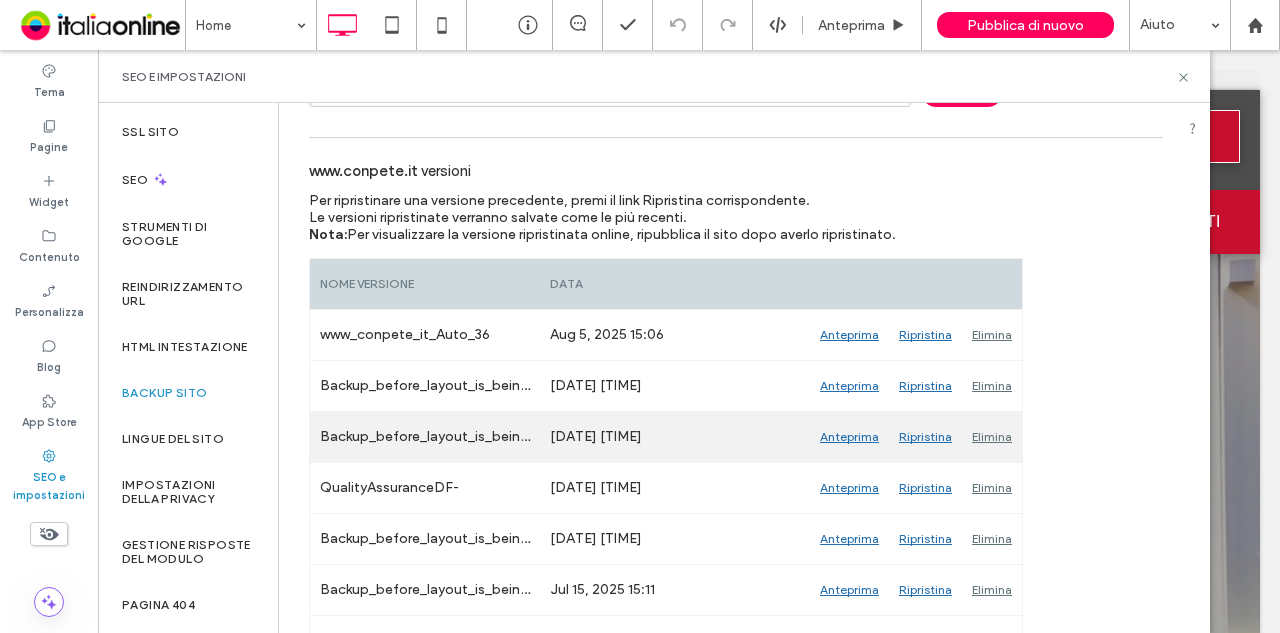 scroll, scrollTop: 300, scrollLeft: 0, axis: vertical 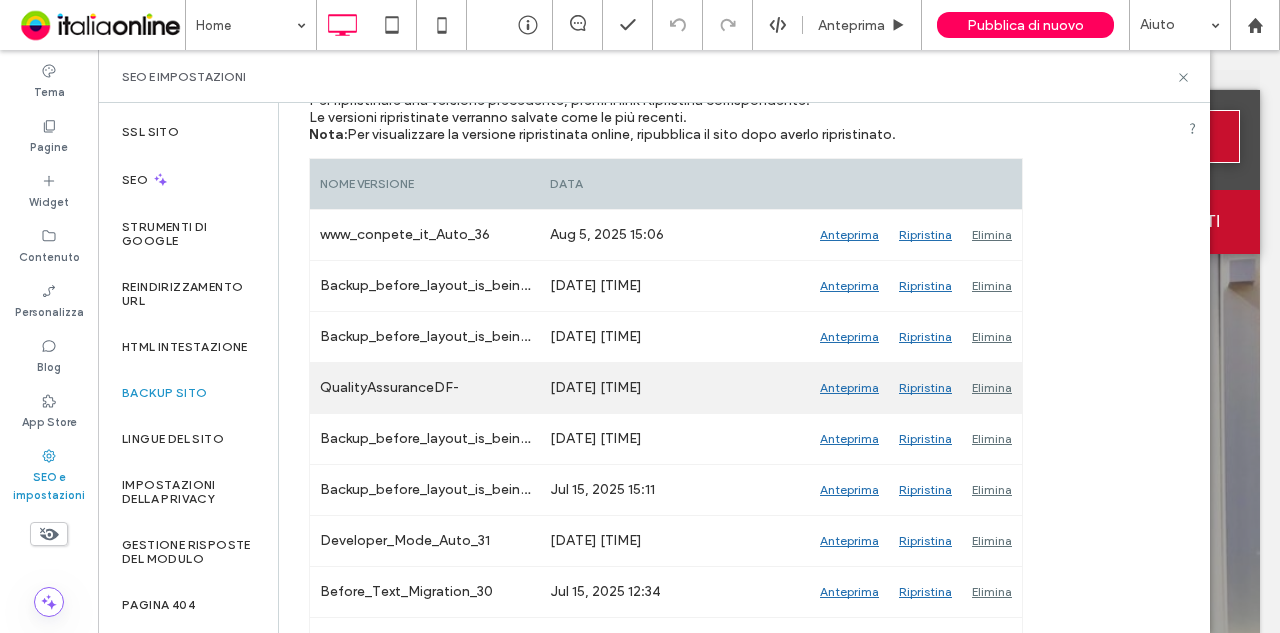 click on "Anteprima" at bounding box center (849, 388) 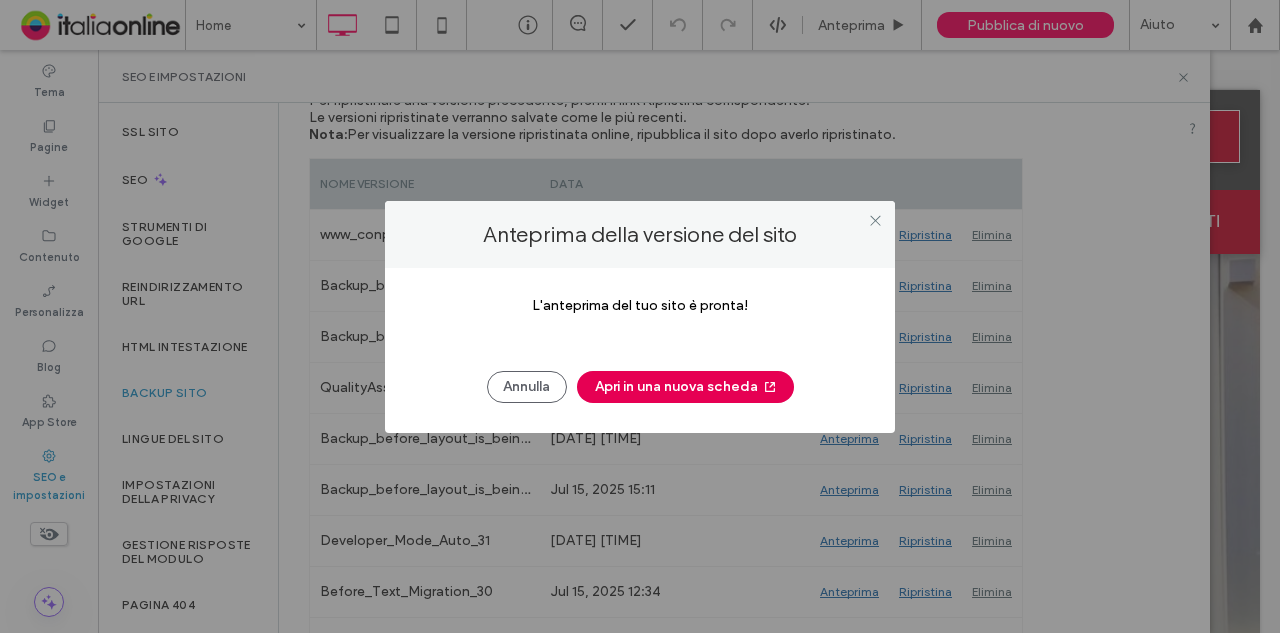 drag, startPoint x: 866, startPoint y: 380, endPoint x: 766, endPoint y: 381, distance: 100.005 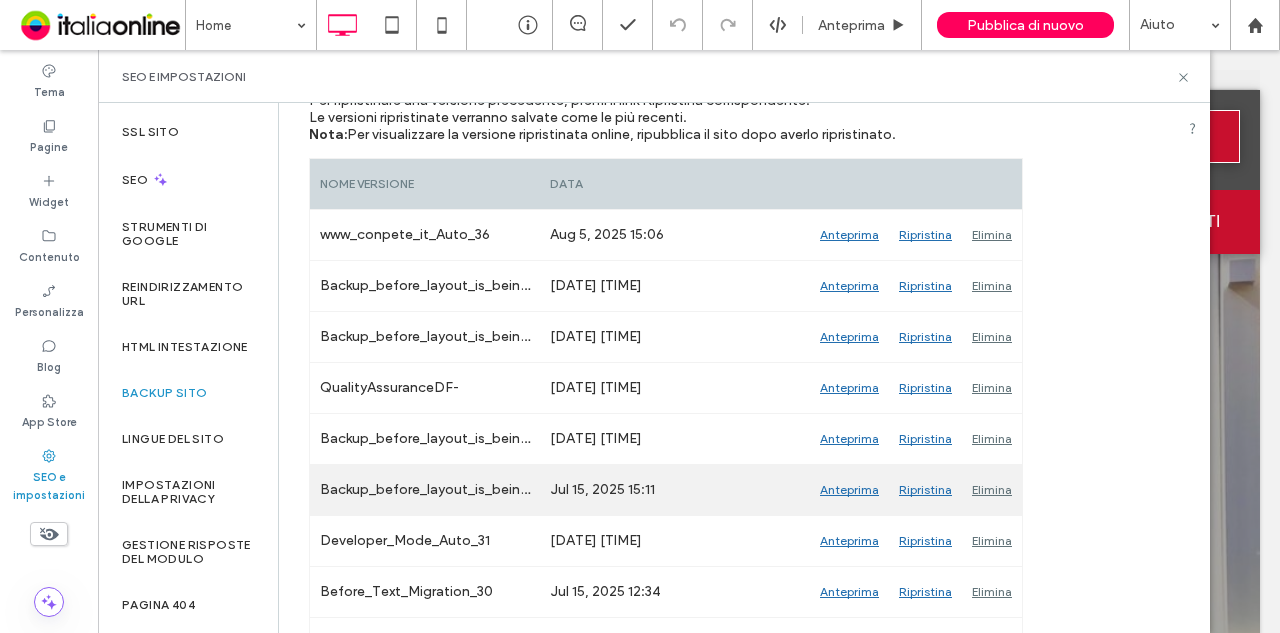 click on "Anteprima" at bounding box center (849, 490) 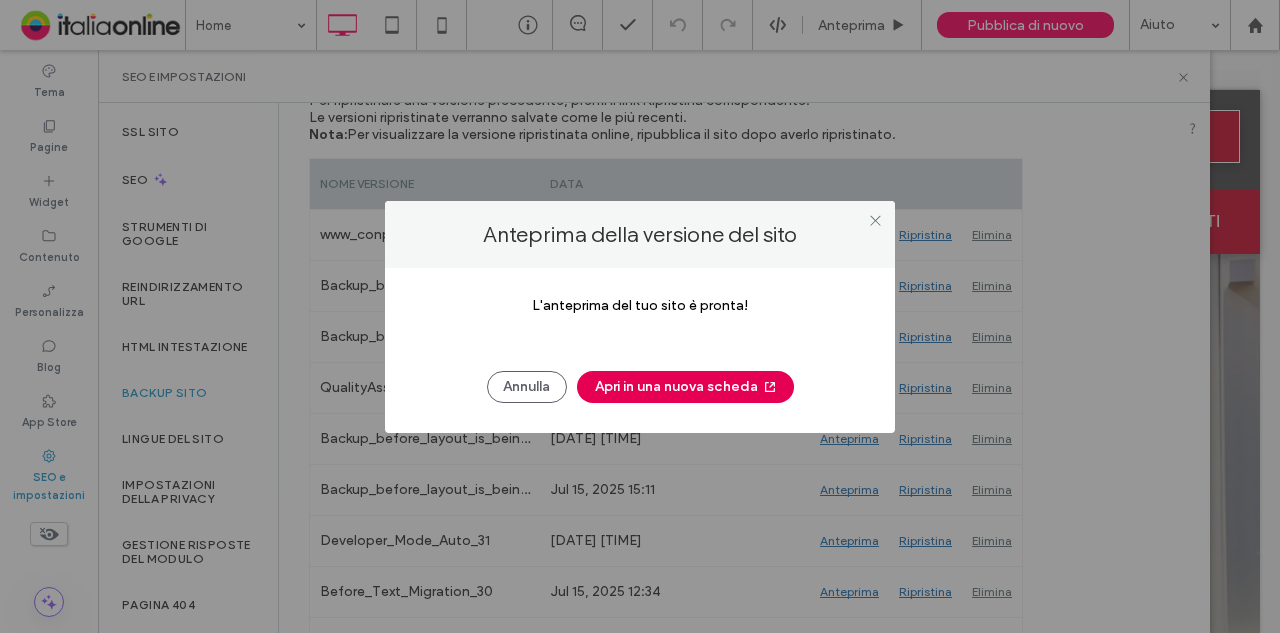click on "Apri in una nuova scheda" at bounding box center [685, 387] 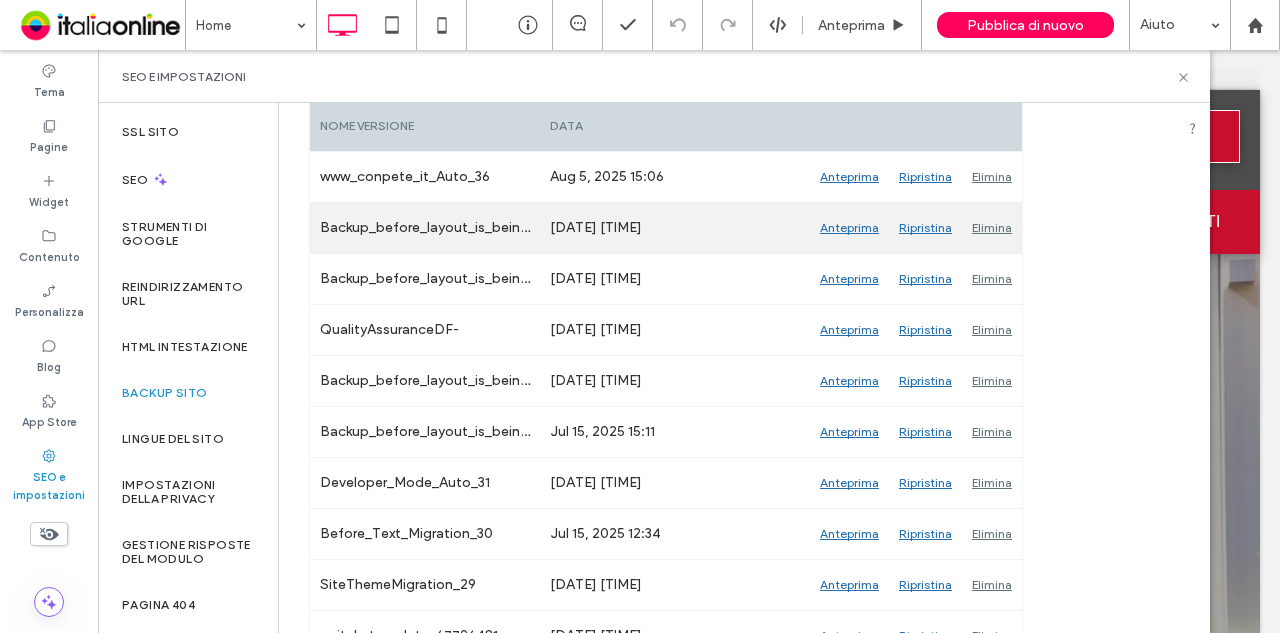 scroll, scrollTop: 400, scrollLeft: 0, axis: vertical 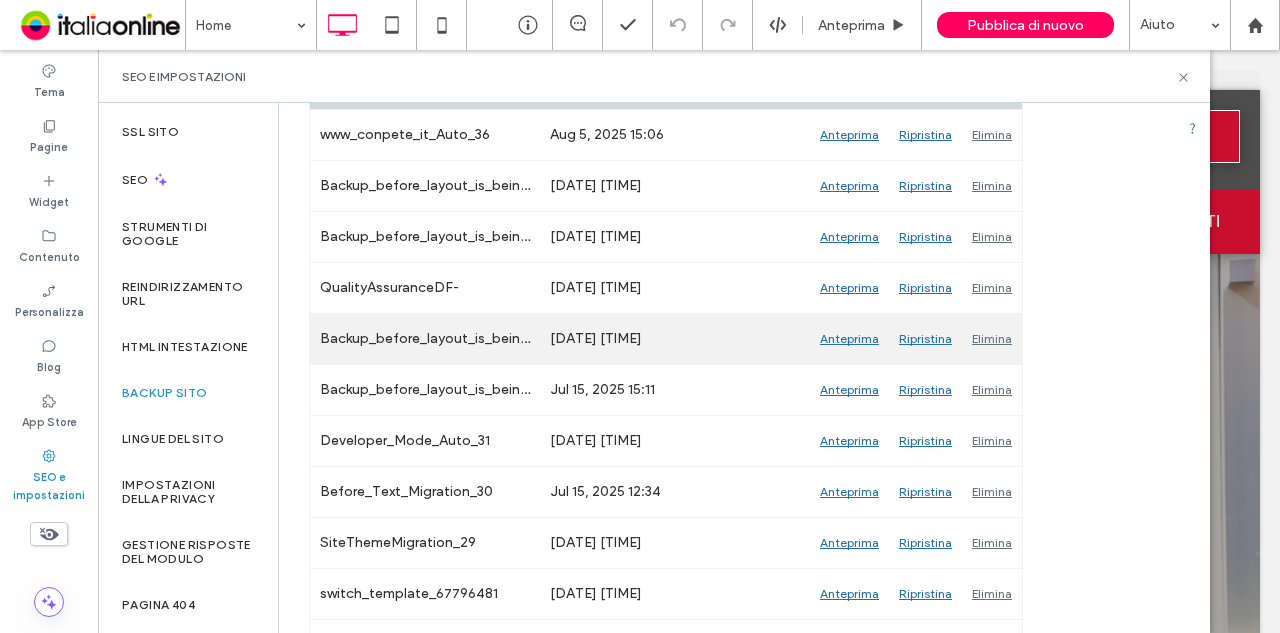 click on "Anteprima" at bounding box center (849, 339) 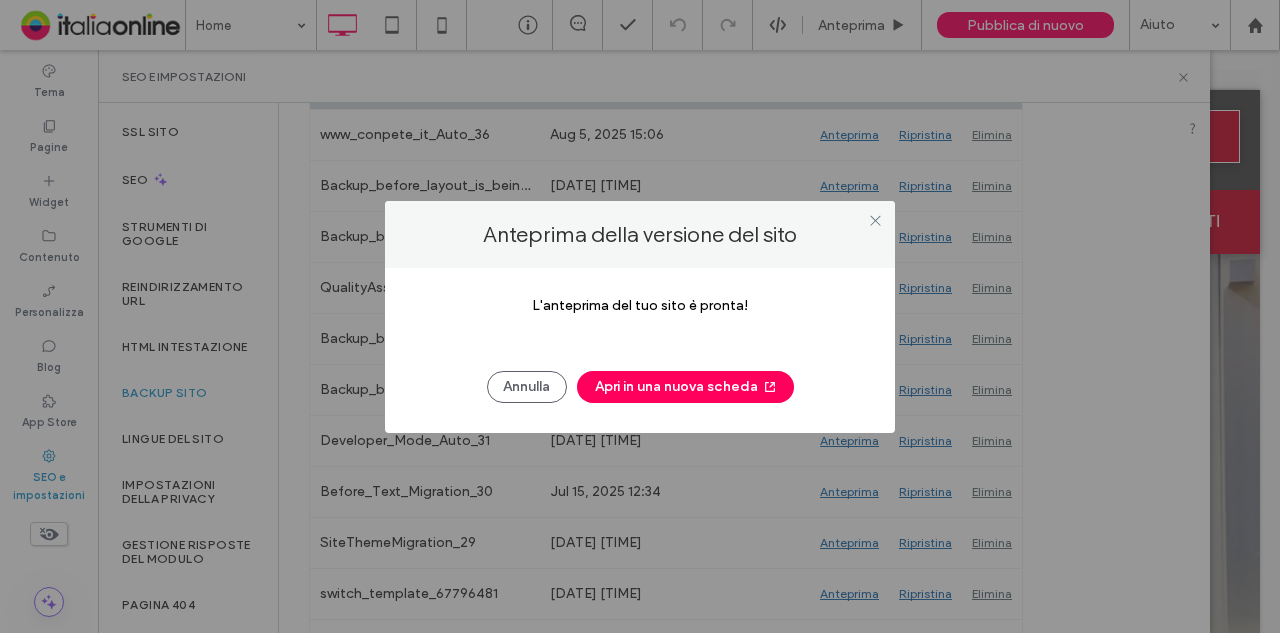 click 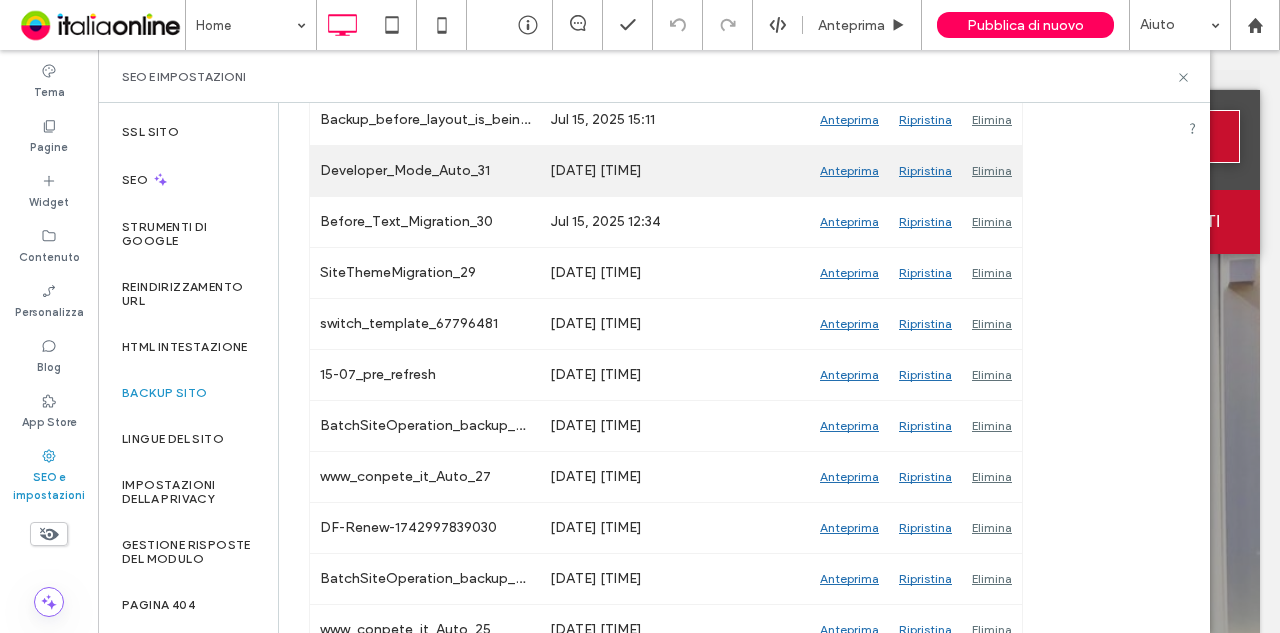 scroll, scrollTop: 700, scrollLeft: 0, axis: vertical 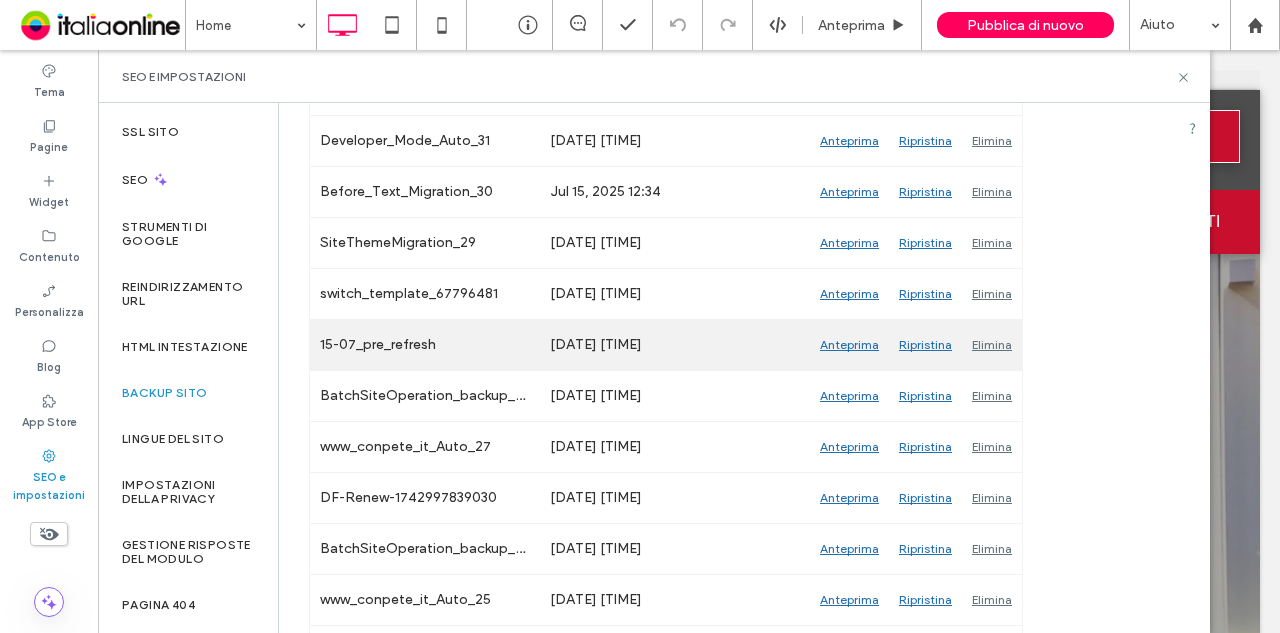 click on "Anteprima" at bounding box center [849, 345] 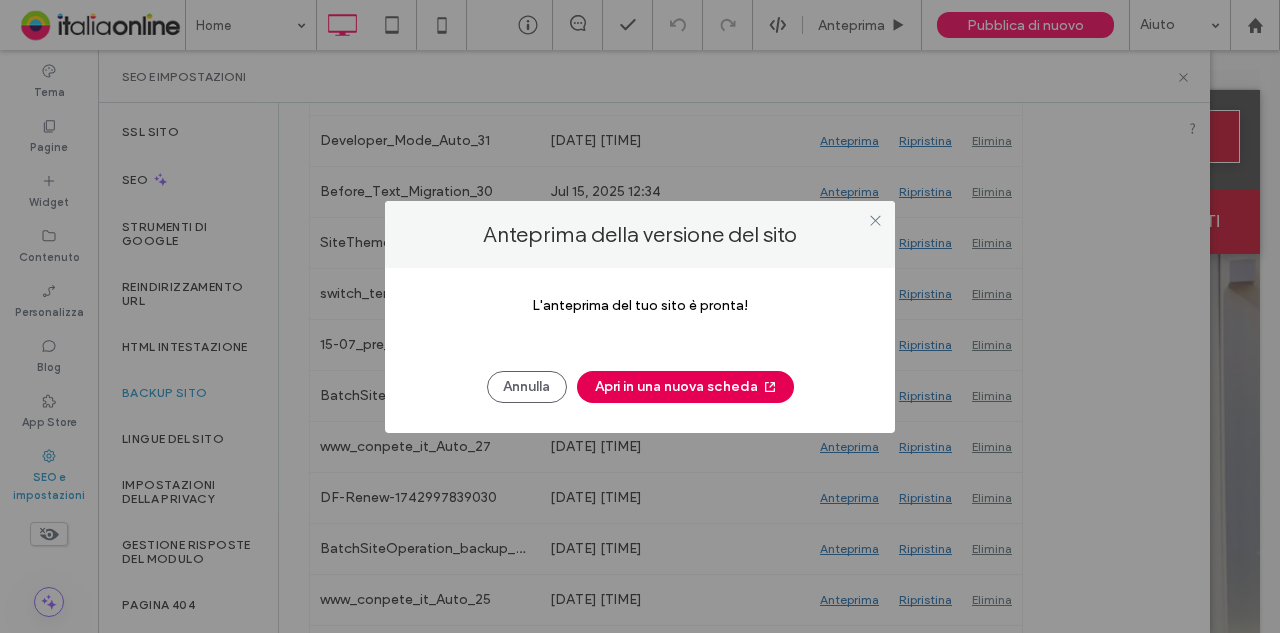 click 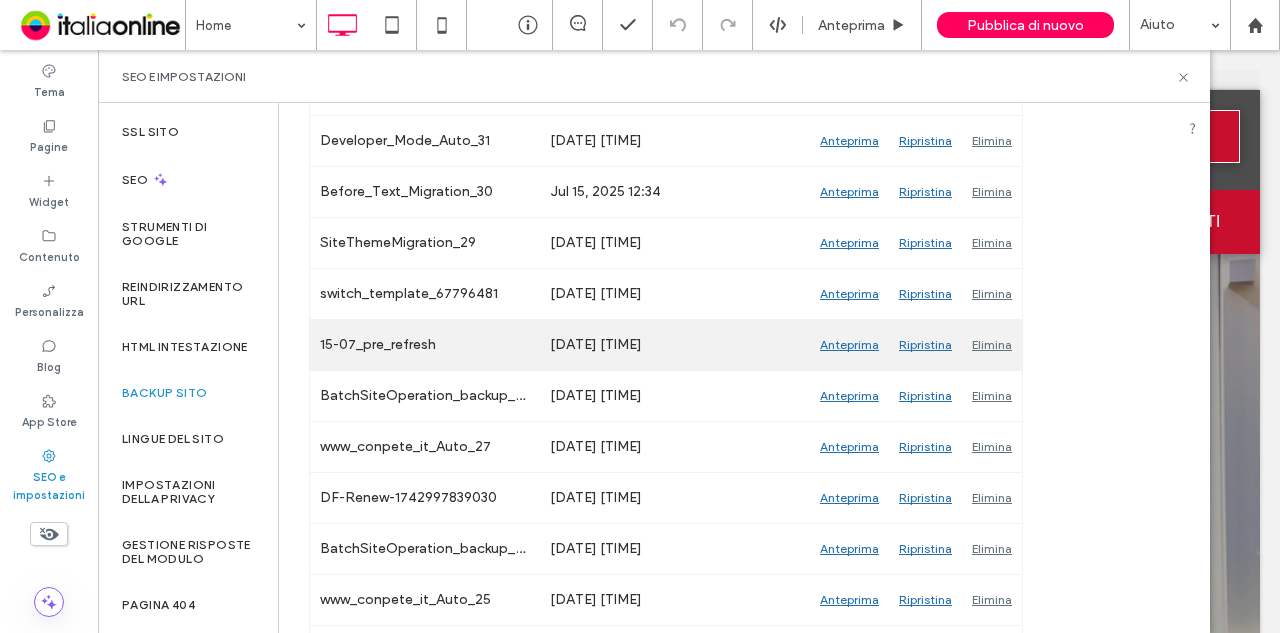 click on "Anteprima" at bounding box center [849, 345] 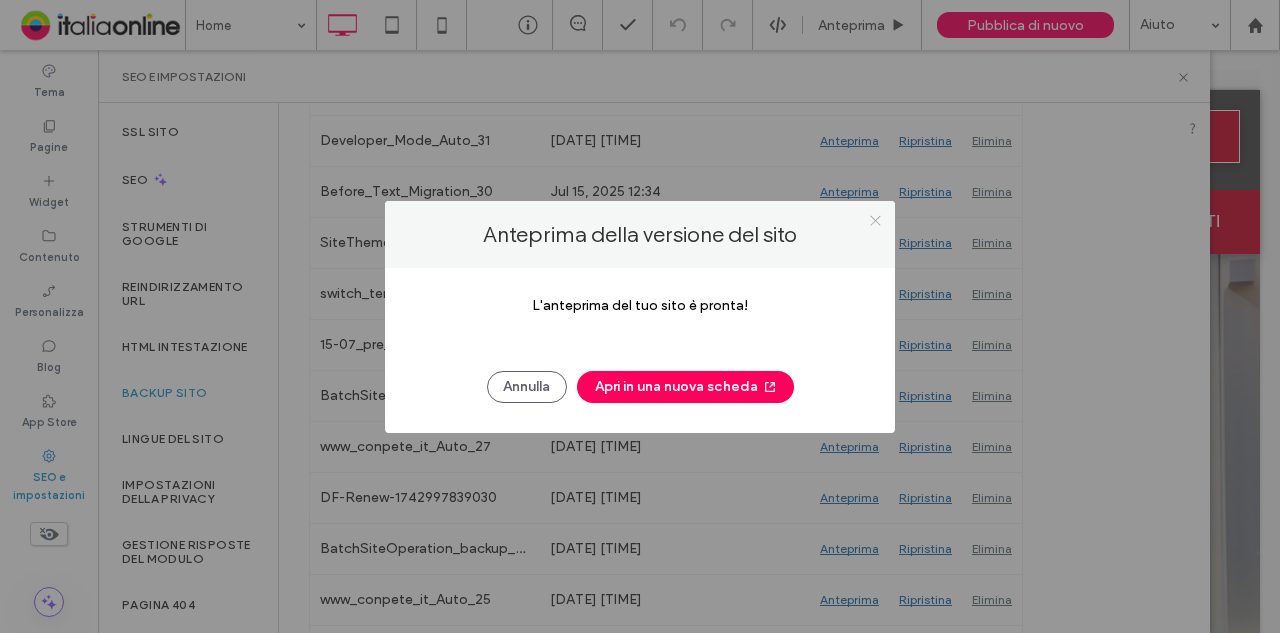 click 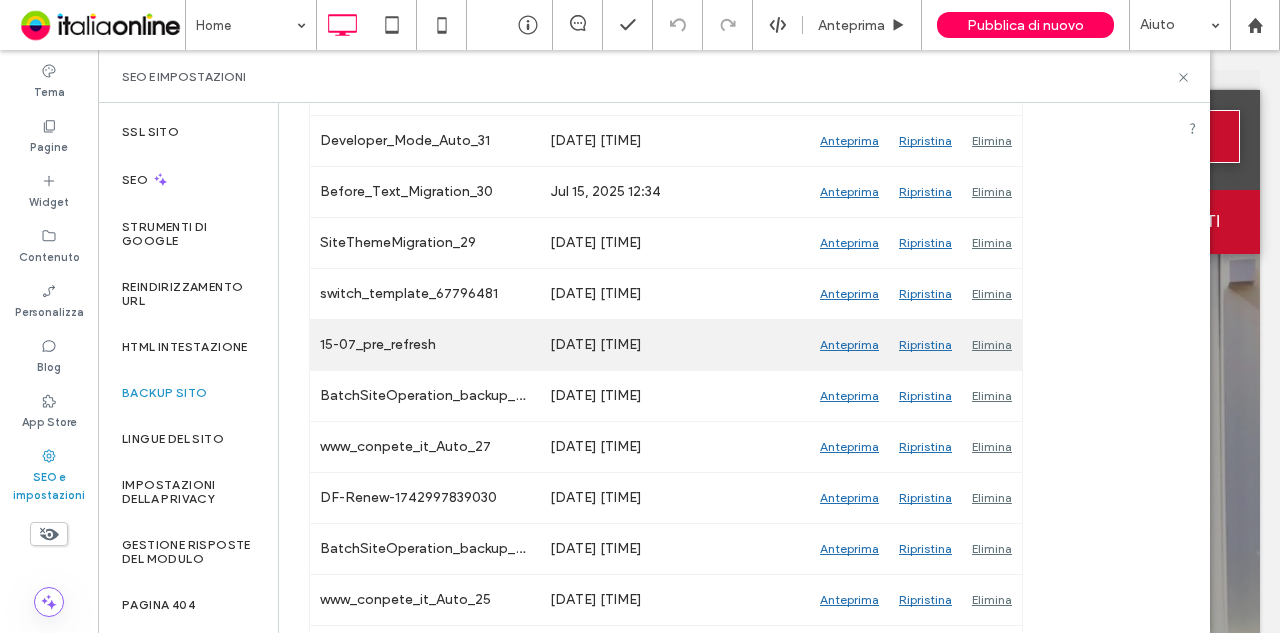 click on "Ripristina" at bounding box center [925, 345] 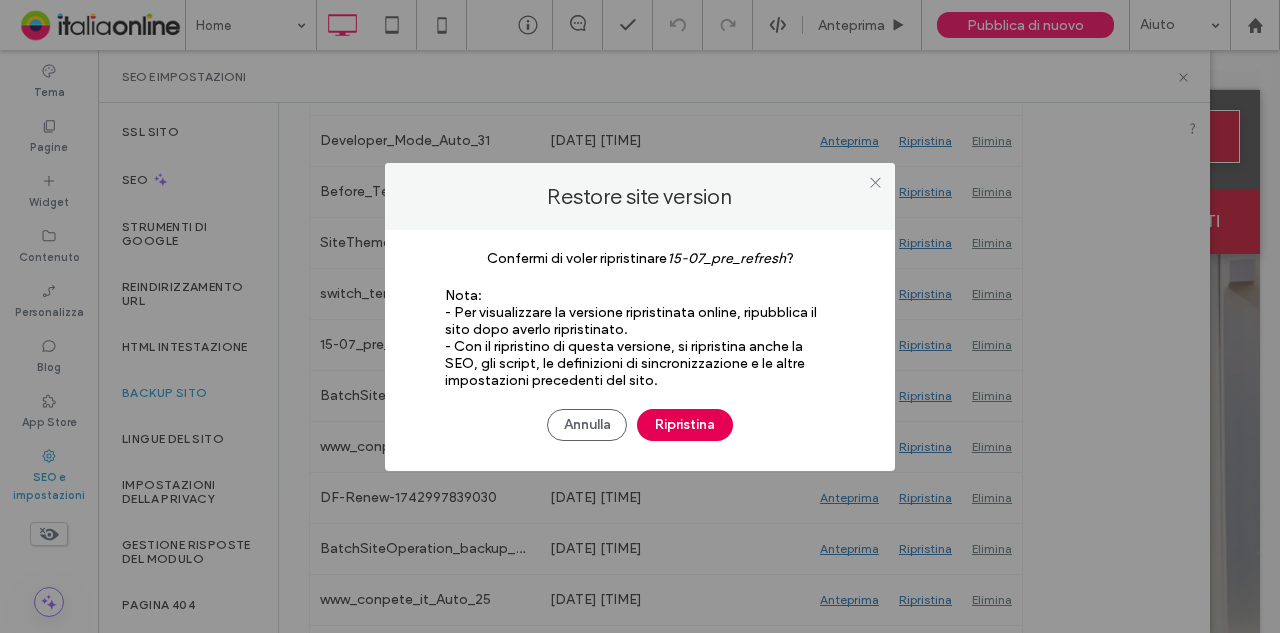 click on "Ripristina" at bounding box center [685, 425] 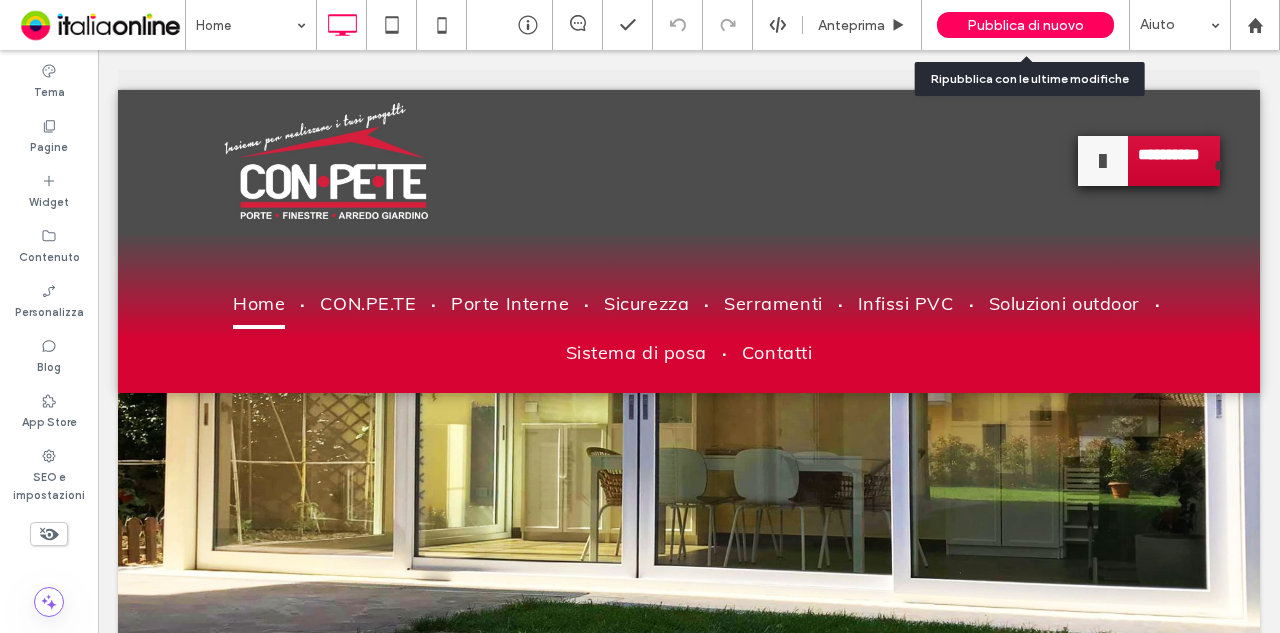 scroll, scrollTop: 0, scrollLeft: 0, axis: both 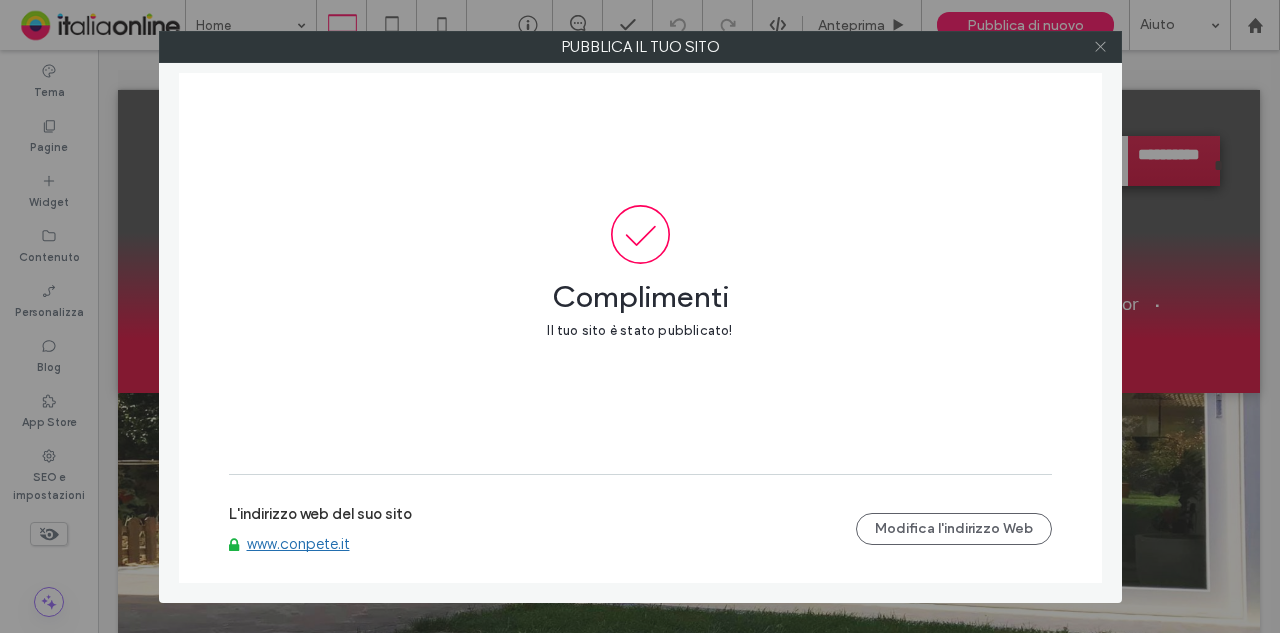 click 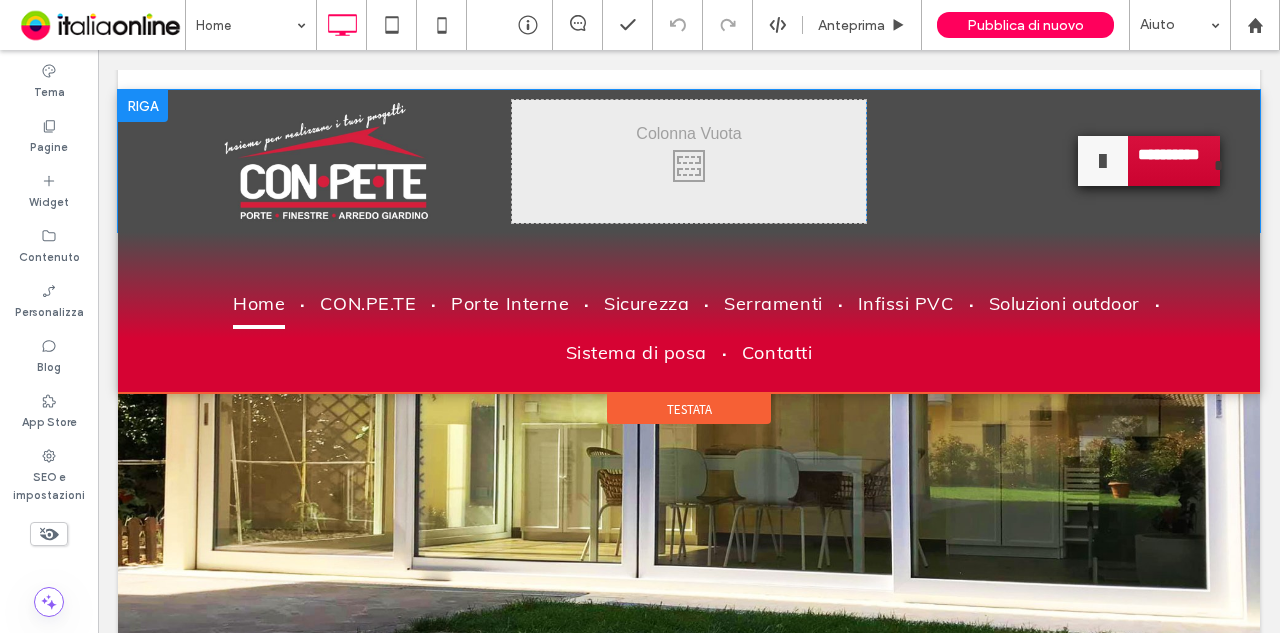 scroll, scrollTop: 0, scrollLeft: 0, axis: both 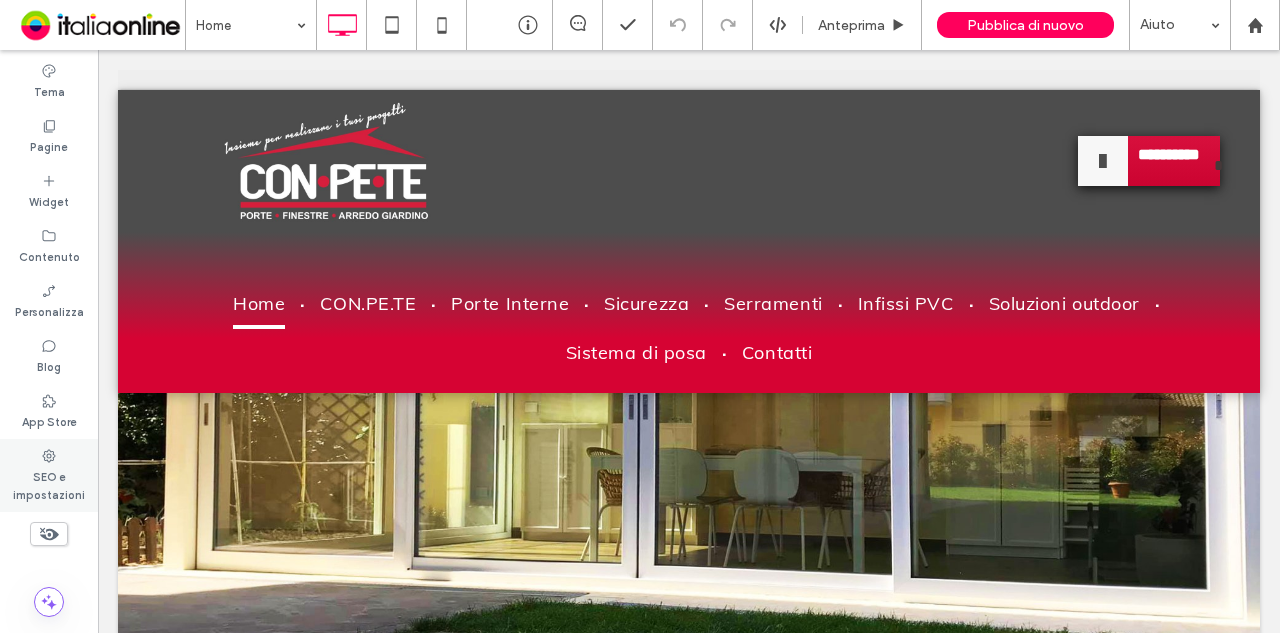 click on "SEO e impostazioni" at bounding box center [49, 484] 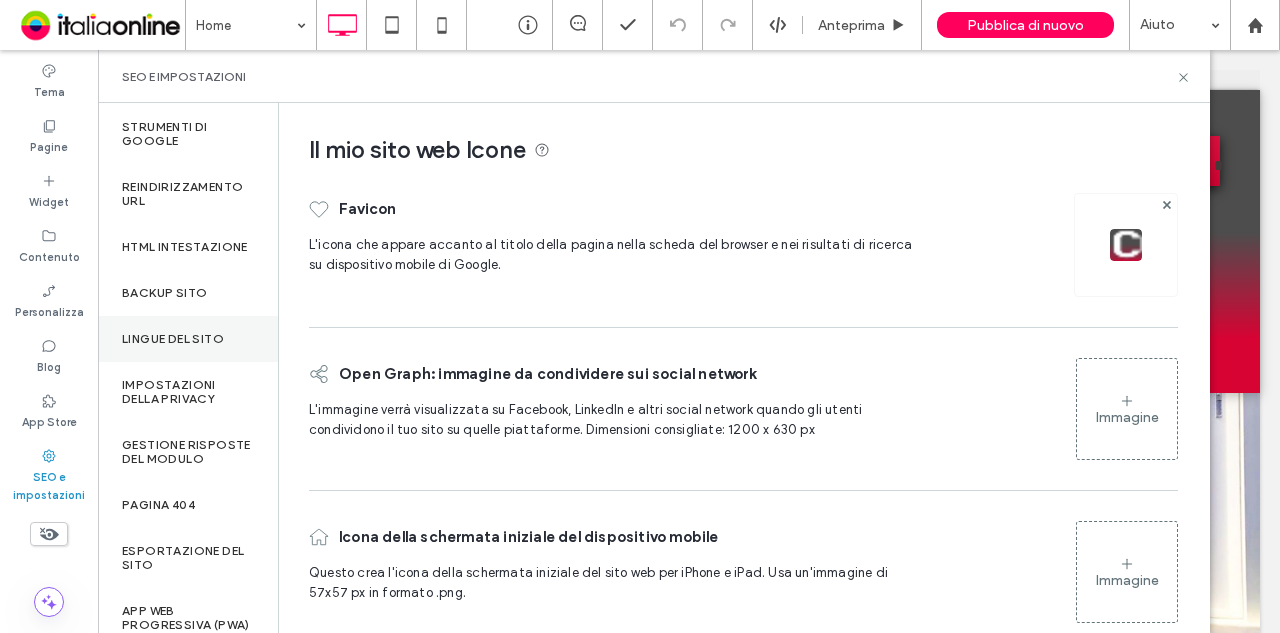 scroll, scrollTop: 256, scrollLeft: 0, axis: vertical 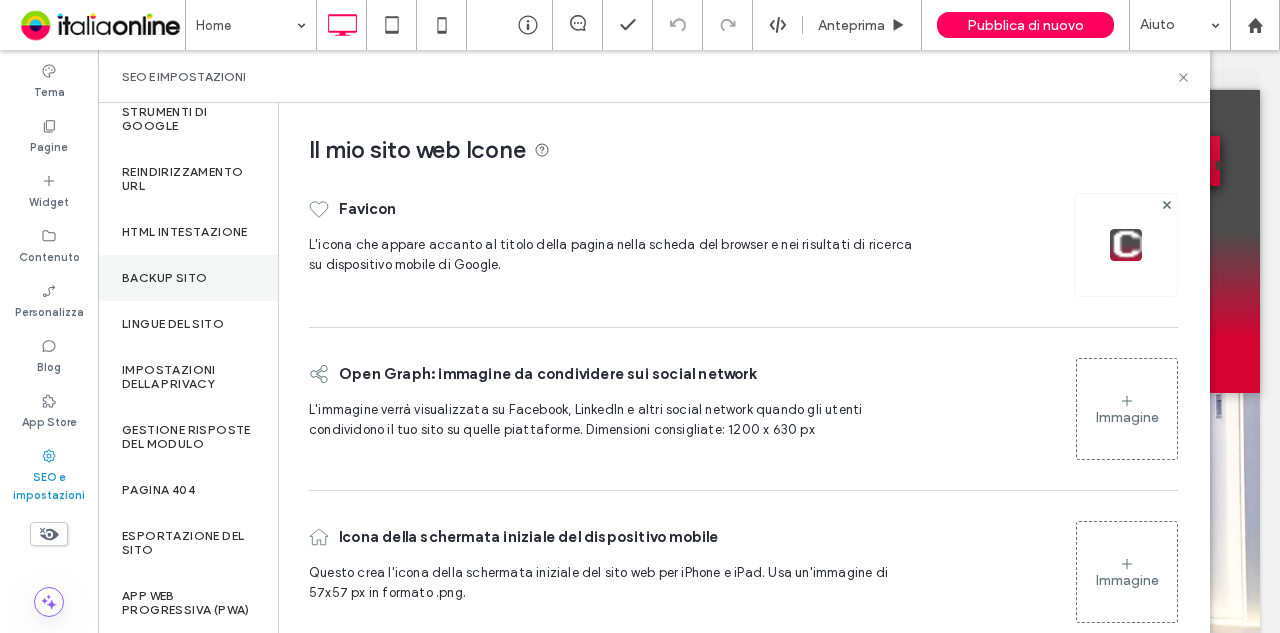 click on "Backup sito" at bounding box center [188, 278] 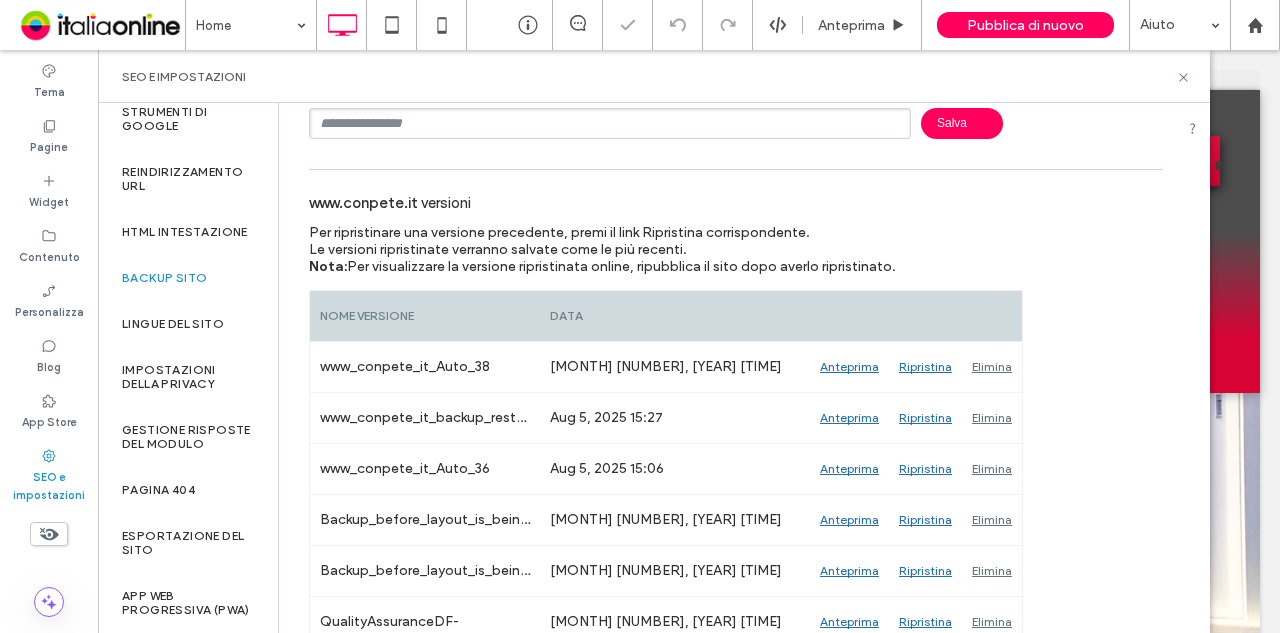 scroll, scrollTop: 200, scrollLeft: 0, axis: vertical 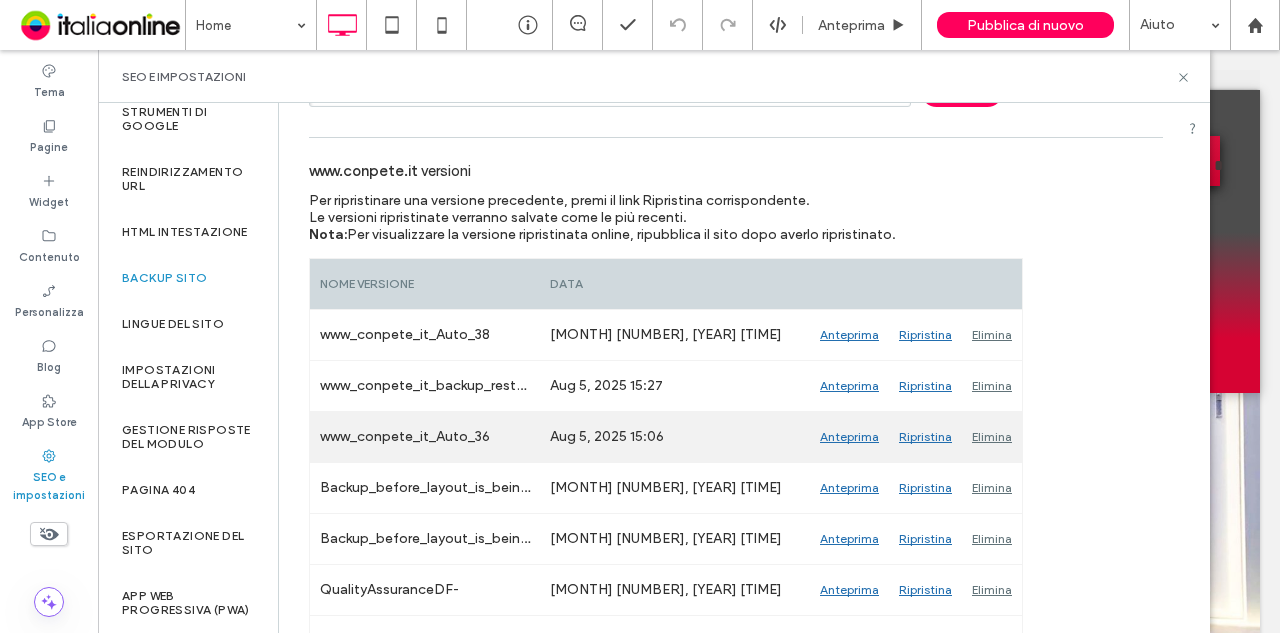 click on "Ripristina" at bounding box center (925, 437) 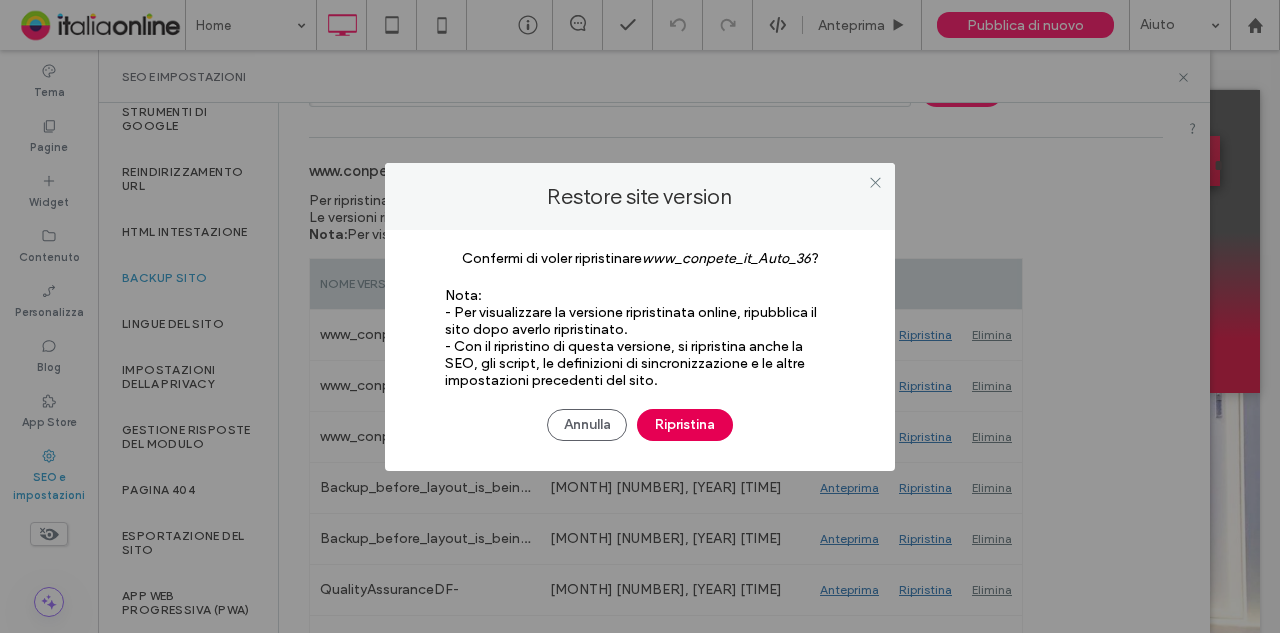 click on "Ripristina" at bounding box center (685, 425) 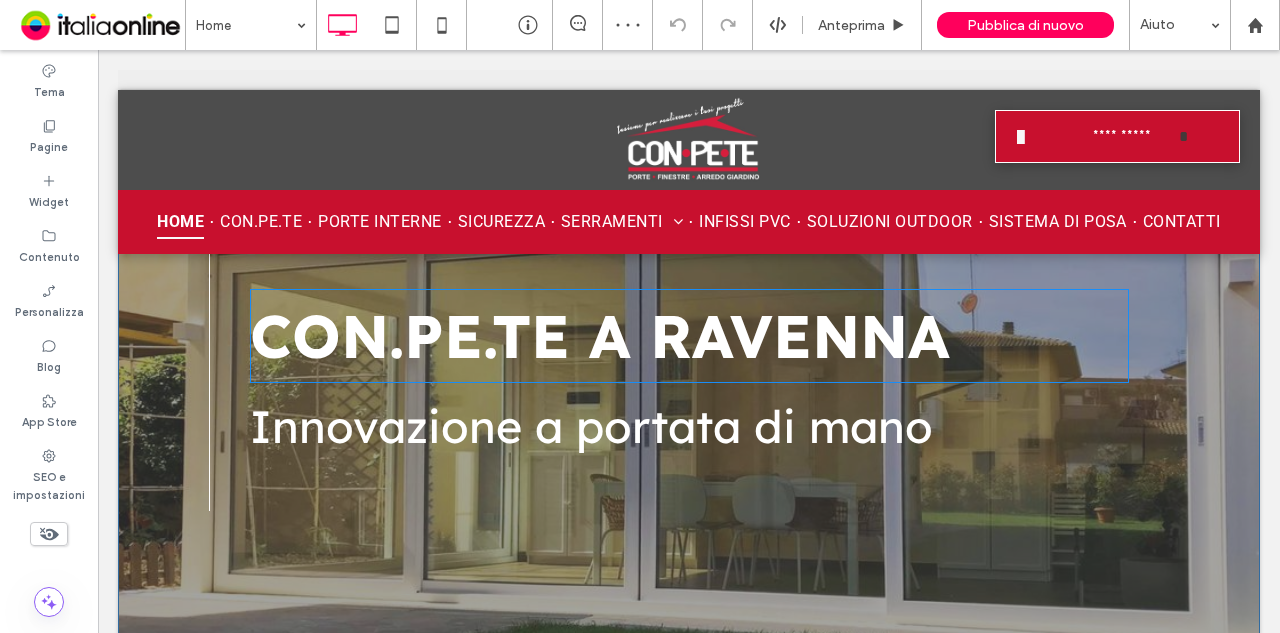 scroll, scrollTop: 0, scrollLeft: 0, axis: both 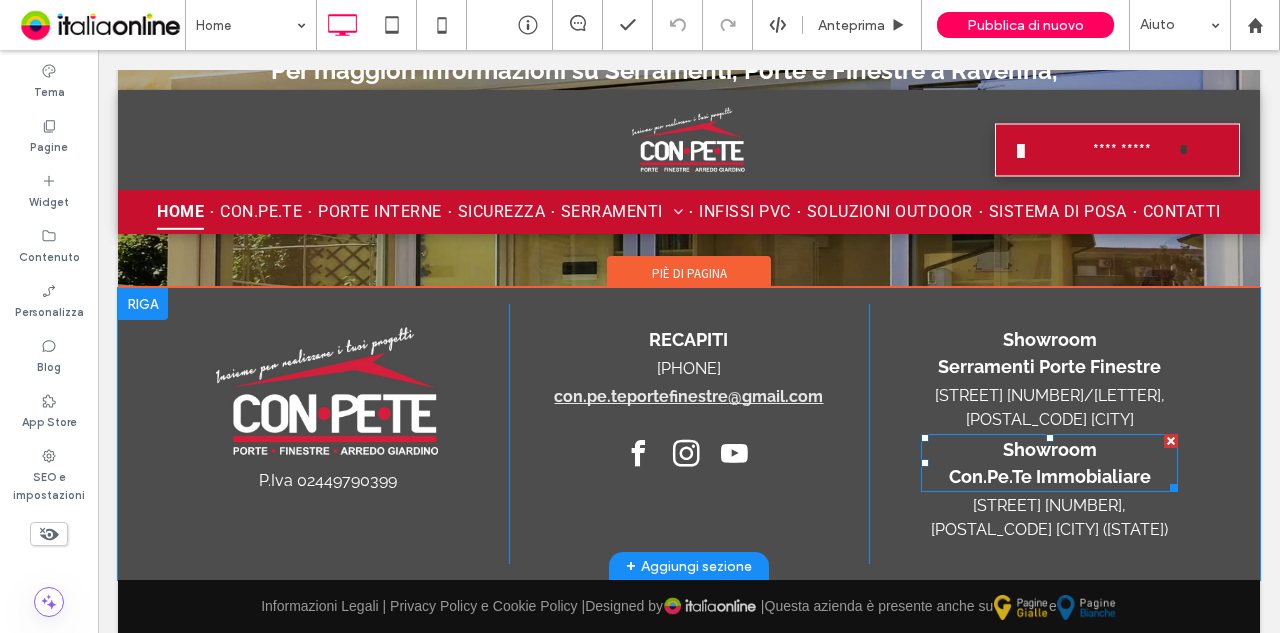 click on "Con.Pe.Te Immobialiare" at bounding box center [1050, 476] 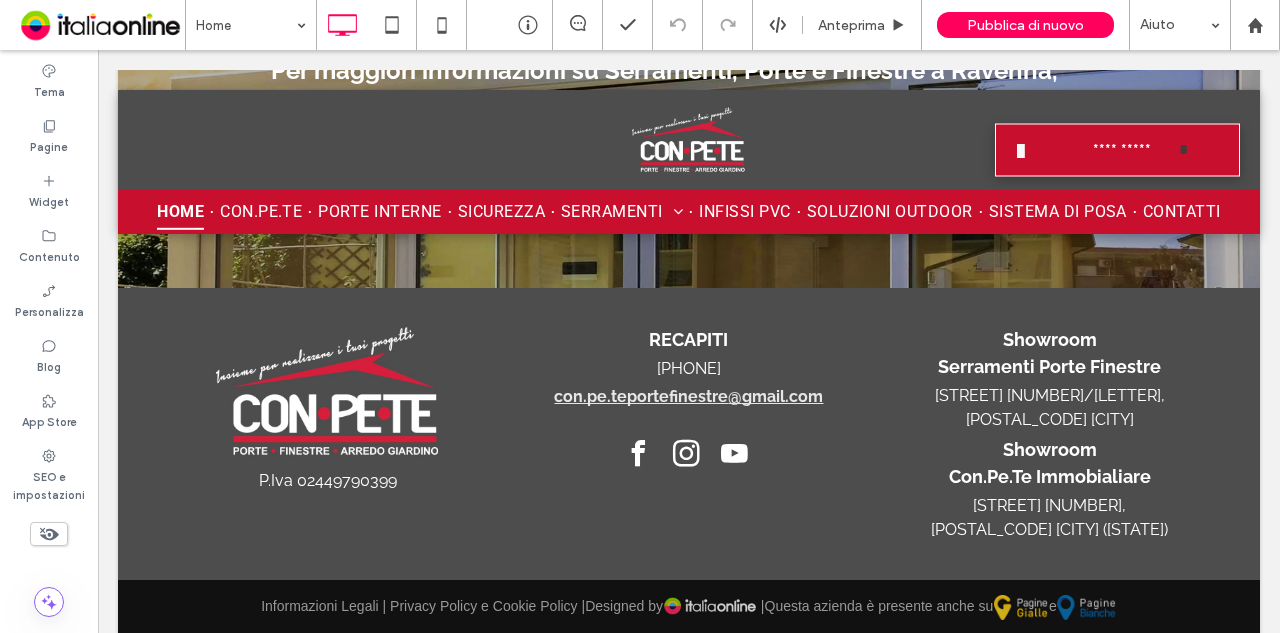 type on "*******" 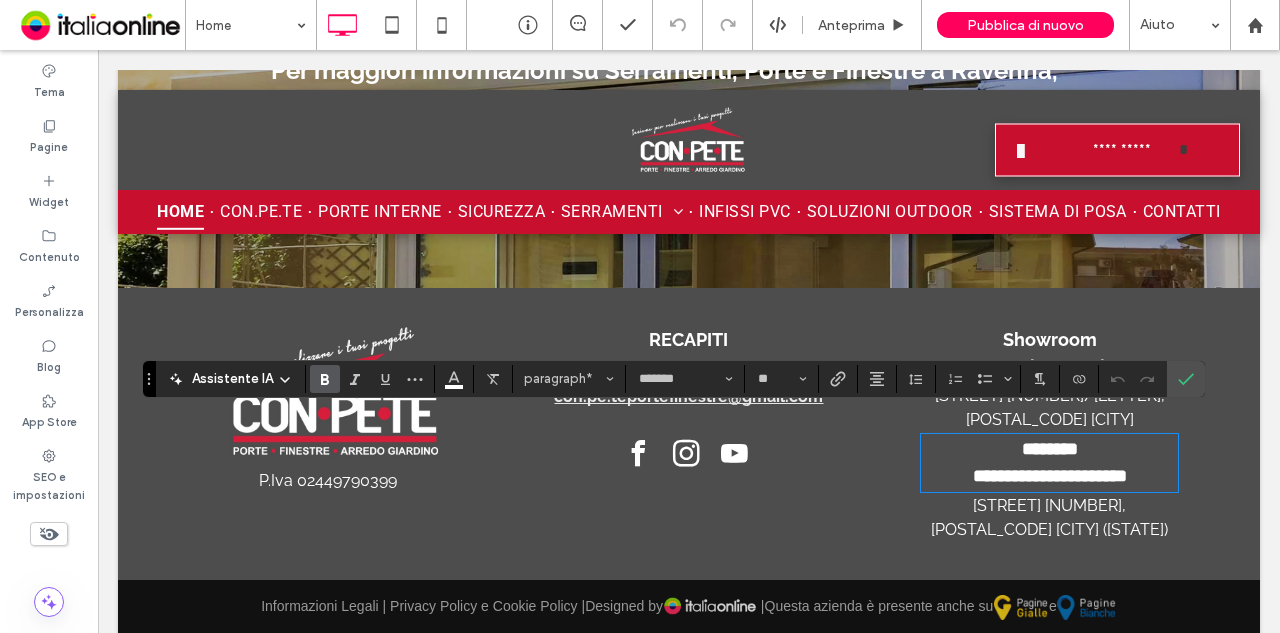 drag, startPoint x: 1111, startPoint y: 457, endPoint x: 1100, endPoint y: 451, distance: 12.529964 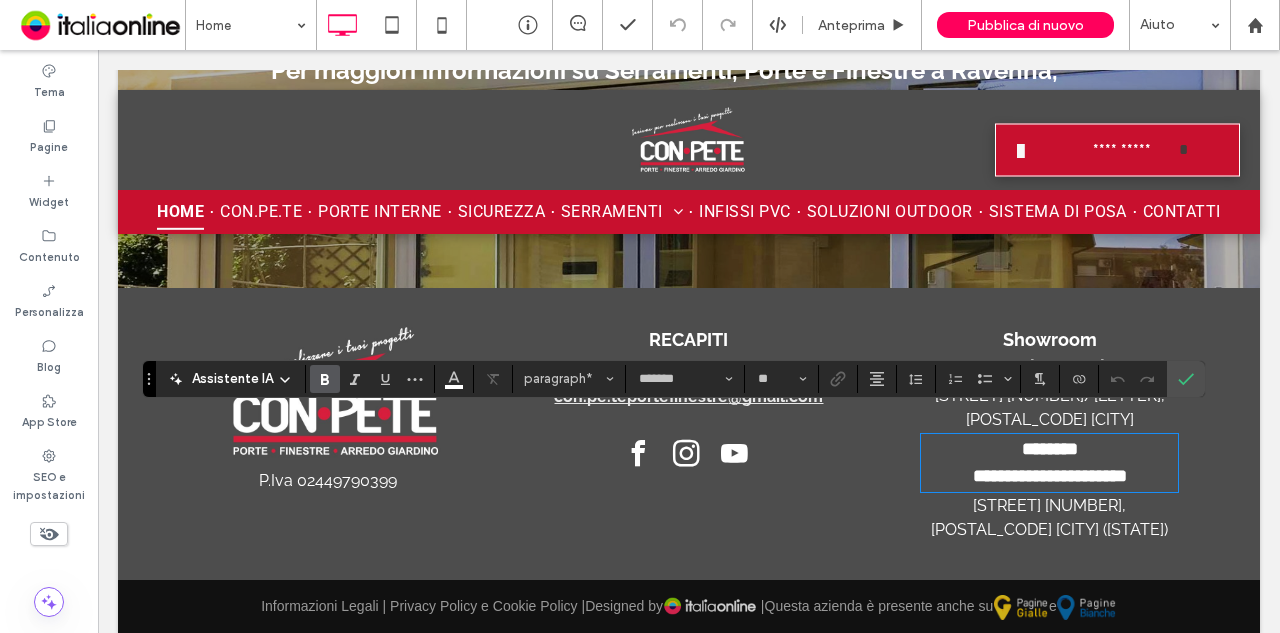 type 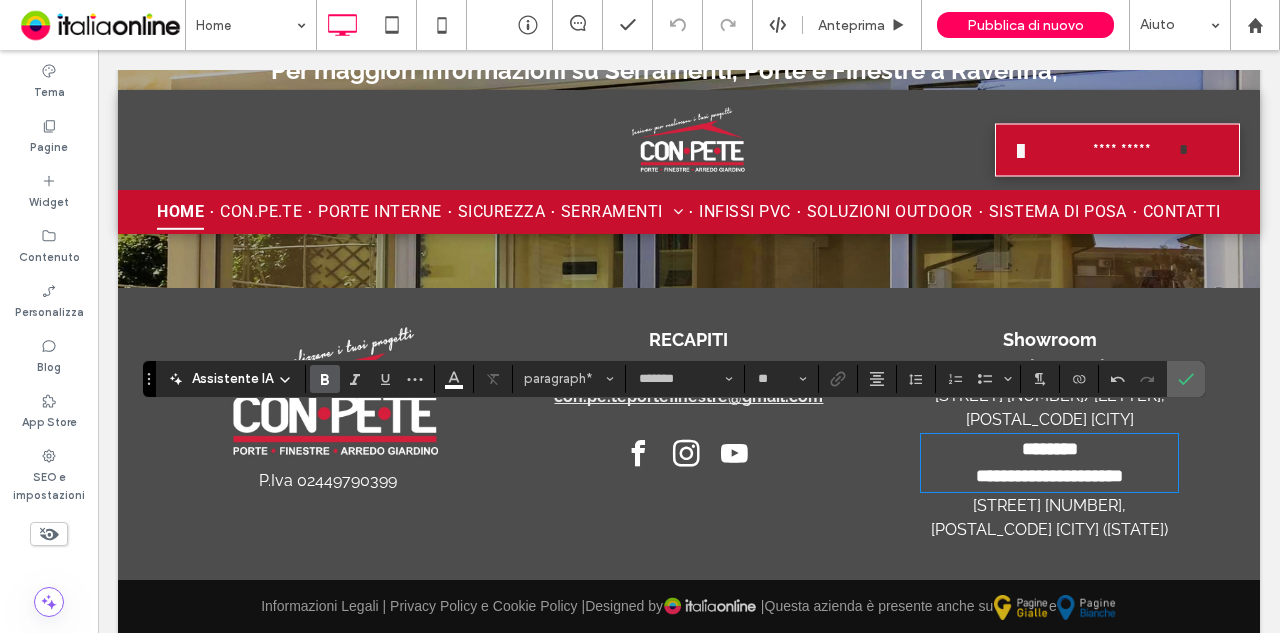 click 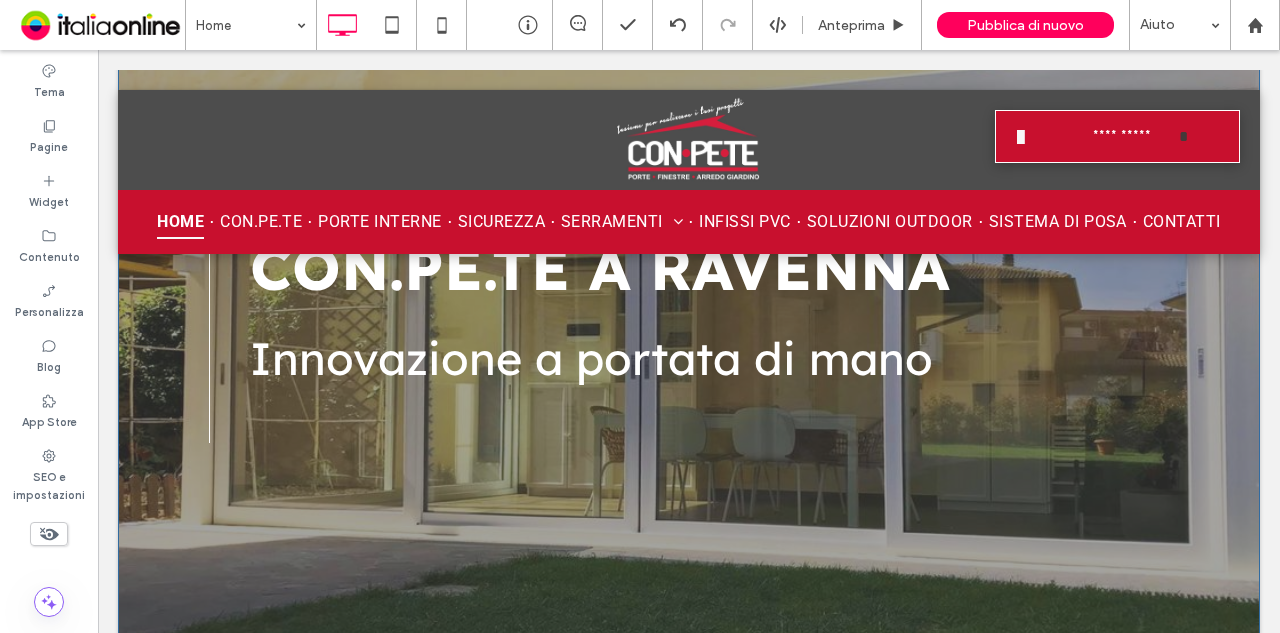 scroll, scrollTop: 0, scrollLeft: 0, axis: both 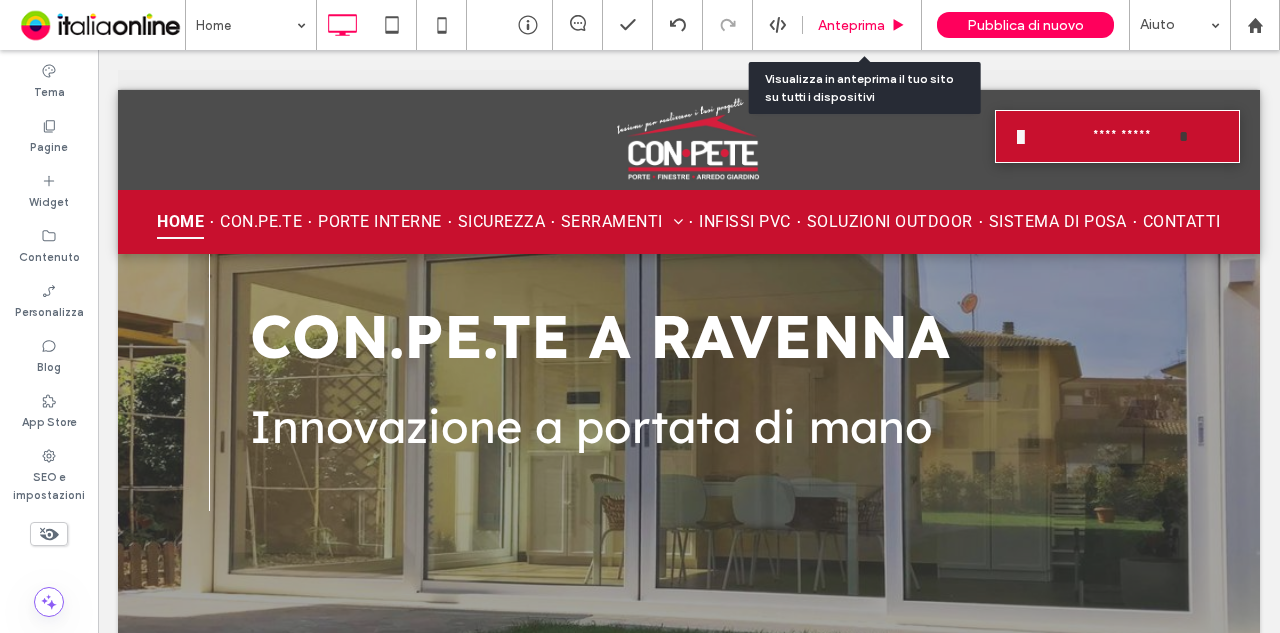 click on "Anteprima" at bounding box center (851, 25) 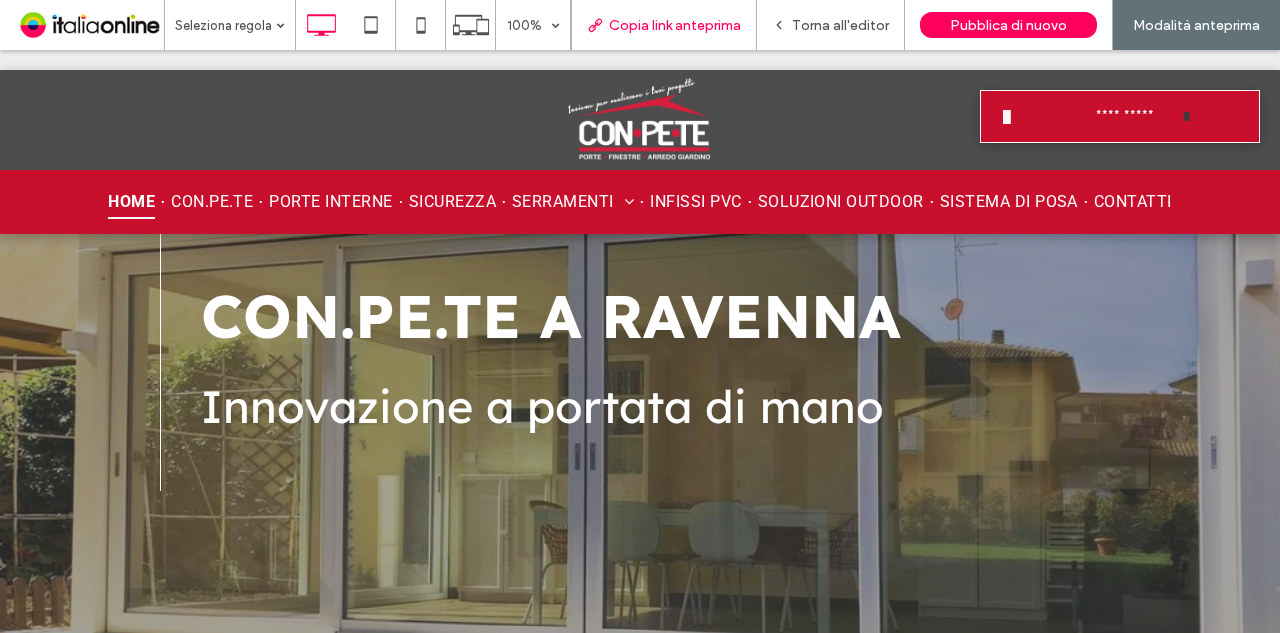 click on "Copia link anteprima" at bounding box center (675, 25) 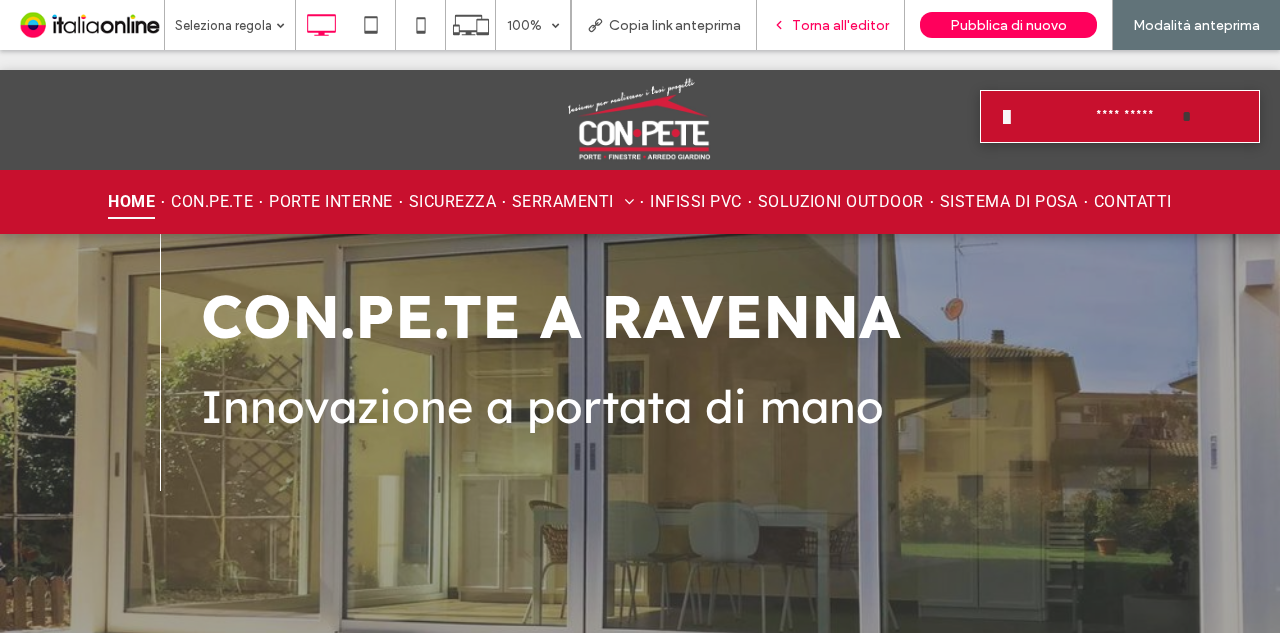click on "Torna all'editor" at bounding box center (840, 25) 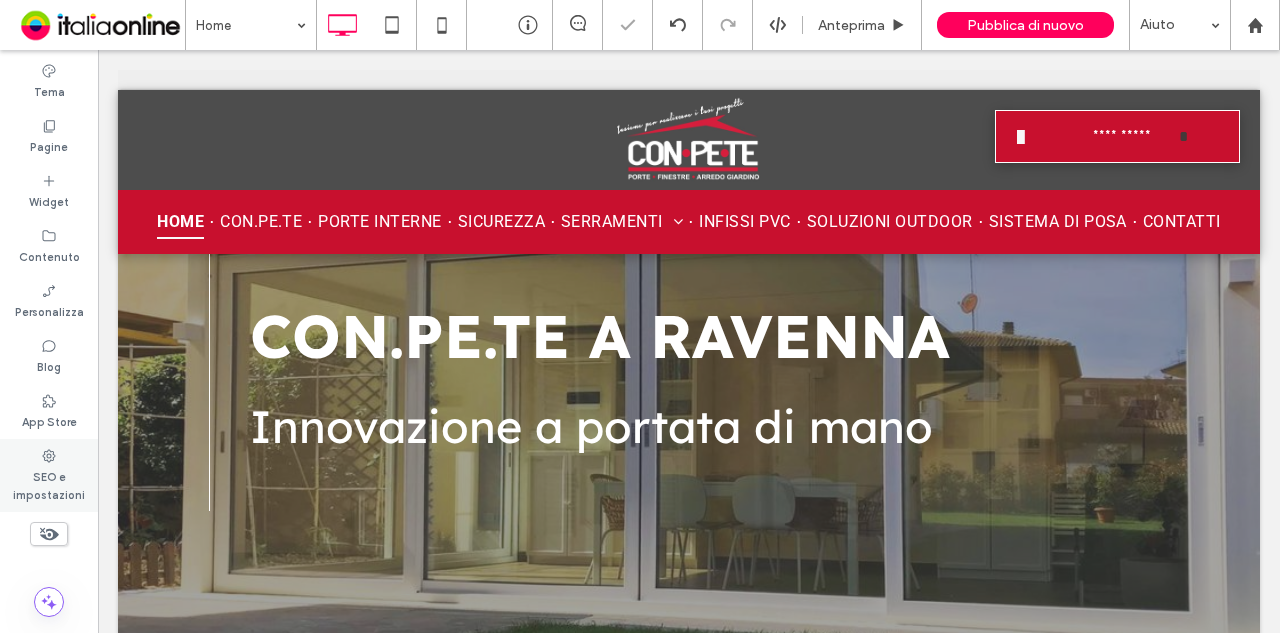 click on "SEO e impostazioni" at bounding box center (49, 484) 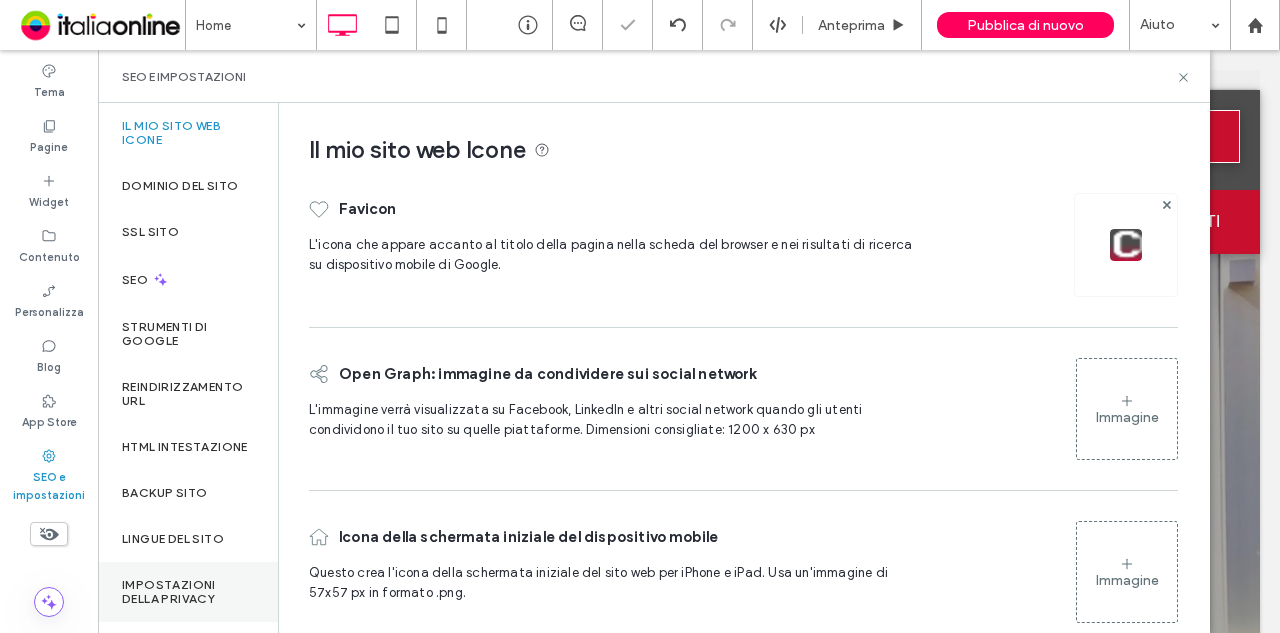 scroll, scrollTop: 30, scrollLeft: 0, axis: vertical 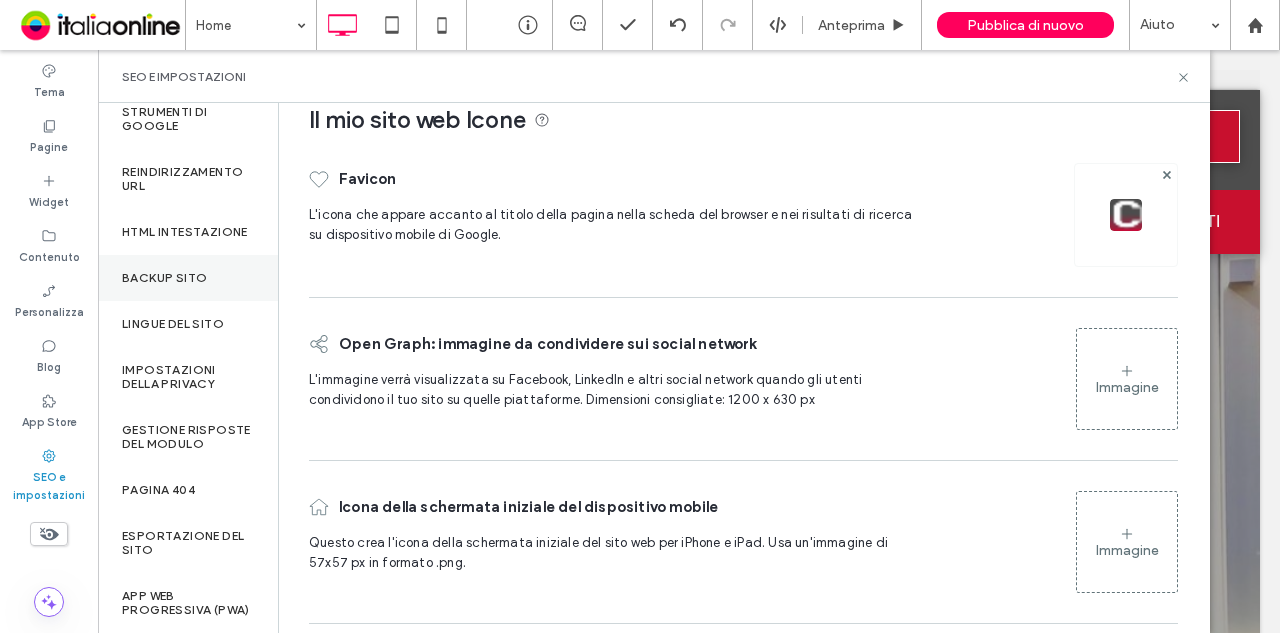 click on "Backup sito" at bounding box center (188, 278) 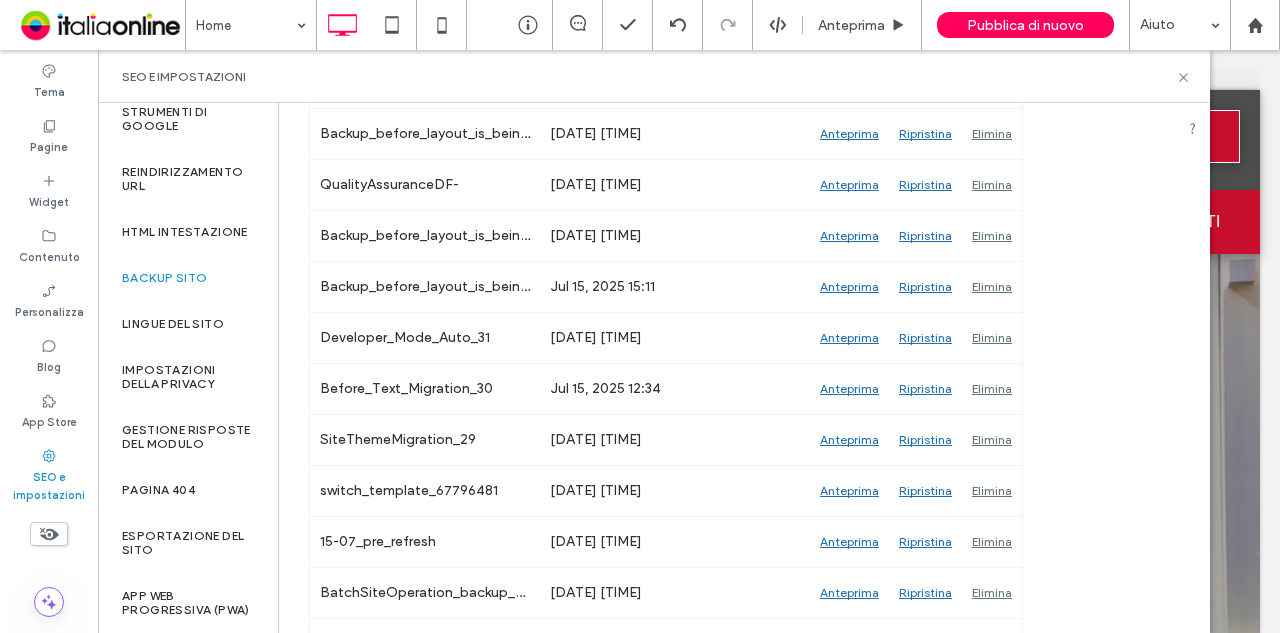 scroll, scrollTop: 700, scrollLeft: 0, axis: vertical 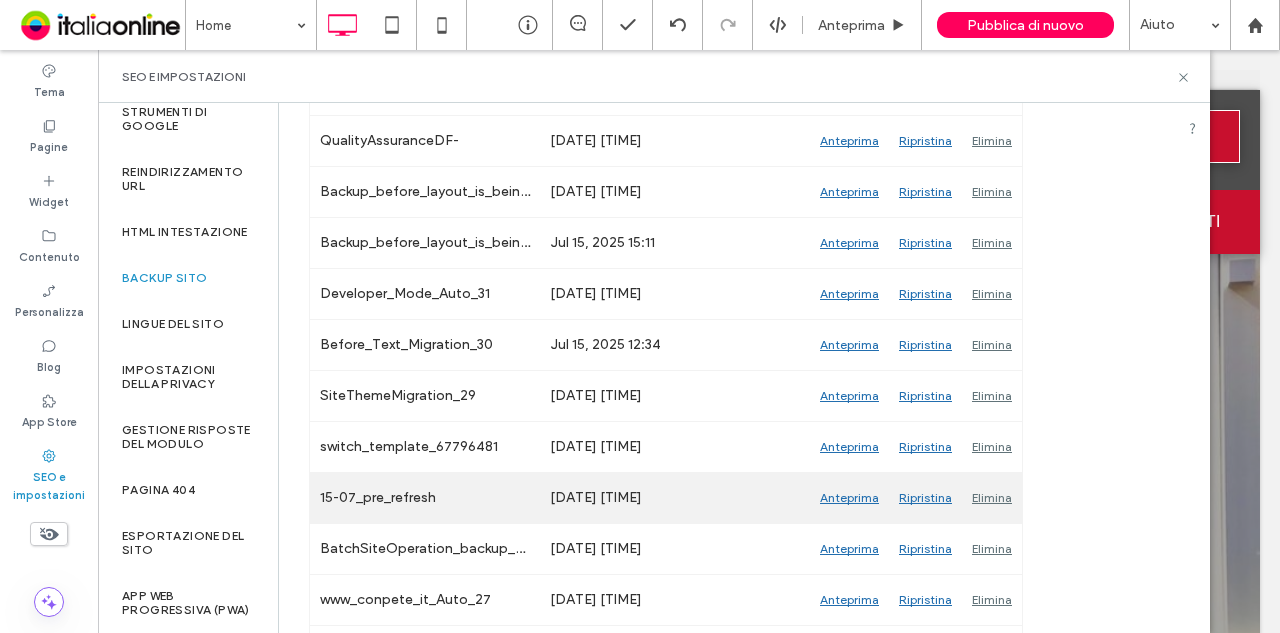 click on "Anteprima" at bounding box center (849, 498) 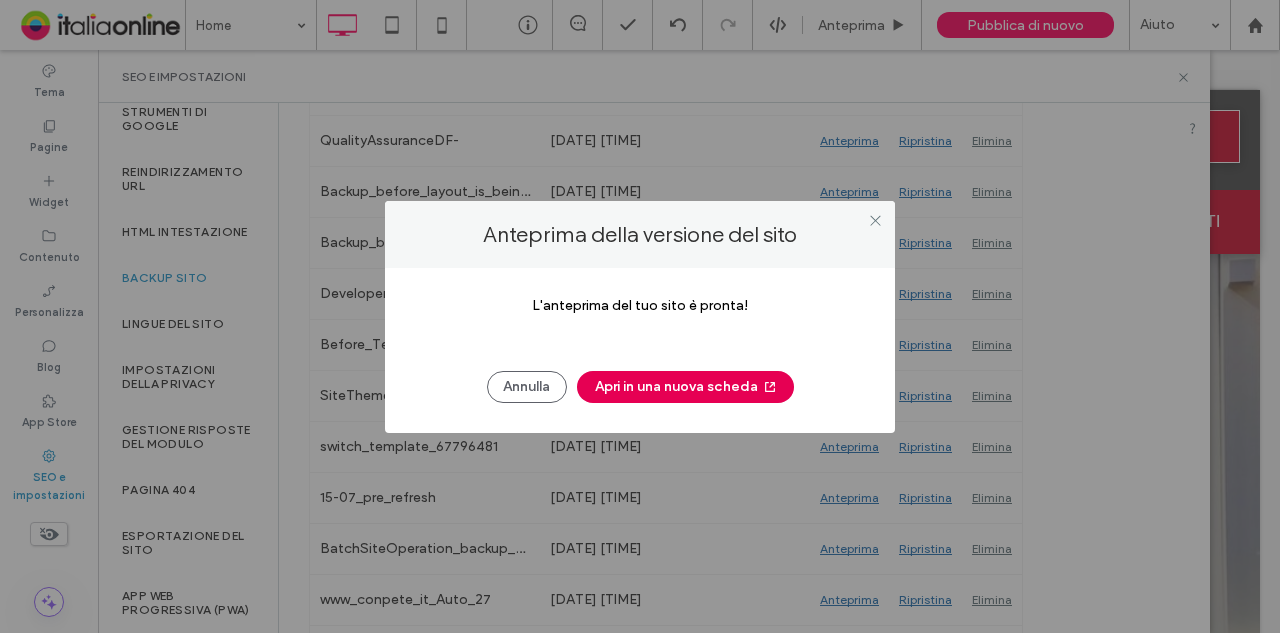 click on "Apri in una nuova scheda" at bounding box center [685, 387] 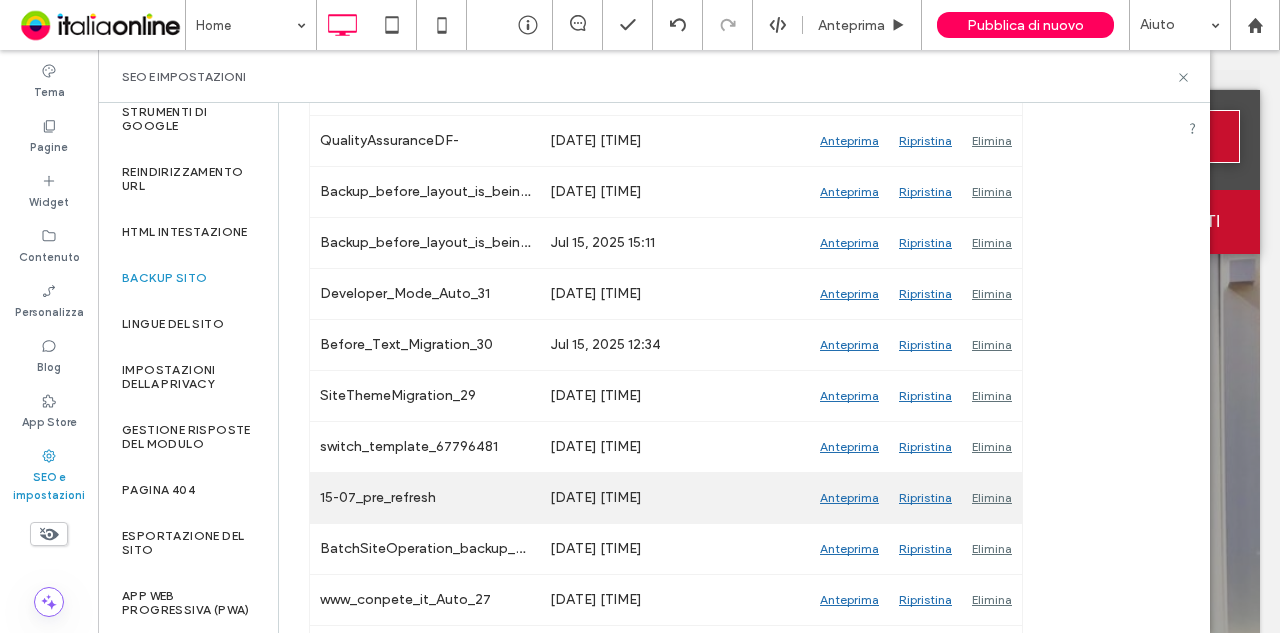 click on "Ripristina" at bounding box center (925, 498) 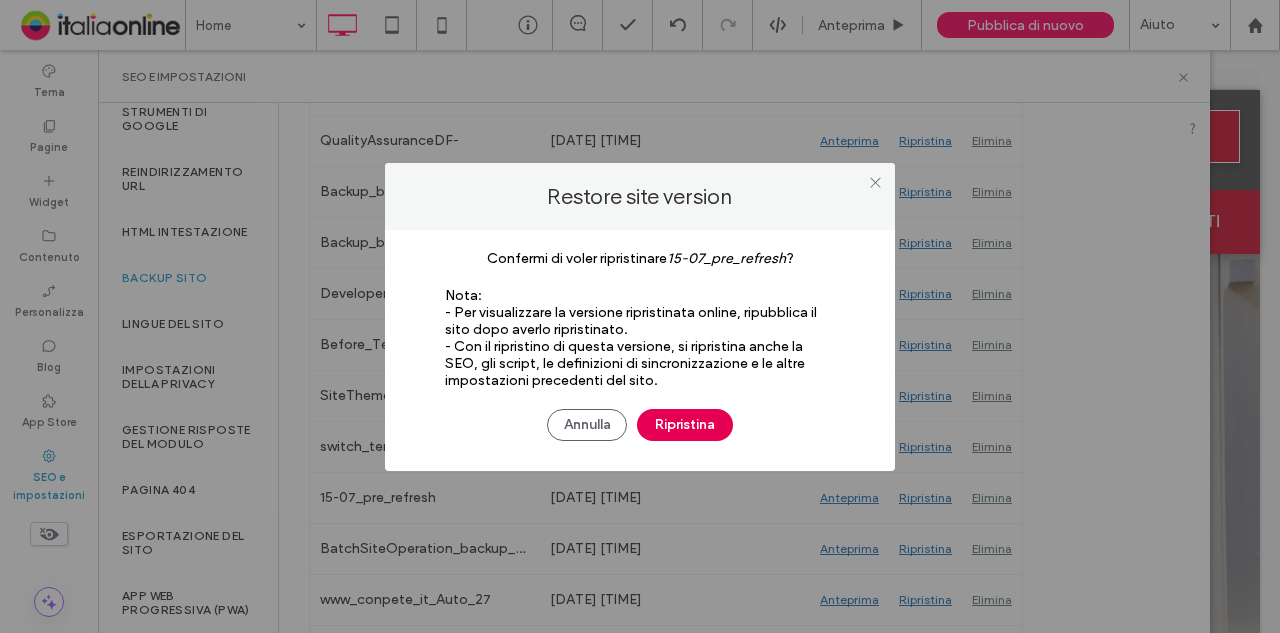 click on "Ripristina" at bounding box center [685, 425] 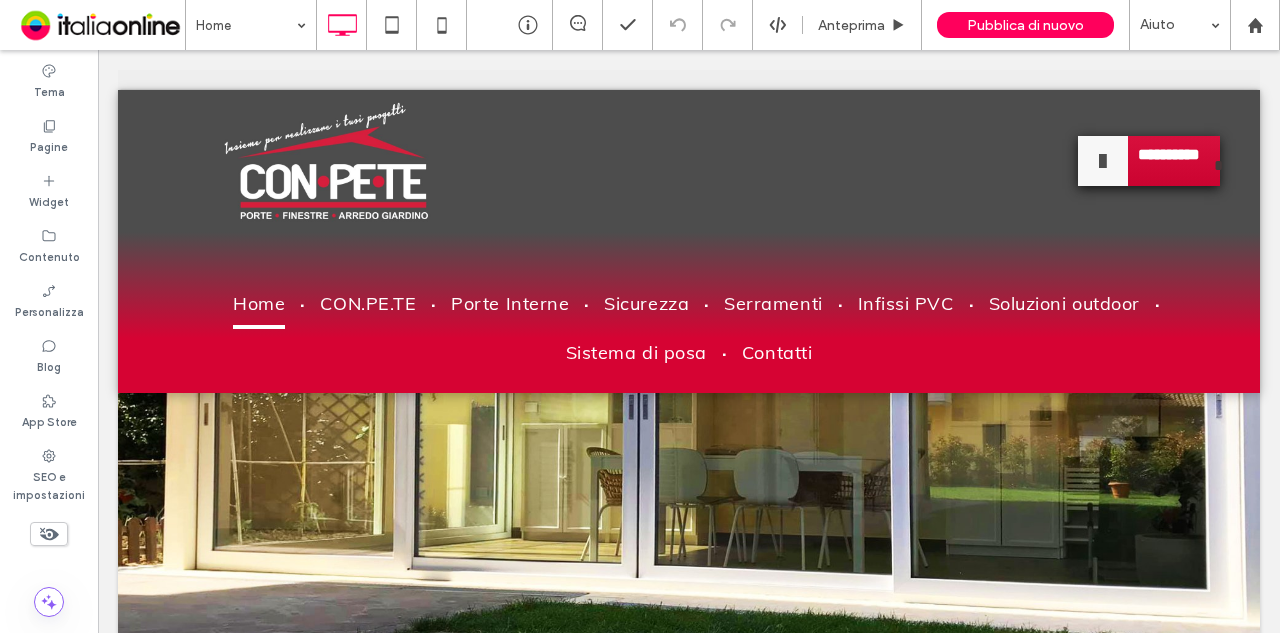 scroll, scrollTop: 0, scrollLeft: 0, axis: both 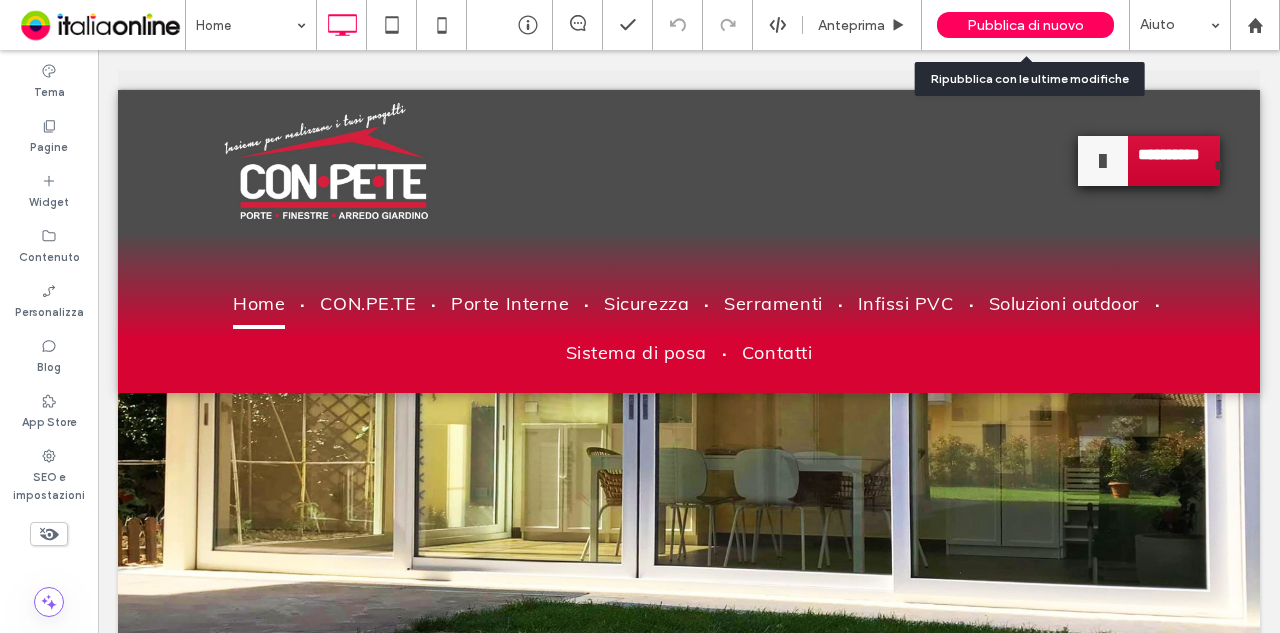 click on "Pubblica di nuovo" at bounding box center (1025, 25) 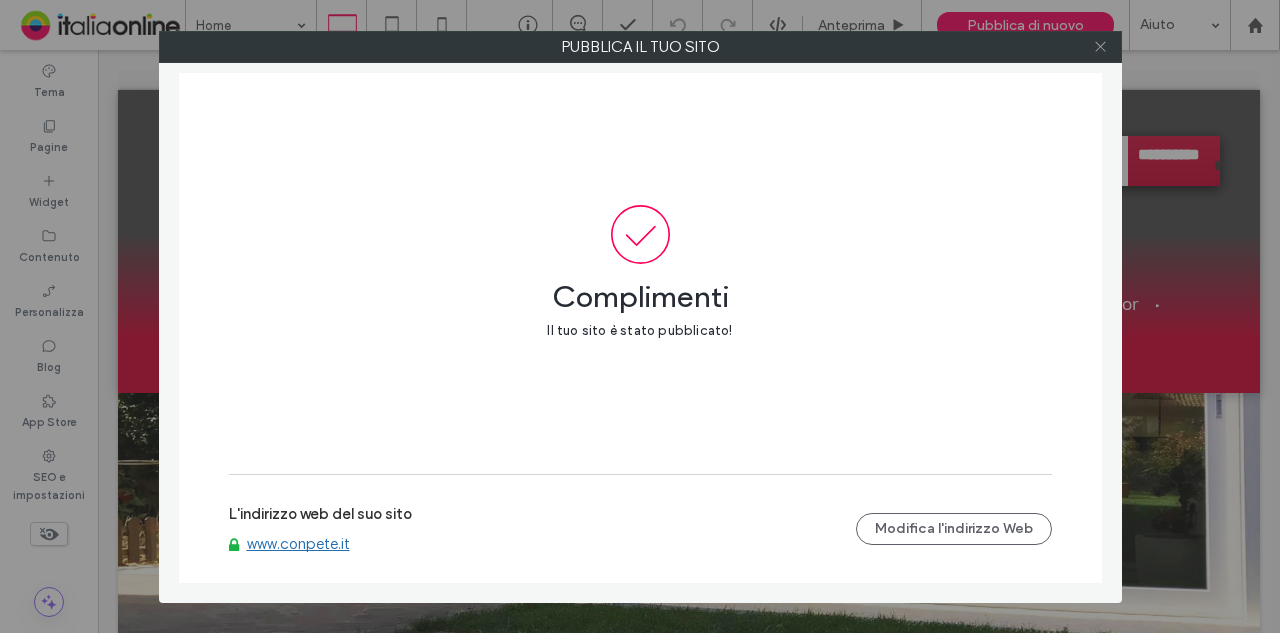 click 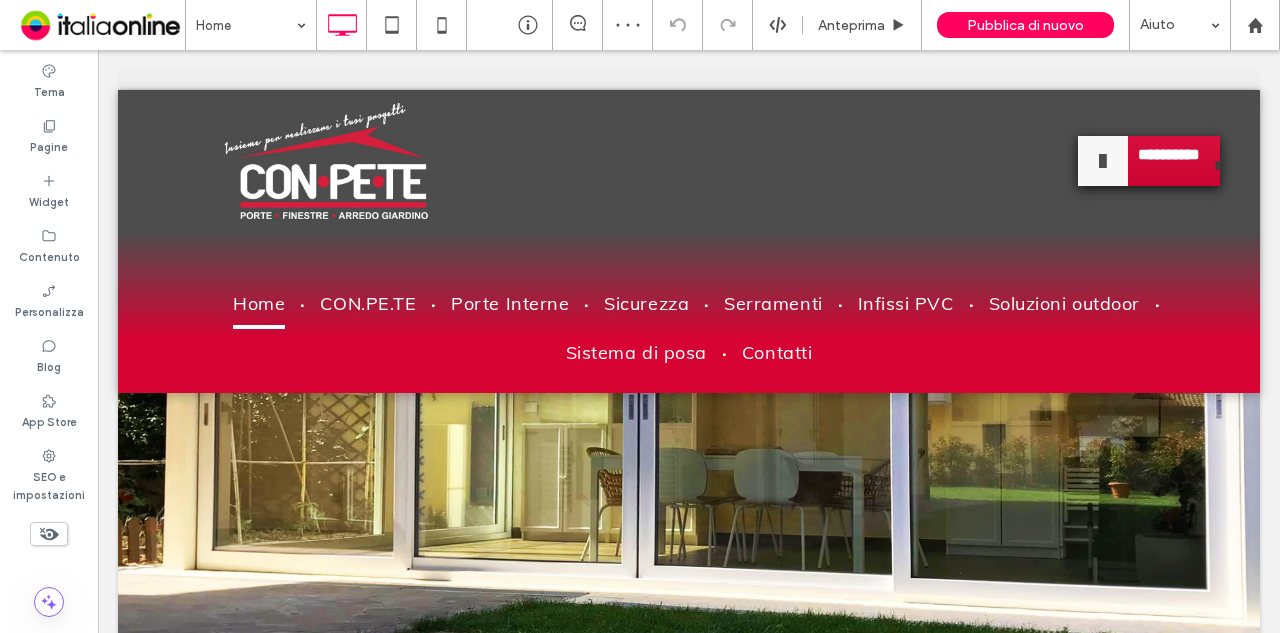 scroll, scrollTop: 0, scrollLeft: 0, axis: both 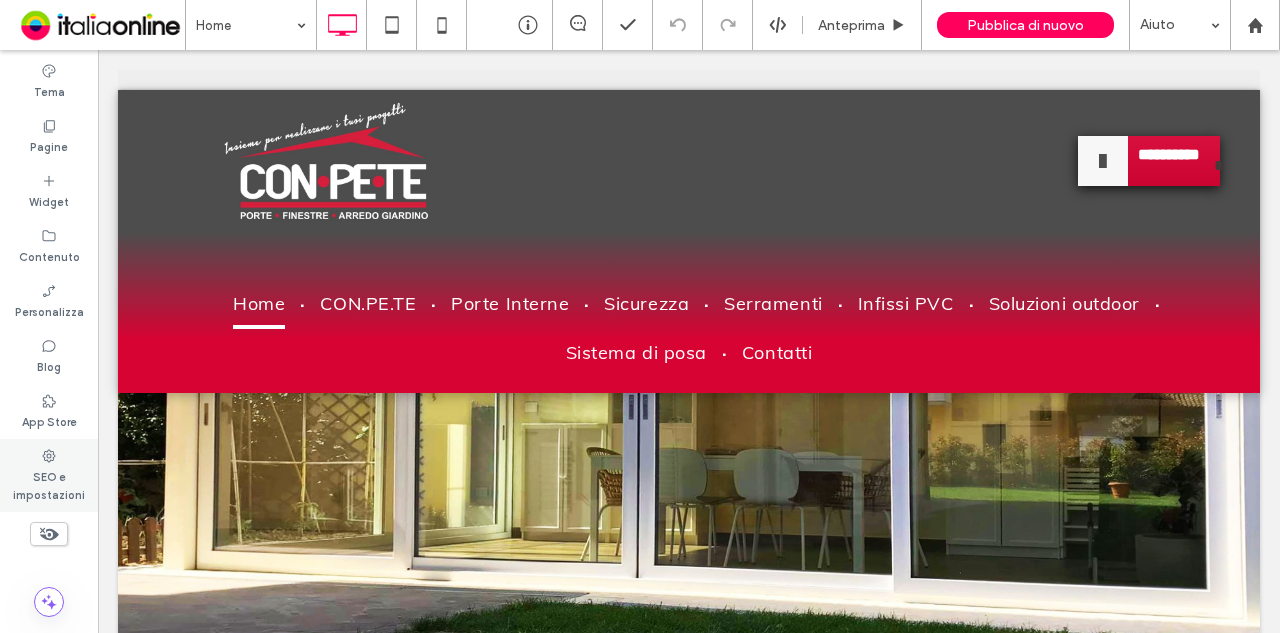click on "SEO e impostazioni" at bounding box center [49, 484] 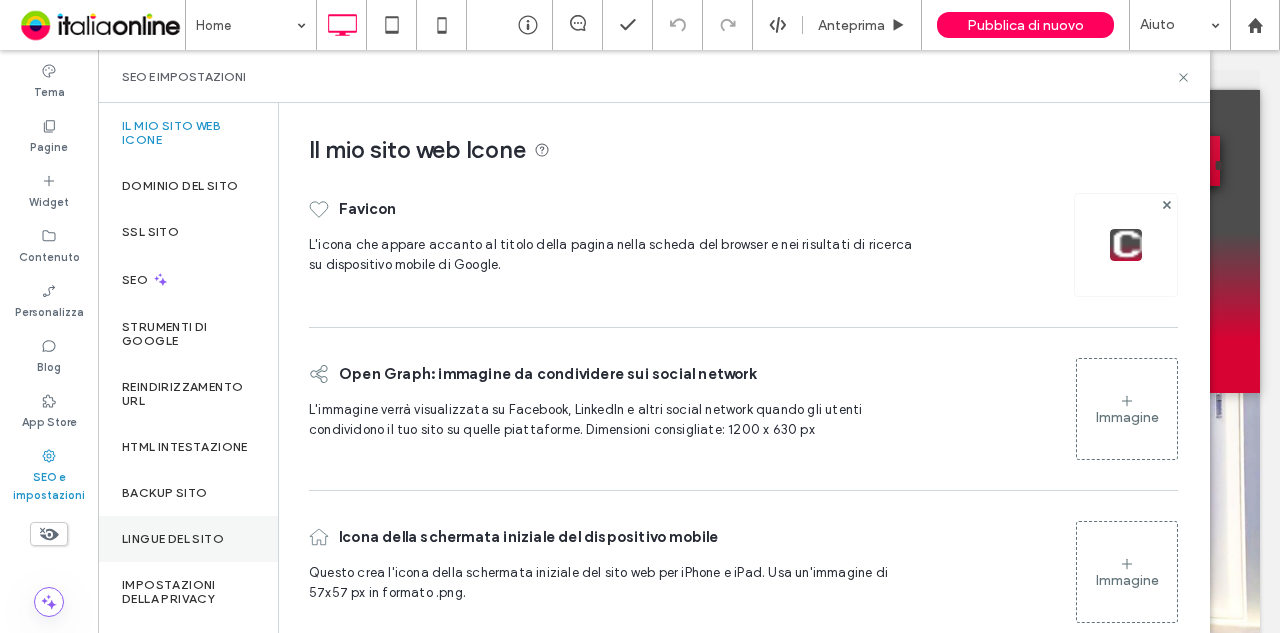scroll, scrollTop: 30, scrollLeft: 0, axis: vertical 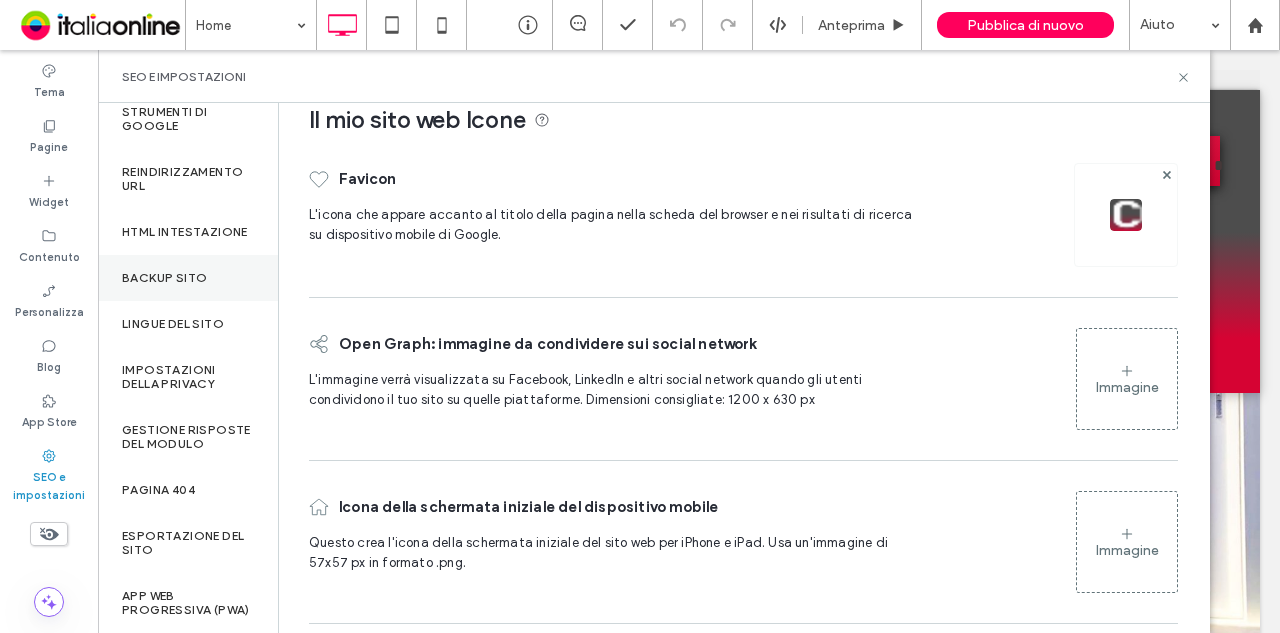 click on "Backup sito" at bounding box center (188, 278) 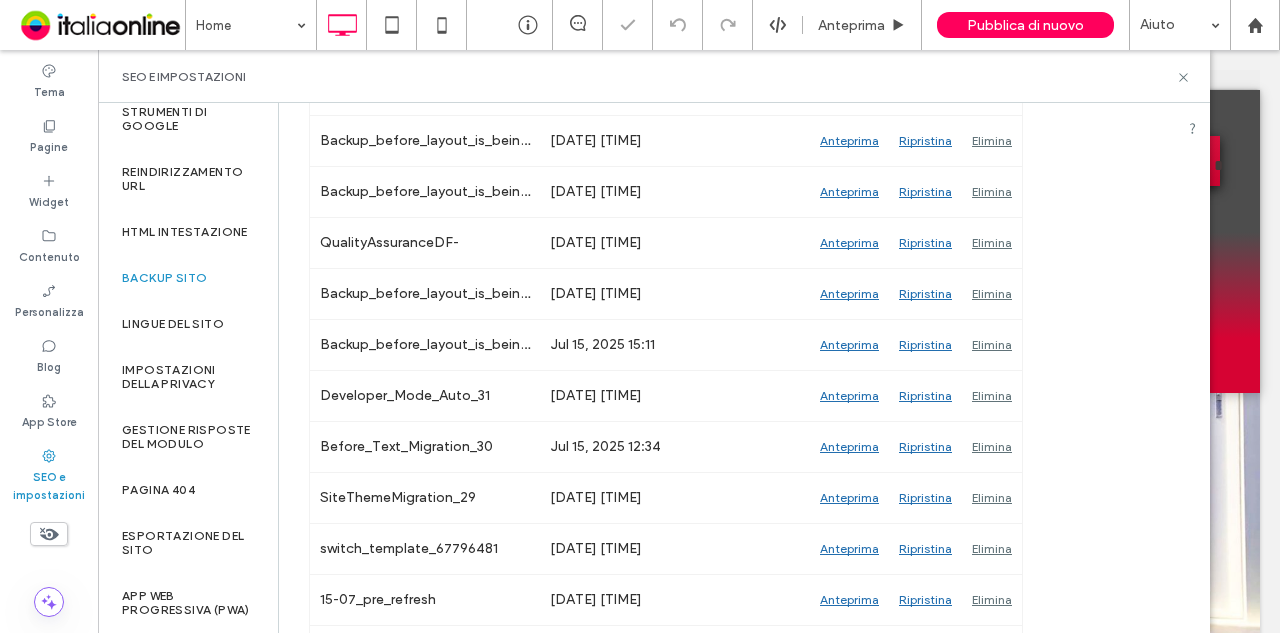 scroll, scrollTop: 800, scrollLeft: 0, axis: vertical 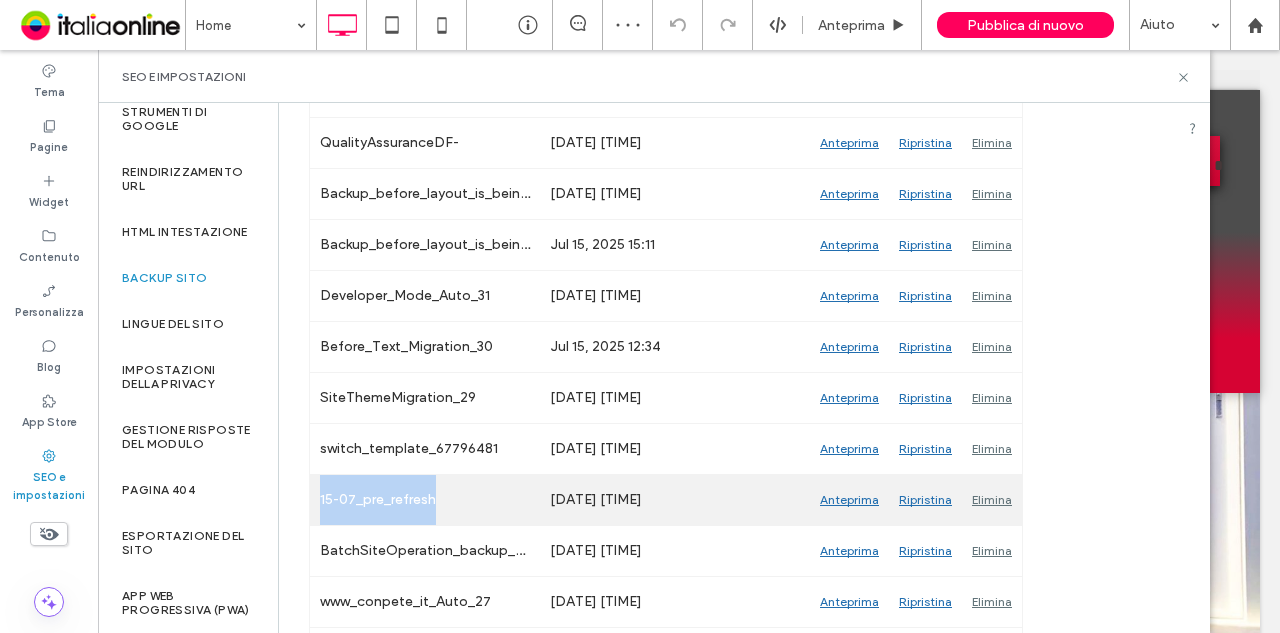 drag, startPoint x: 448, startPoint y: 501, endPoint x: 318, endPoint y: 505, distance: 130.06152 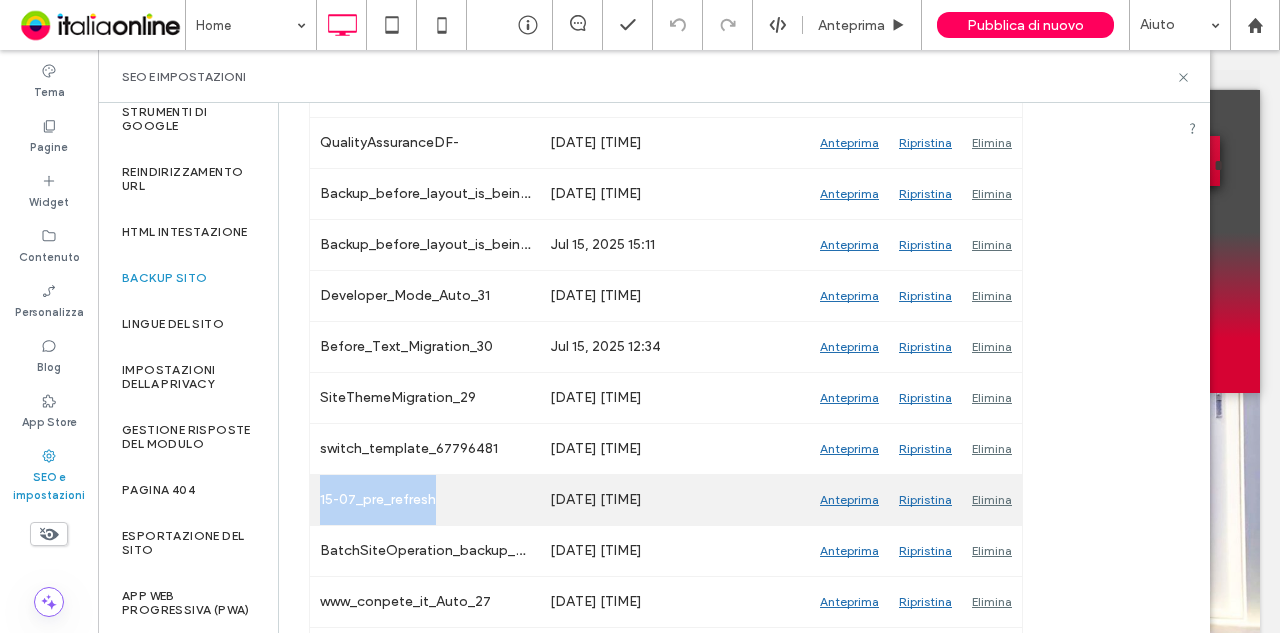 scroll, scrollTop: 900, scrollLeft: 0, axis: vertical 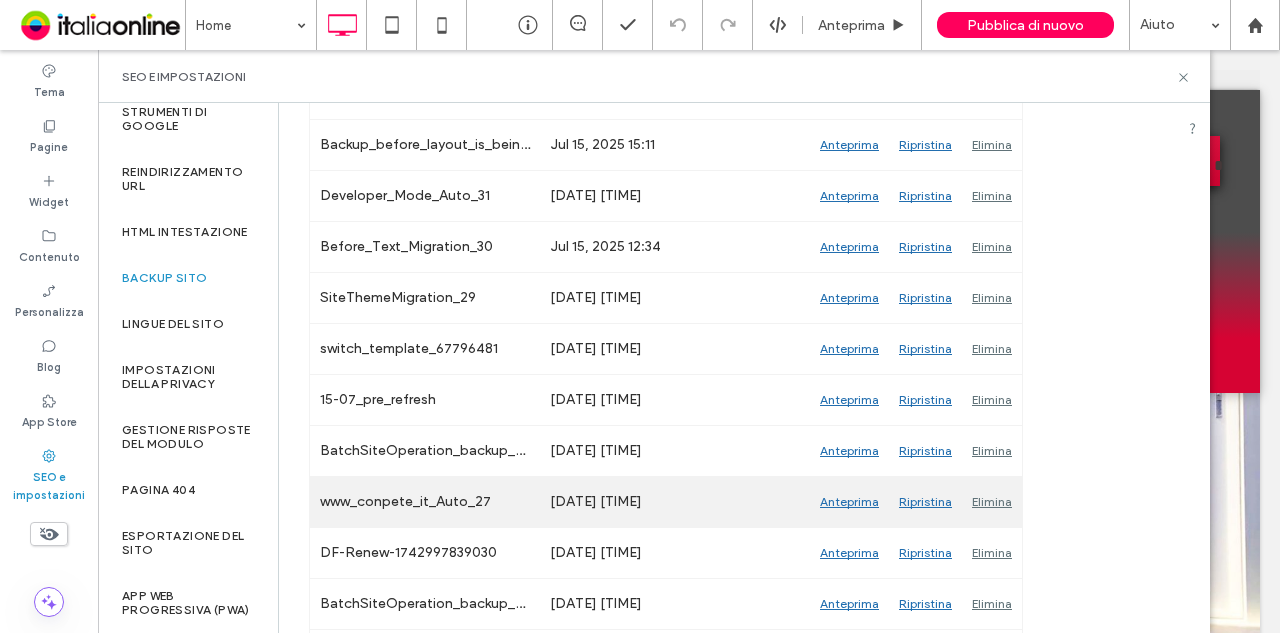 click on "Anteprima" at bounding box center [849, 502] 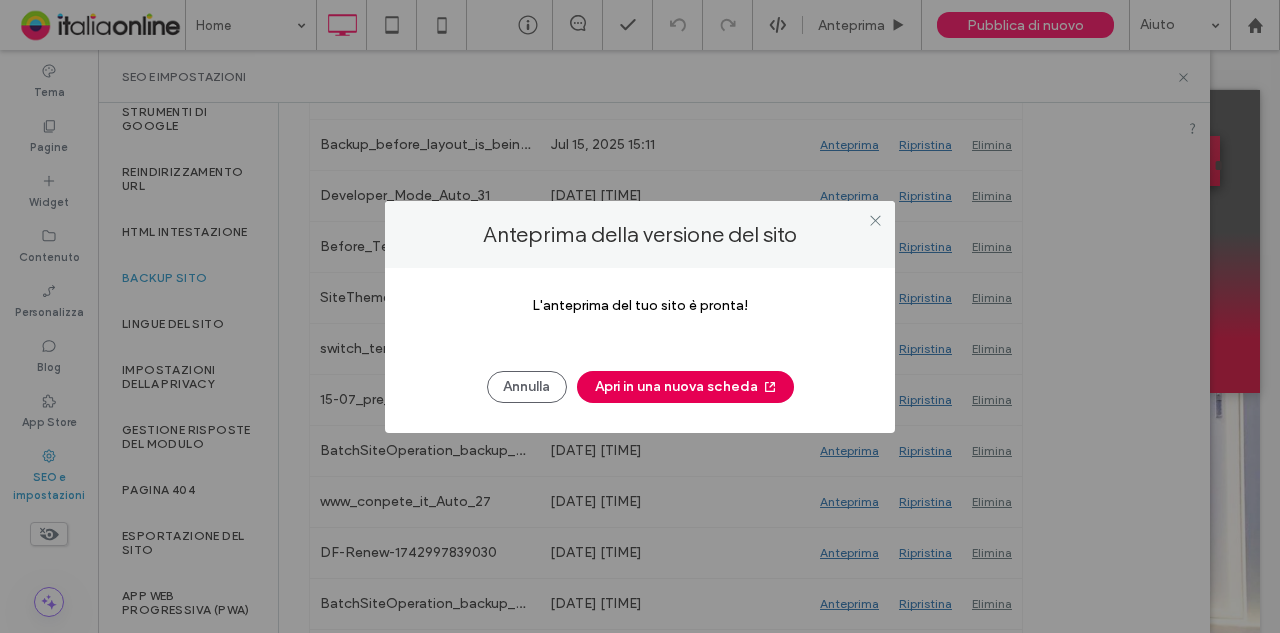 click on "Apri in una nuova scheda" at bounding box center [685, 387] 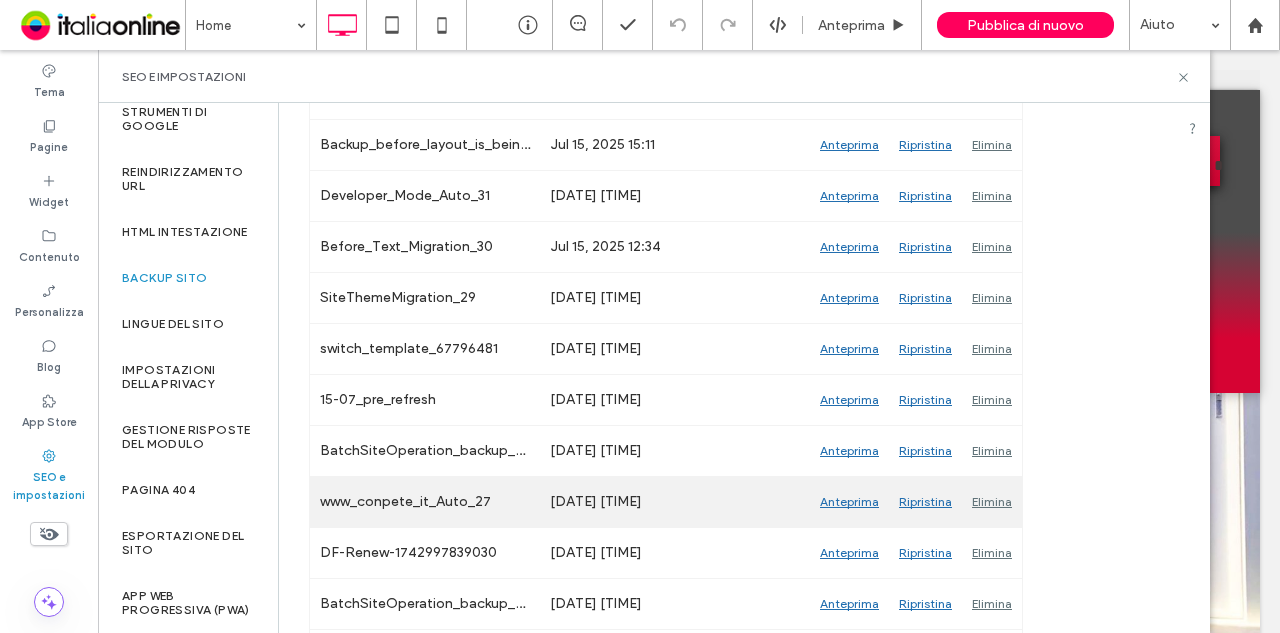 click on "Ripristina" at bounding box center [925, 502] 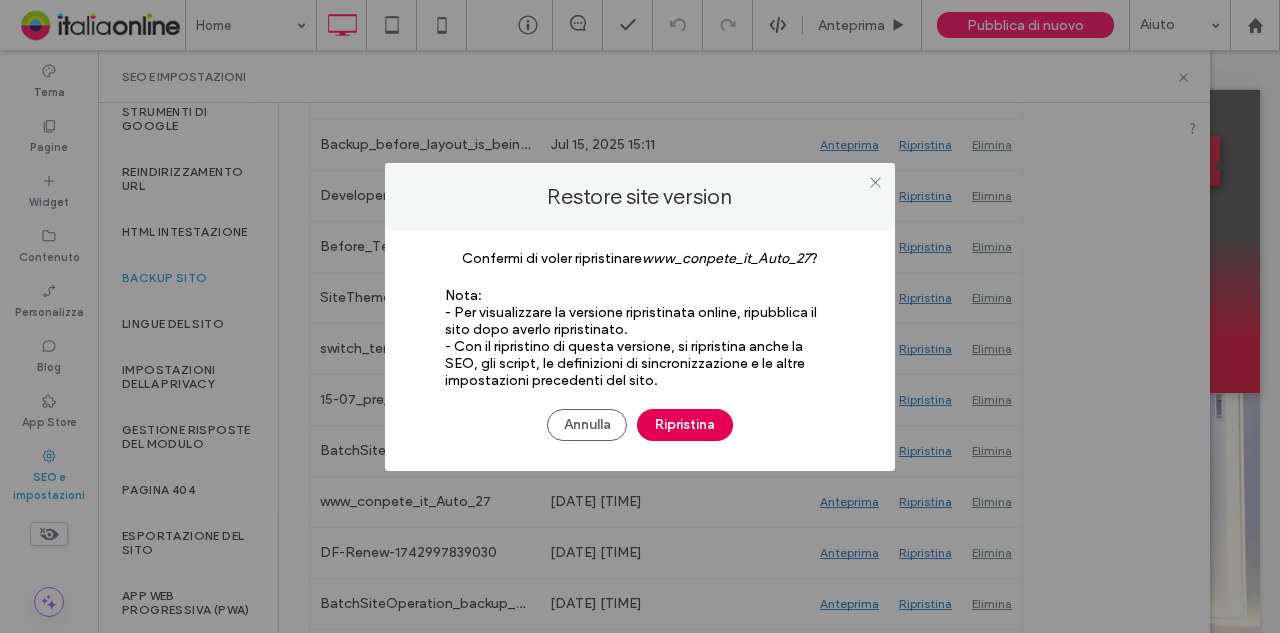 click on "Ripristina" at bounding box center (685, 425) 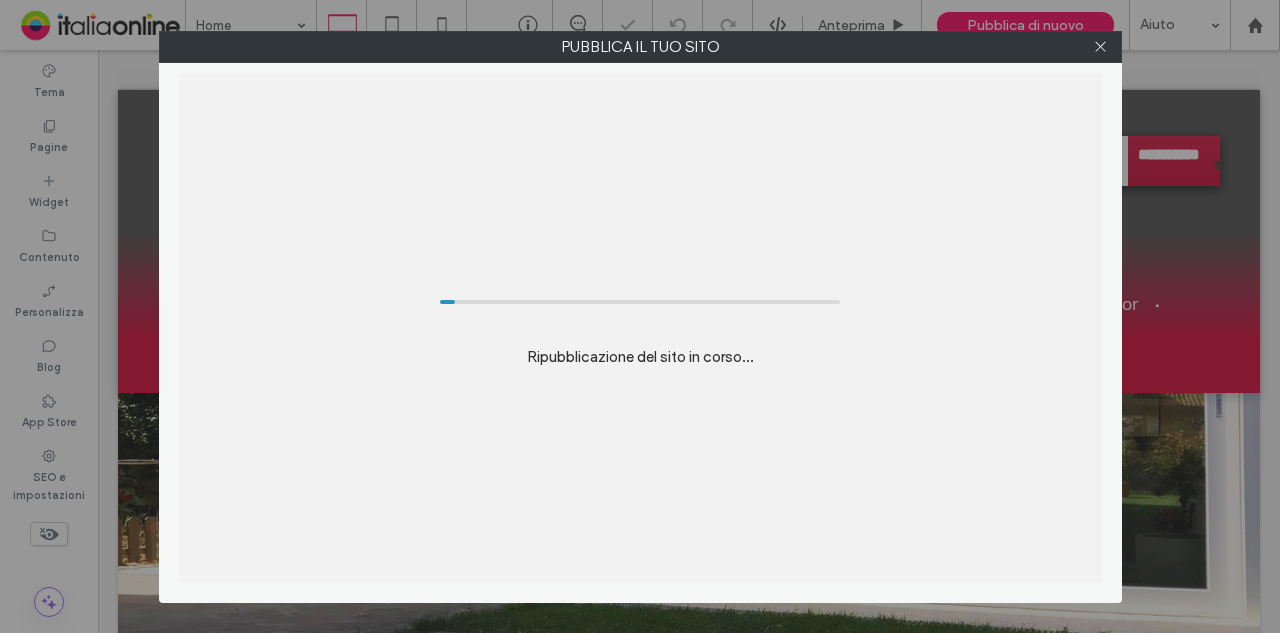scroll, scrollTop: 0, scrollLeft: 0, axis: both 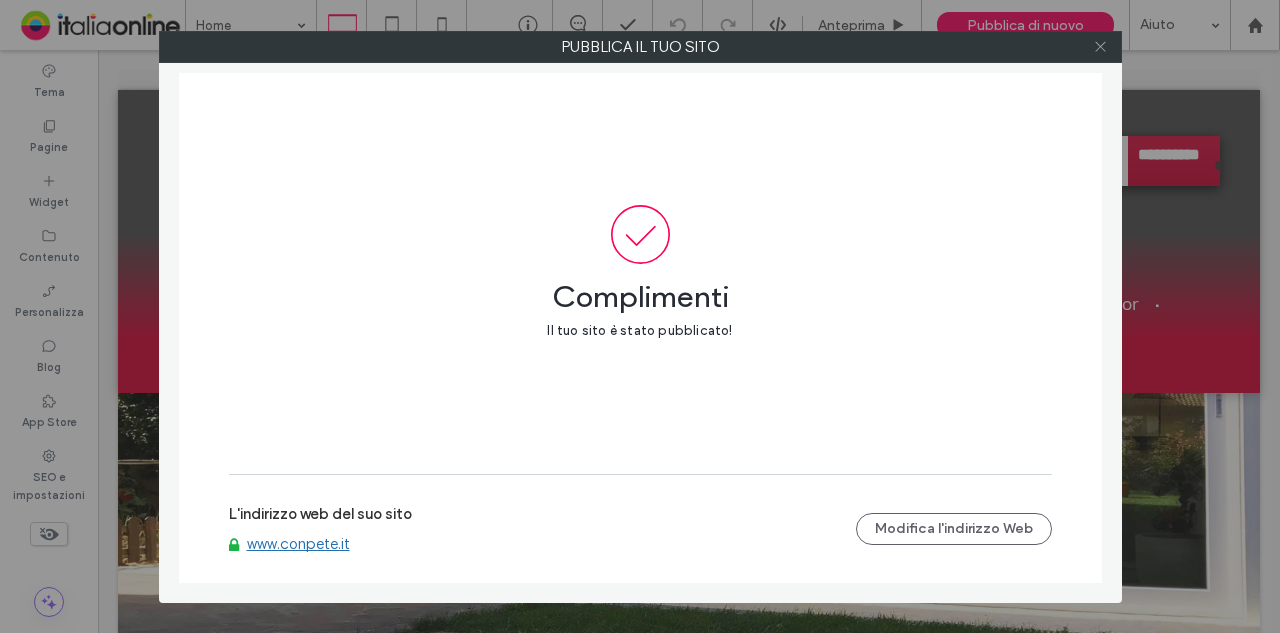 click 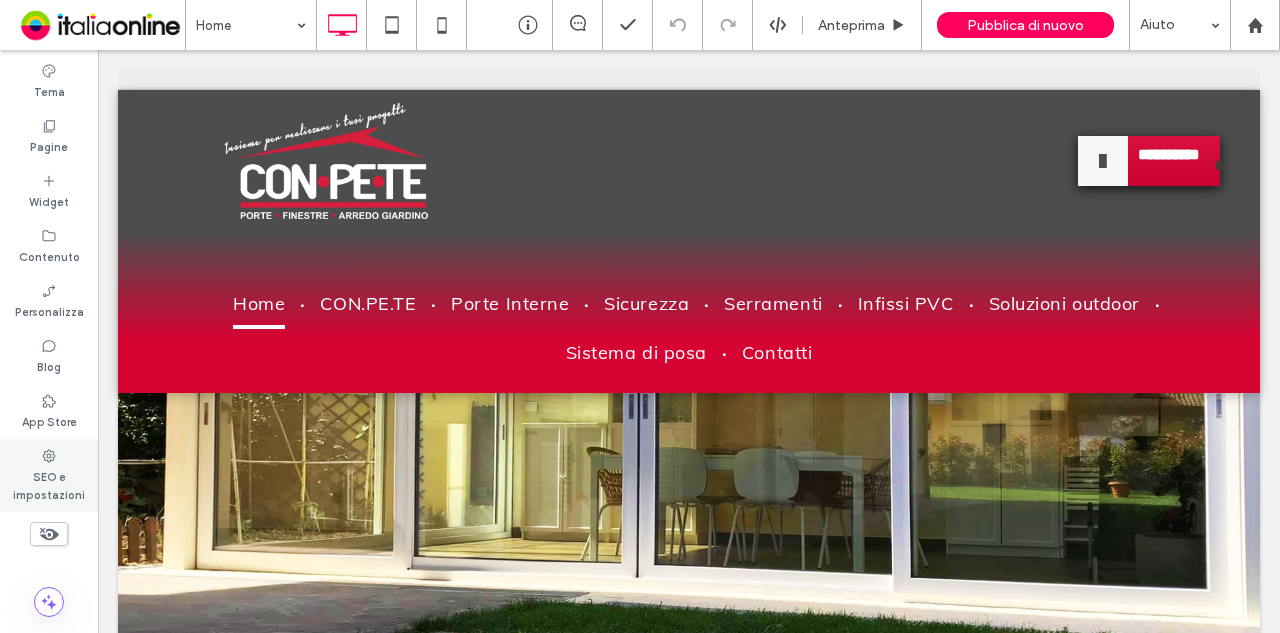 click on "SEO e impostazioni" at bounding box center (49, 484) 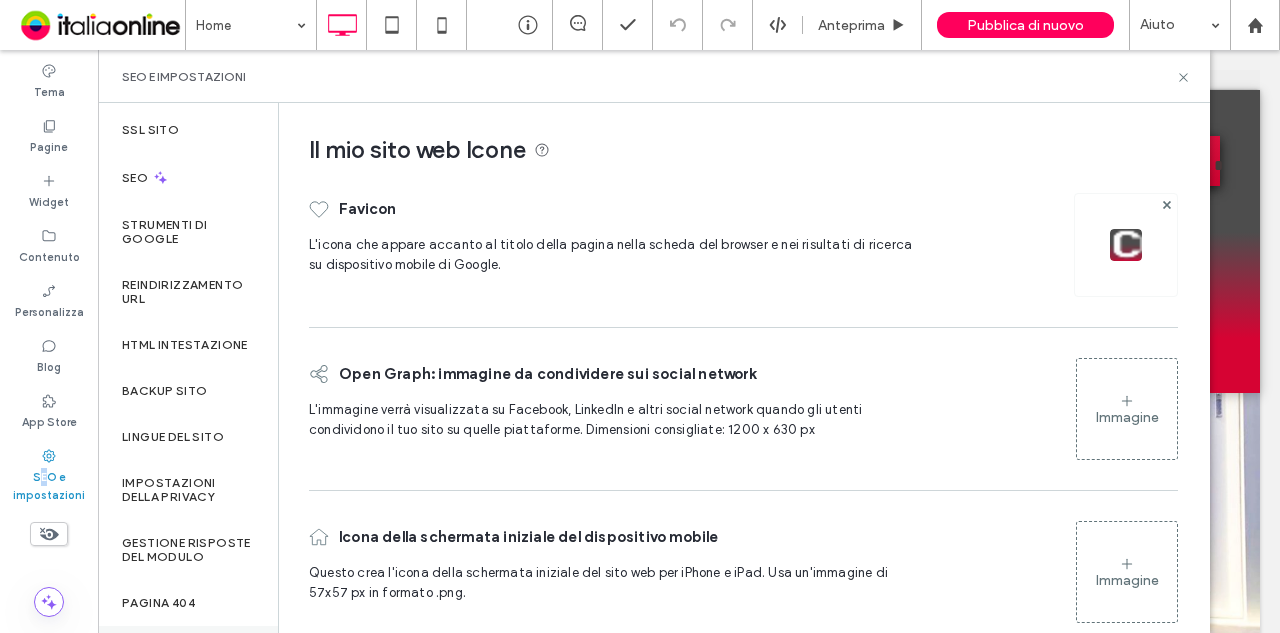 scroll, scrollTop: 256, scrollLeft: 0, axis: vertical 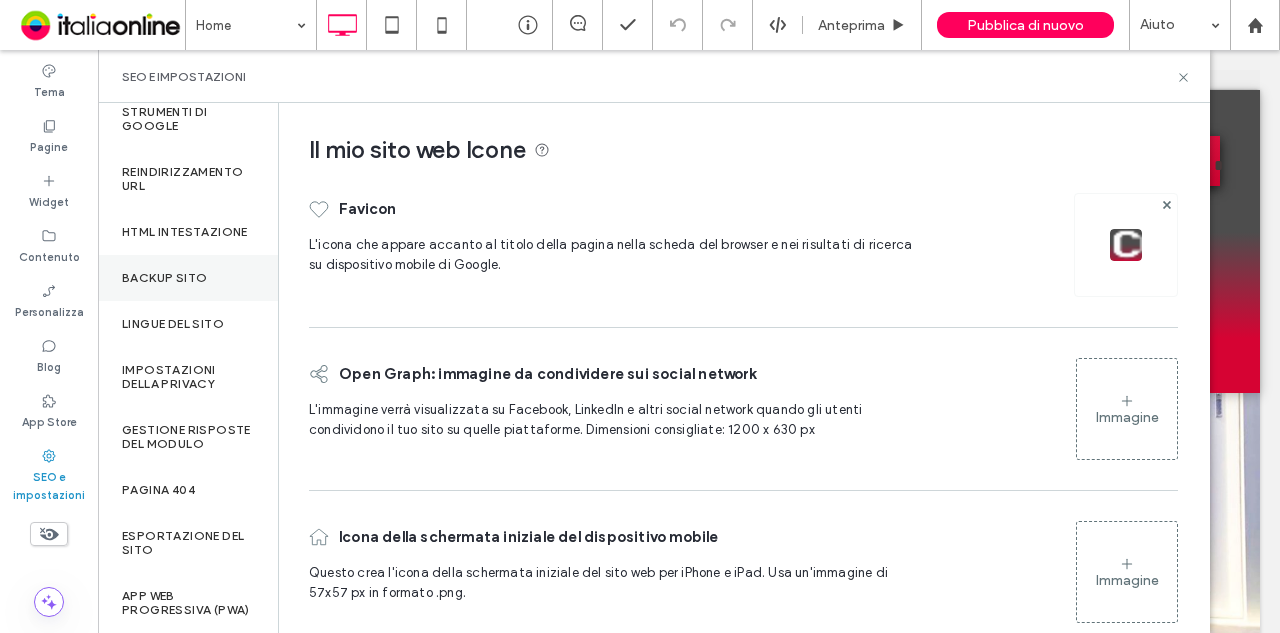 click on "Backup sito" at bounding box center (188, 278) 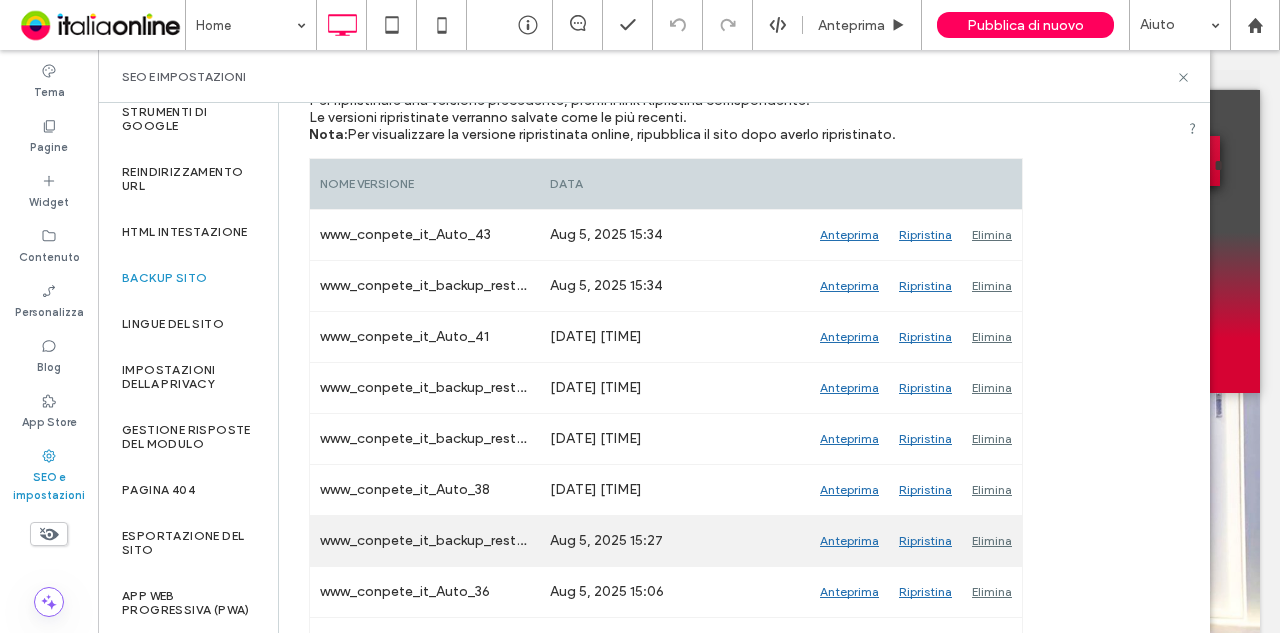 scroll, scrollTop: 400, scrollLeft: 0, axis: vertical 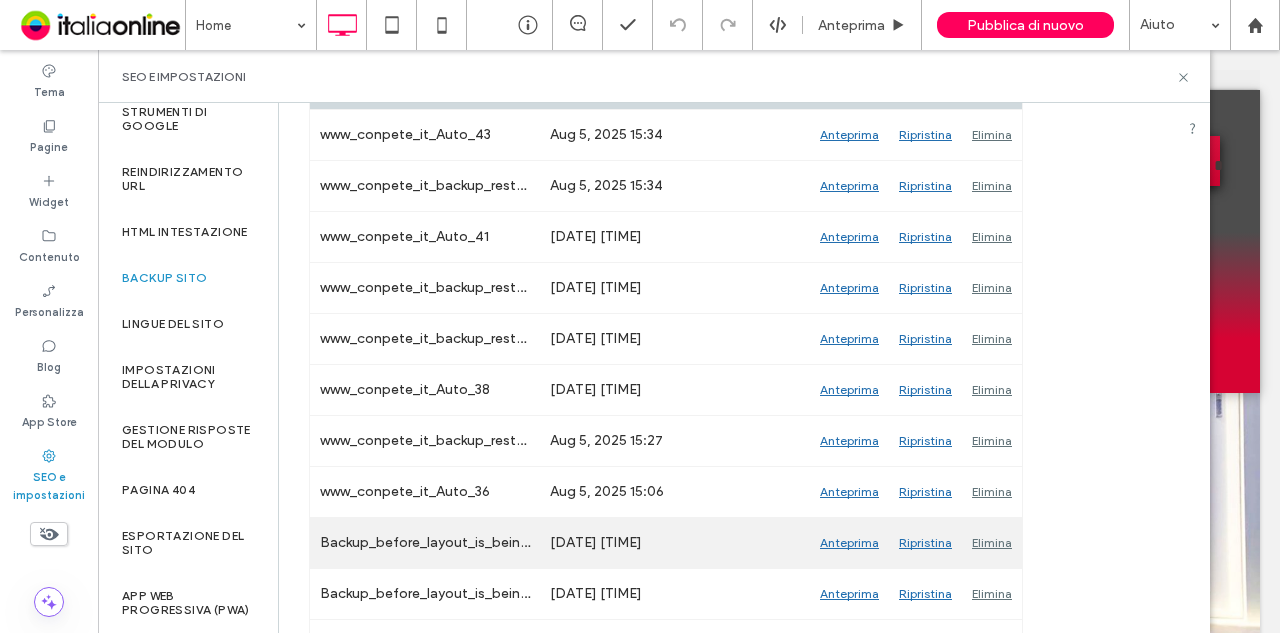click on "Anteprima" at bounding box center [849, 543] 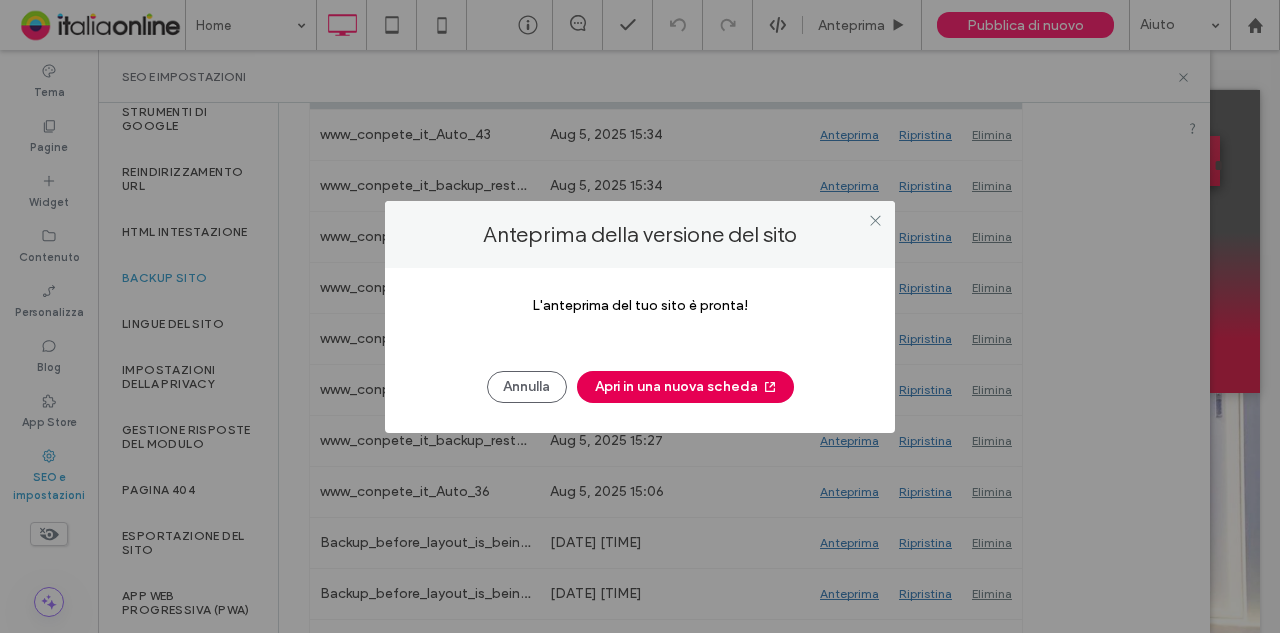 click on "Apri in una nuova scheda" at bounding box center (685, 387) 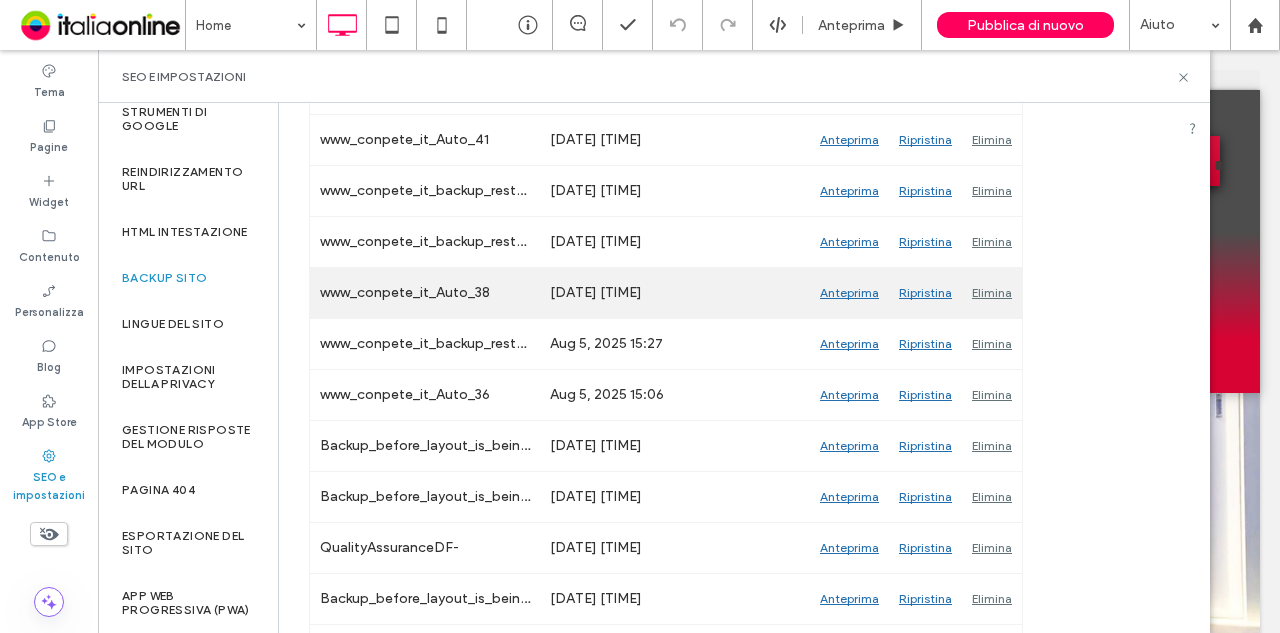 scroll, scrollTop: 500, scrollLeft: 0, axis: vertical 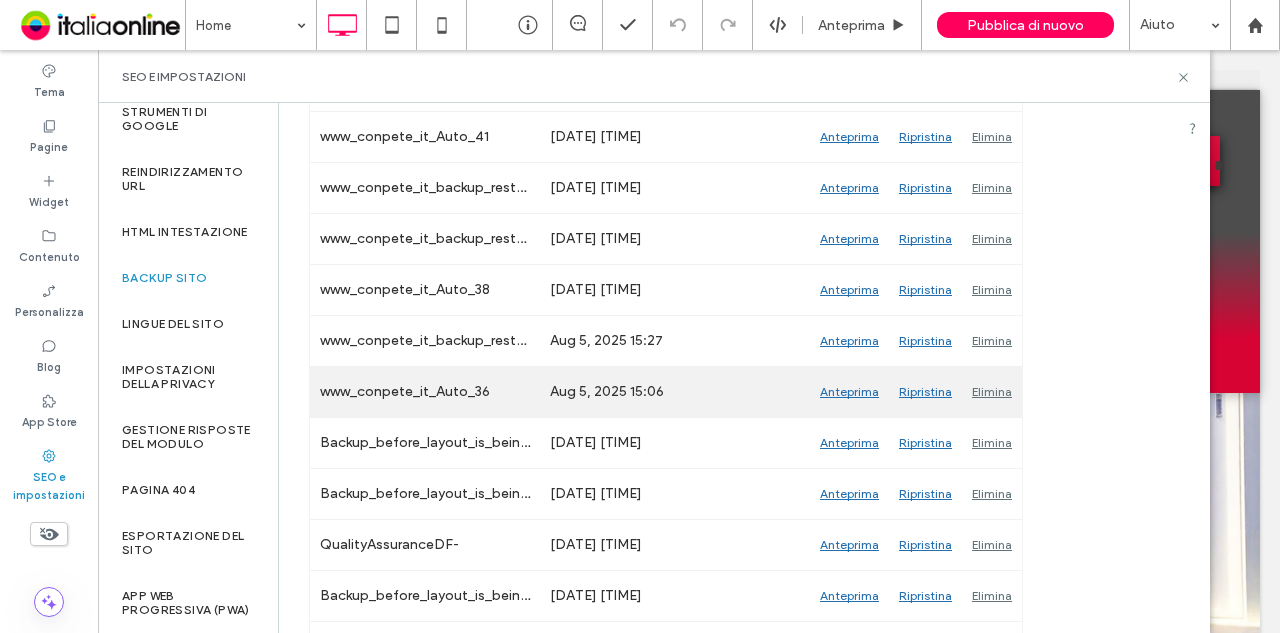 click on "Anteprima" at bounding box center [849, 392] 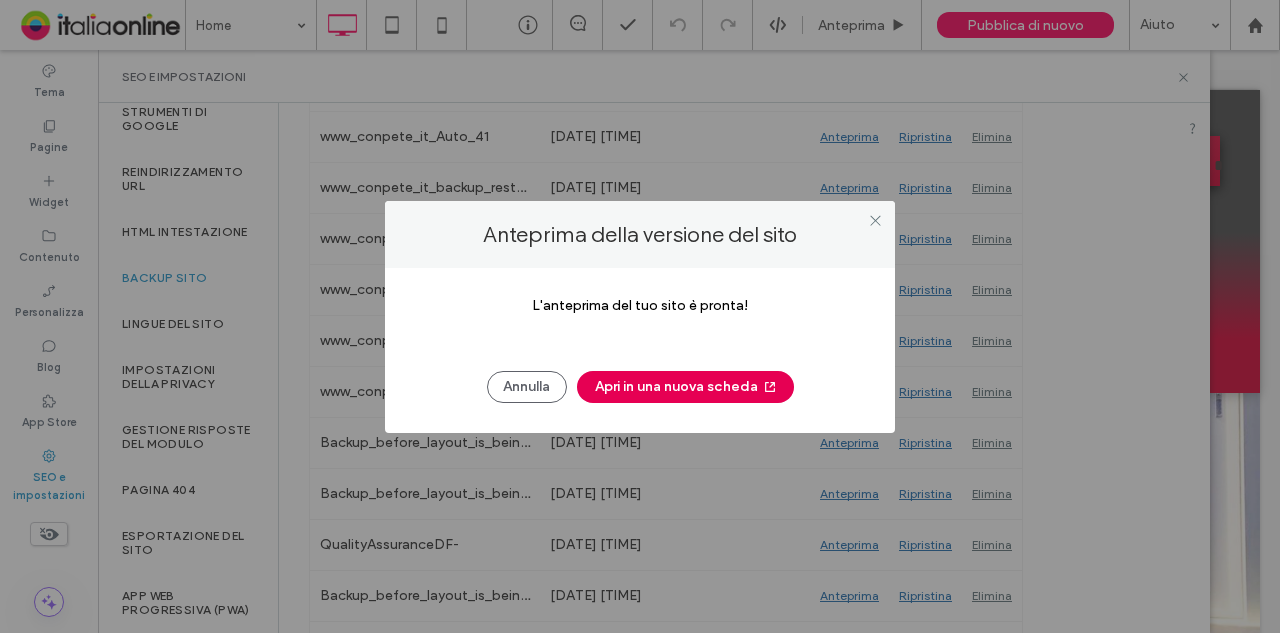 click on "Apri in una nuova scheda" at bounding box center [685, 387] 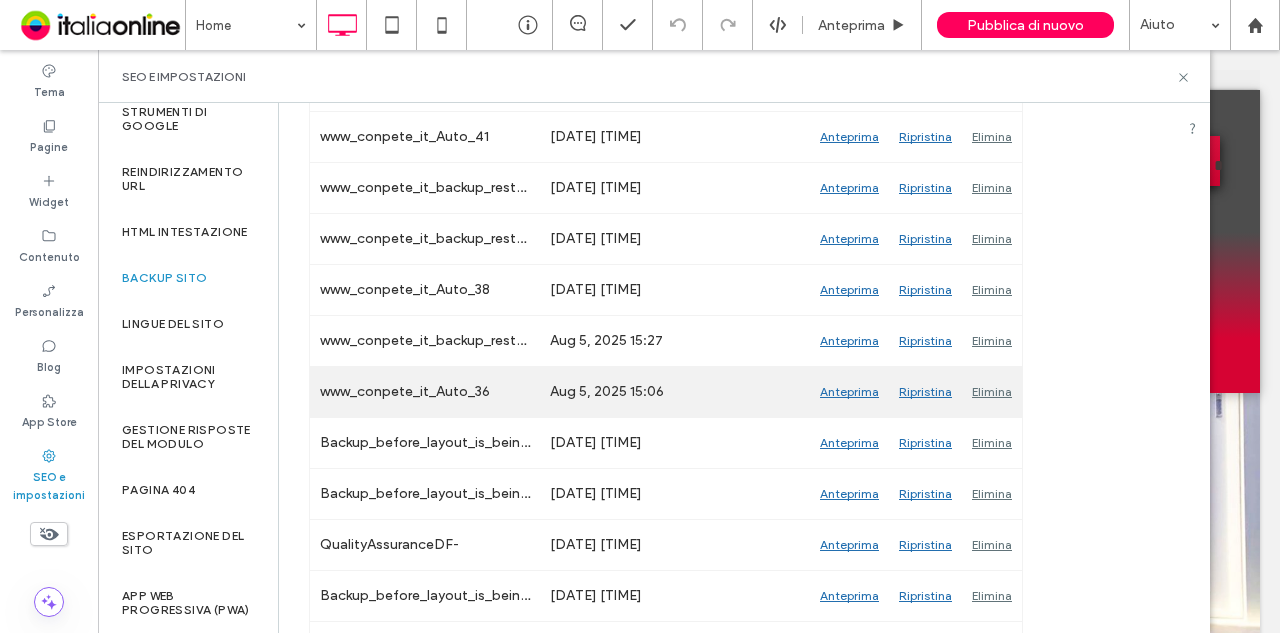click on "Ripristina" at bounding box center [925, 392] 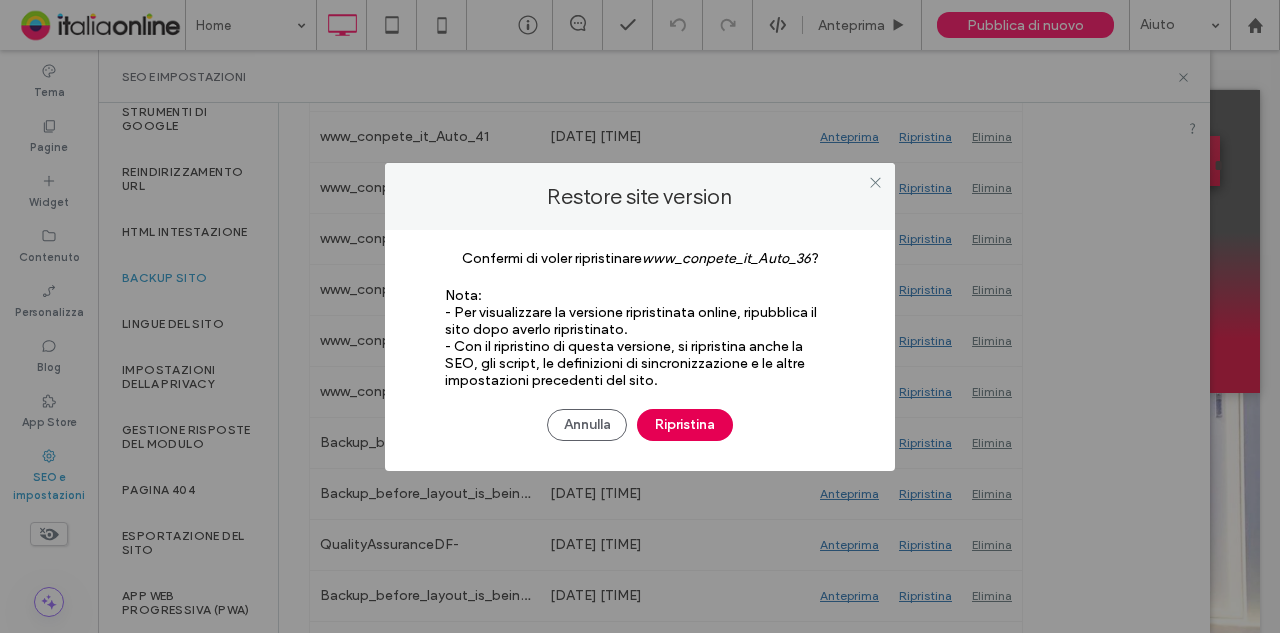 click on "Ripristina" at bounding box center (685, 425) 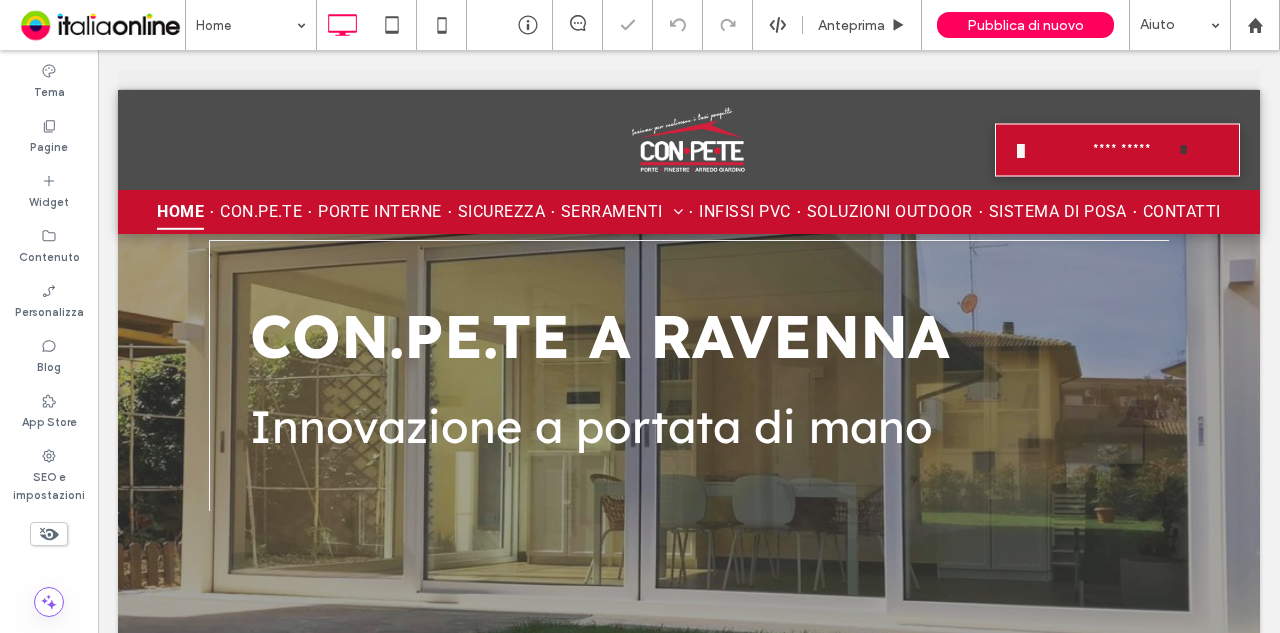 scroll, scrollTop: 3300, scrollLeft: 0, axis: vertical 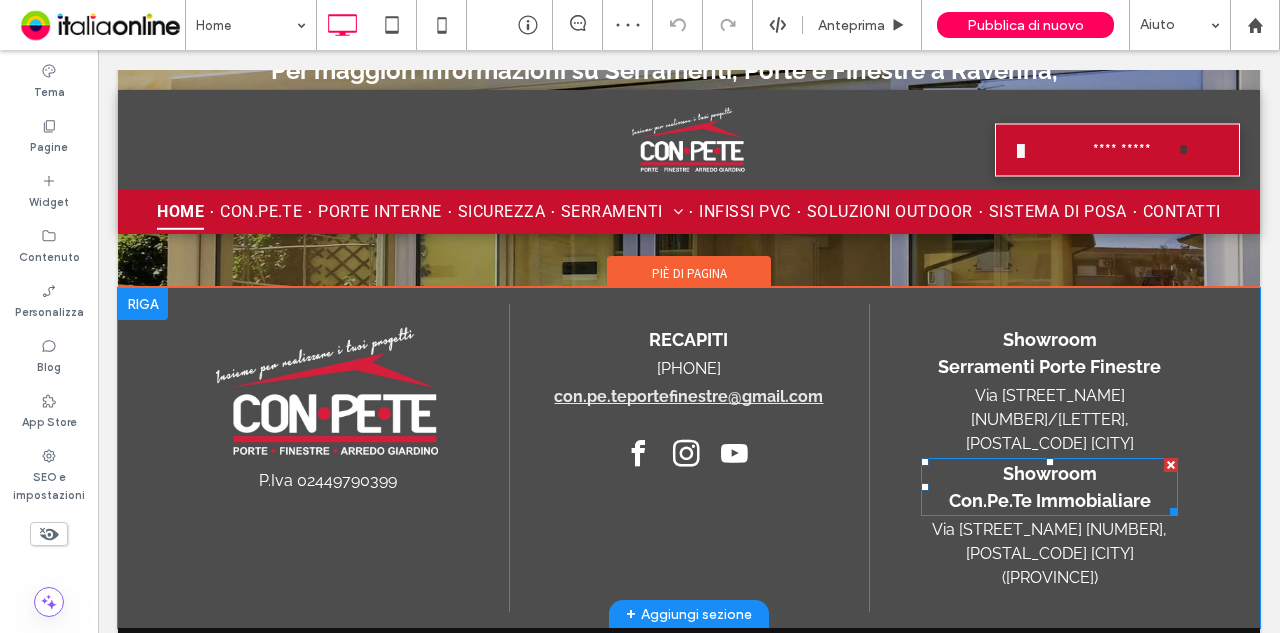 click on "Con.Pe.Te Immobialiare" at bounding box center (1050, 500) 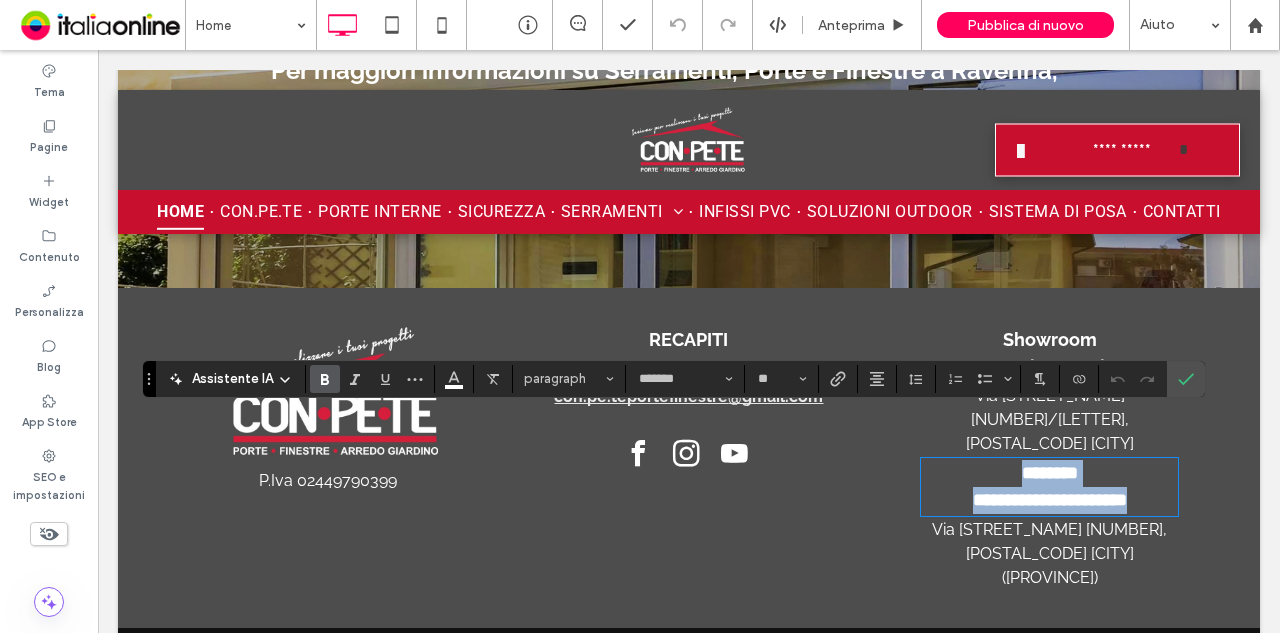 click on "**********" at bounding box center [1050, 500] 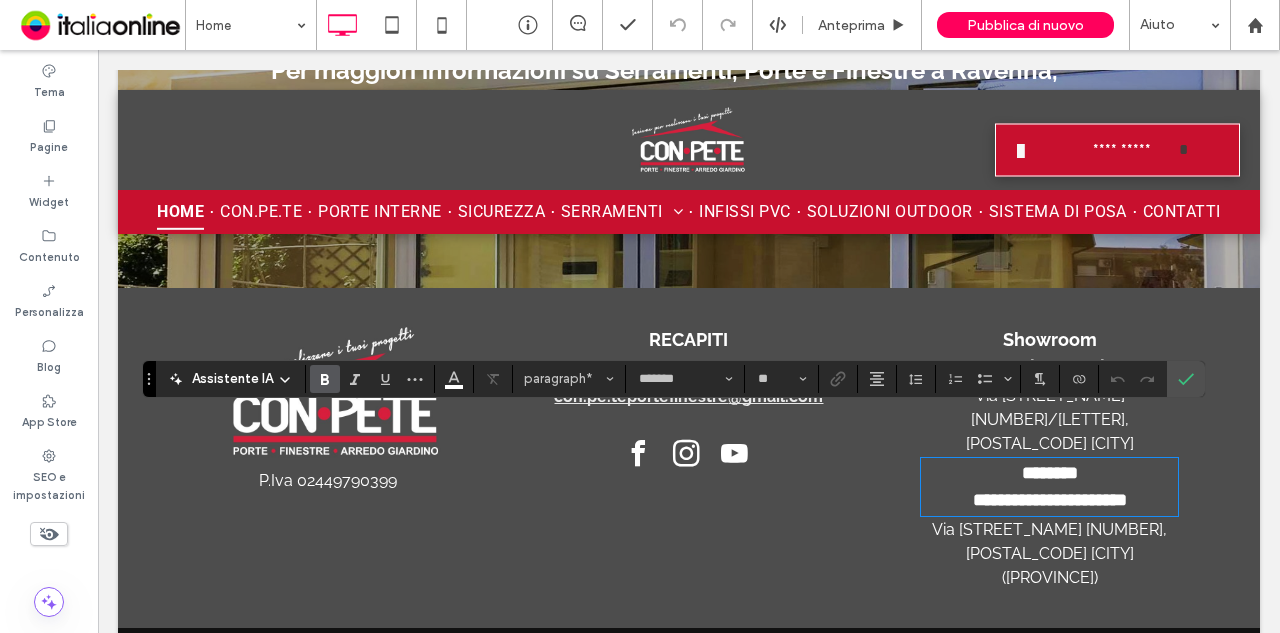 type 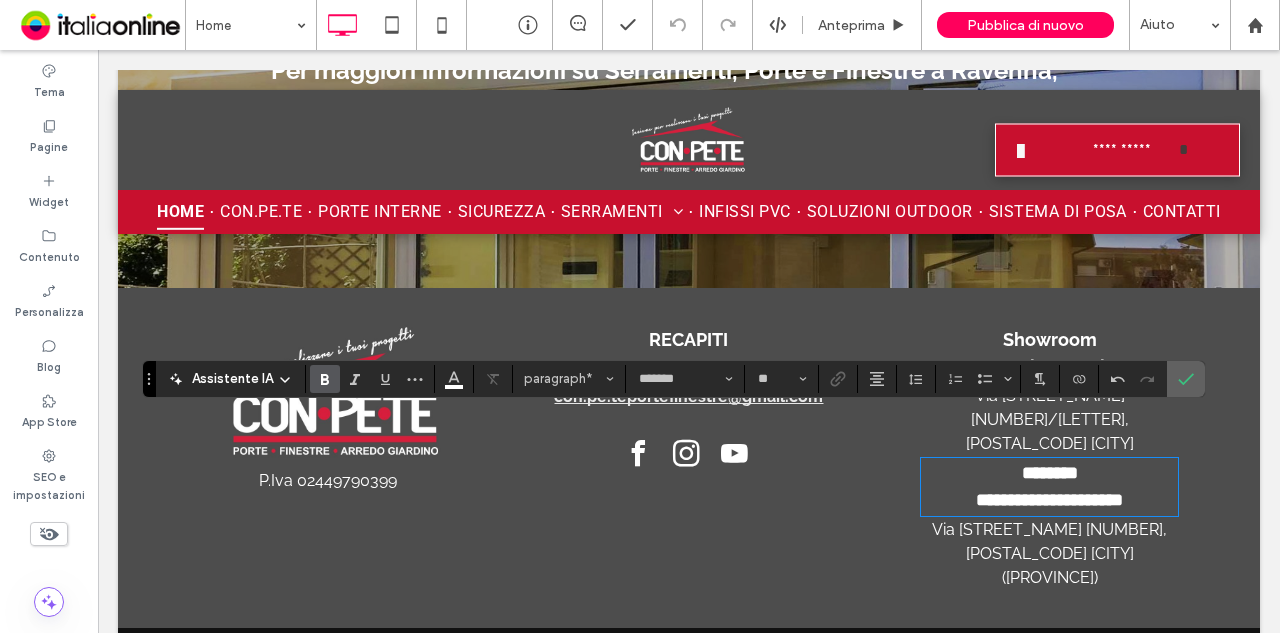 click at bounding box center (1182, 379) 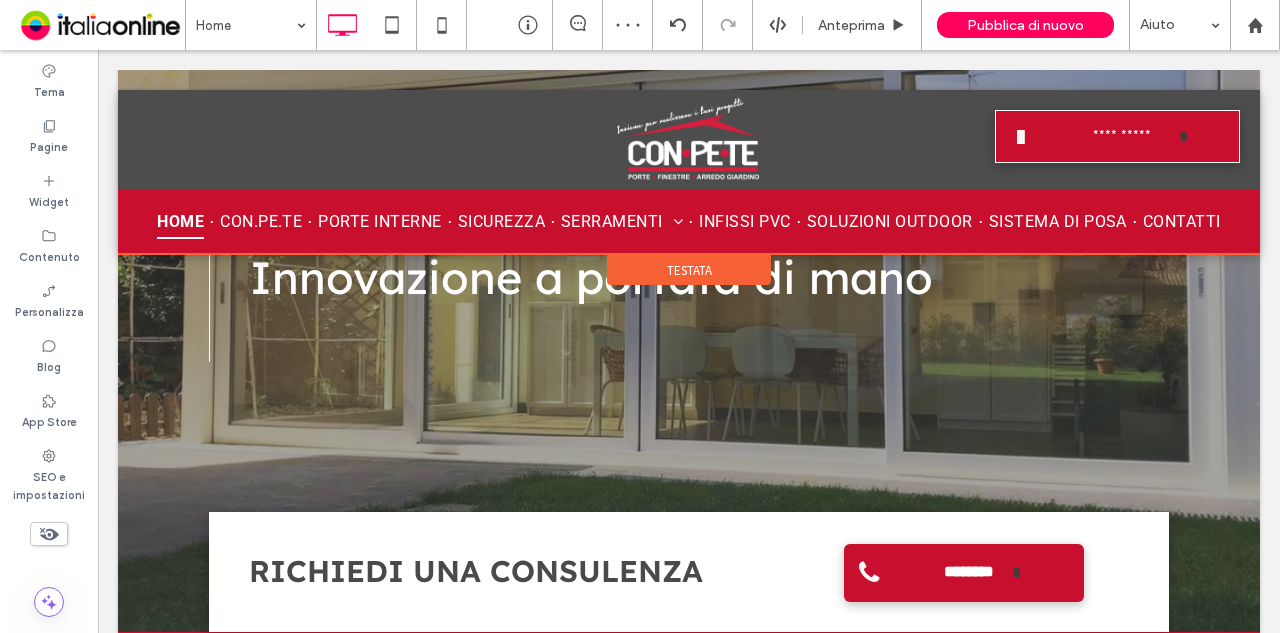 scroll, scrollTop: 0, scrollLeft: 0, axis: both 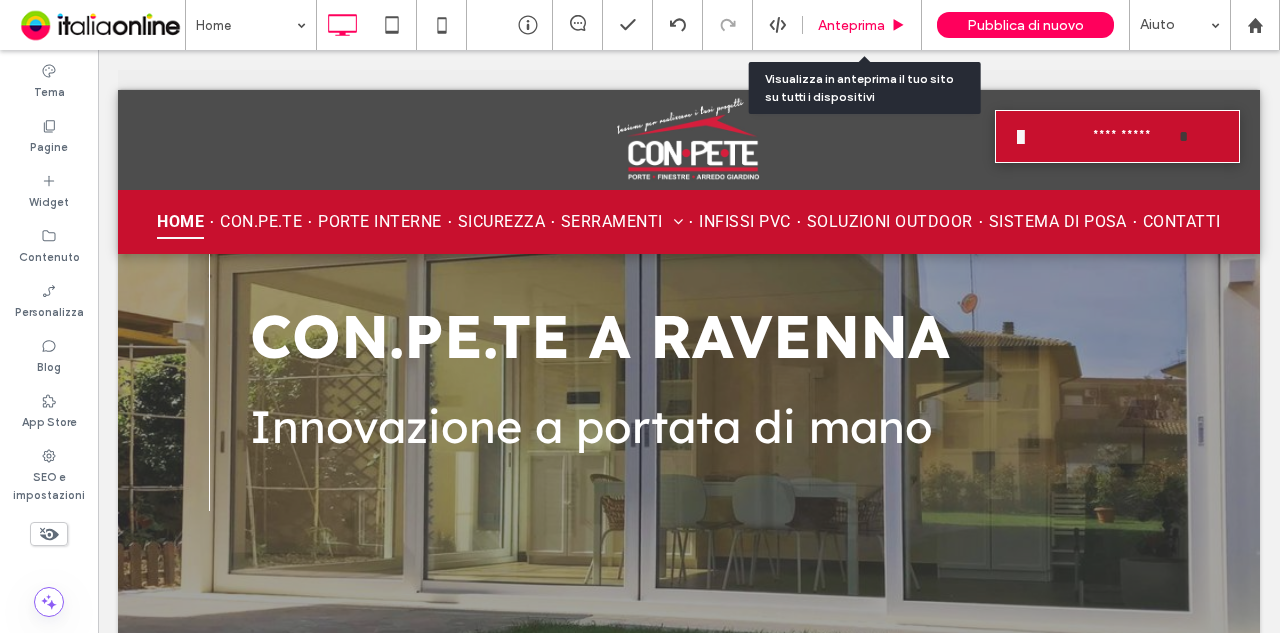 click on "Anteprima" at bounding box center [862, 25] 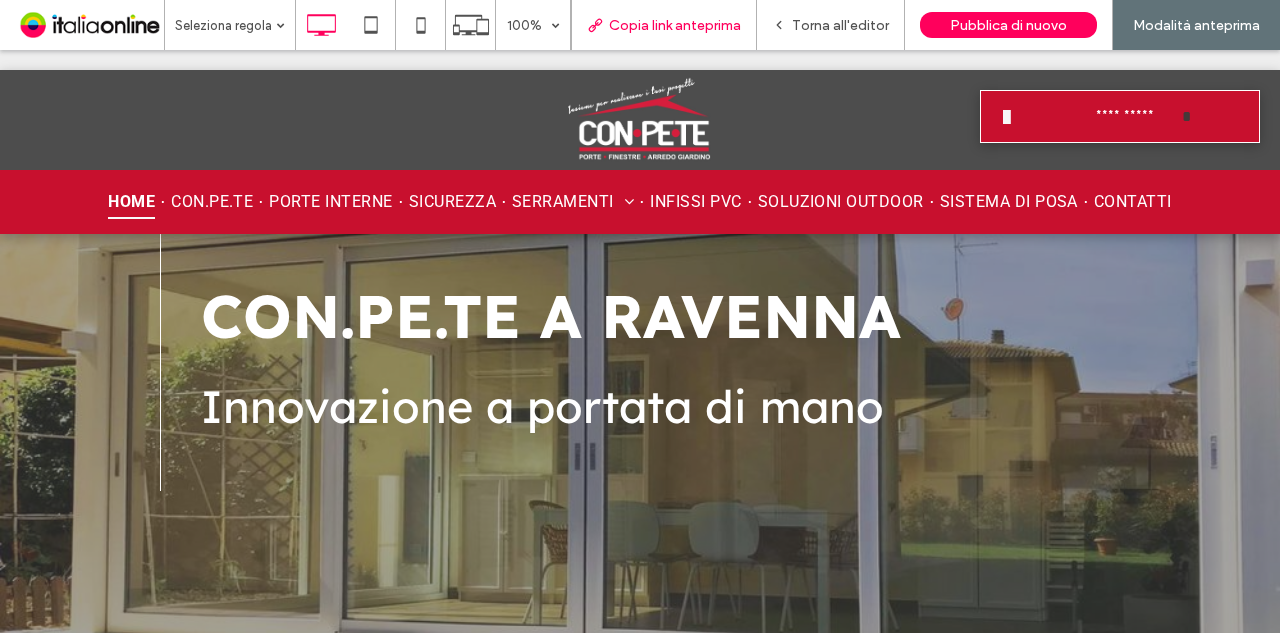 click on "Copia link anteprima" at bounding box center (664, 25) 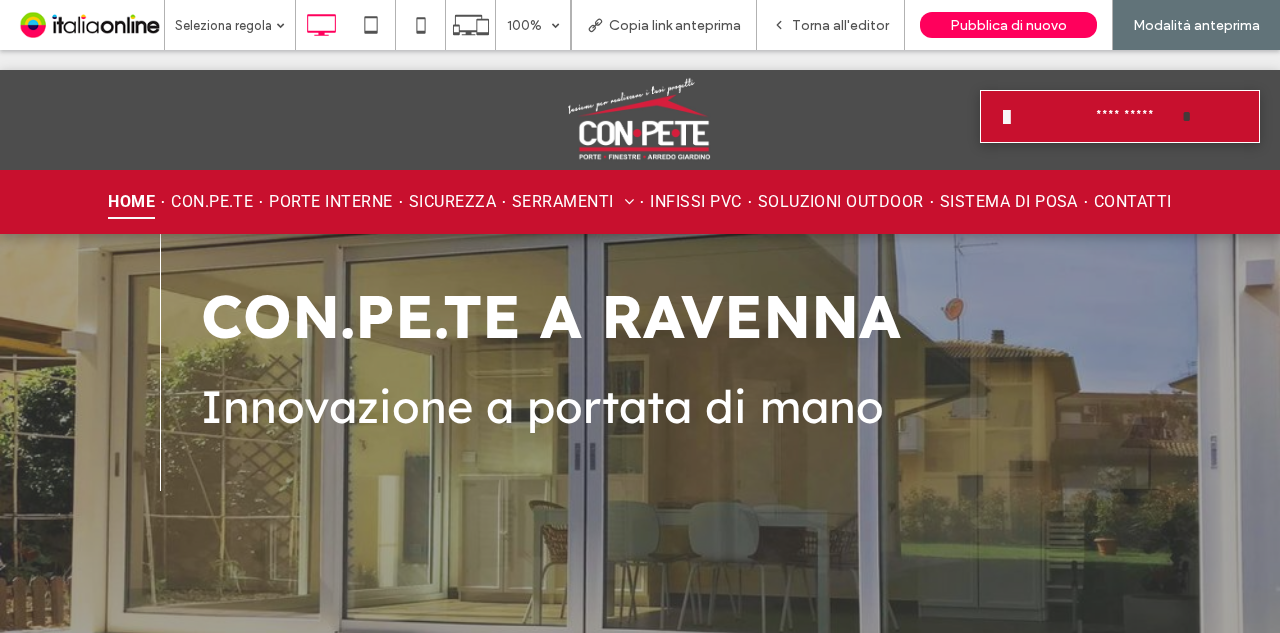 click on "**********" at bounding box center (1120, 120) 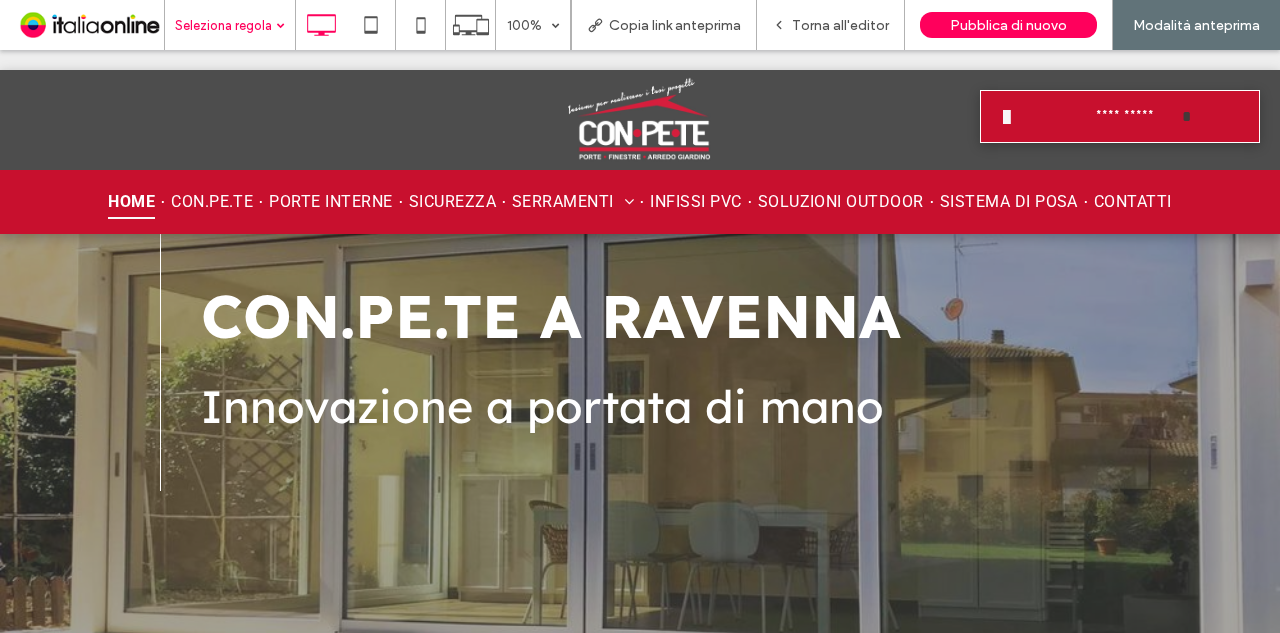 click on "Seleziona regola" at bounding box center (230, 25) 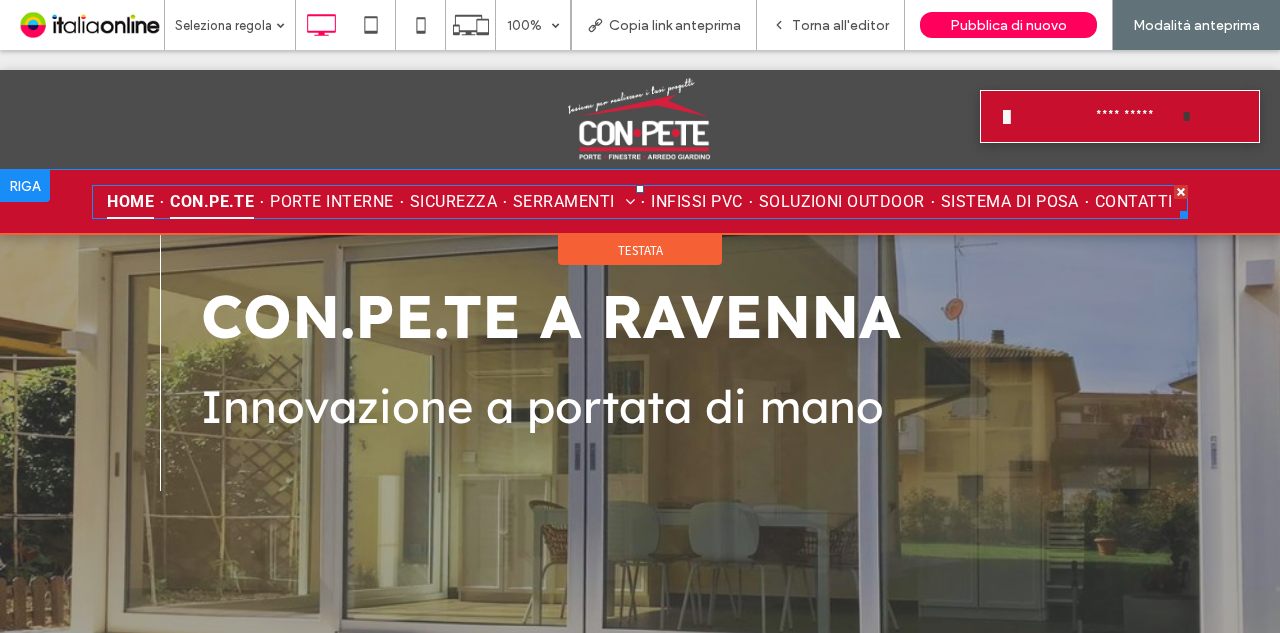 click on "CON.PE.TE" at bounding box center (212, 202) 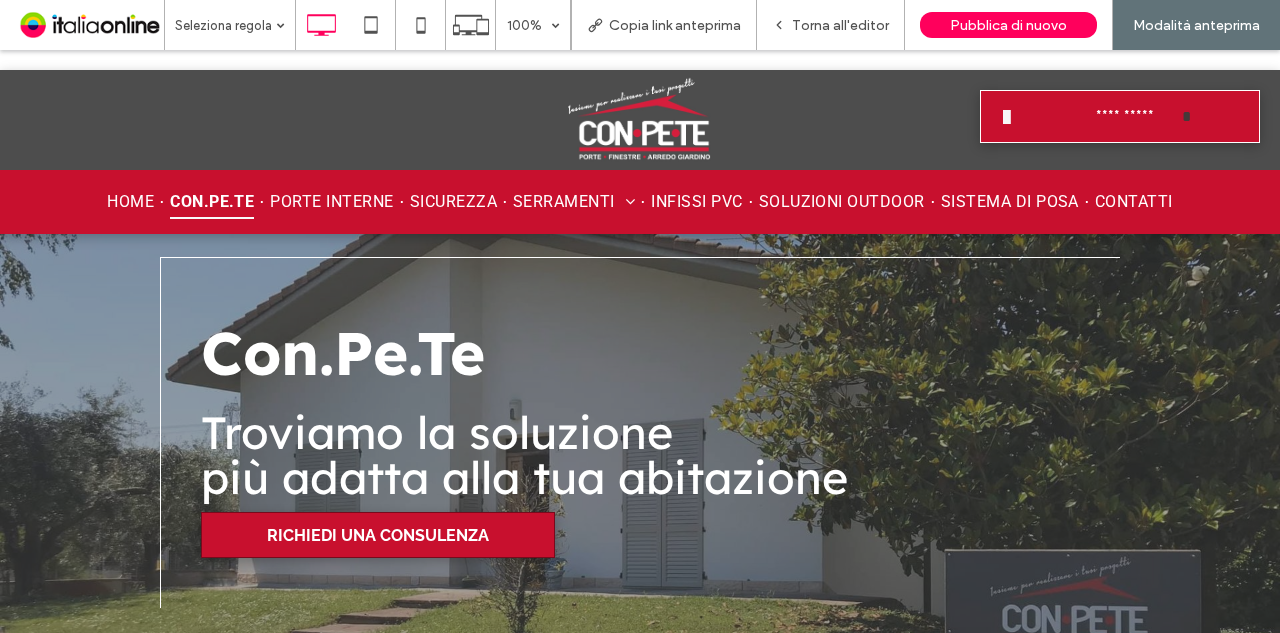 scroll, scrollTop: 0, scrollLeft: 0, axis: both 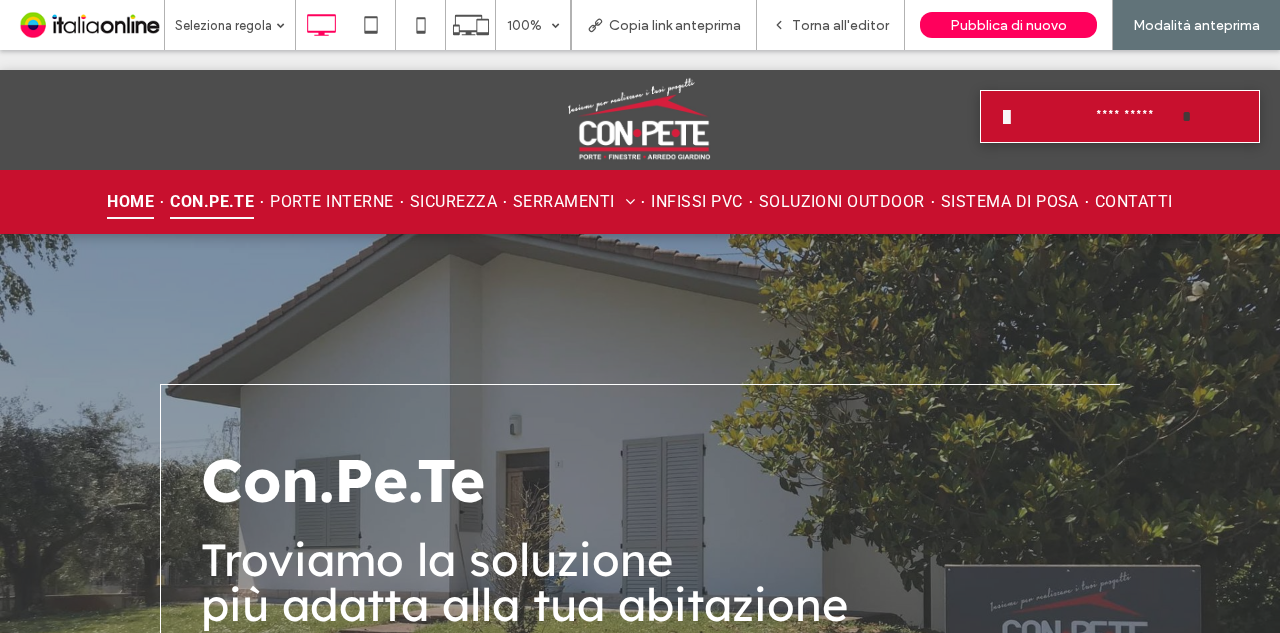 click on "Home" at bounding box center [130, 202] 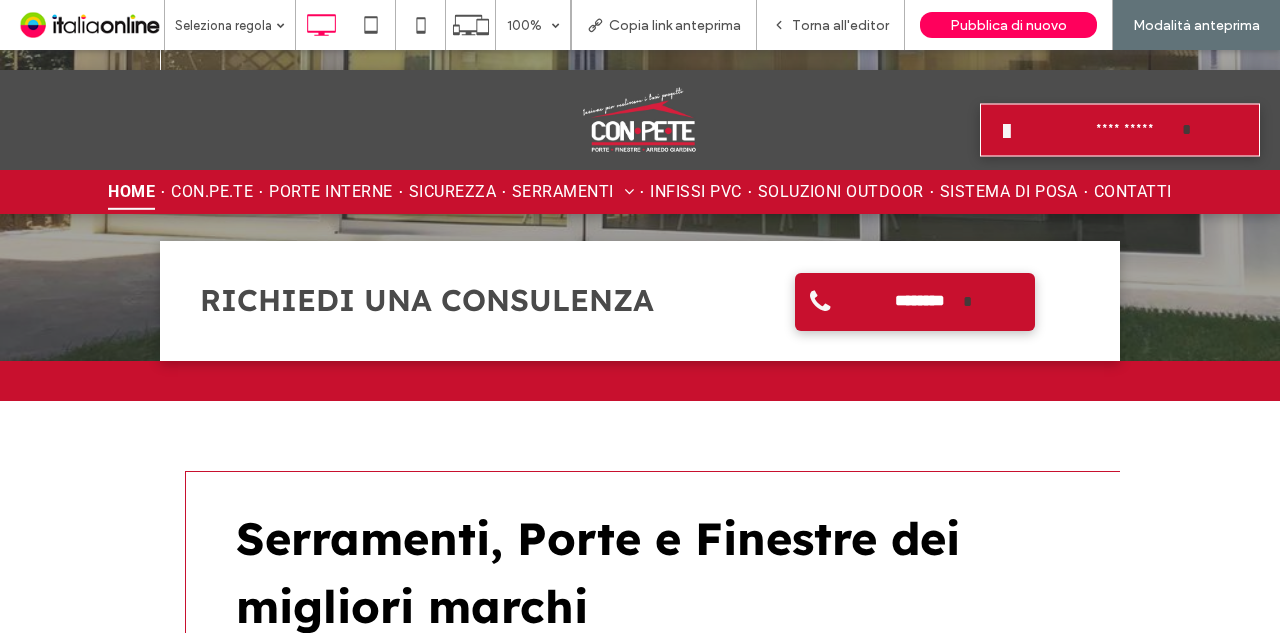 scroll, scrollTop: 0, scrollLeft: 0, axis: both 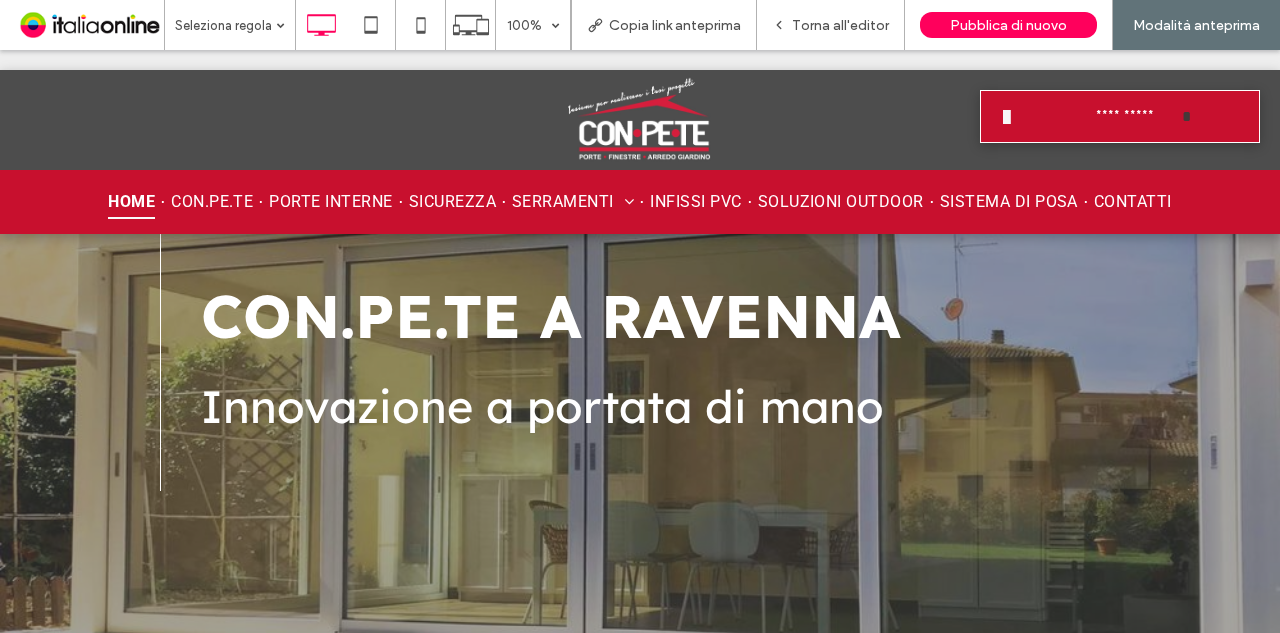 click on "CON.PE.TE A RAVENNA
Innovazione a portata di mano
Click To Paste
Riga + Aggiungi sezione" at bounding box center (640, 415) 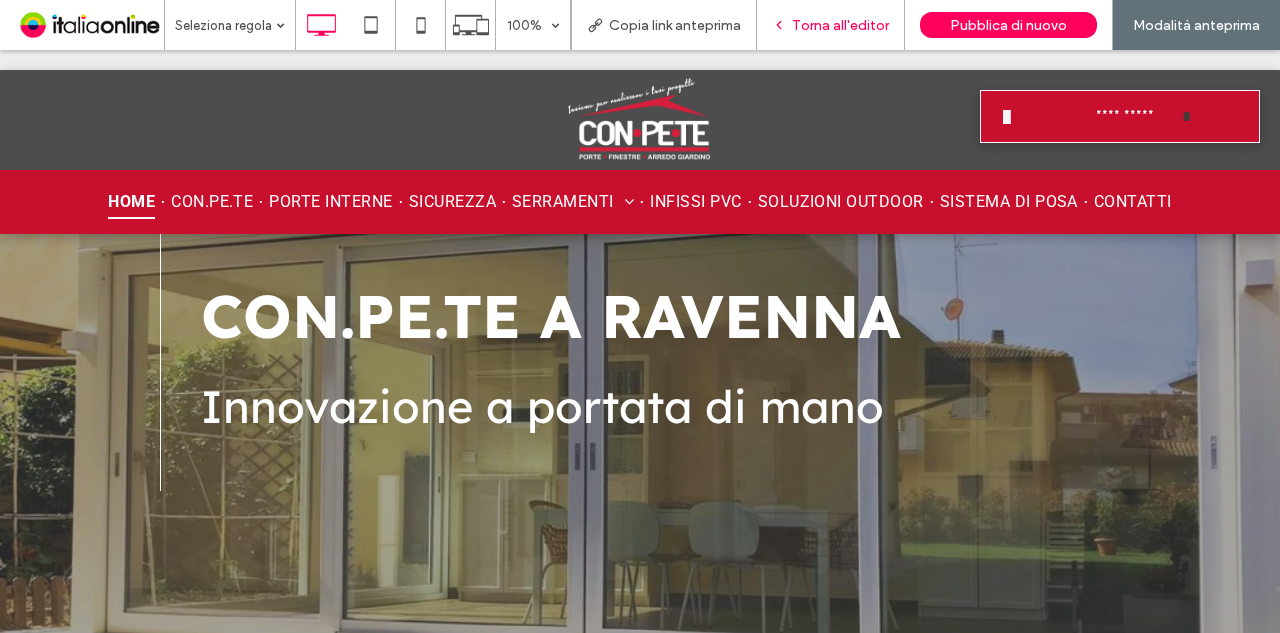click on "Torna all'editor" at bounding box center [840, 25] 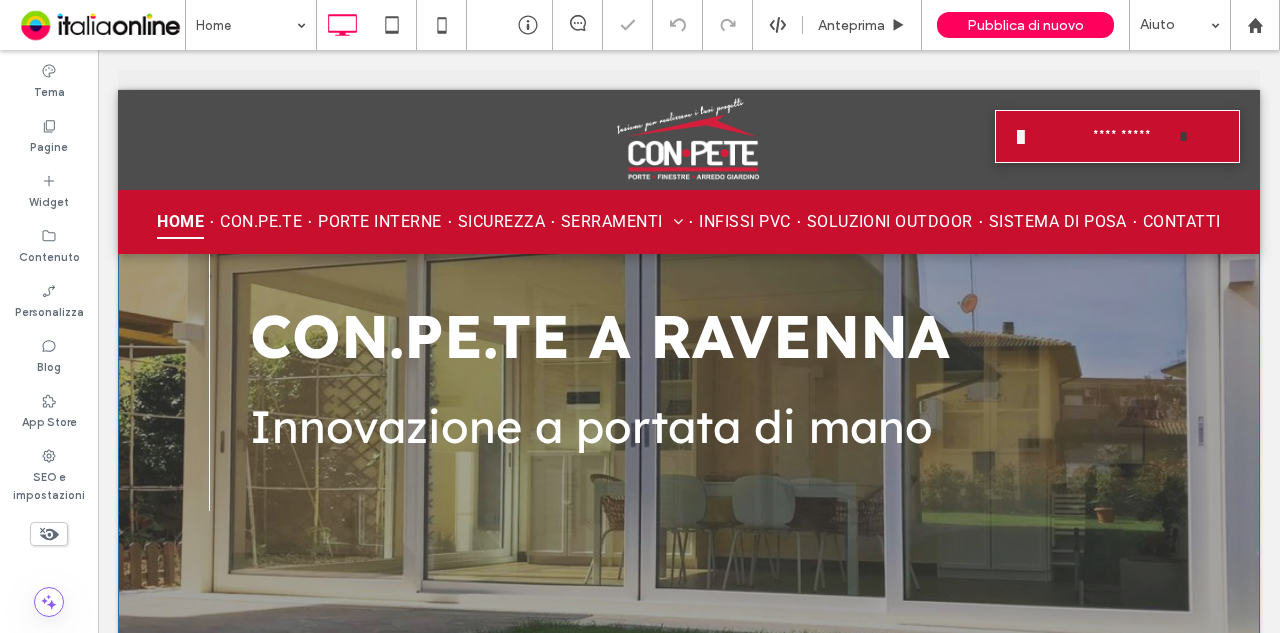 click on "CON.PE.TE A RAVENNA
Innovazione a portata di mano
Click To Paste
Riga + Aggiungi sezione" at bounding box center (689, 435) 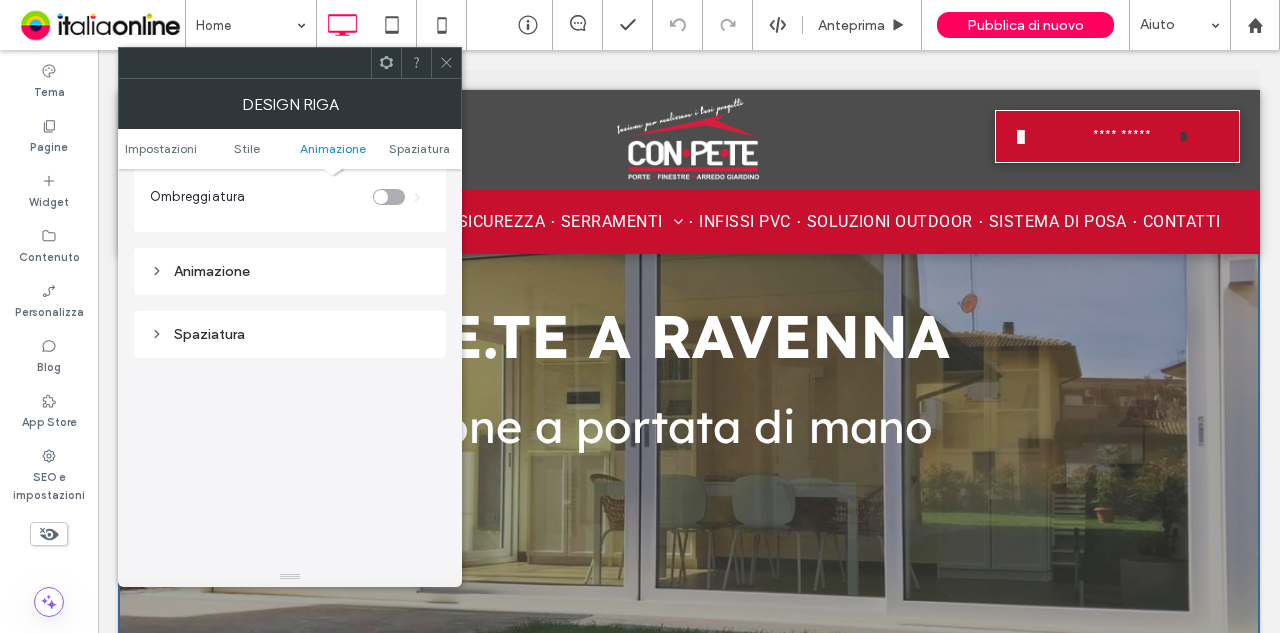scroll, scrollTop: 1367, scrollLeft: 0, axis: vertical 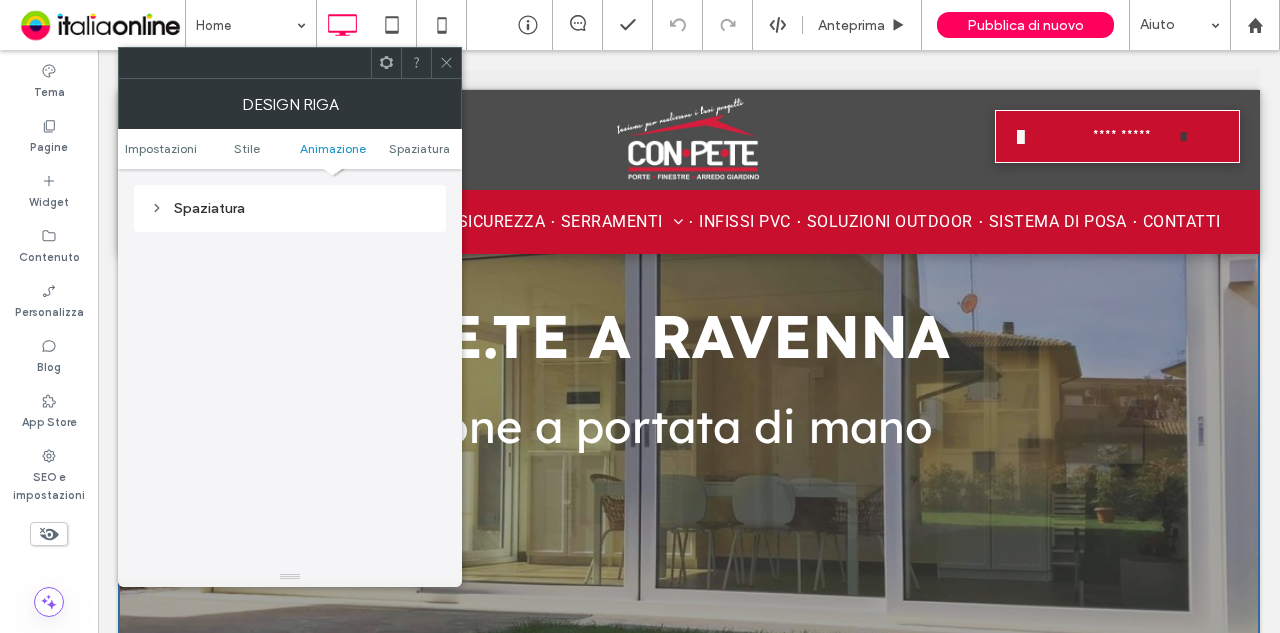 click 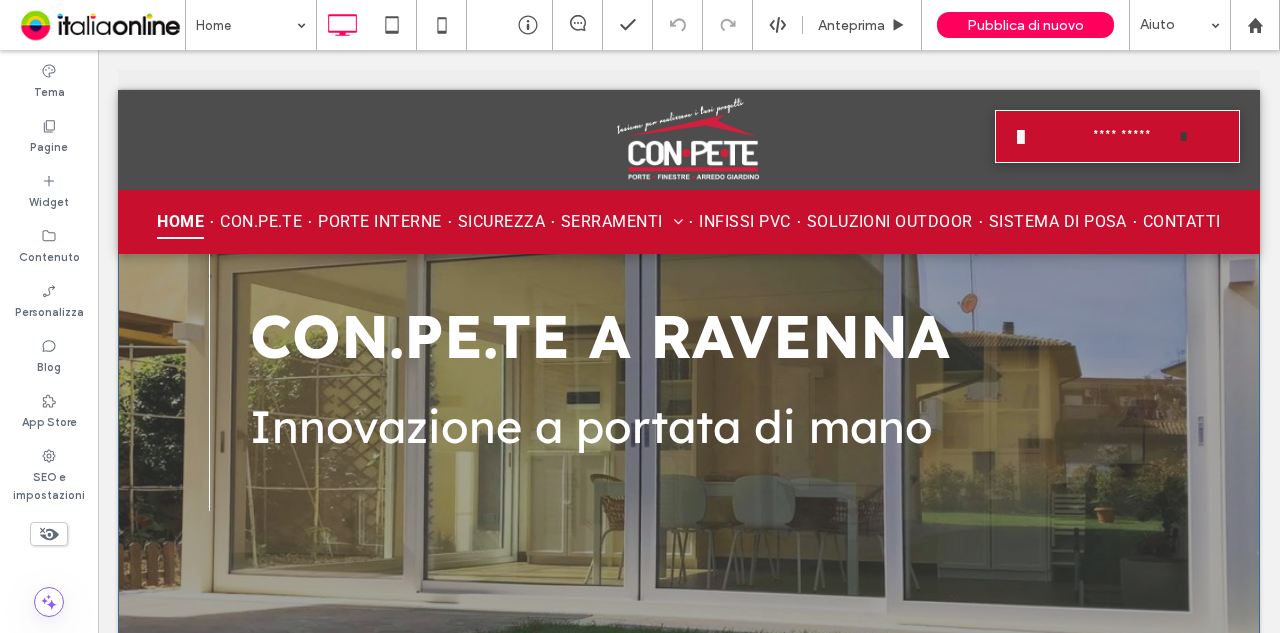 click on "CON.PE.TE A RAVENNA
Innovazione a portata di mano
Click To Paste
Riga + Aggiungi sezione" at bounding box center [689, 435] 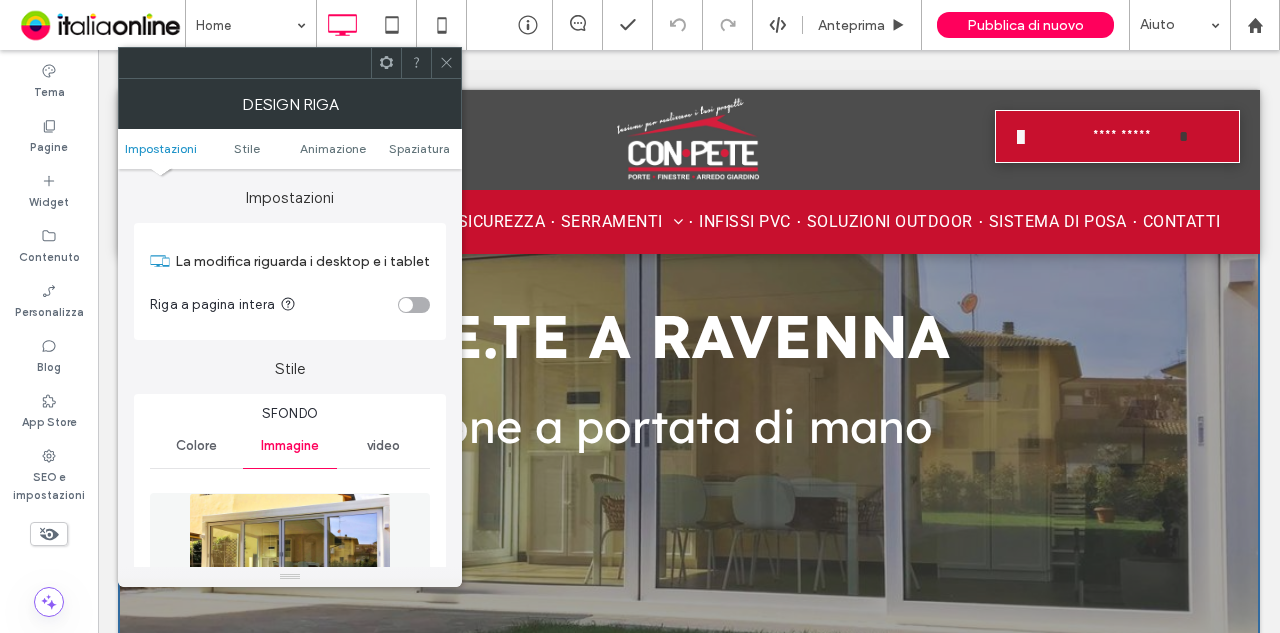 scroll, scrollTop: 400, scrollLeft: 0, axis: vertical 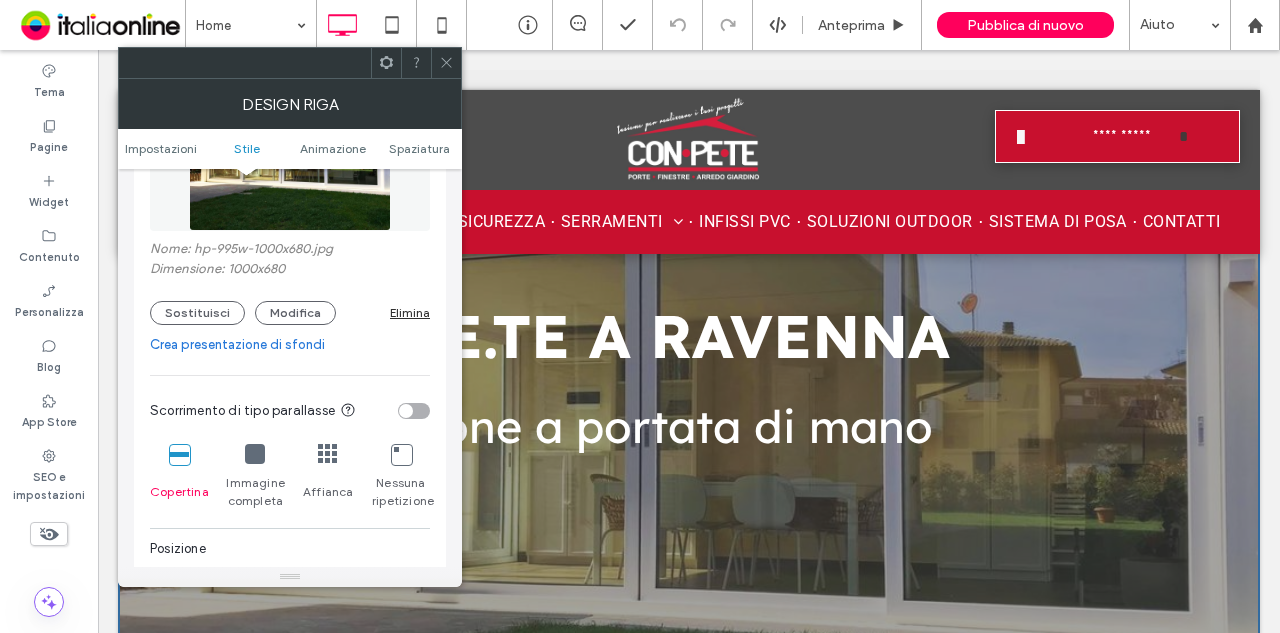 click at bounding box center (446, 63) 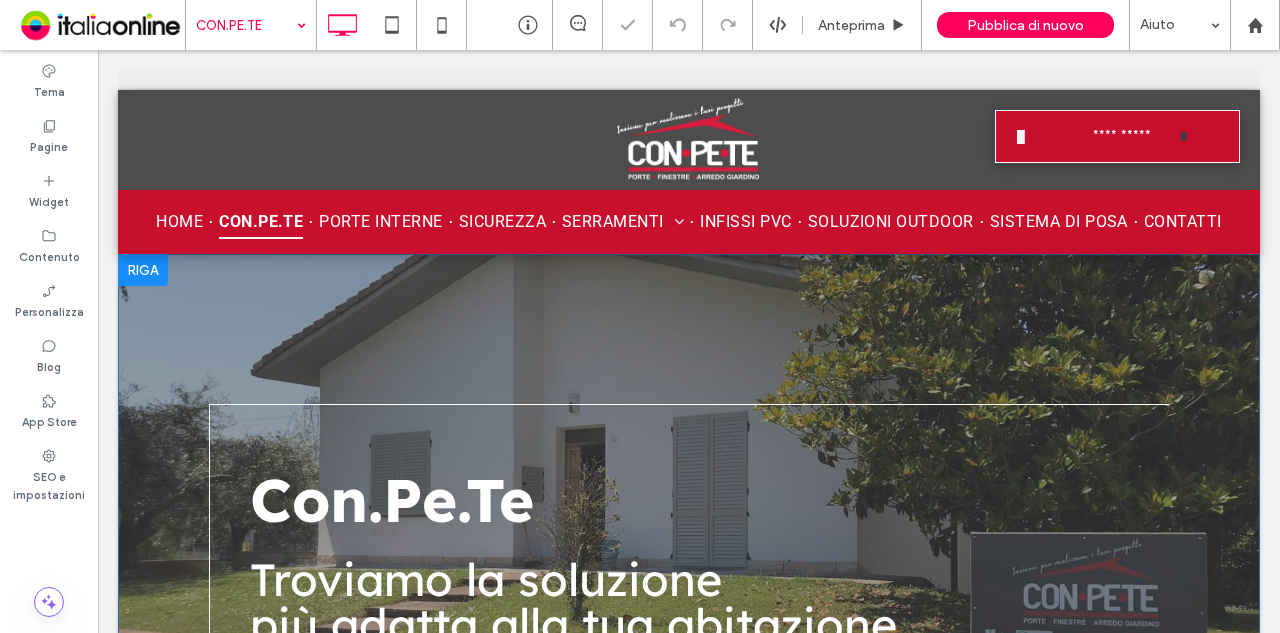 scroll, scrollTop: 0, scrollLeft: 0, axis: both 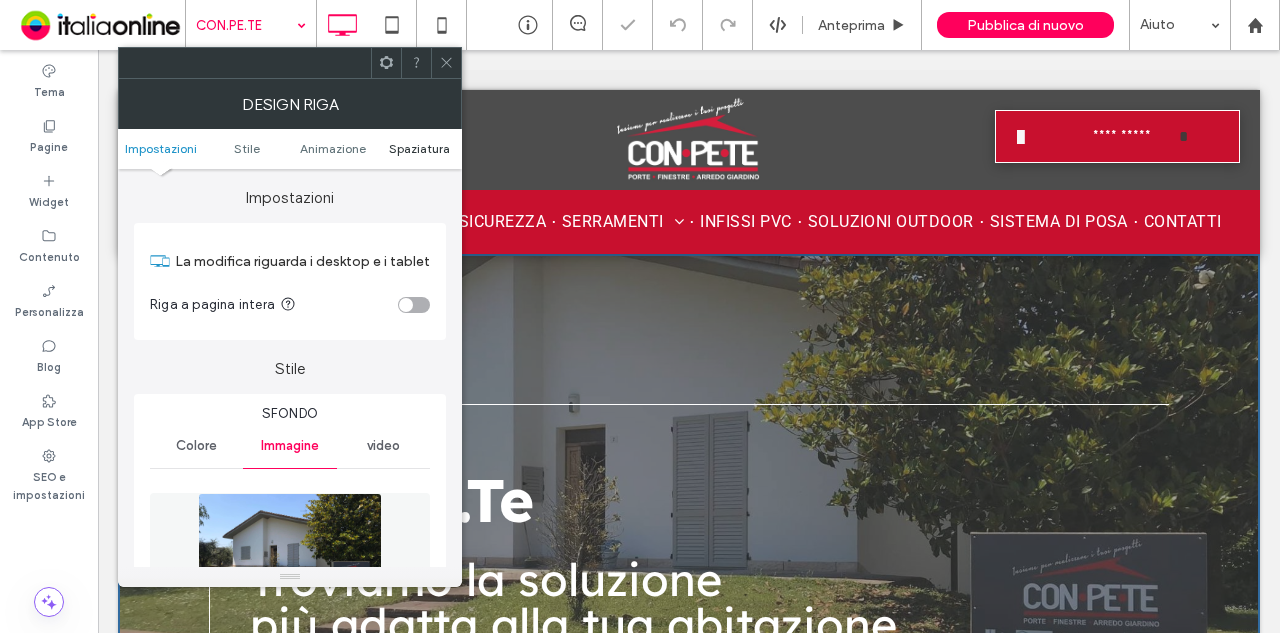click on "Spaziatura" at bounding box center (419, 148) 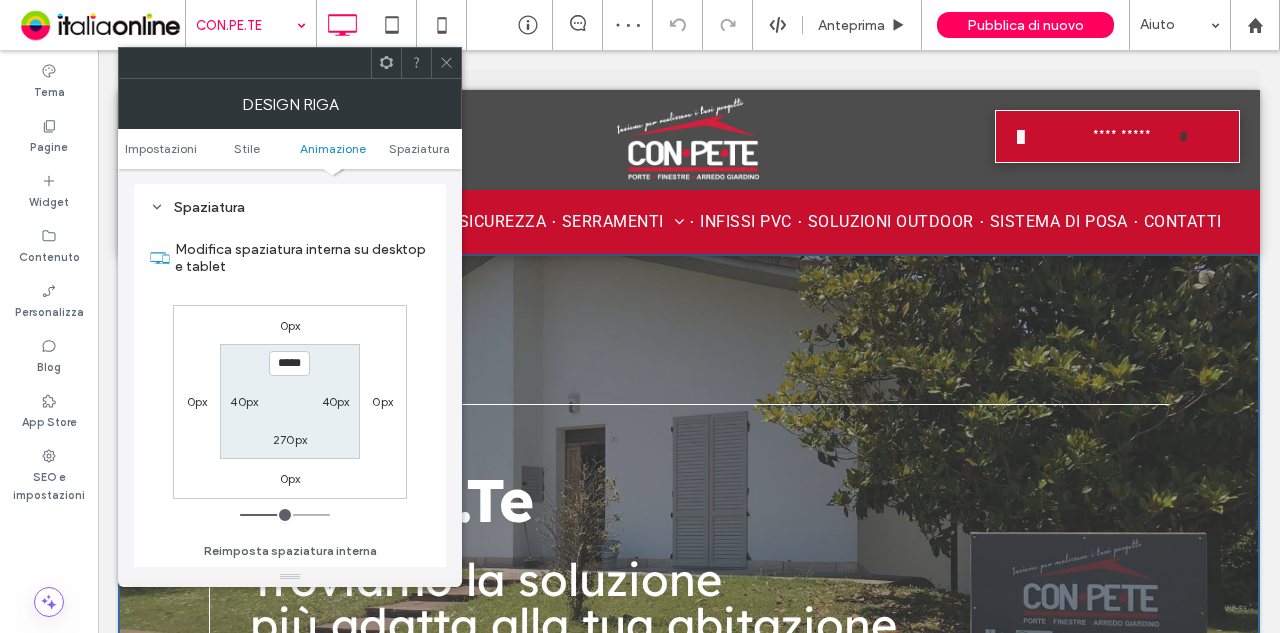 scroll, scrollTop: 1177, scrollLeft: 0, axis: vertical 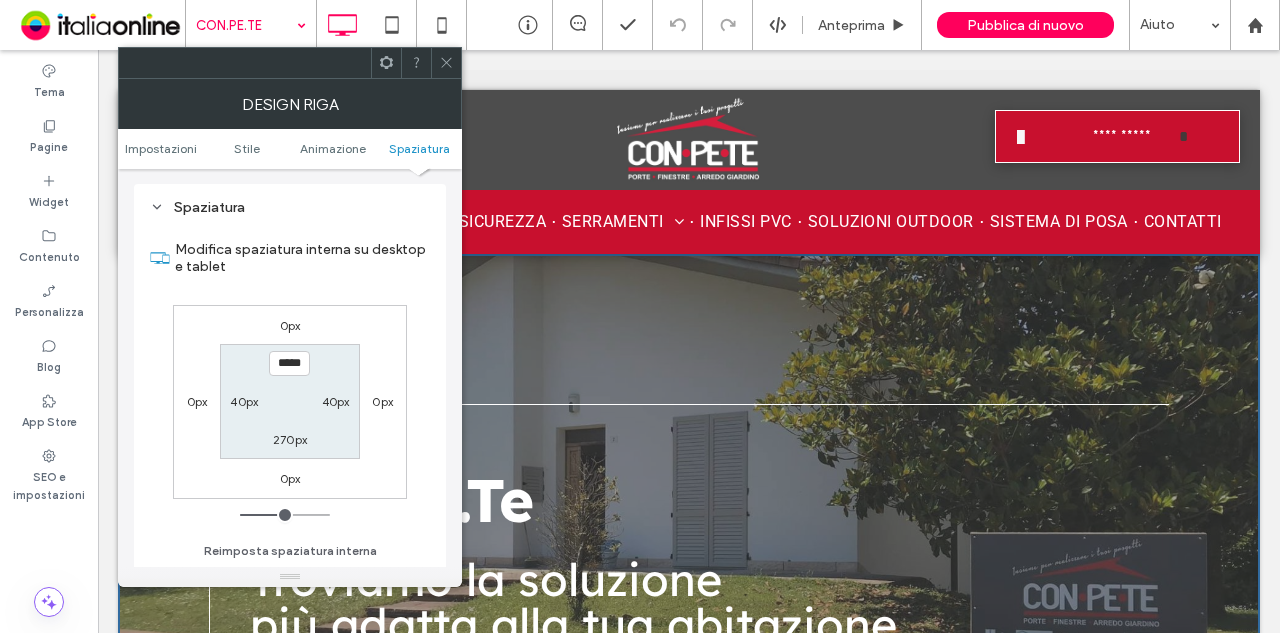 click 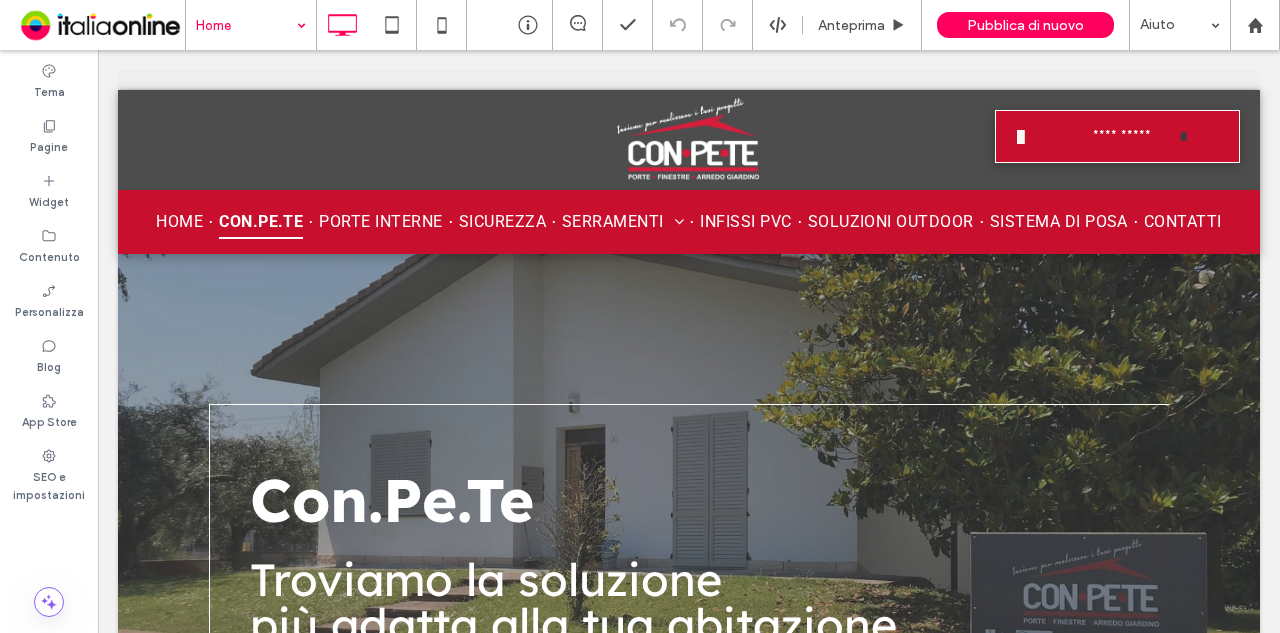 drag, startPoint x: 250, startPoint y: 72, endPoint x: 252, endPoint y: 86, distance: 14.142136 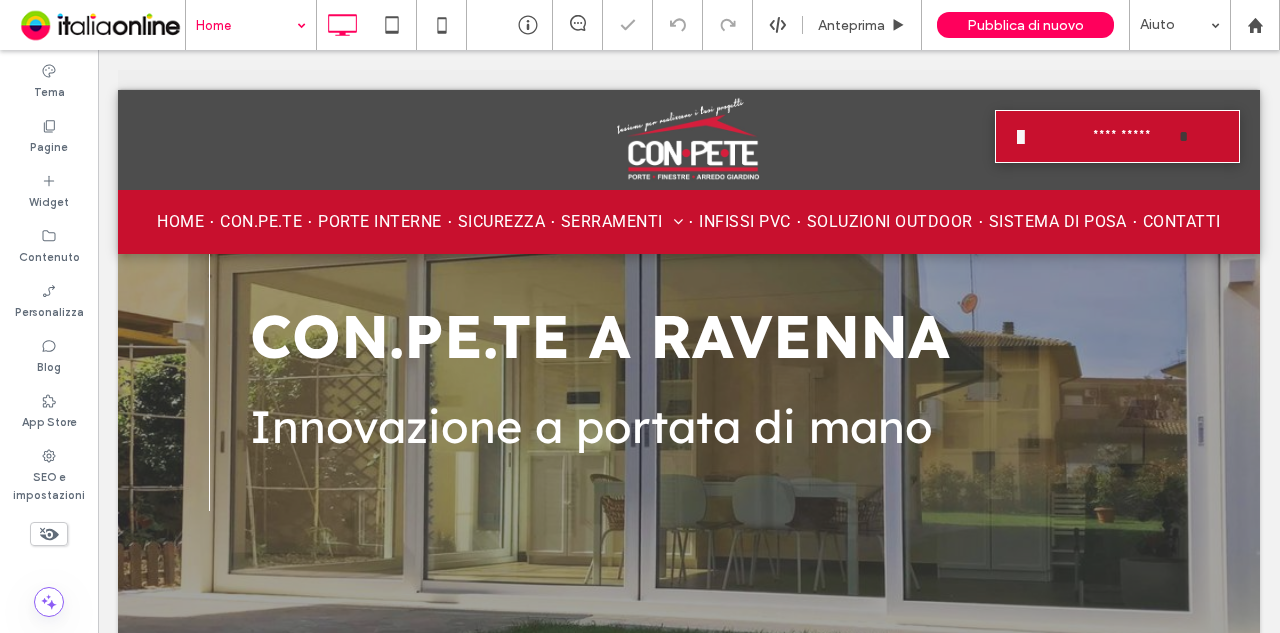 scroll, scrollTop: 0, scrollLeft: 0, axis: both 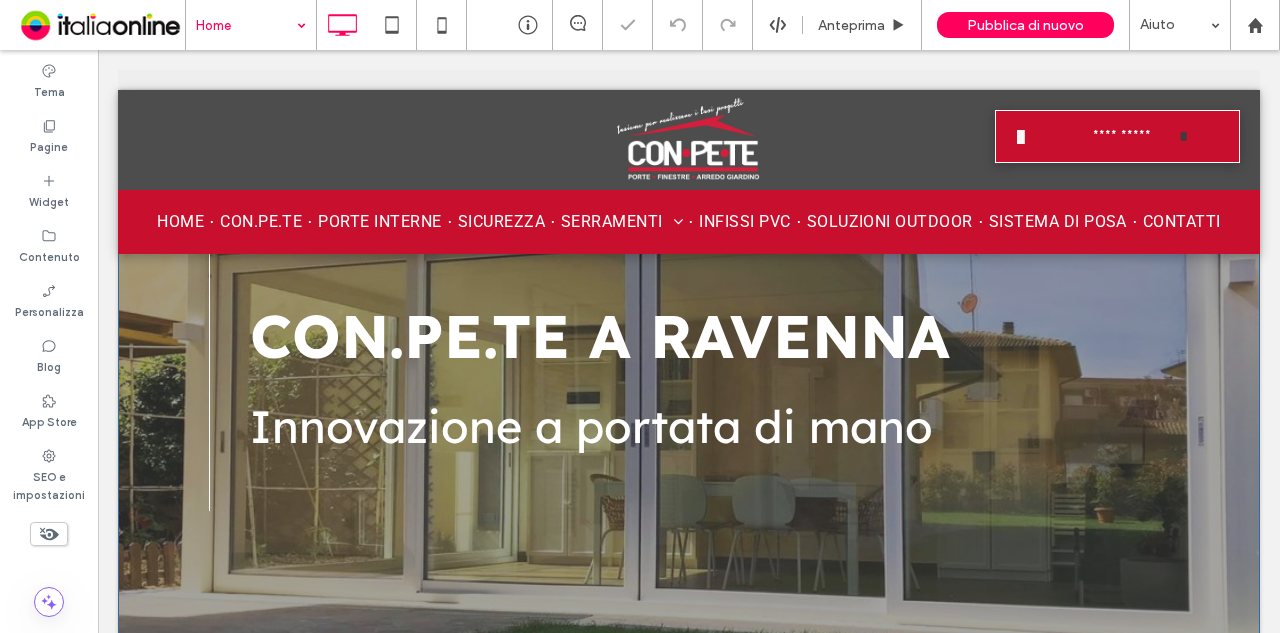 drag, startPoint x: 370, startPoint y: 279, endPoint x: 145, endPoint y: 275, distance: 225.03555 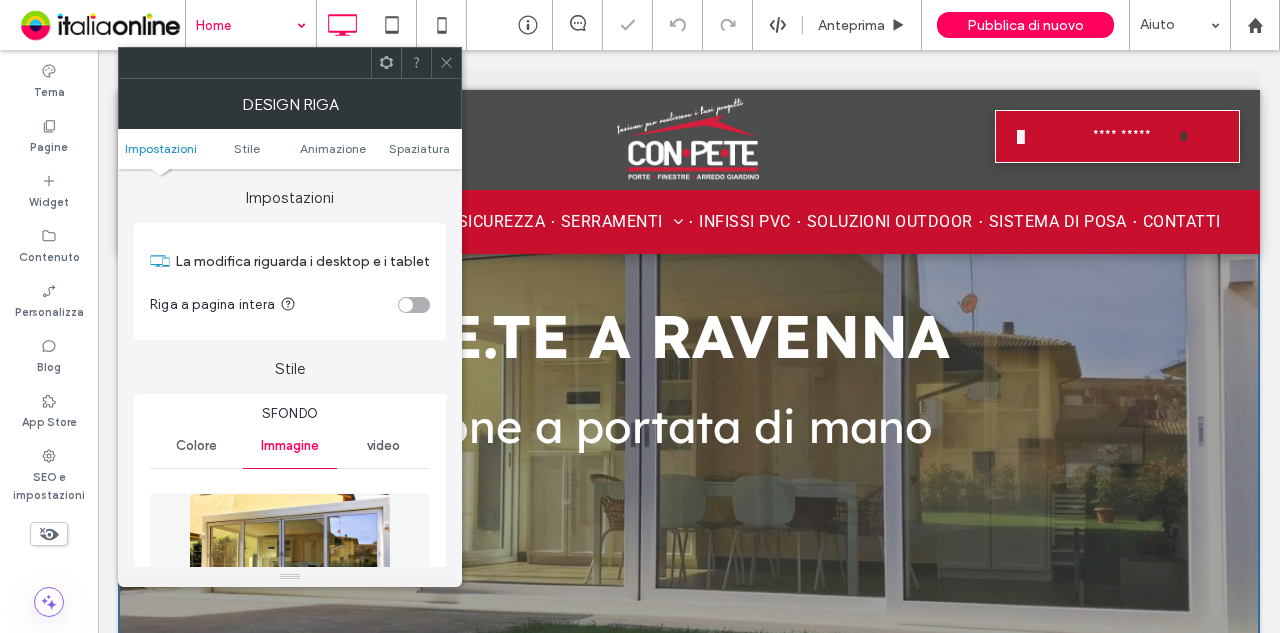 click on "Impostazioni Stile Animazione Spaziatura" at bounding box center [290, 149] 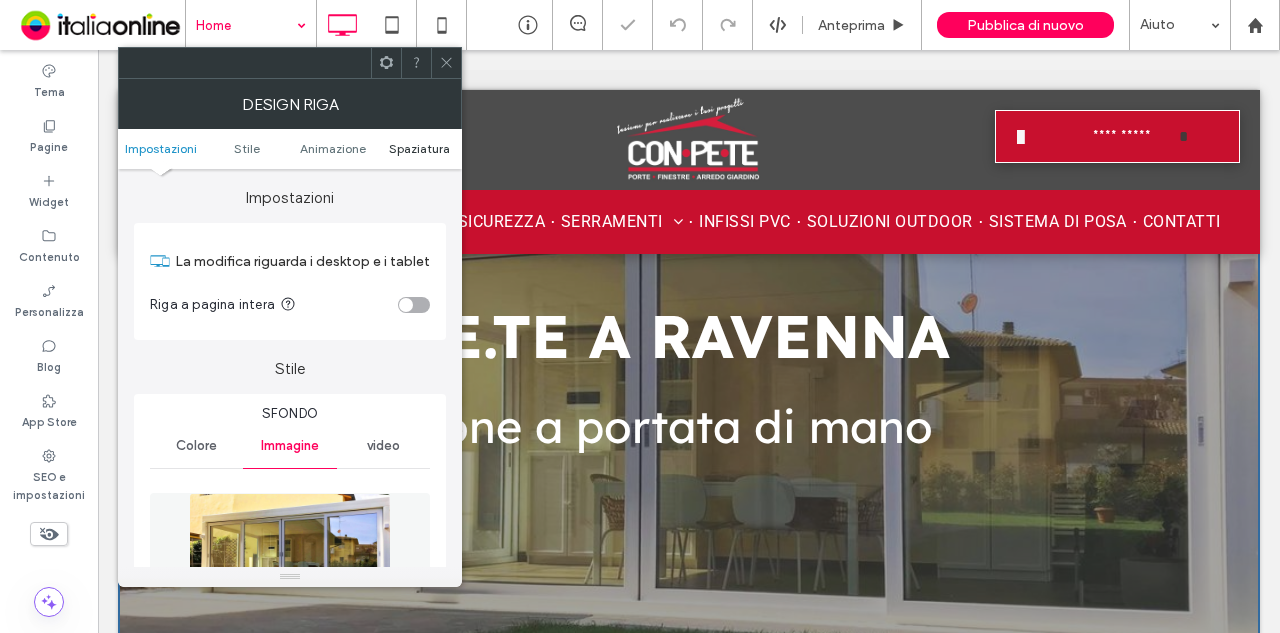 click on "Spaziatura" at bounding box center (419, 148) 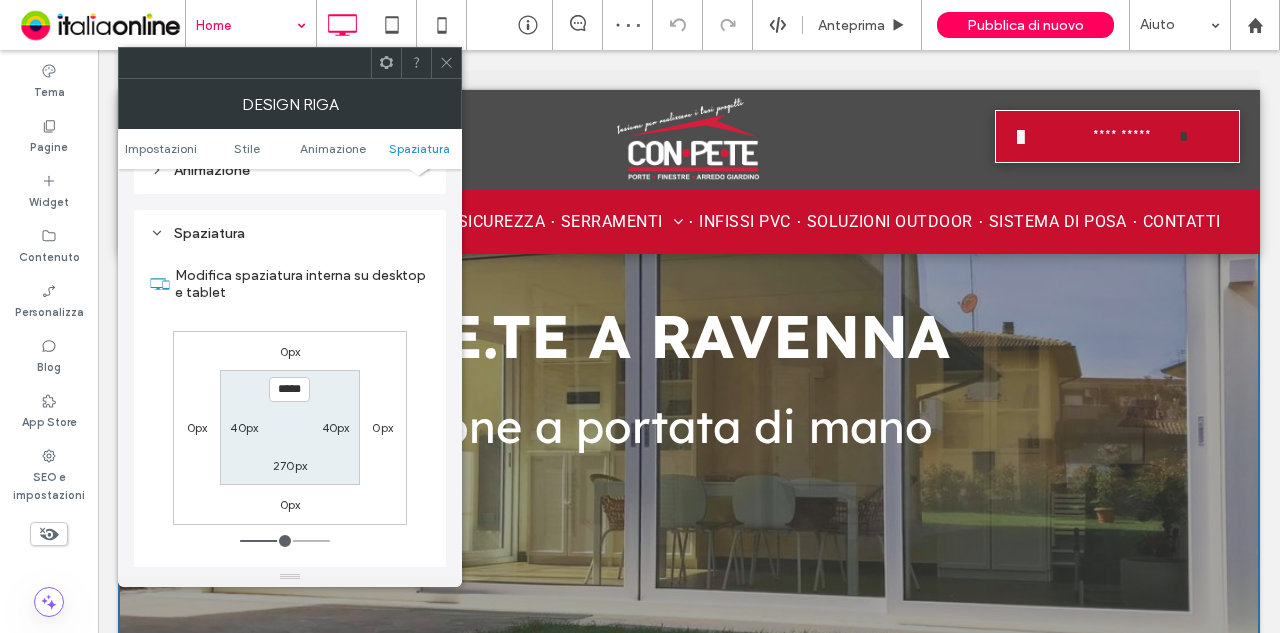 scroll, scrollTop: 1368, scrollLeft: 0, axis: vertical 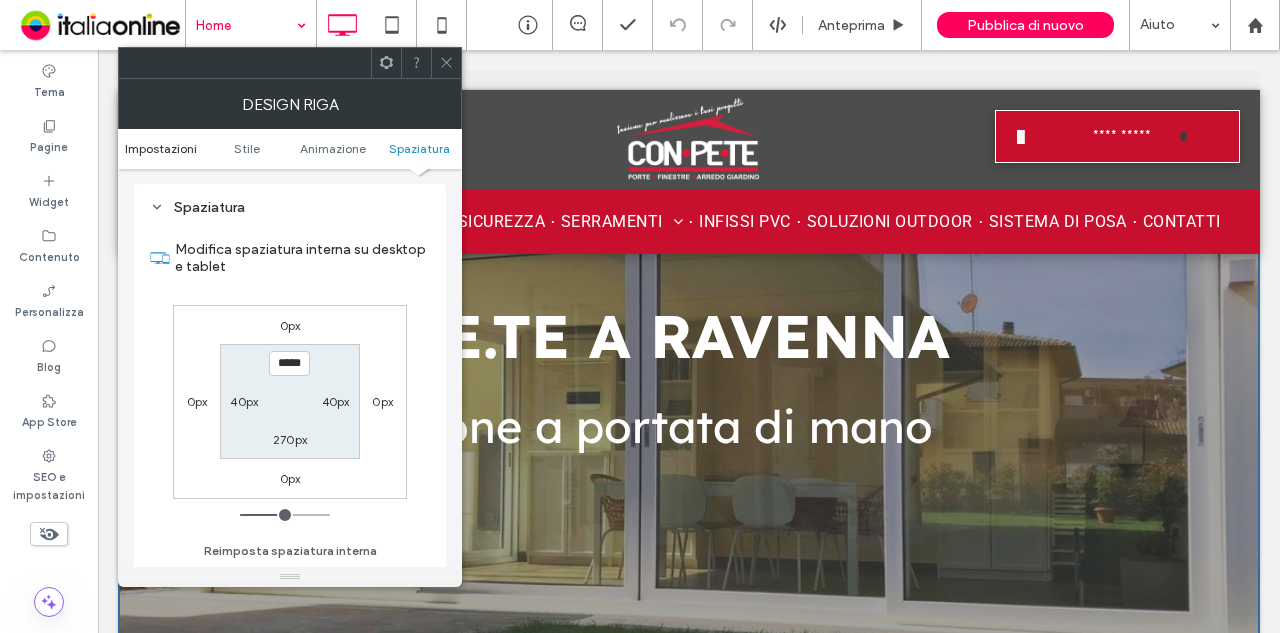 click on "Impostazioni" at bounding box center (161, 148) 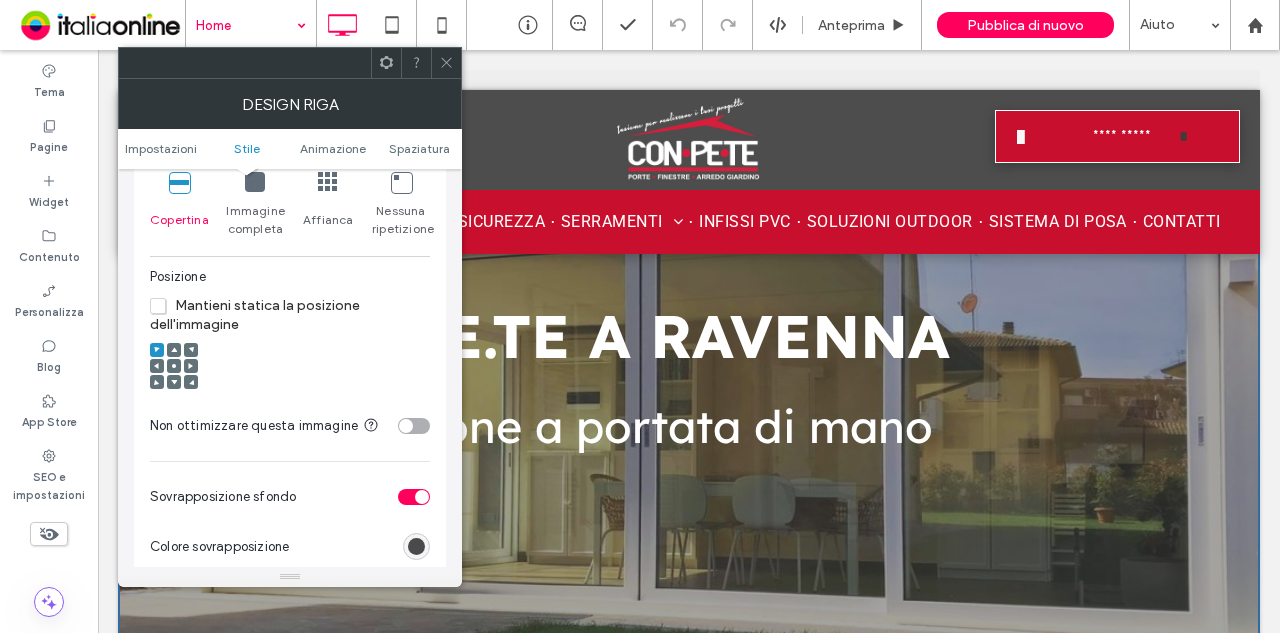 scroll, scrollTop: 800, scrollLeft: 0, axis: vertical 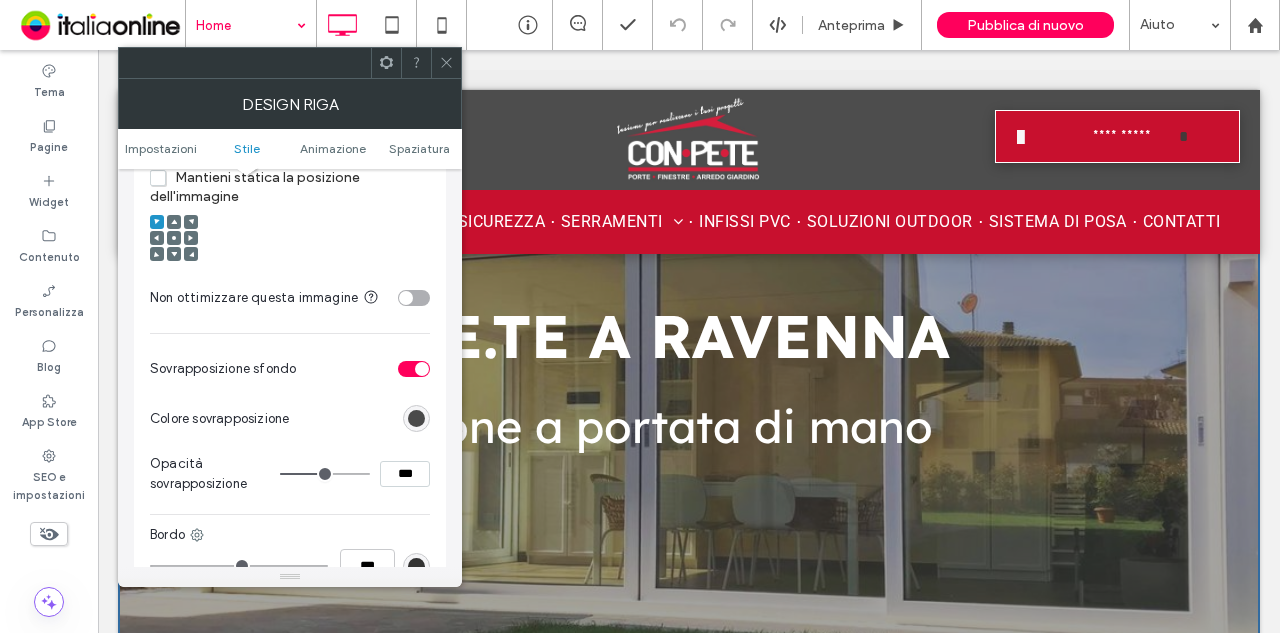drag, startPoint x: 440, startPoint y: 69, endPoint x: 458, endPoint y: 80, distance: 21.095022 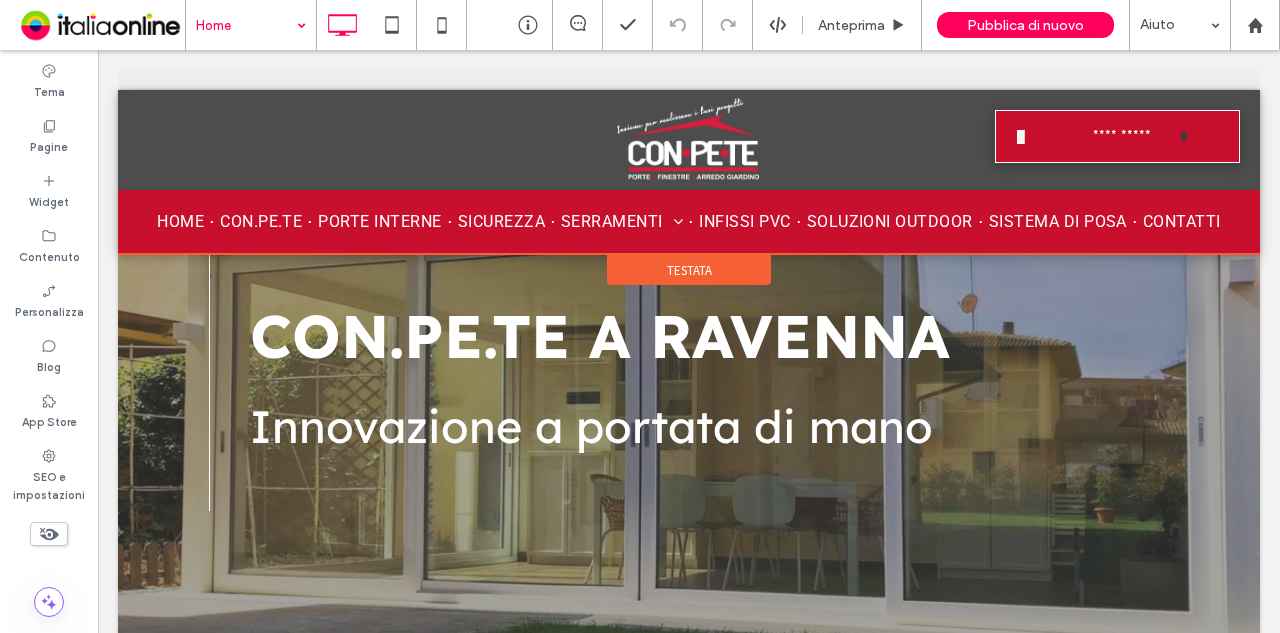 click on "Testata" at bounding box center (689, 270) 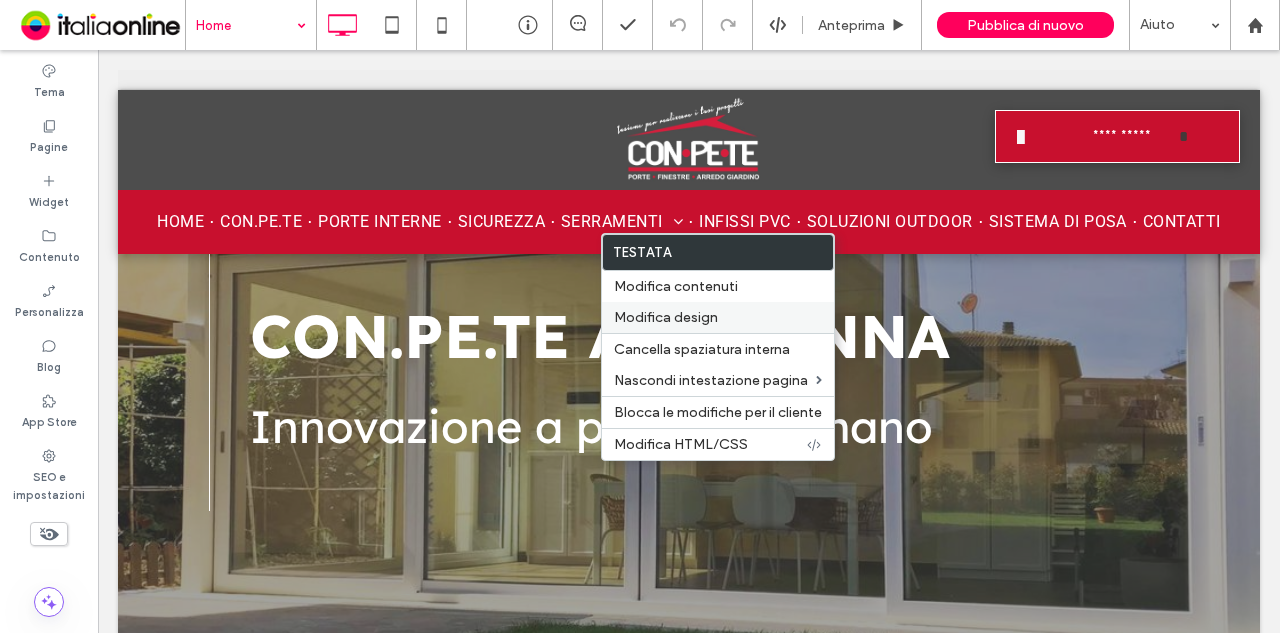 click on "Modifica design" at bounding box center [718, 317] 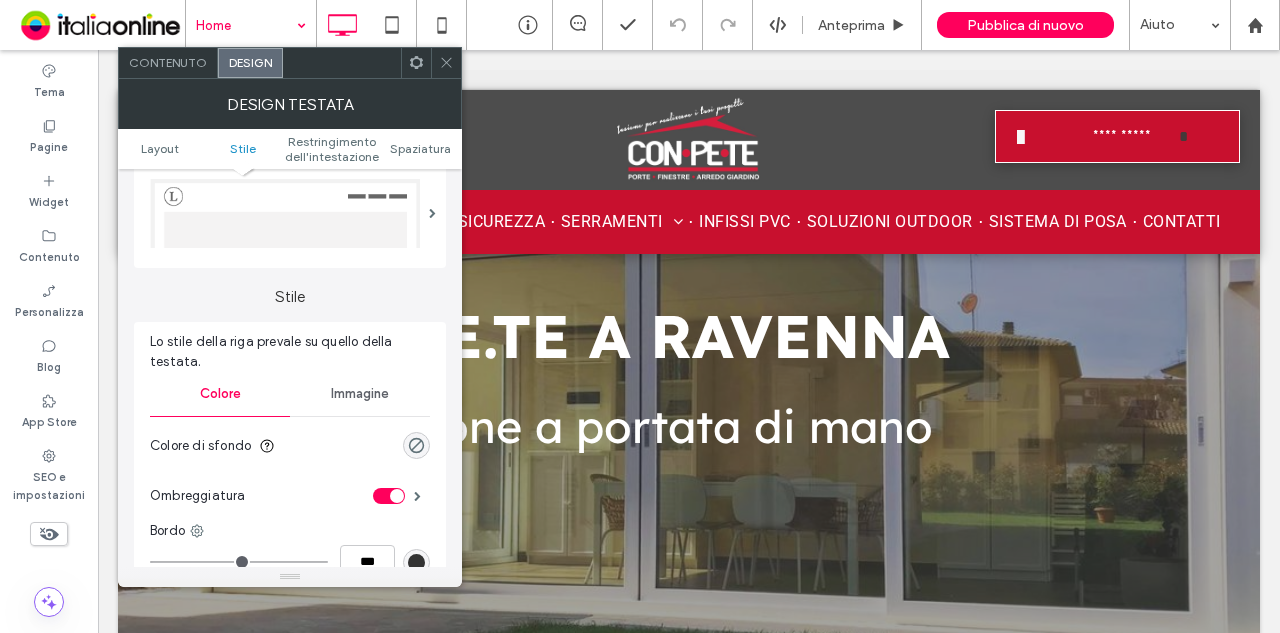 scroll, scrollTop: 400, scrollLeft: 0, axis: vertical 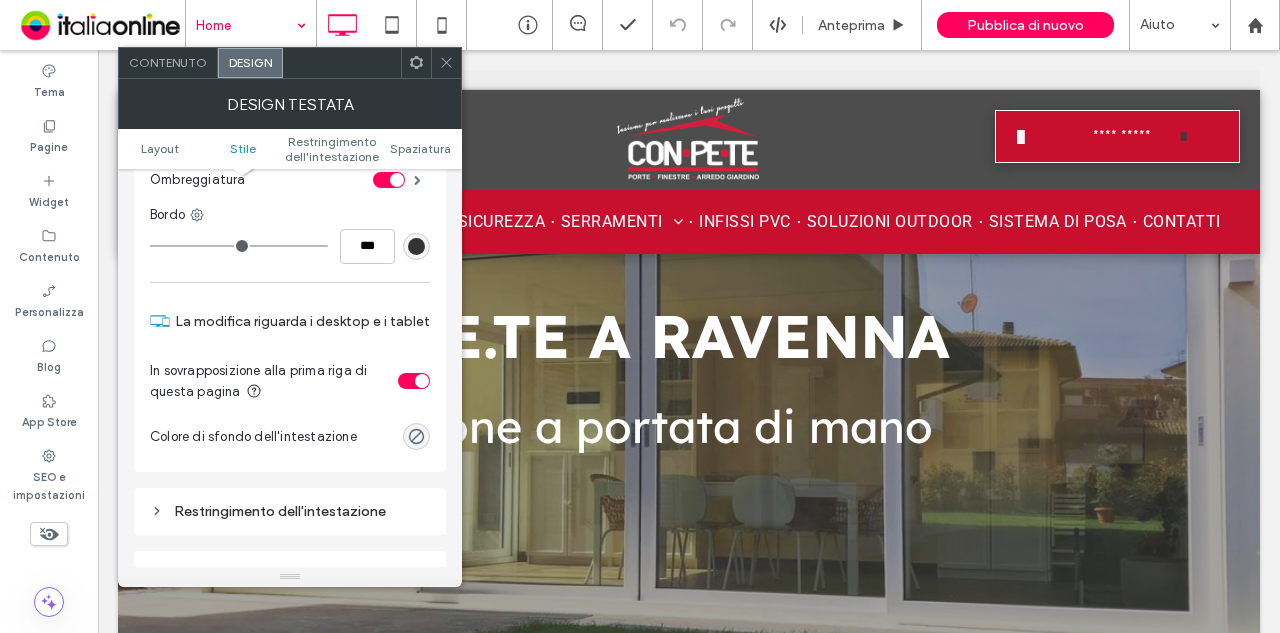 click at bounding box center [414, 381] 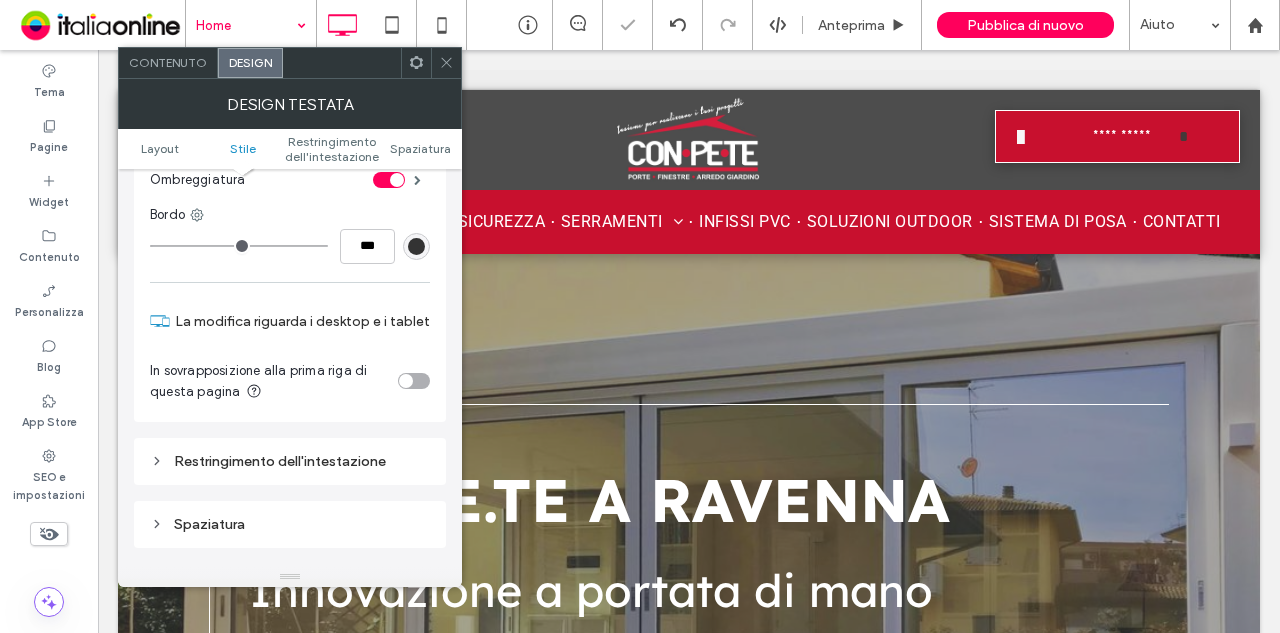 click at bounding box center (446, 63) 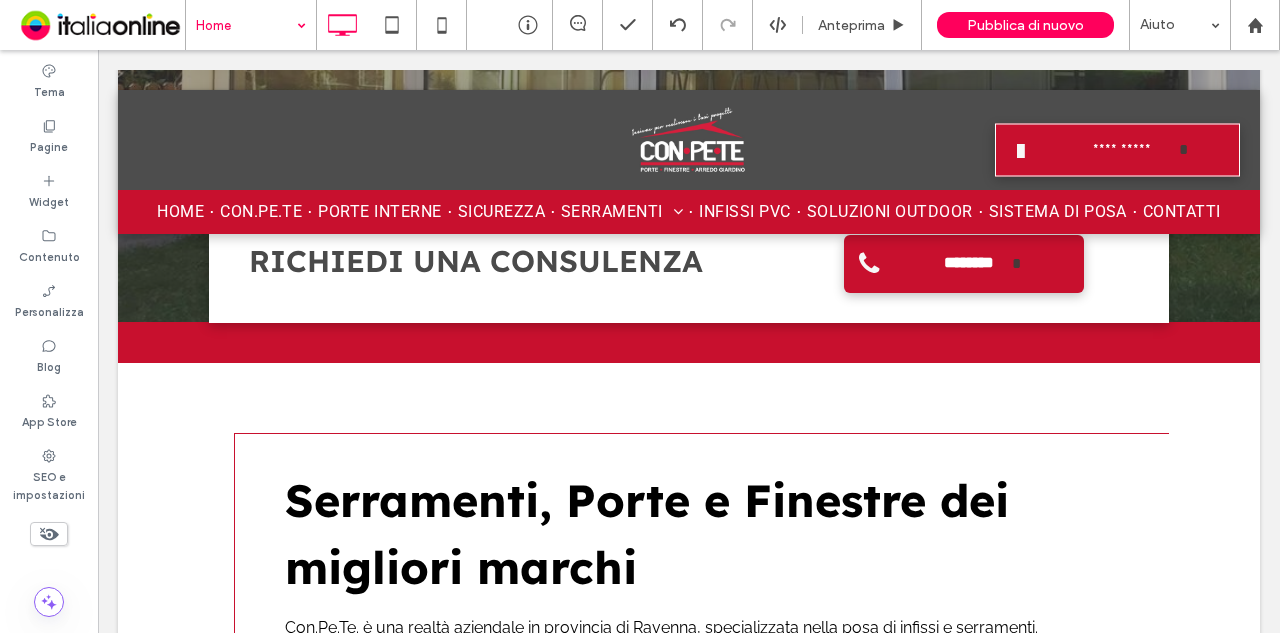 scroll, scrollTop: 500, scrollLeft: 0, axis: vertical 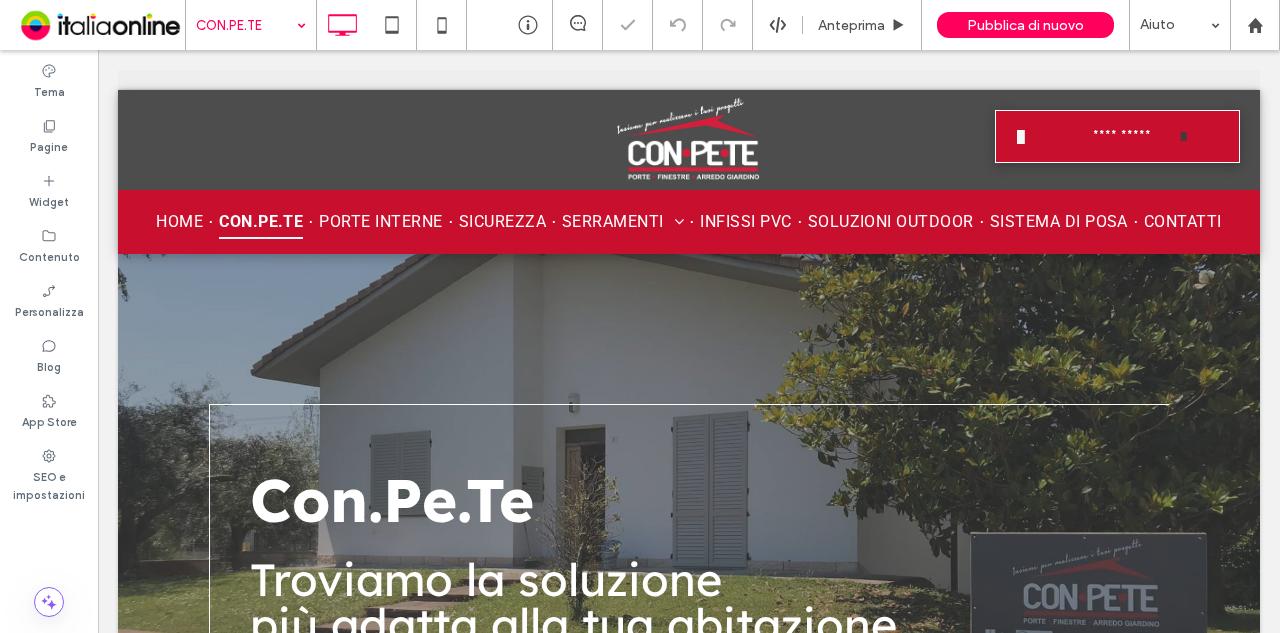 click on "CON.PE.TE" at bounding box center [251, 25] 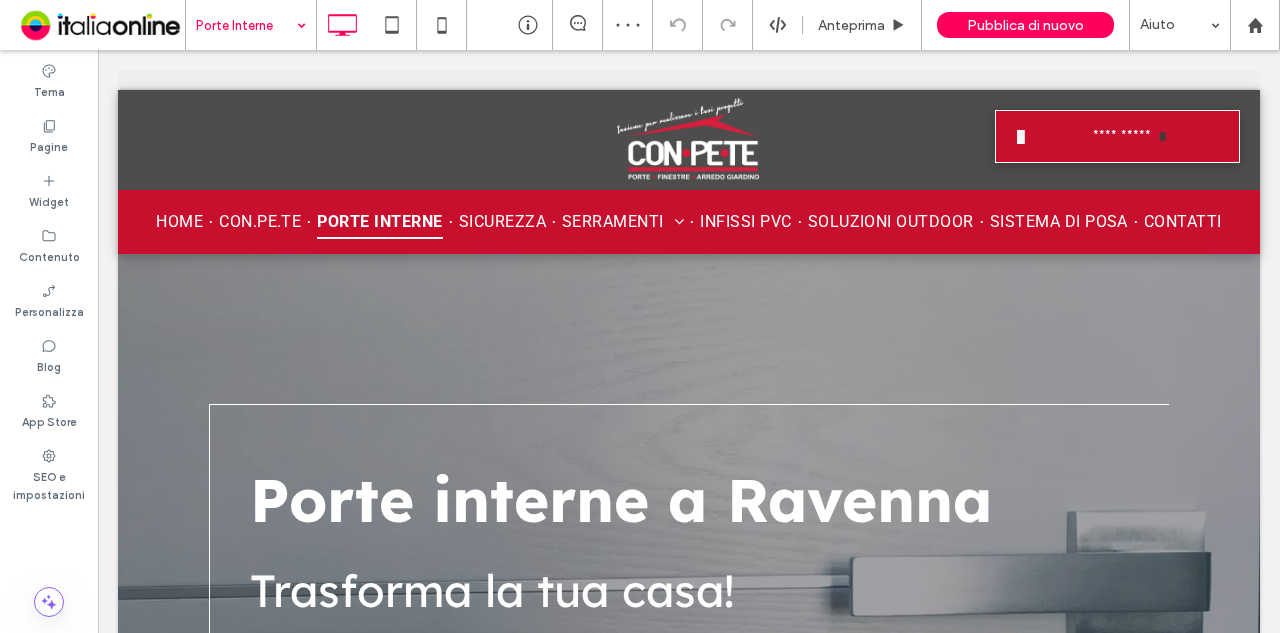 drag, startPoint x: 294, startPoint y: 19, endPoint x: 294, endPoint y: 34, distance: 15 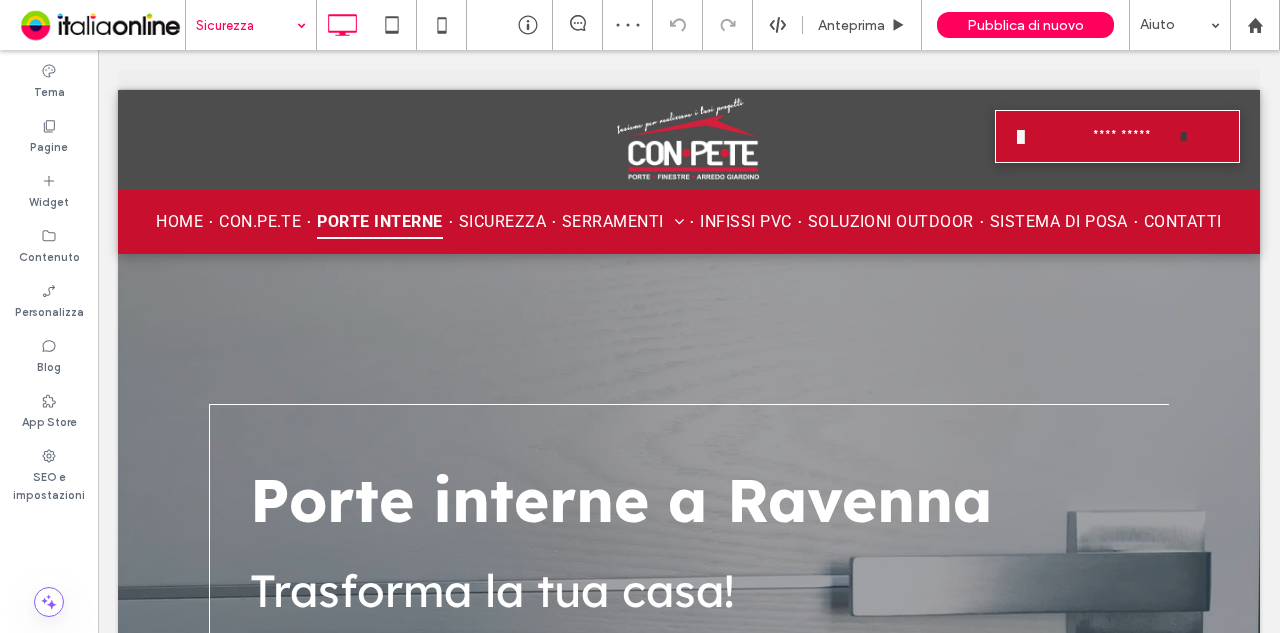 click on "Sicurezza" at bounding box center (251, 25) 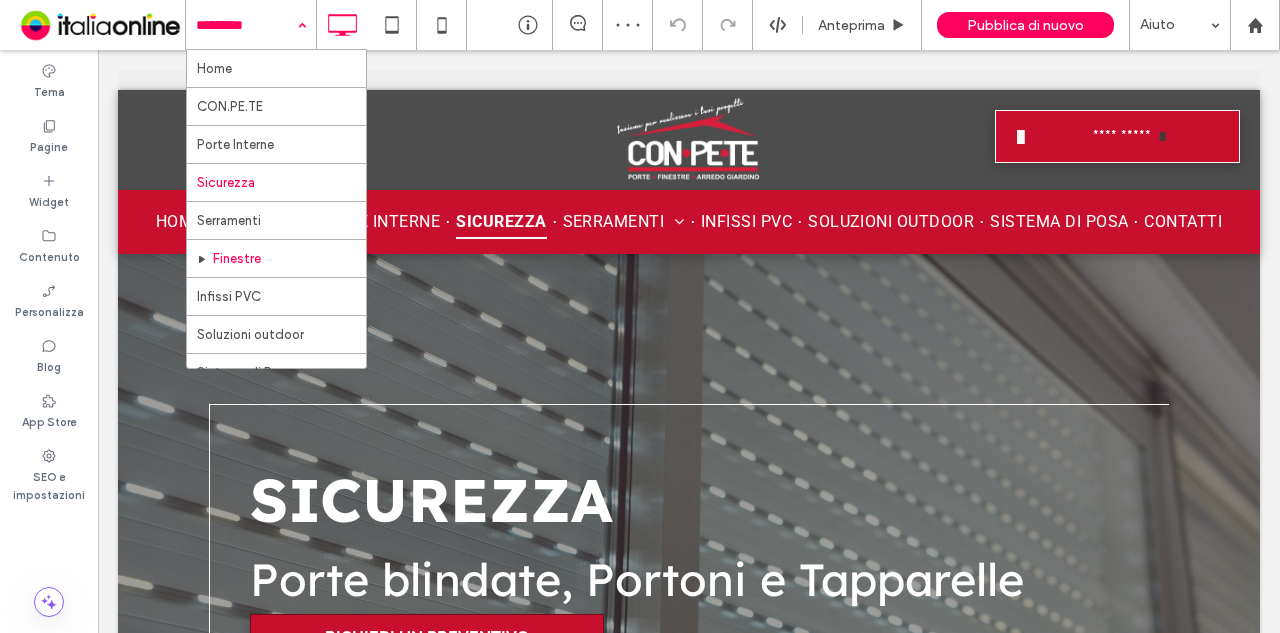 scroll, scrollTop: 0, scrollLeft: 0, axis: both 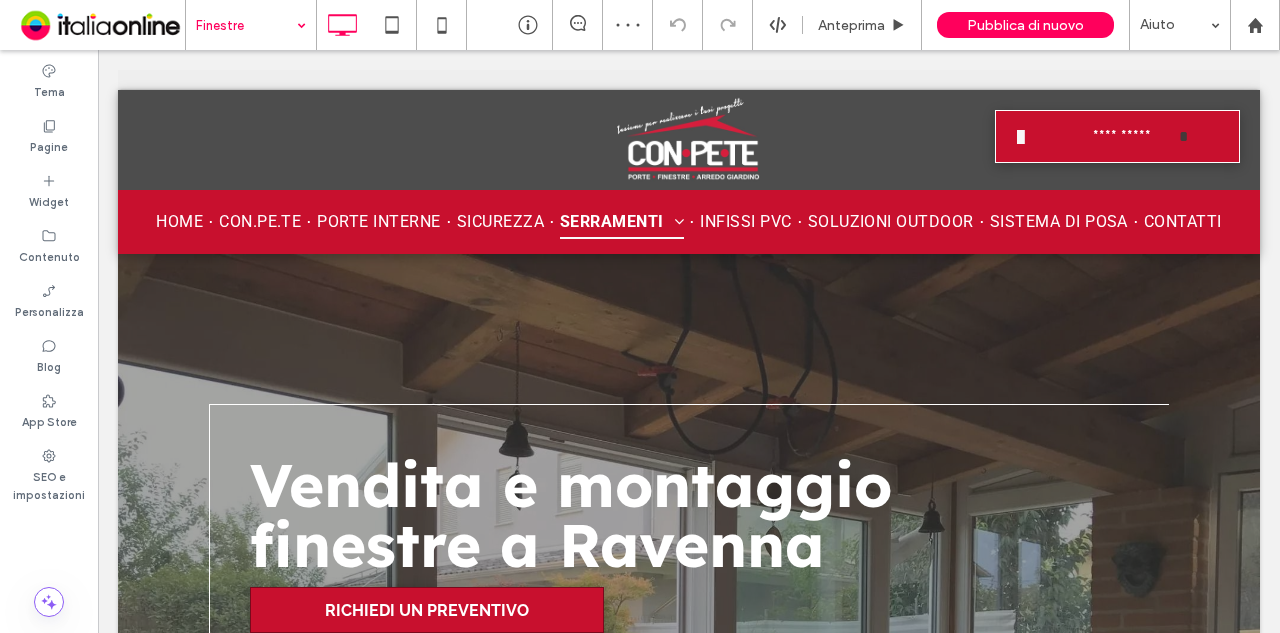 click on "Finestre" at bounding box center (251, 25) 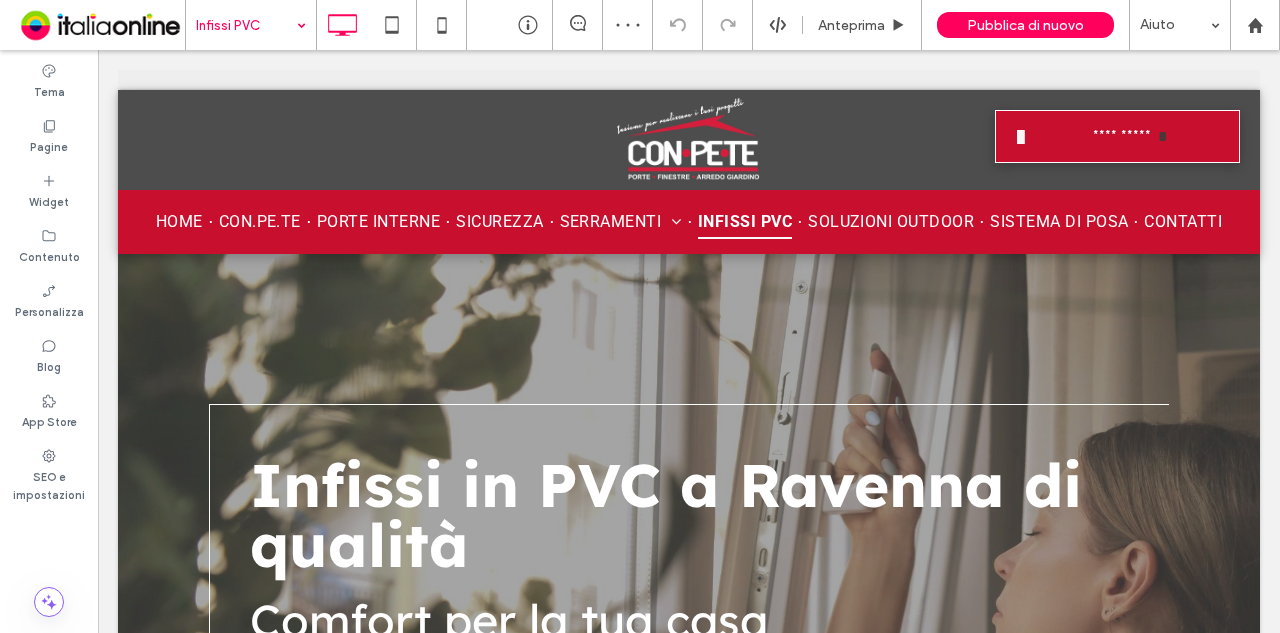 scroll, scrollTop: 0, scrollLeft: 0, axis: both 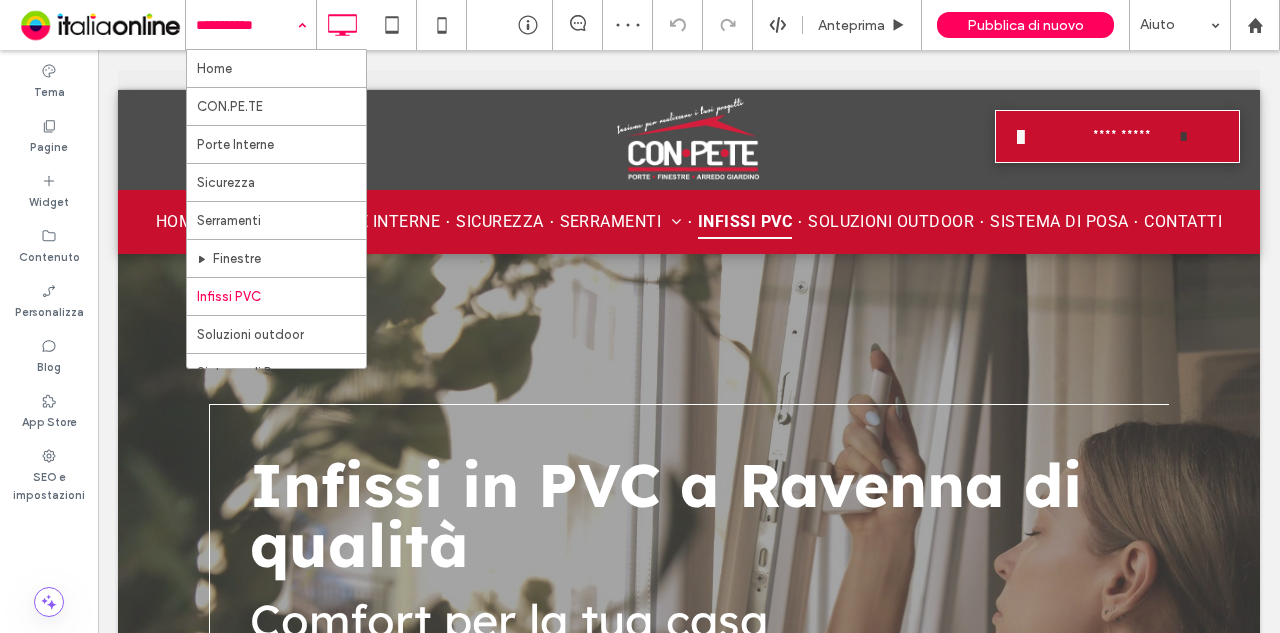 click on "Home CON.PE.TE Porte Interne Sicurezza Serramenti Finestre Infissi PVC Soluzioni outdoor Sistema di Posa Contatti" at bounding box center (251, 25) 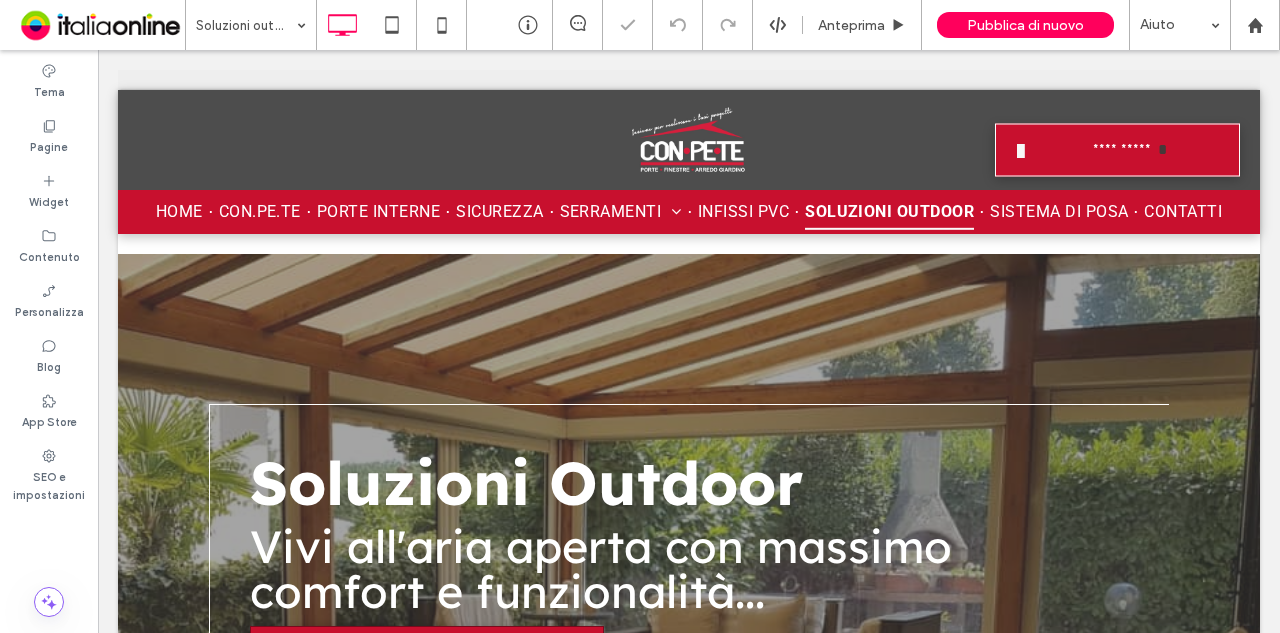 scroll, scrollTop: 179, scrollLeft: 0, axis: vertical 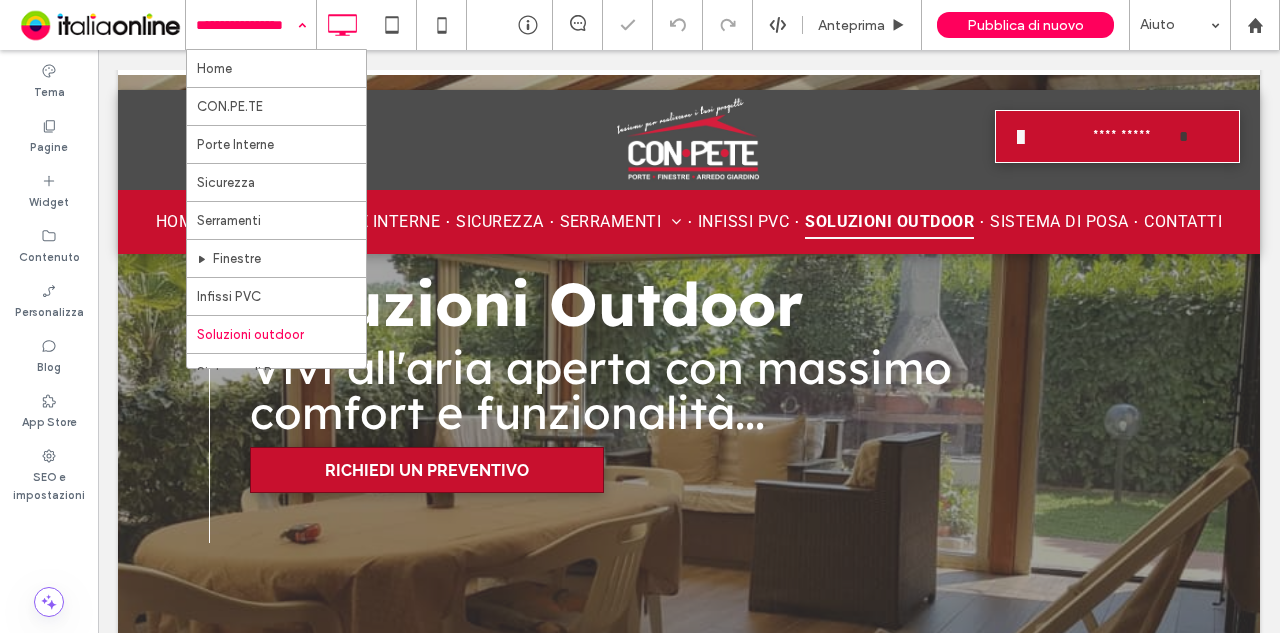 click at bounding box center (246, 25) 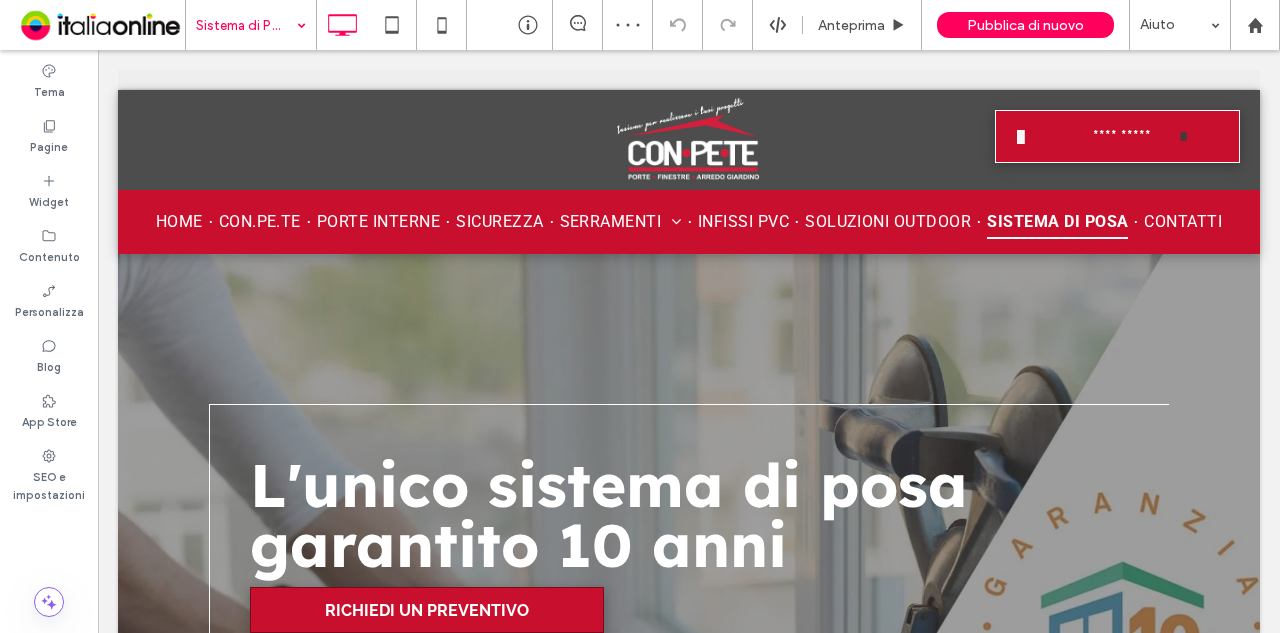 scroll, scrollTop: 0, scrollLeft: 0, axis: both 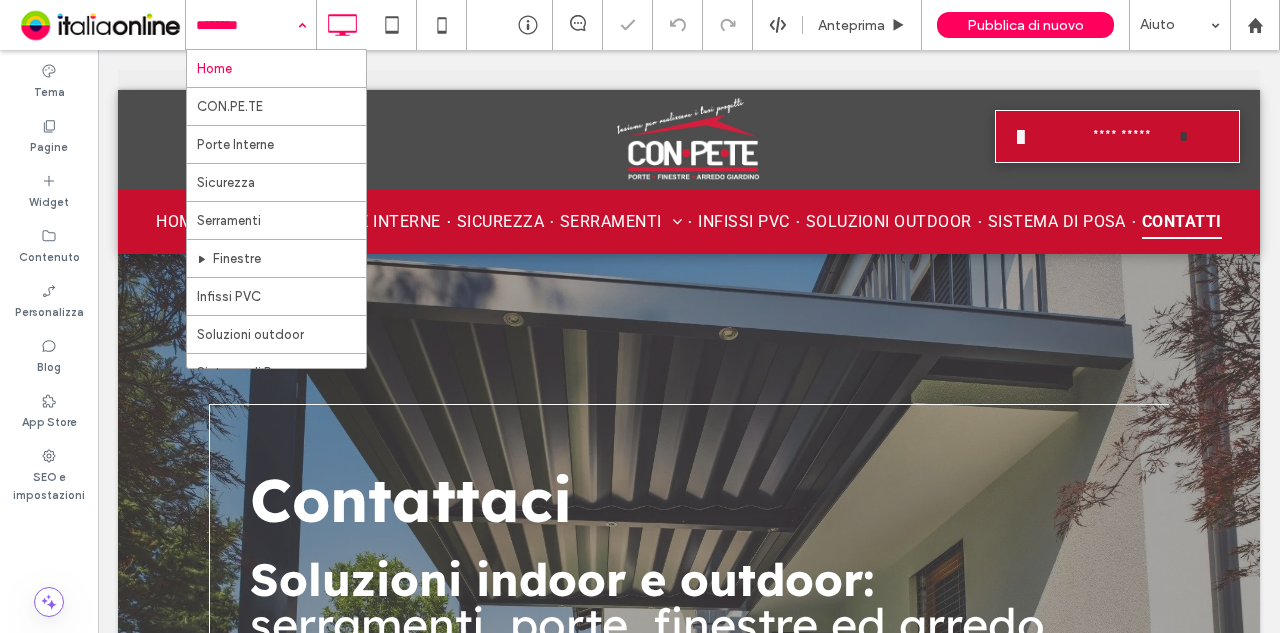 drag, startPoint x: 274, startPoint y: 22, endPoint x: 270, endPoint y: 62, distance: 40.1995 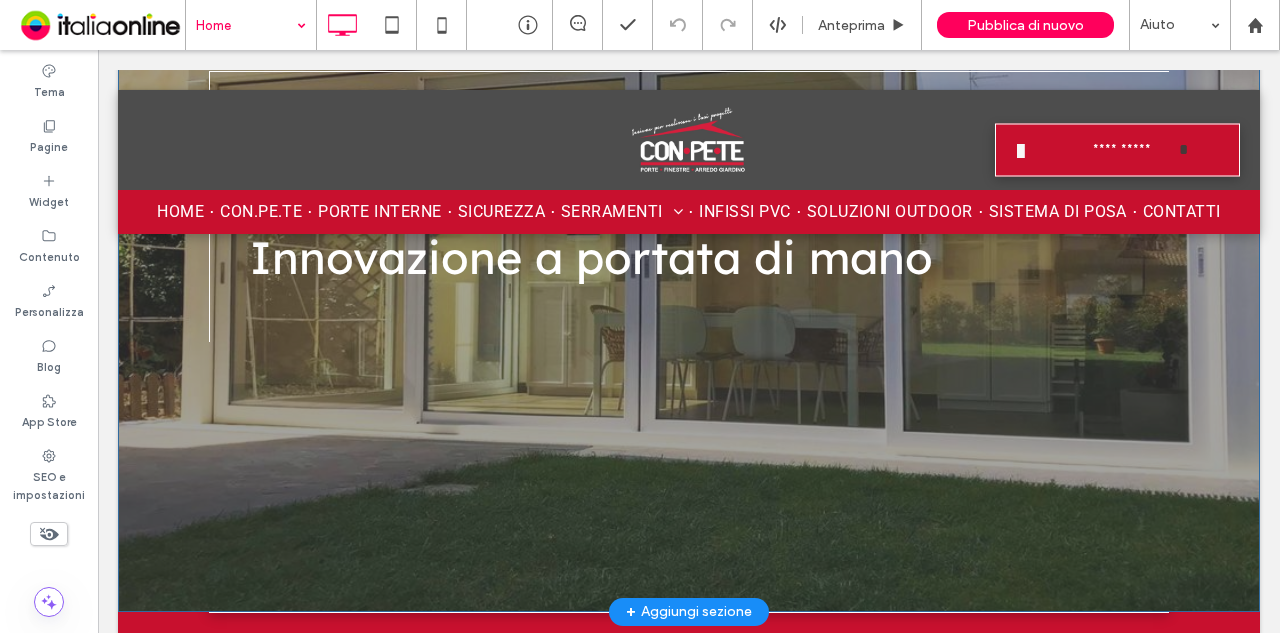 scroll, scrollTop: 0, scrollLeft: 0, axis: both 